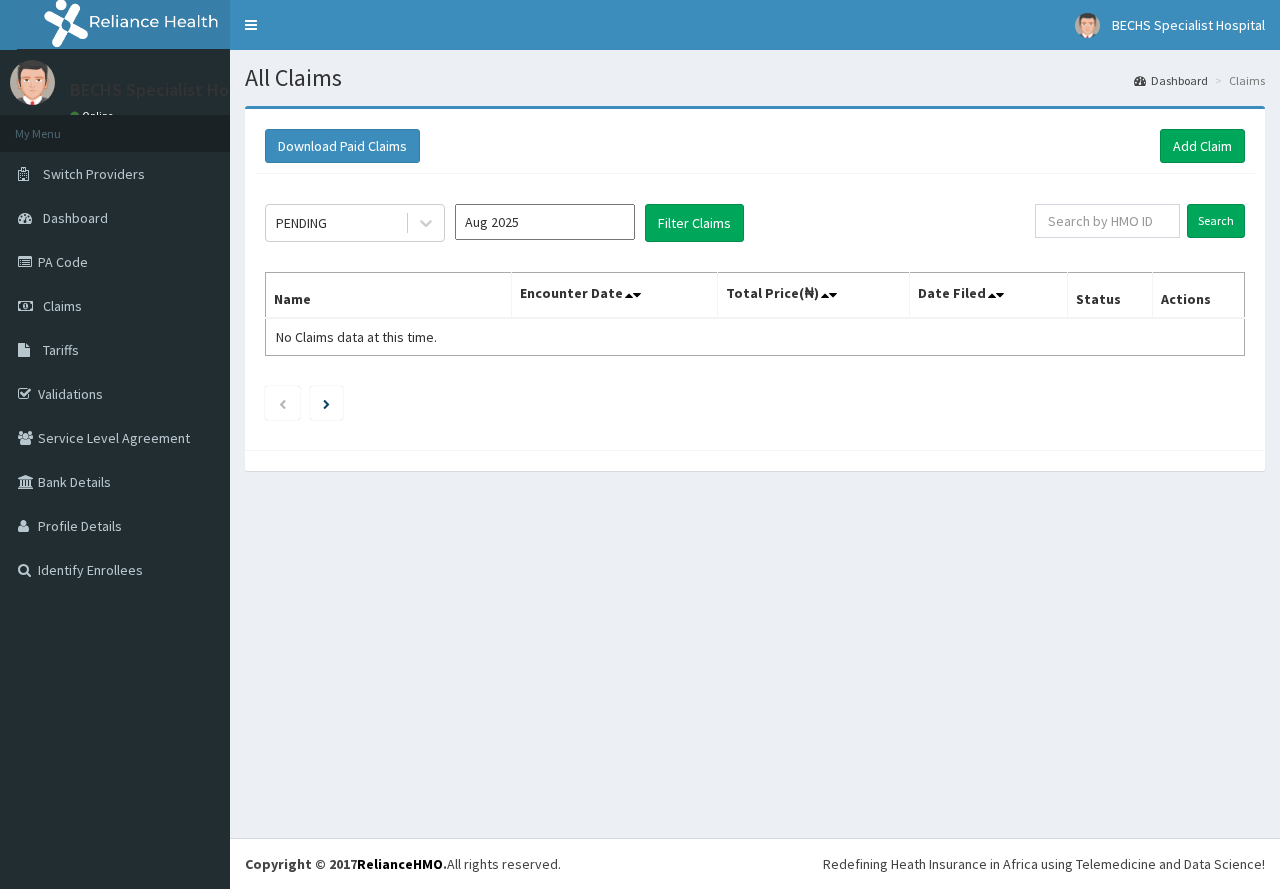 scroll, scrollTop: 0, scrollLeft: 0, axis: both 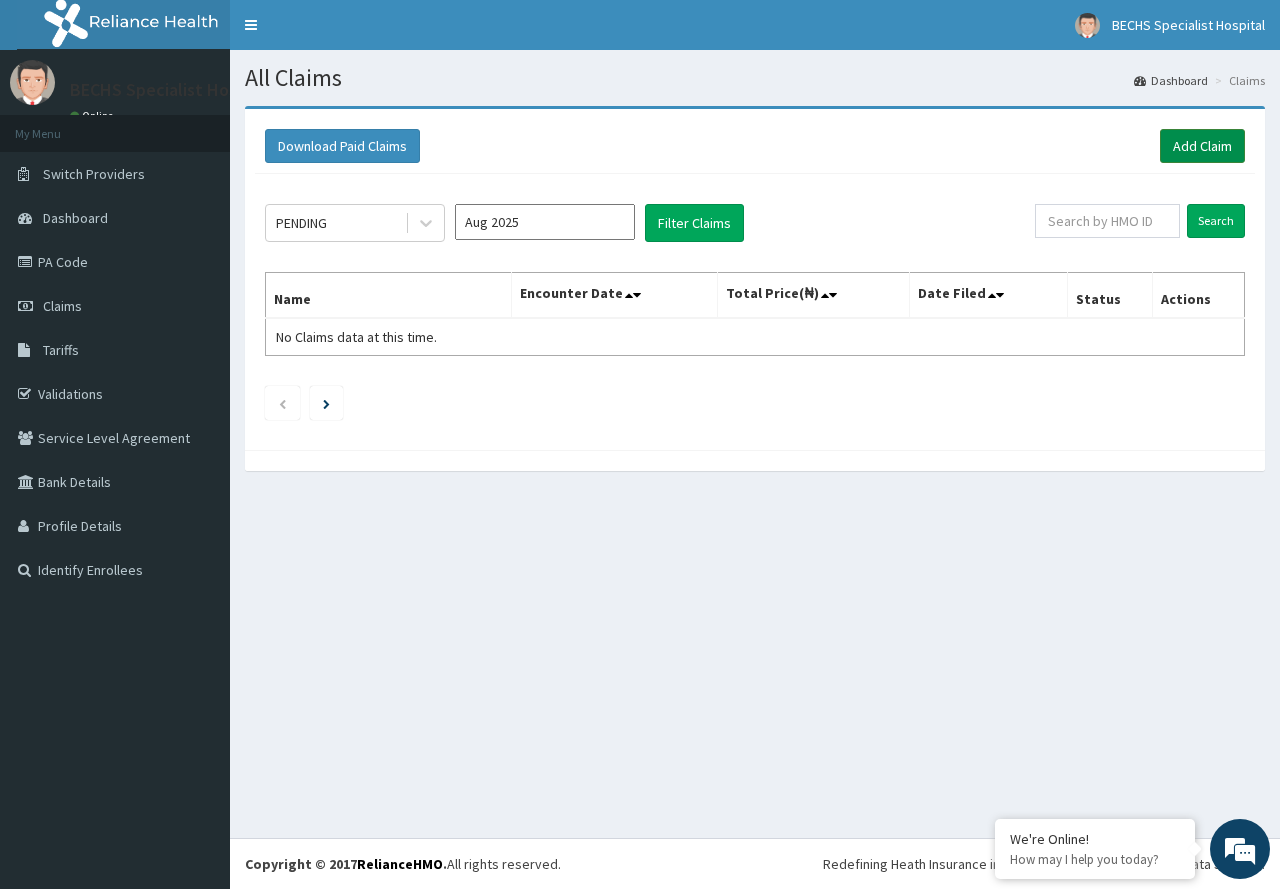 click on "Add Claim" at bounding box center (1202, 146) 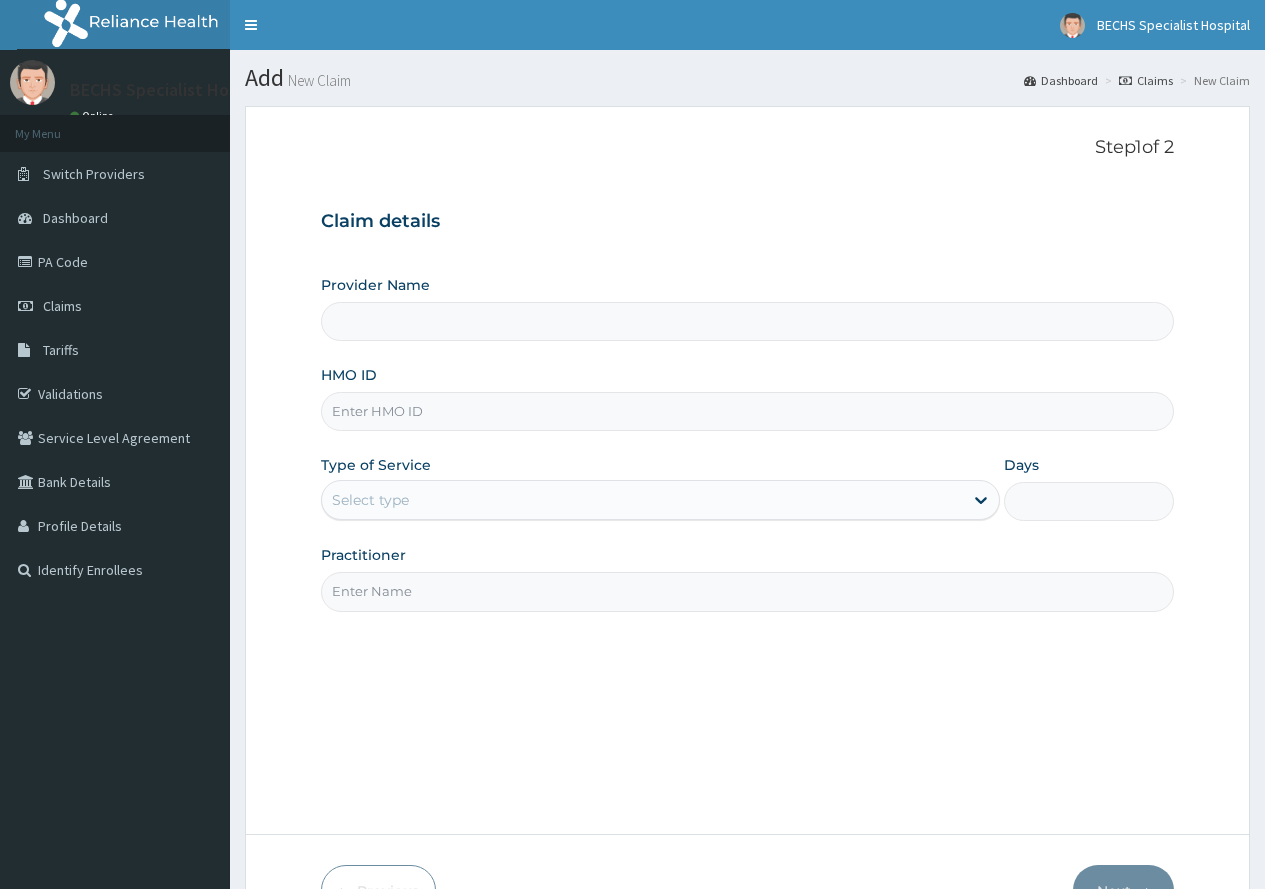 scroll, scrollTop: 0, scrollLeft: 0, axis: both 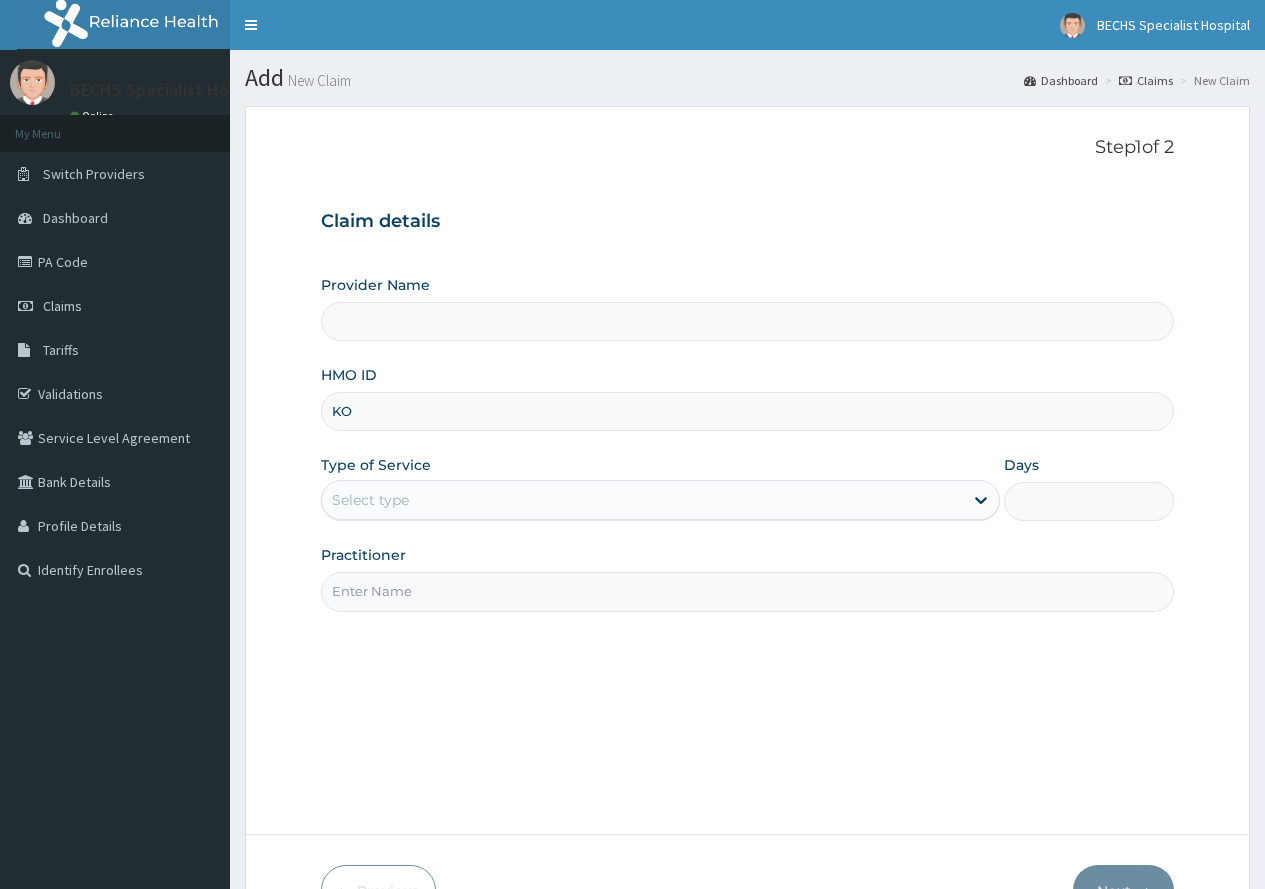 type on "KON" 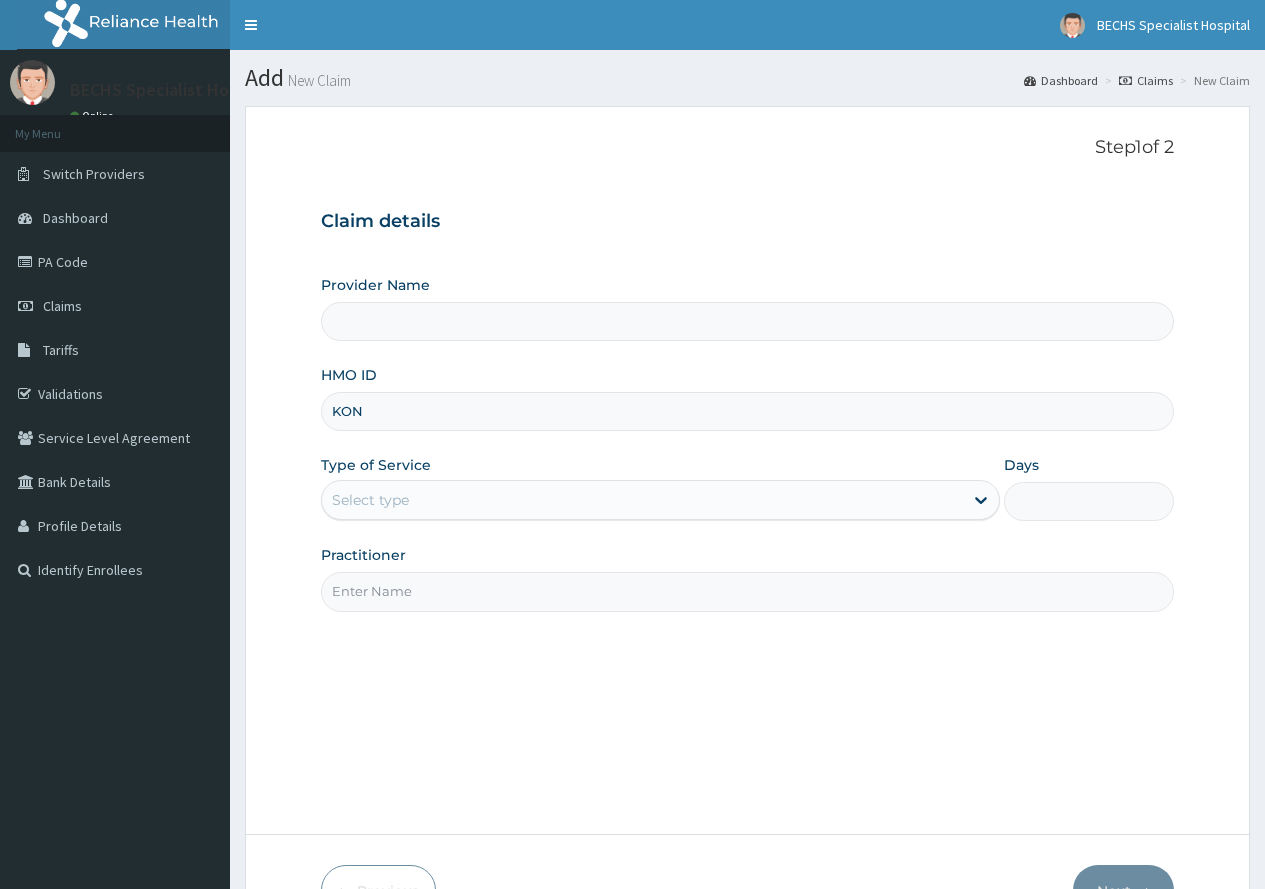 type on "Bechs Specialist Hospital" 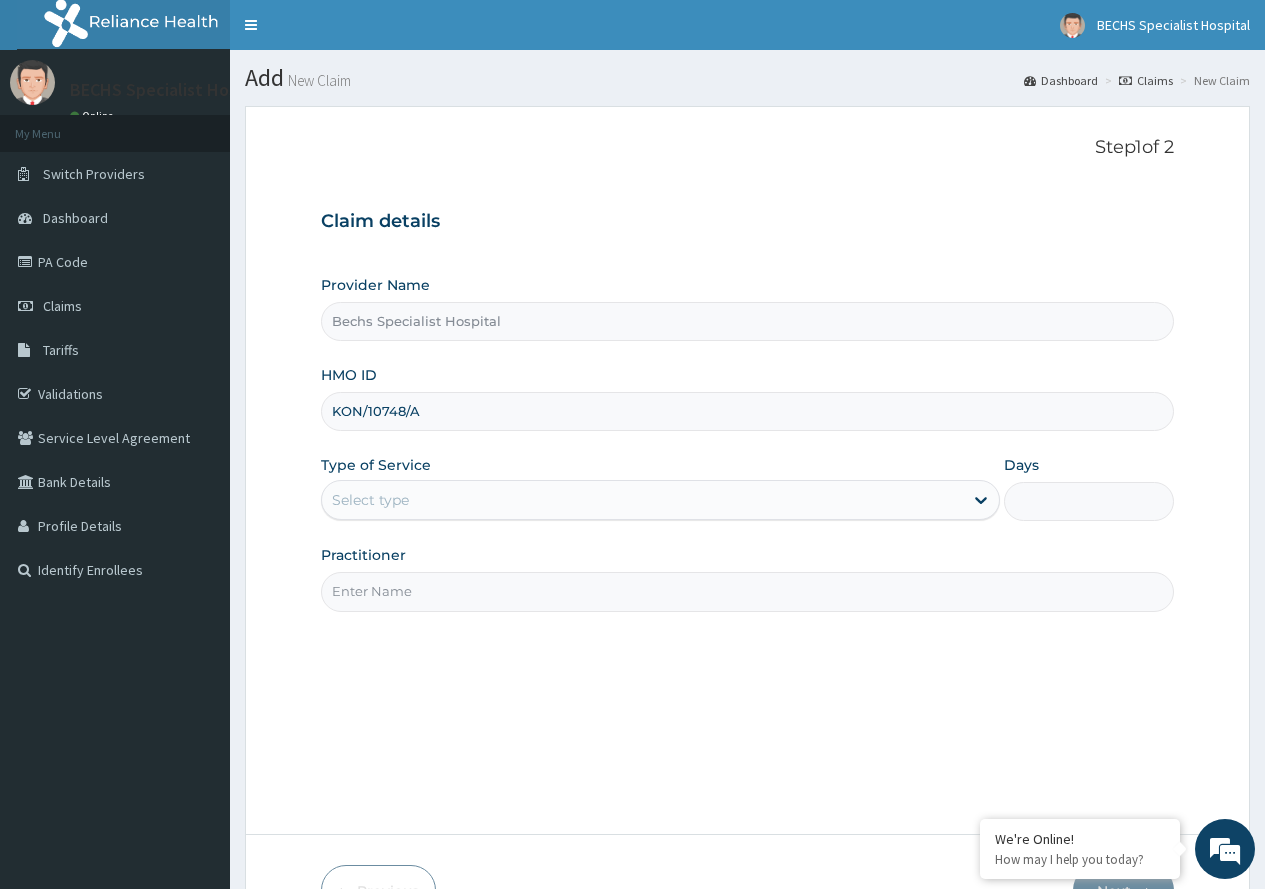 type on "KON/10748/A" 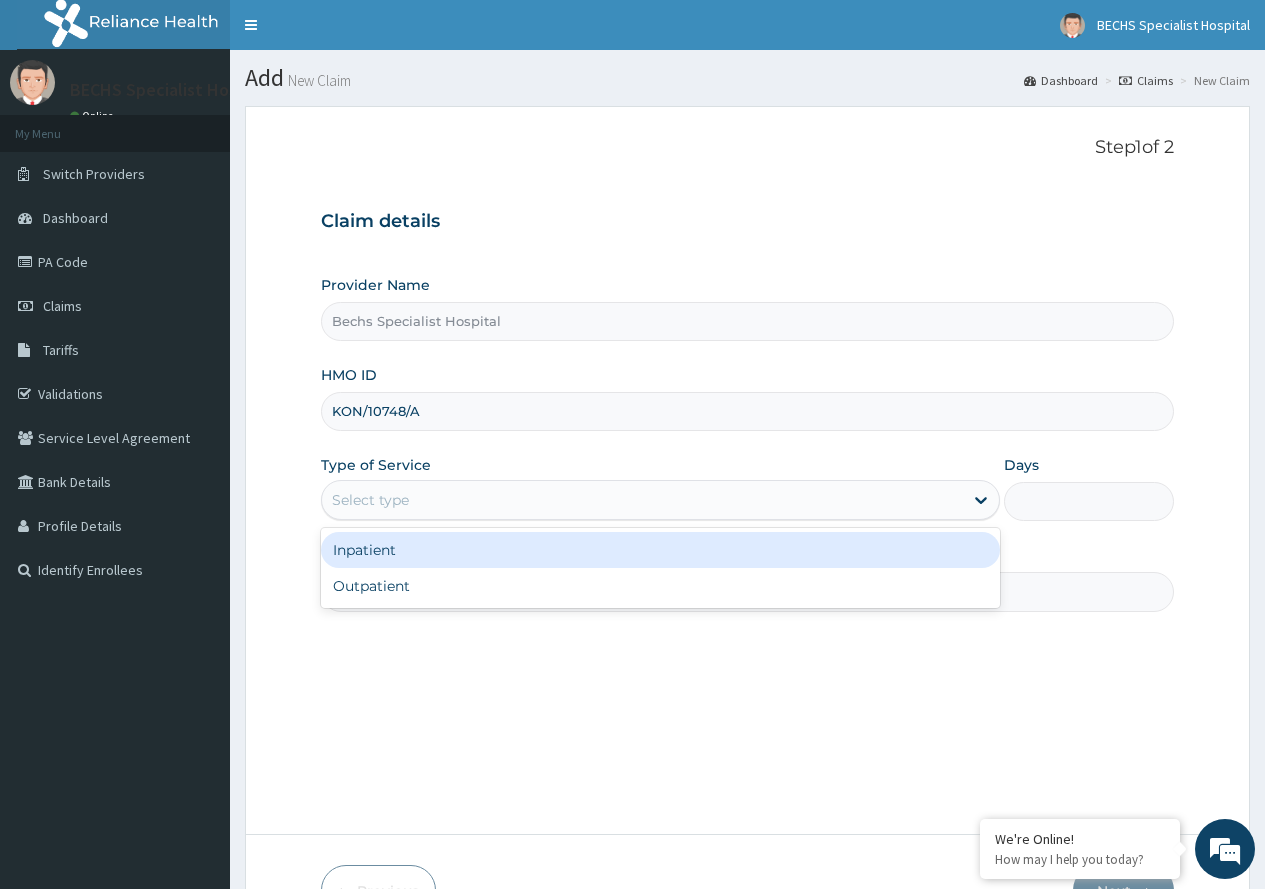click on "Select type" at bounding box center [642, 500] 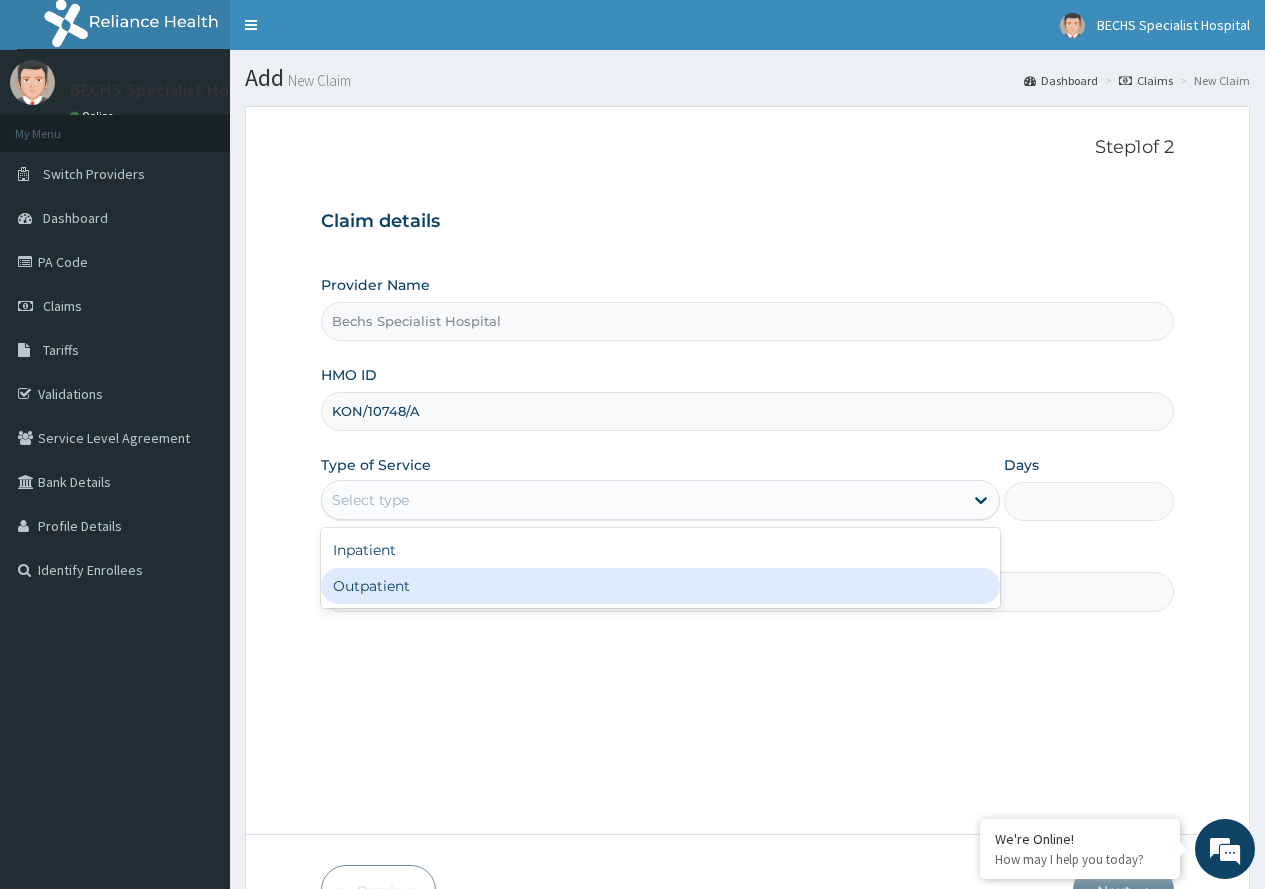 click on "Outpatient" at bounding box center [660, 586] 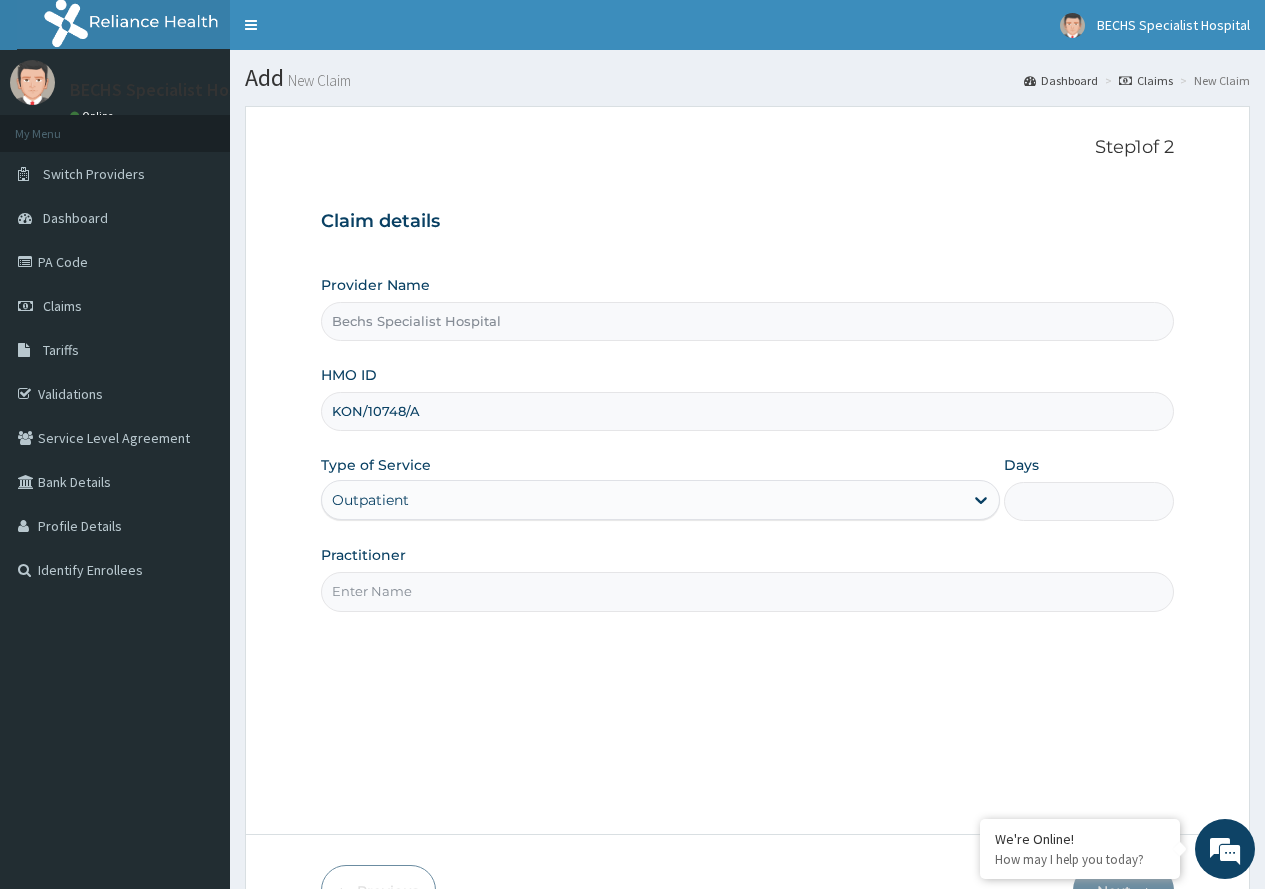 type on "1" 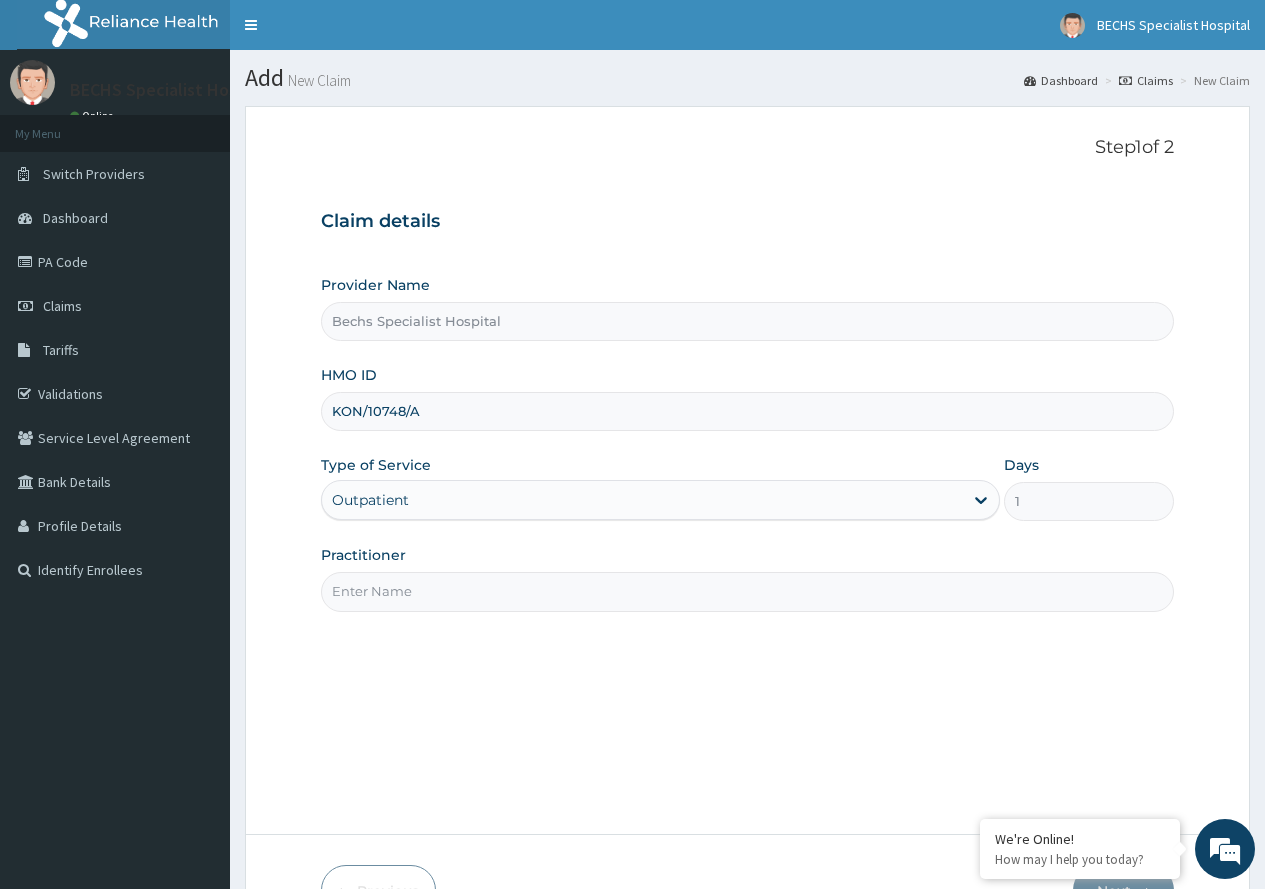 click on "Practitioner" at bounding box center [747, 591] 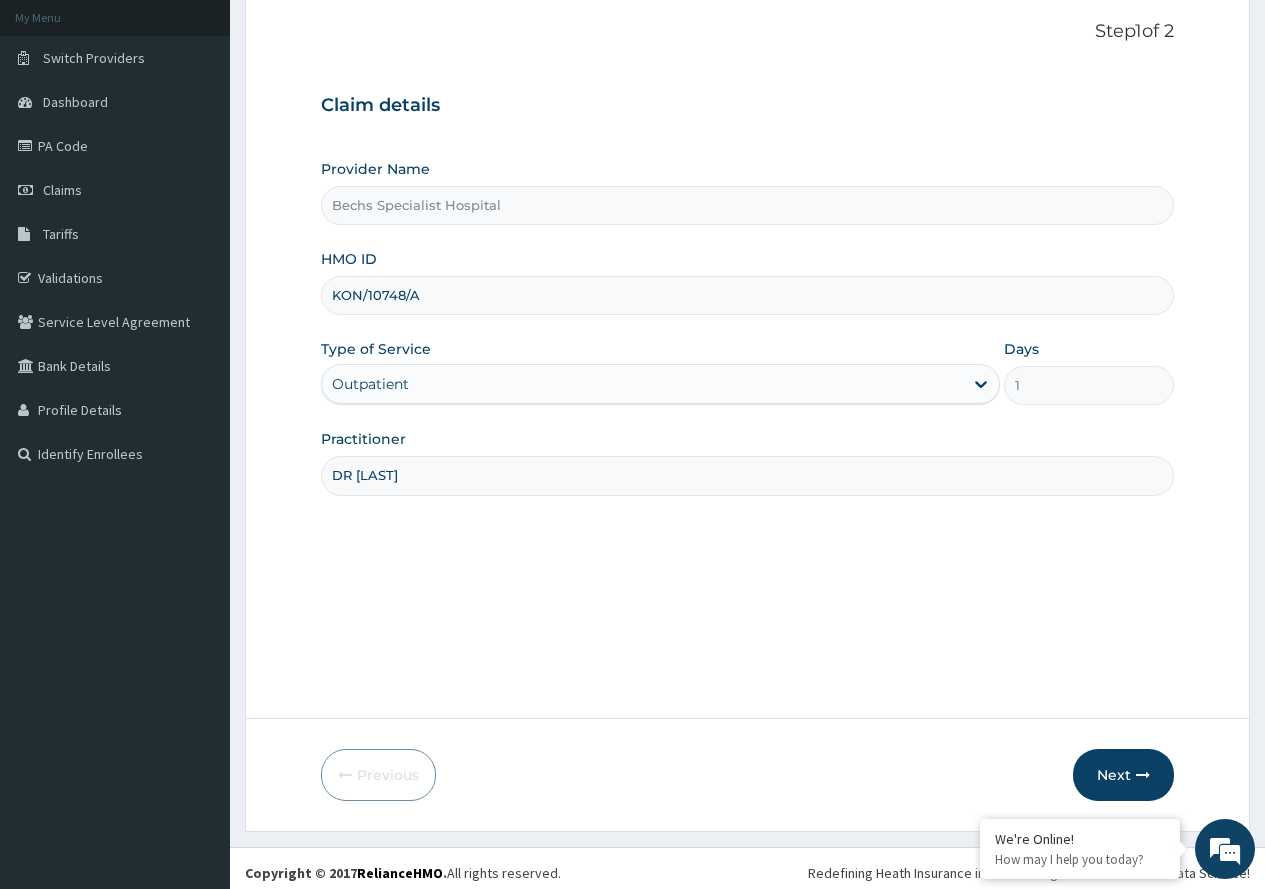 scroll, scrollTop: 125, scrollLeft: 0, axis: vertical 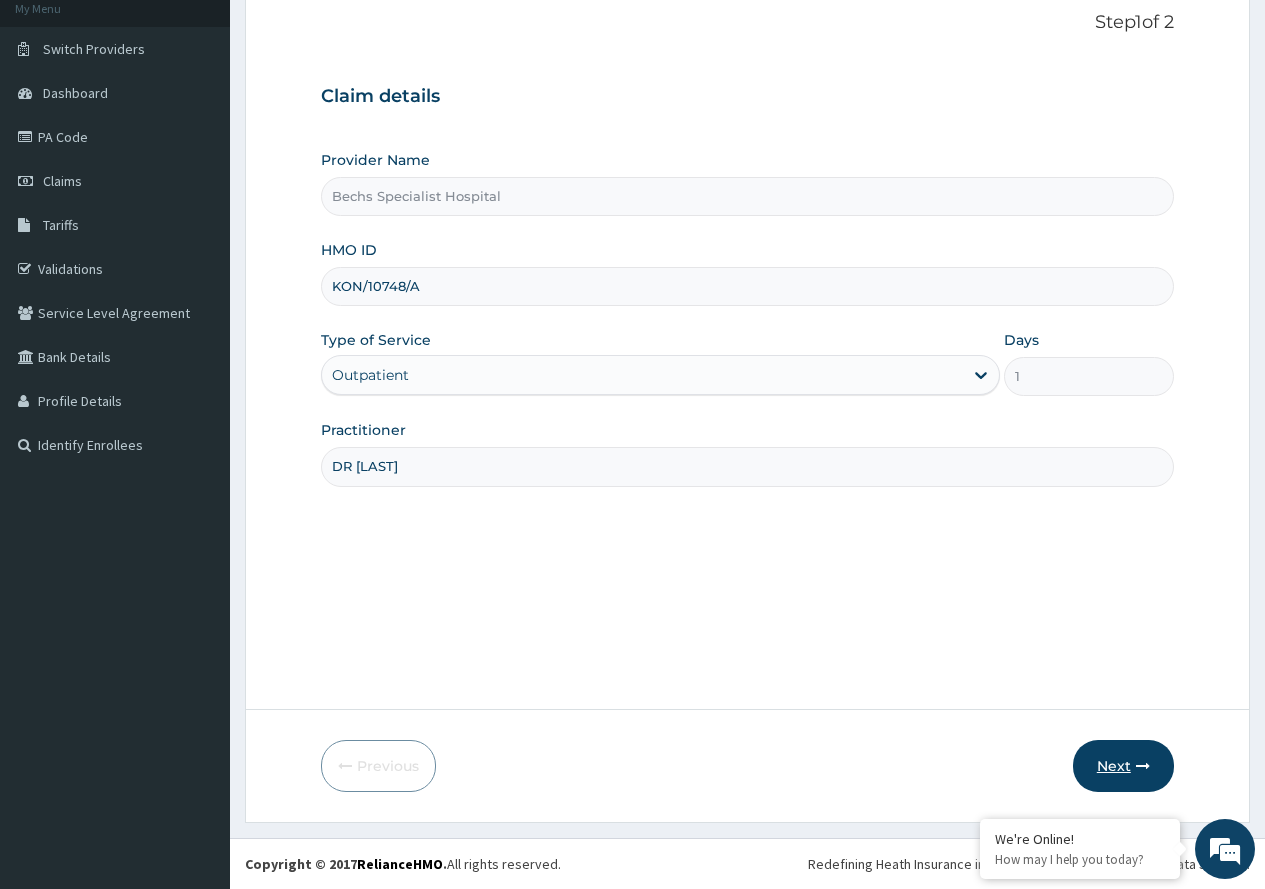 click on "Next" at bounding box center (1123, 766) 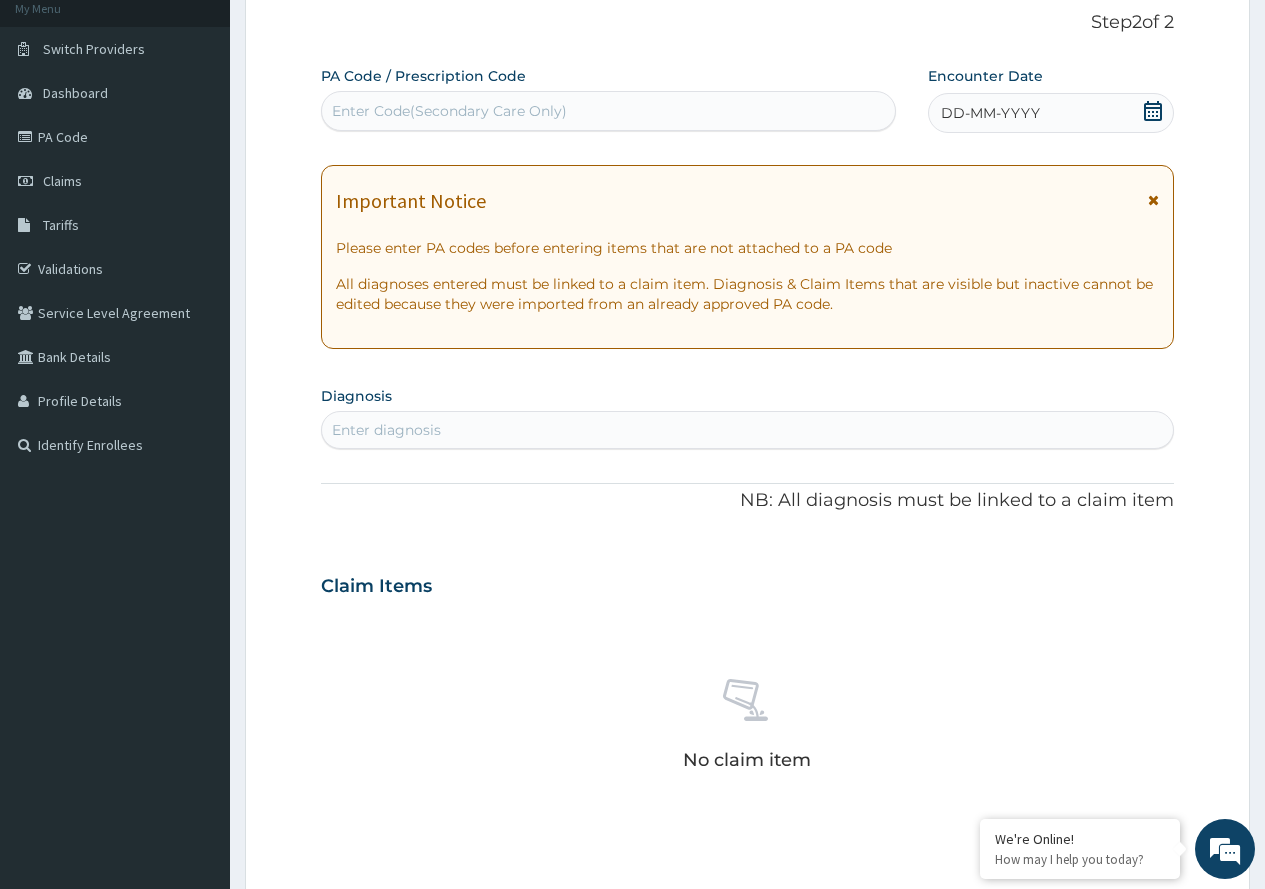click 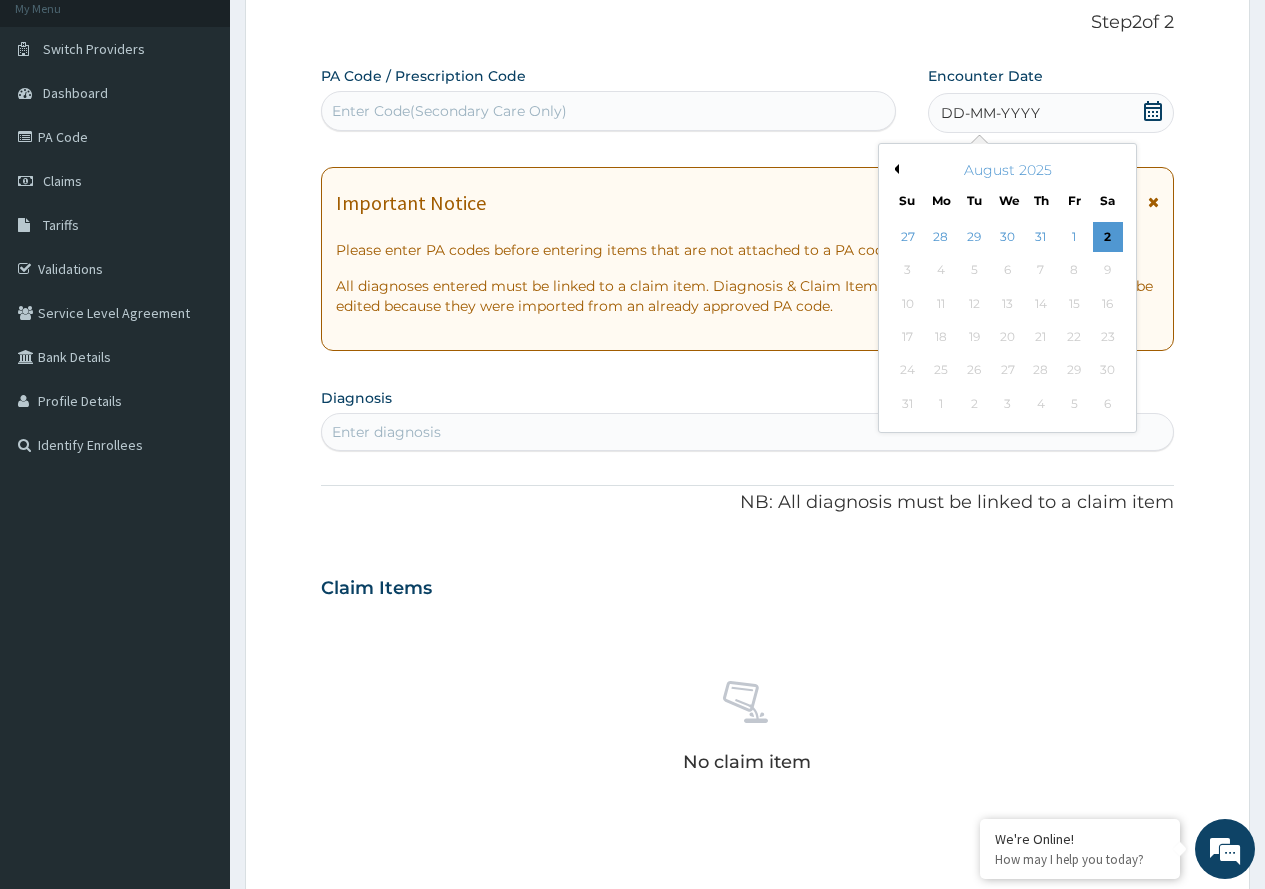 click on "Previous Month" at bounding box center (894, 169) 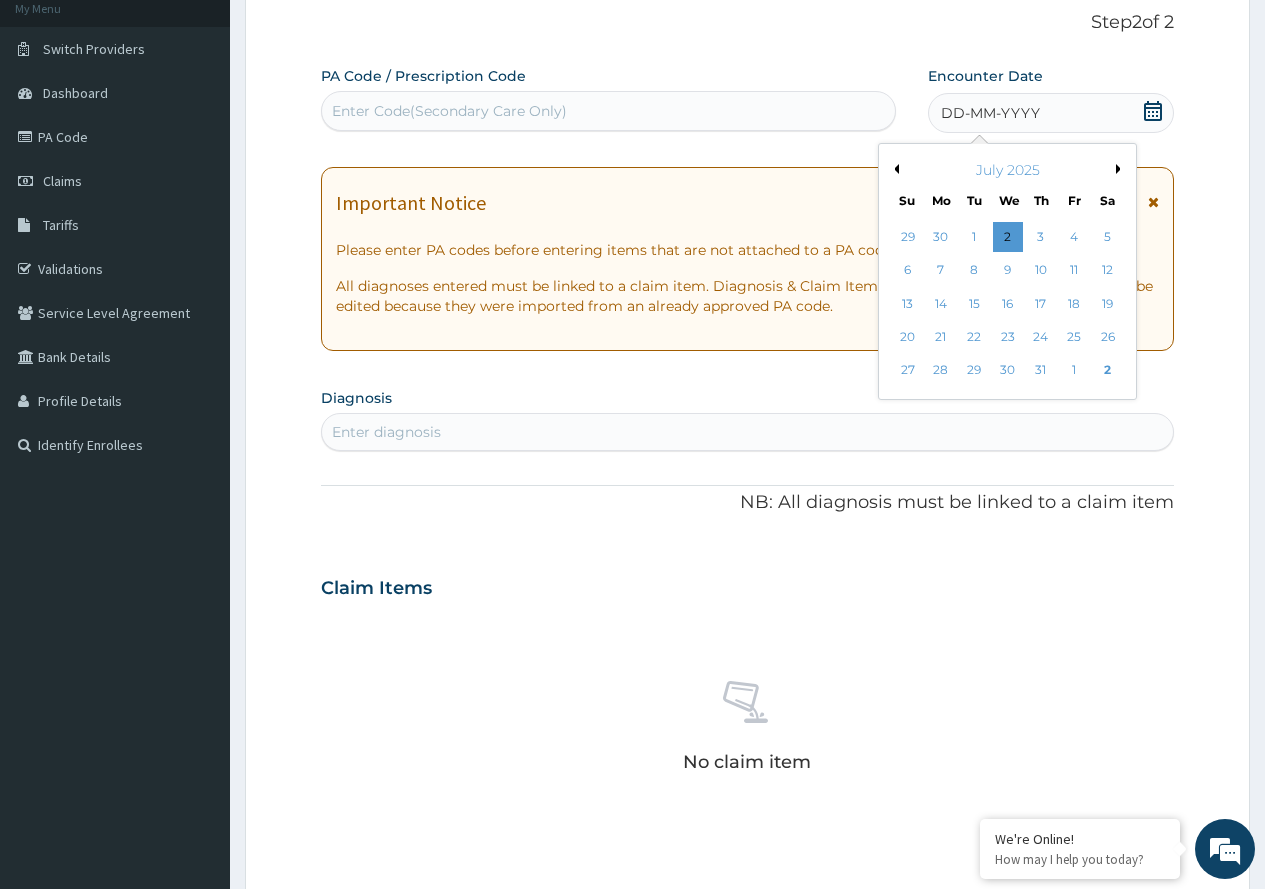 click on "Previous Month" at bounding box center (894, 169) 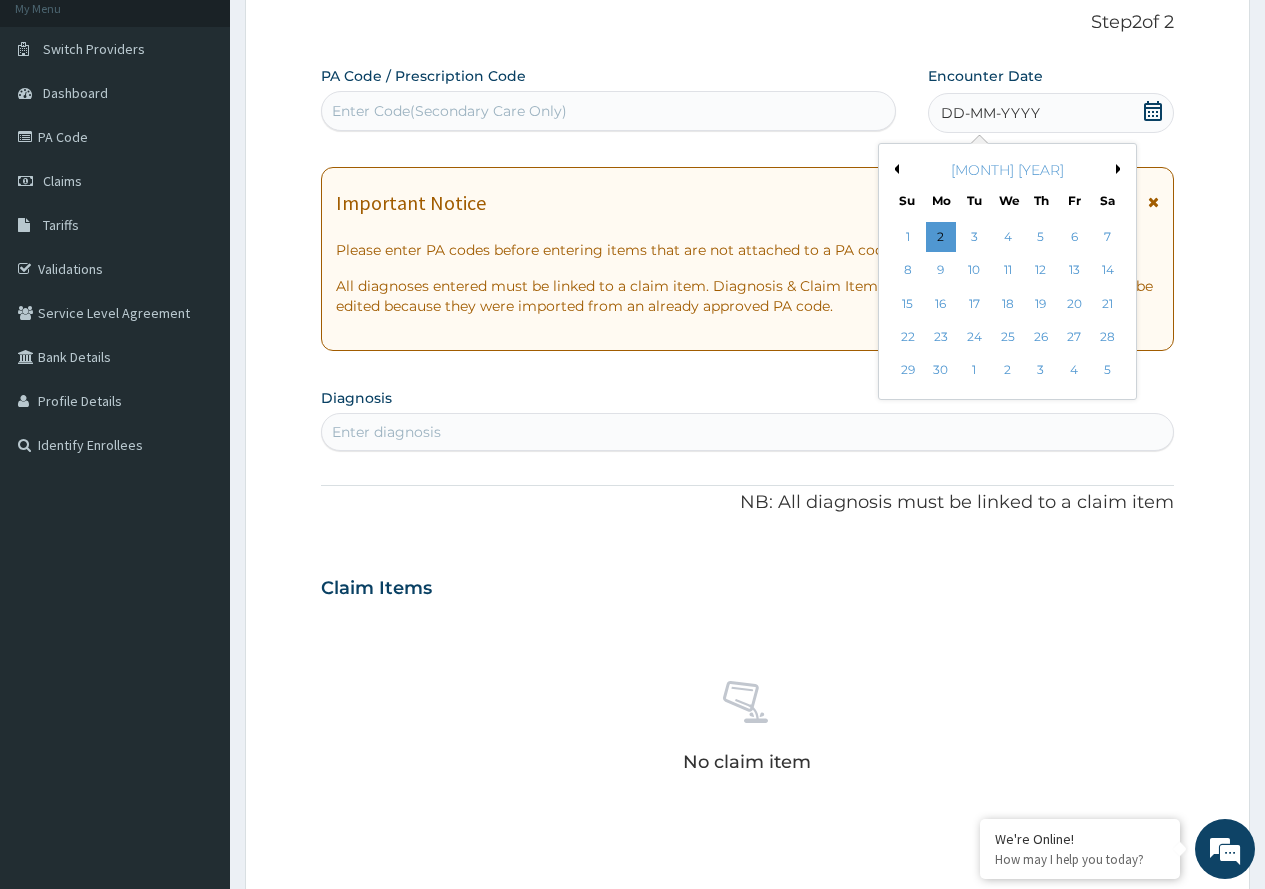 click on "Previous Month" at bounding box center (894, 169) 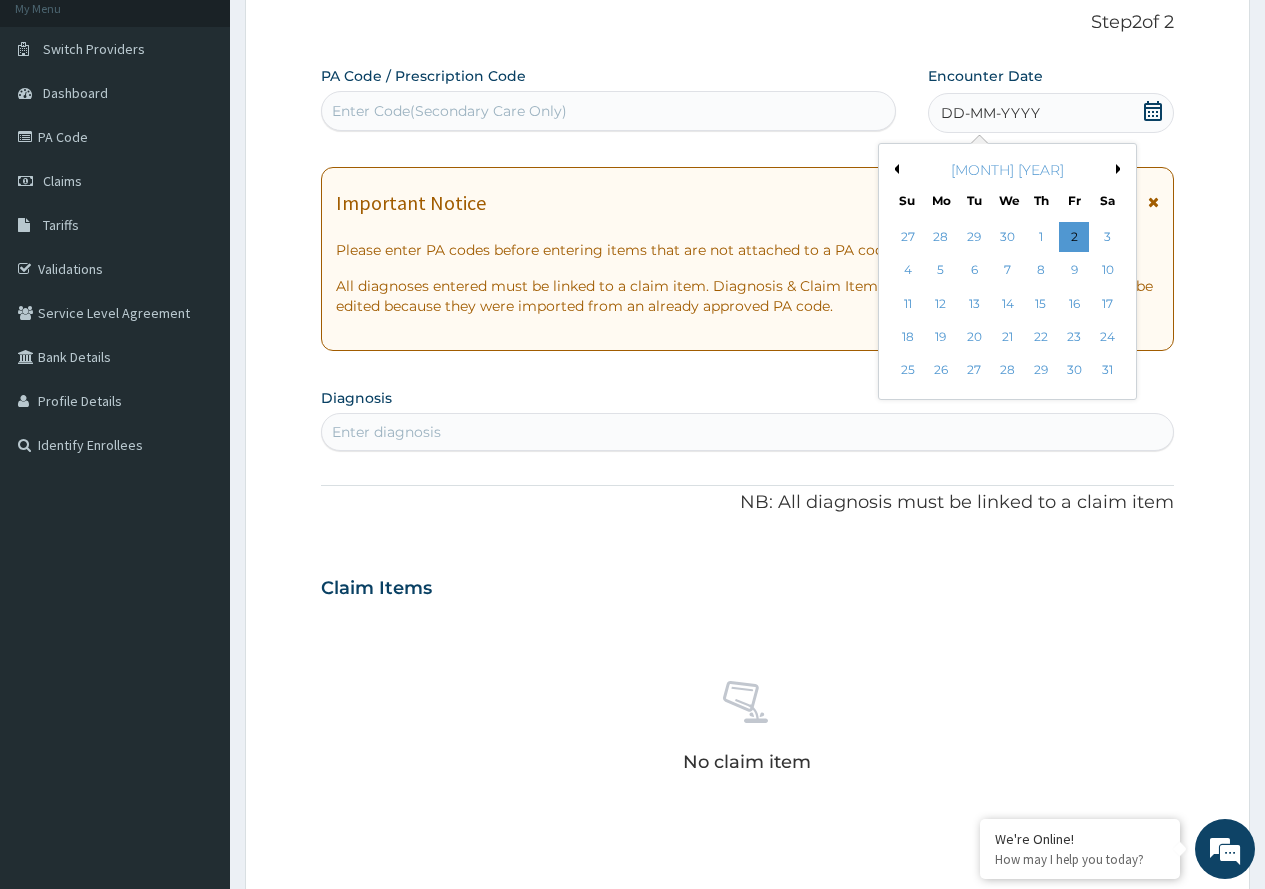 click on "Previous Month" at bounding box center [894, 169] 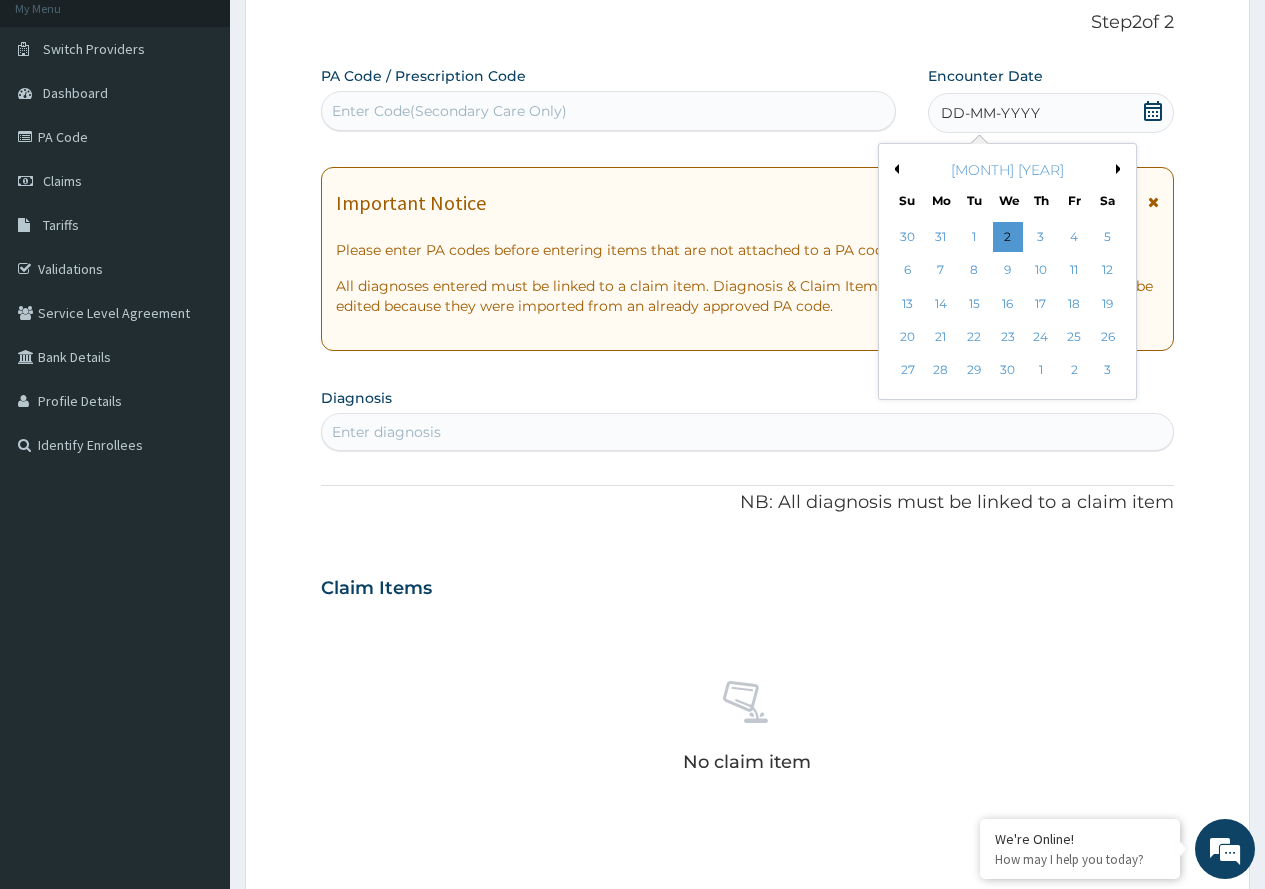 click on "Previous Month" at bounding box center [894, 169] 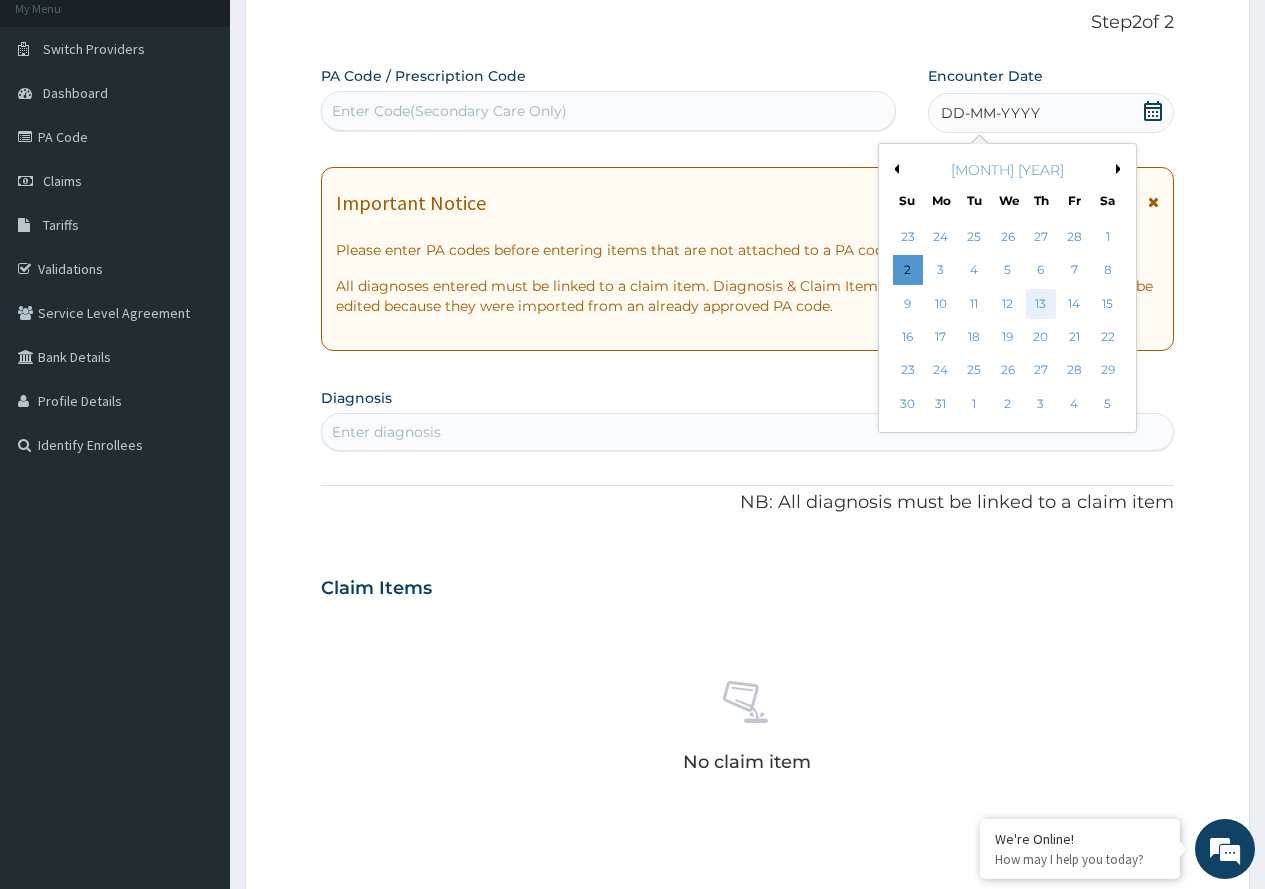 click on "13" at bounding box center (1041, 304) 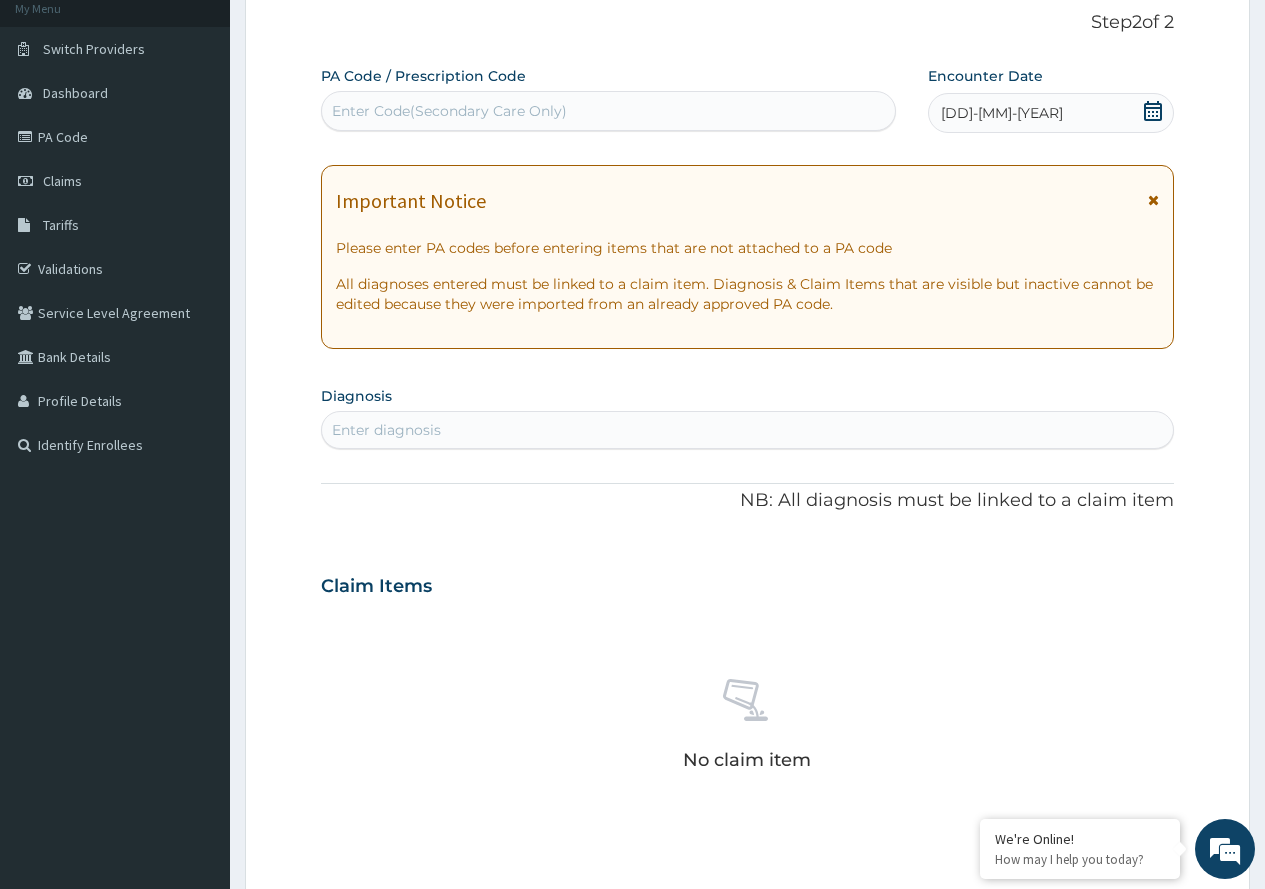 click on "Enter diagnosis" at bounding box center (747, 430) 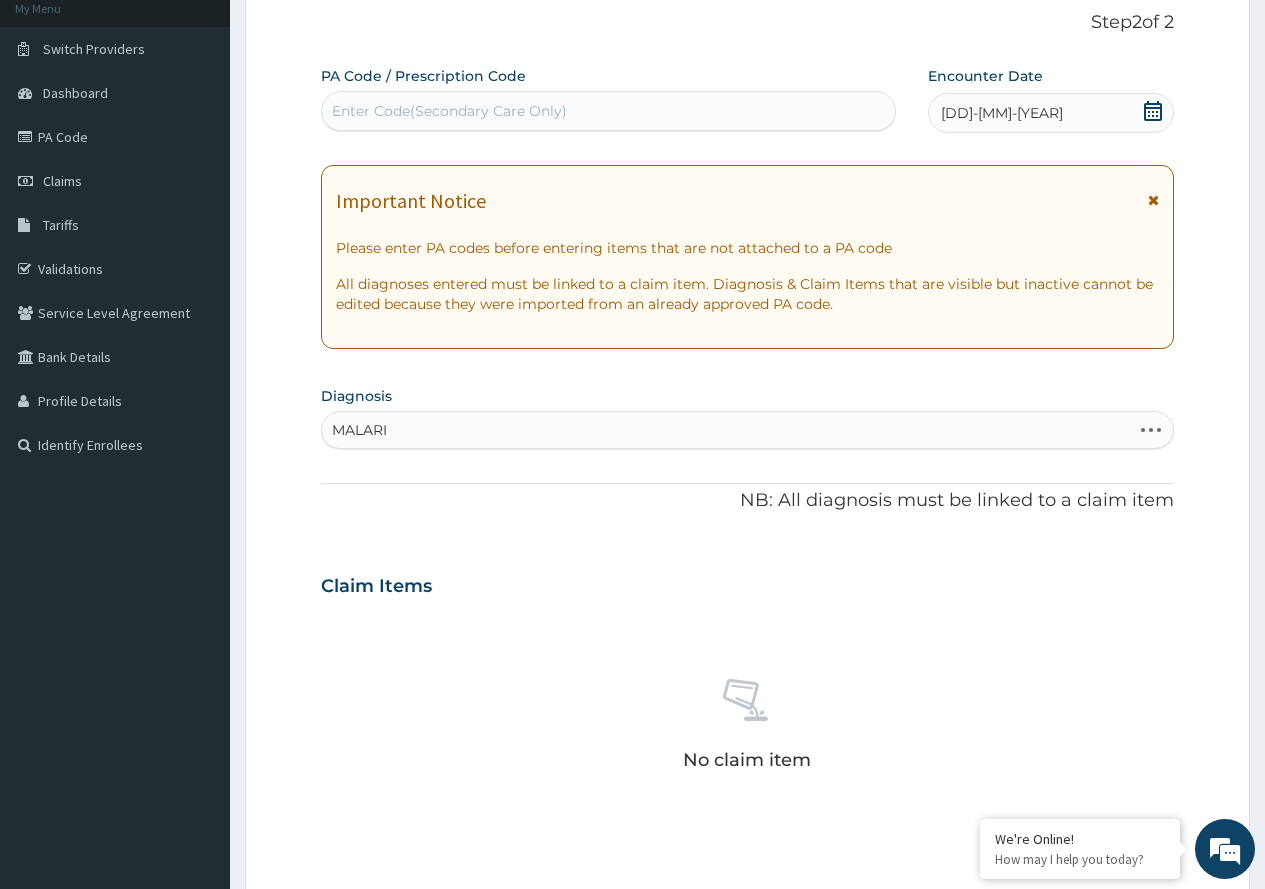type on "MALARIA" 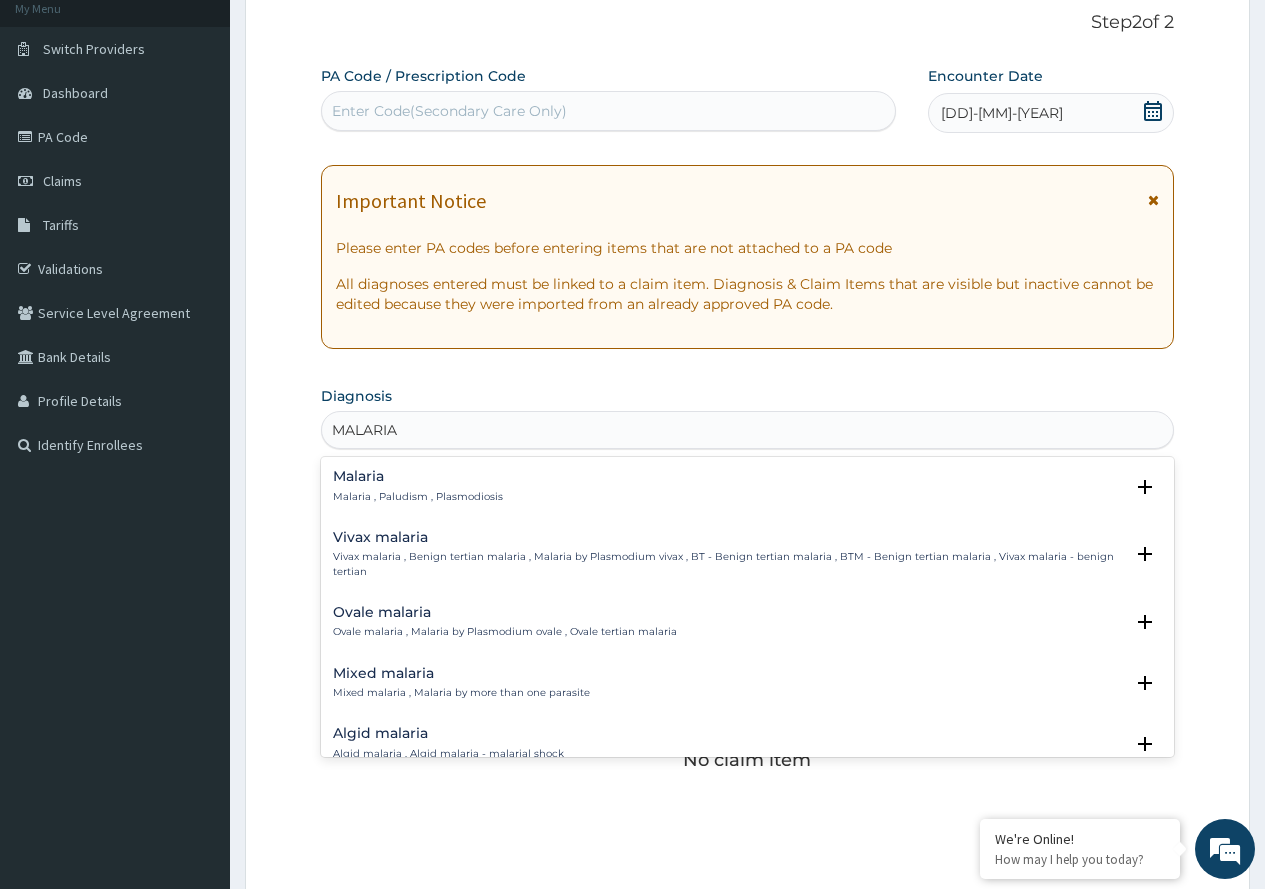 click on "Malaria" at bounding box center (418, 476) 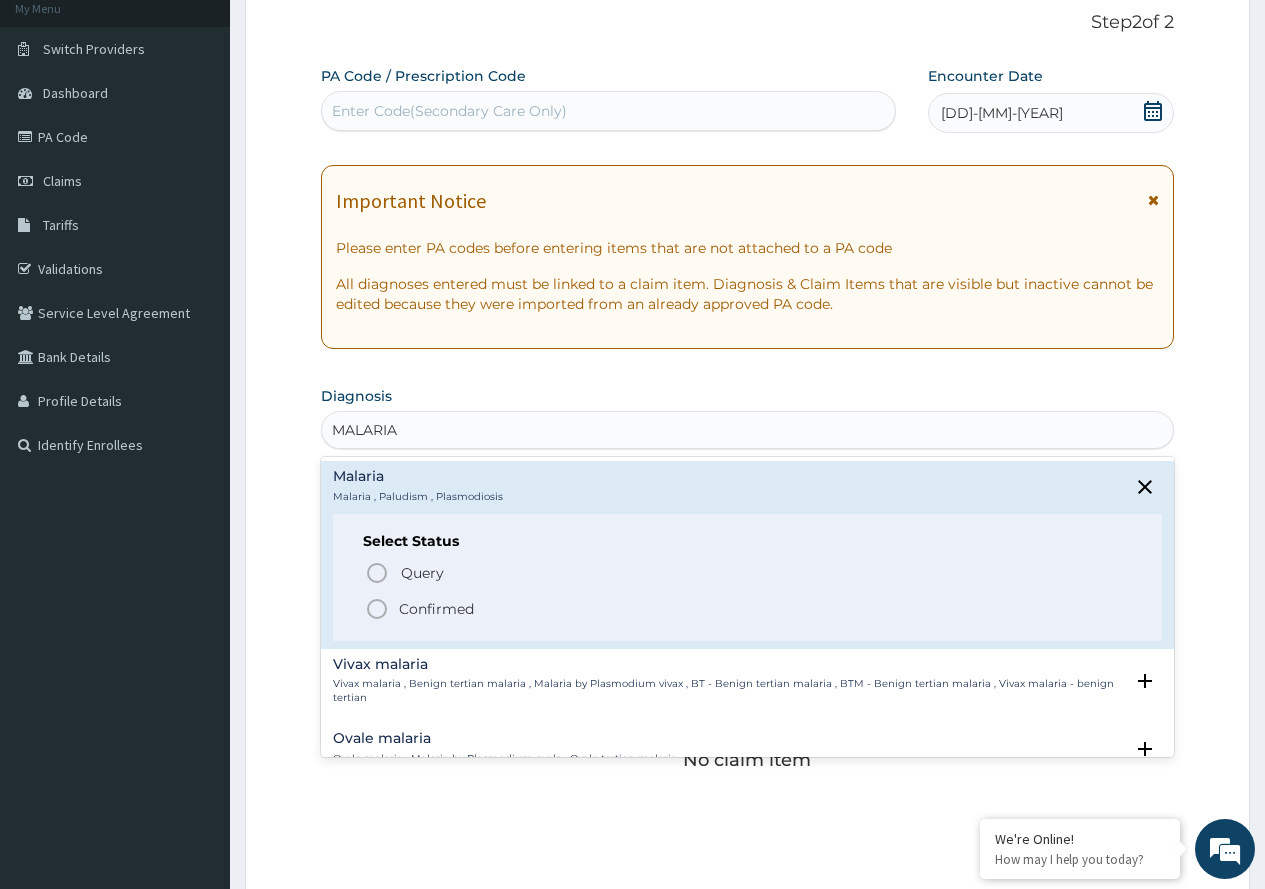 click 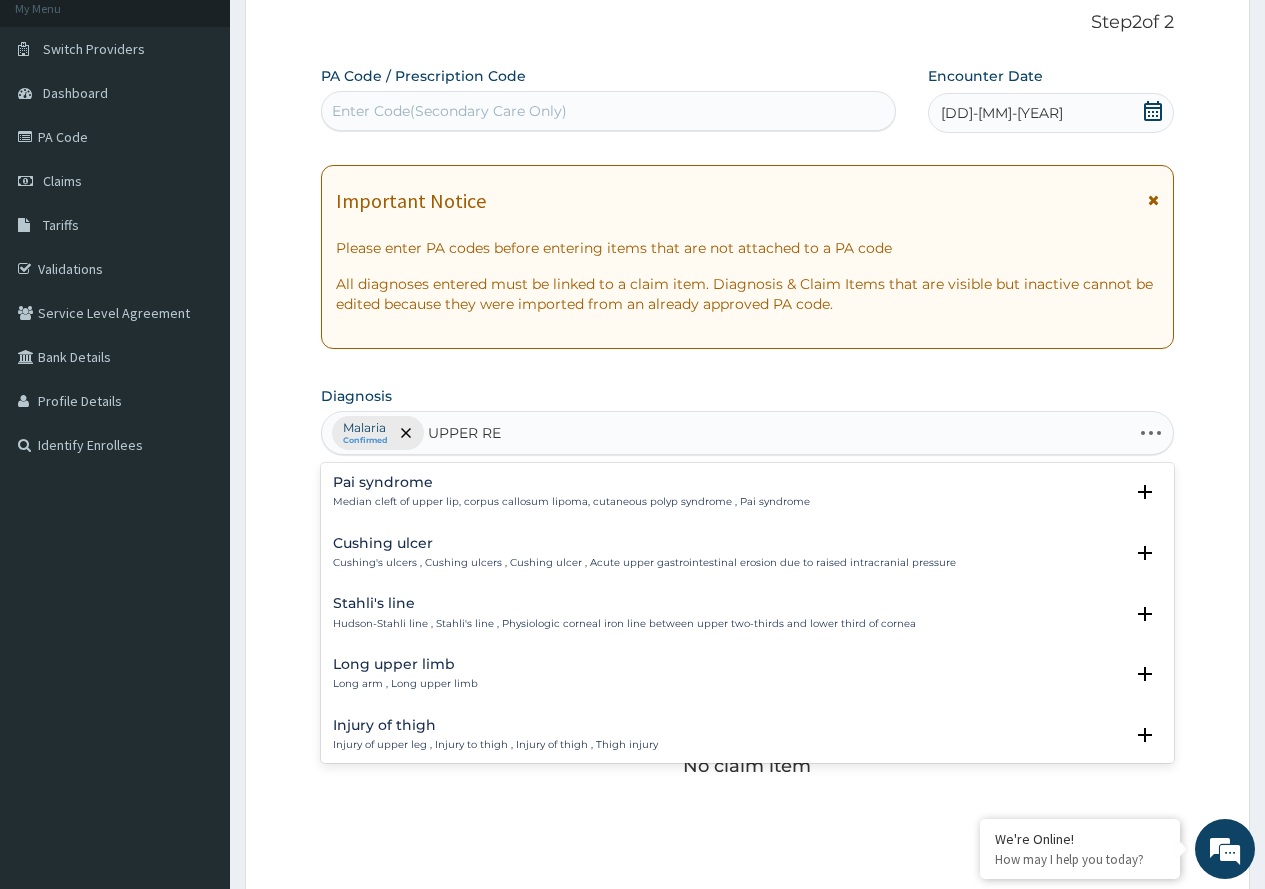 type on "UPPER RES" 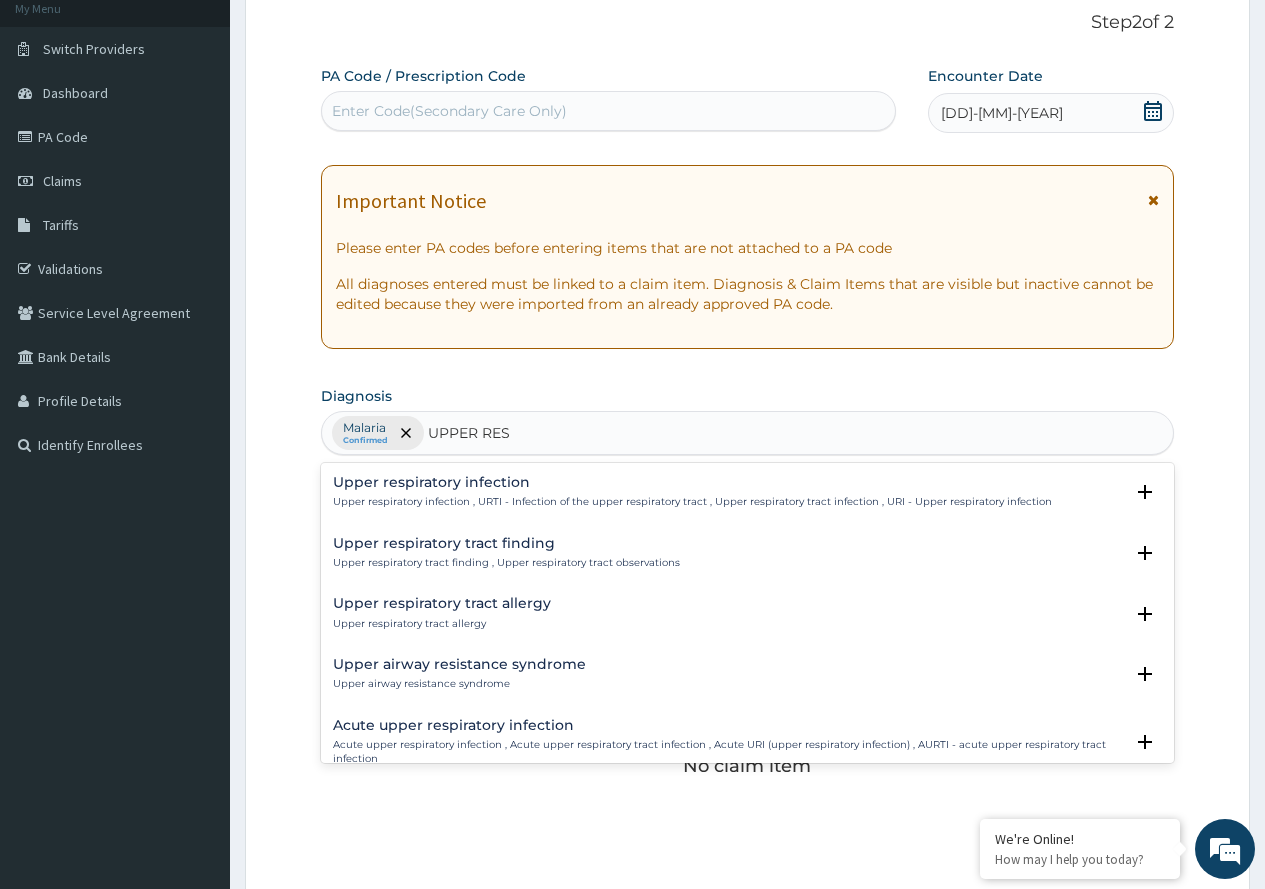 click on "Upper respiratory infection Upper respiratory infection , URTI - Infection of the upper respiratory tract , Upper respiratory tract infection , URI - Upper respiratory infection" at bounding box center (692, 492) 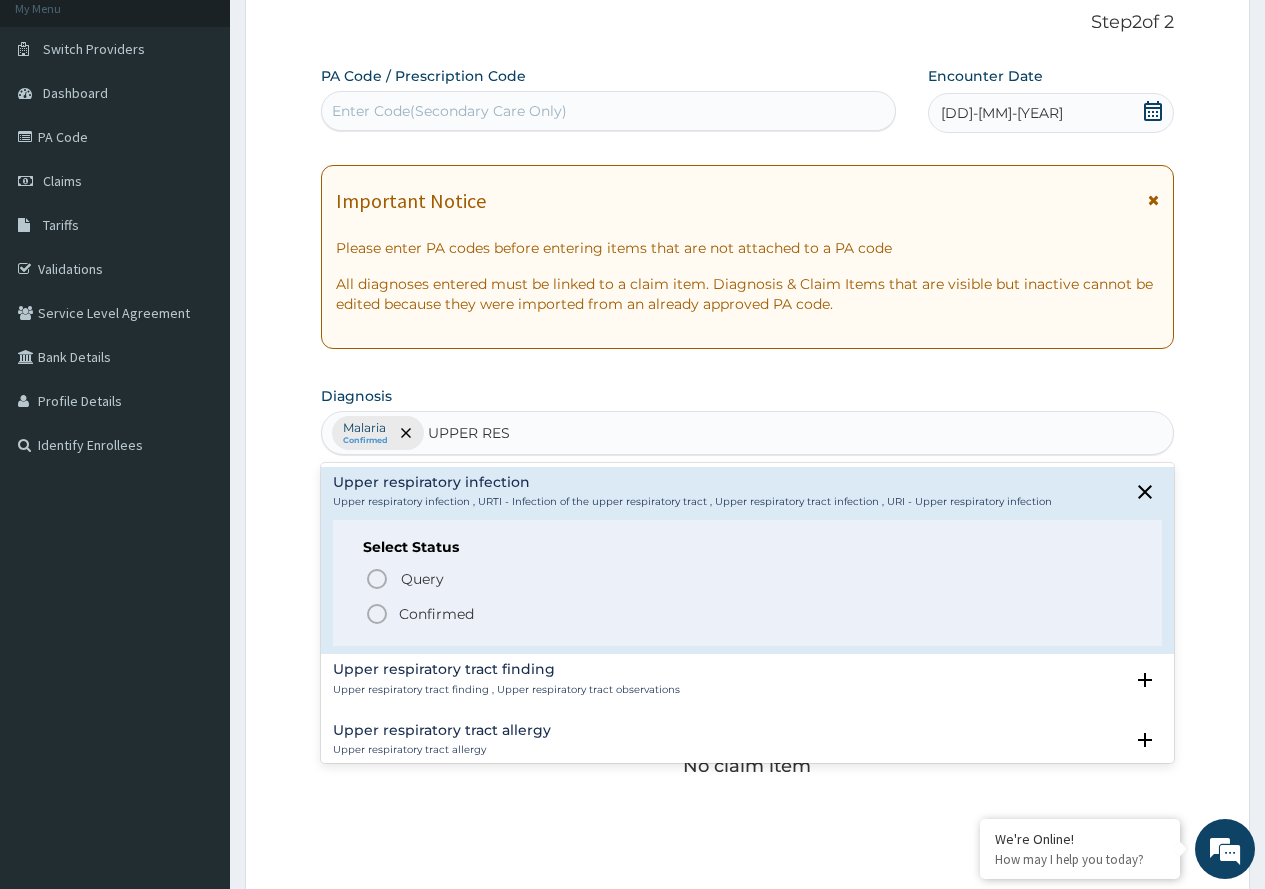 click 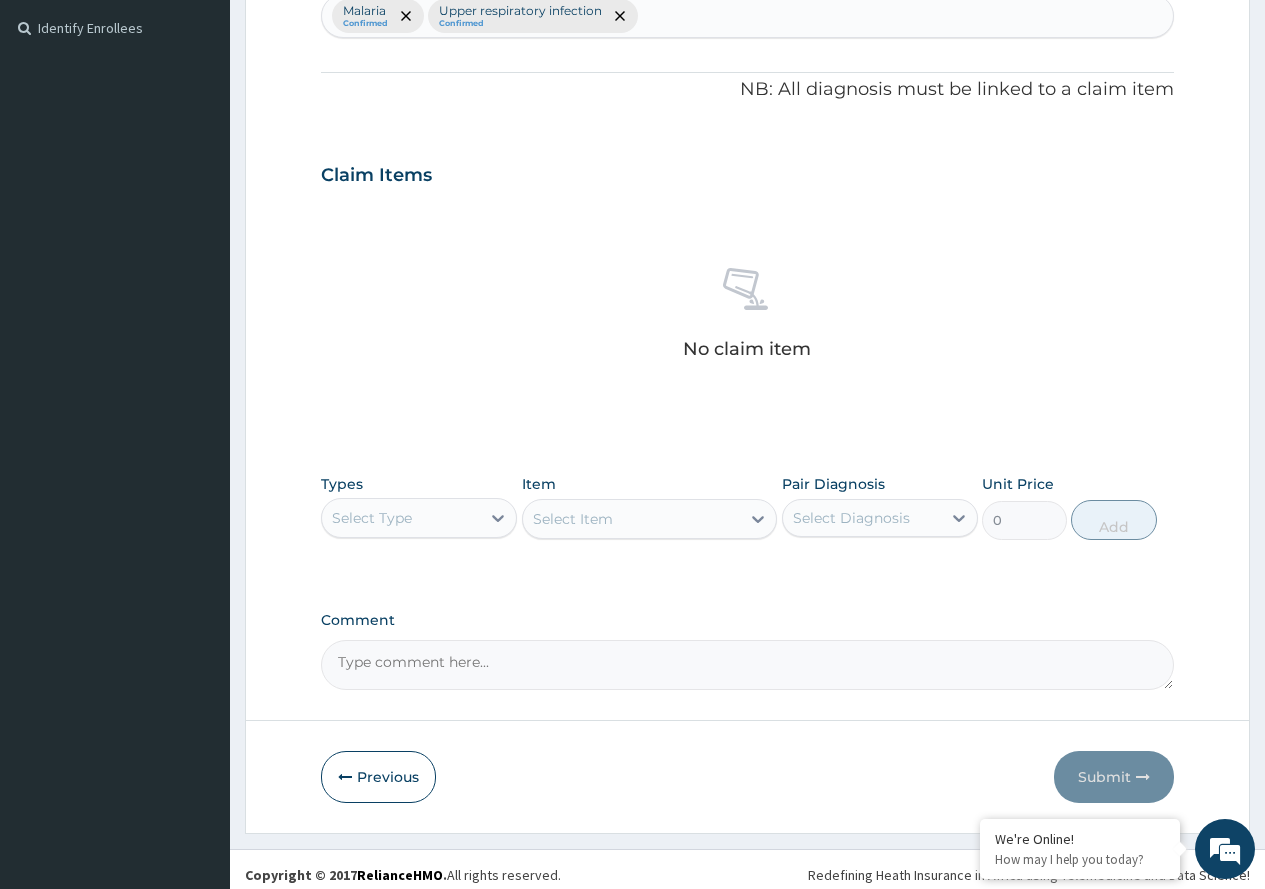 scroll, scrollTop: 553, scrollLeft: 0, axis: vertical 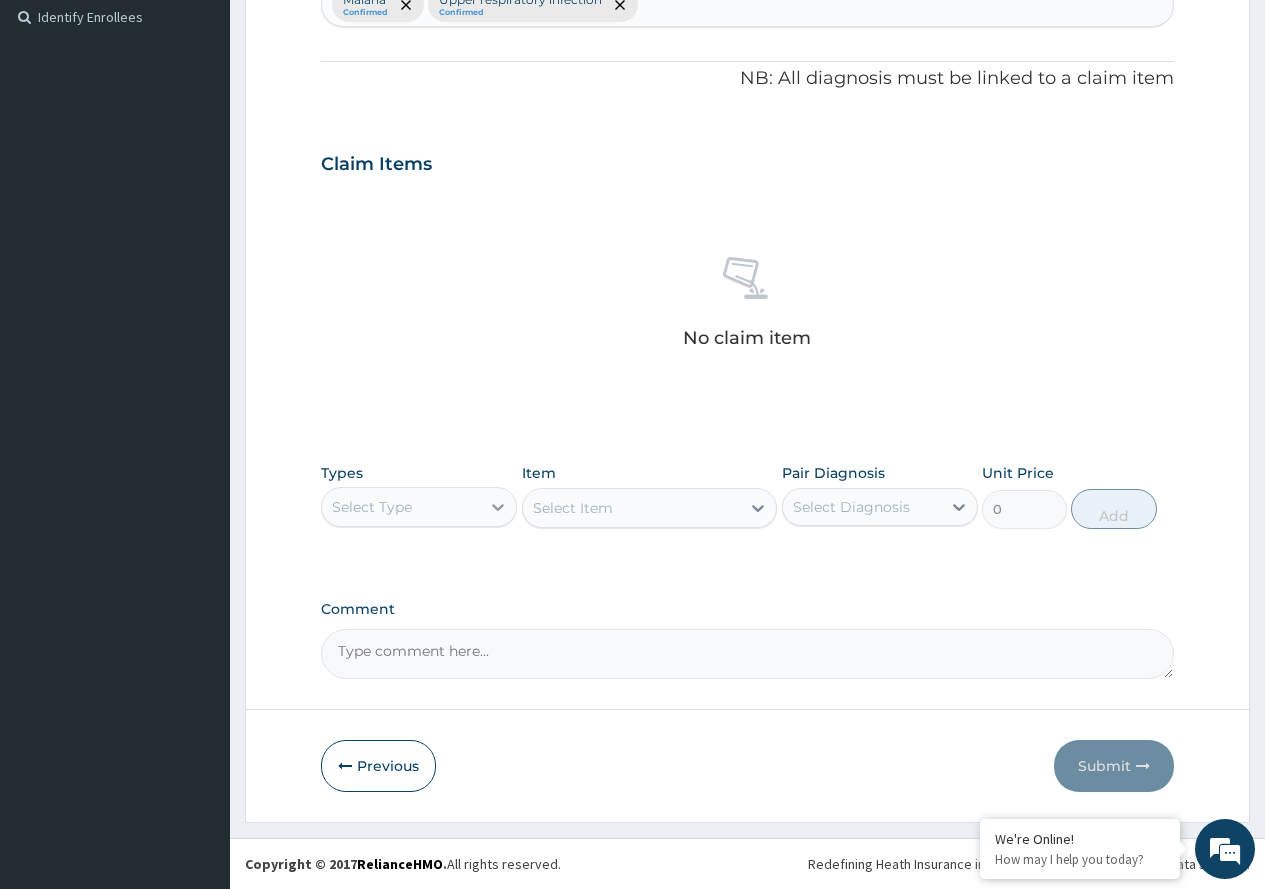 click at bounding box center (498, 507) 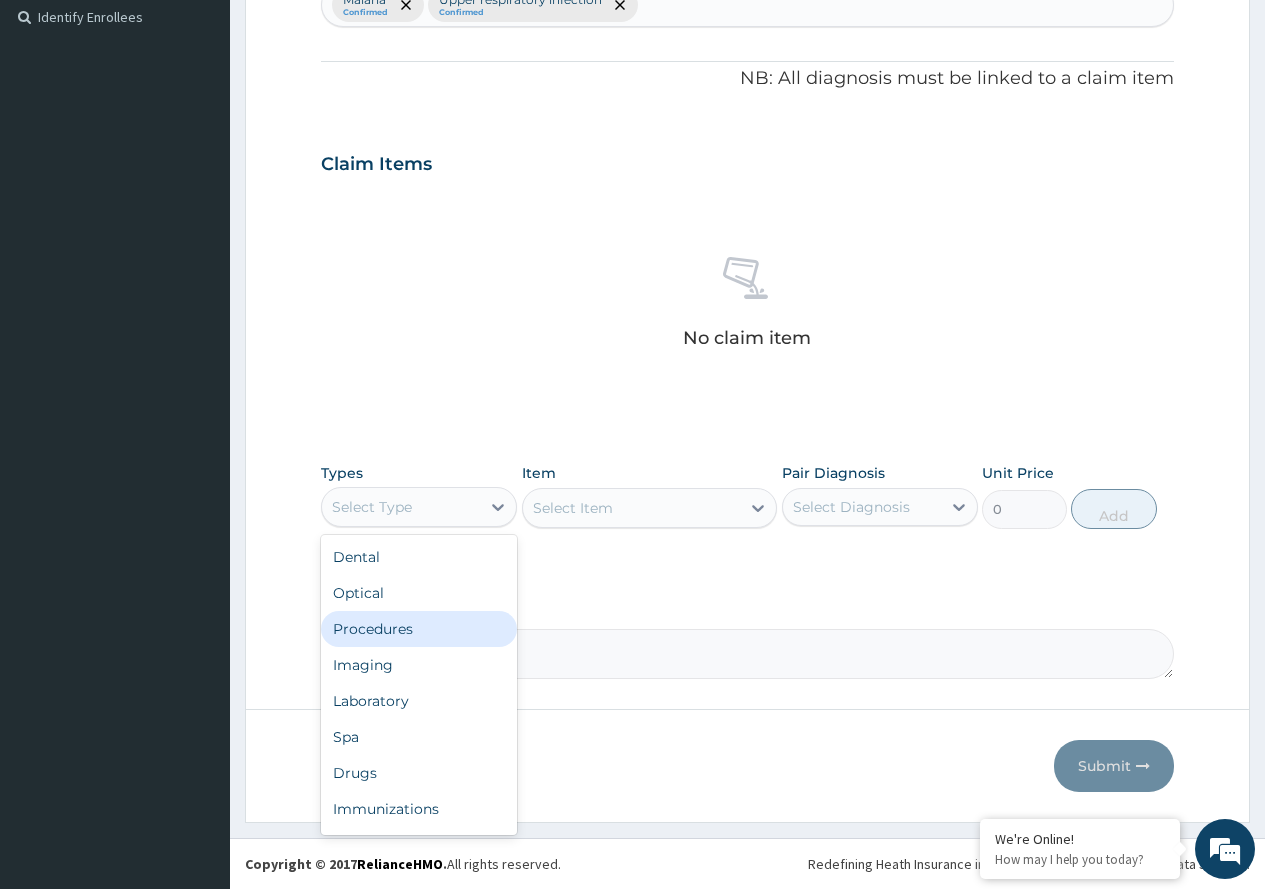 click on "Procedures" at bounding box center [419, 629] 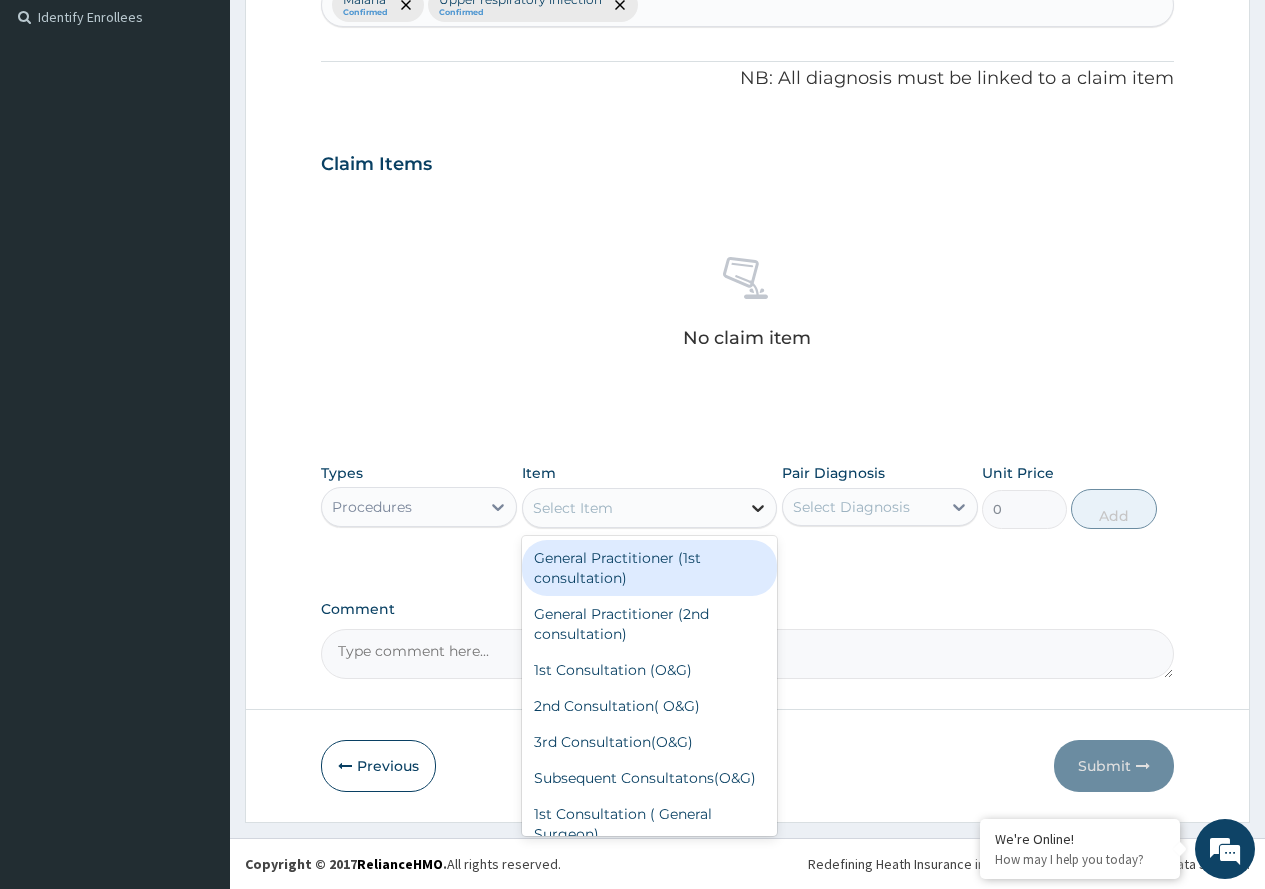 click 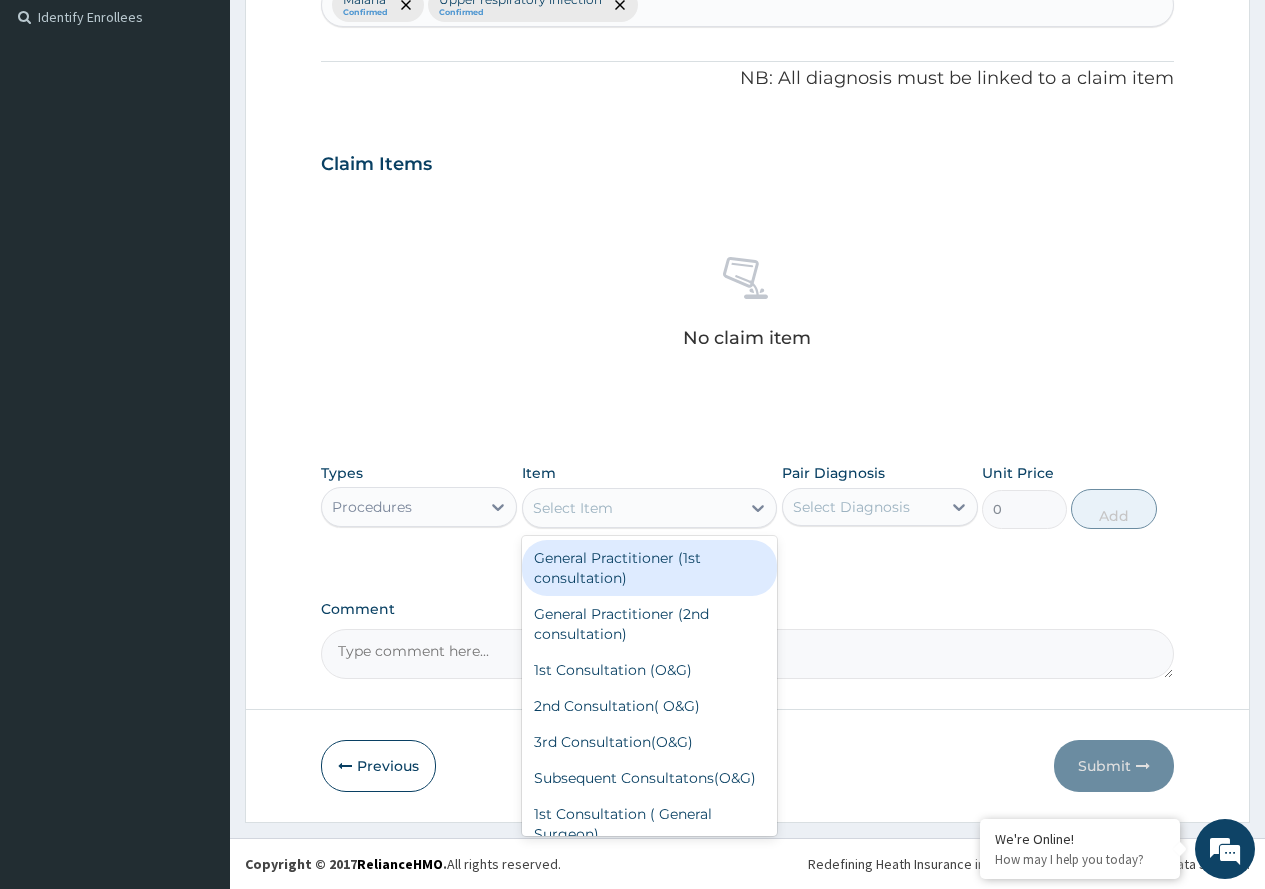 click on "General Practitioner (1st consultation)" at bounding box center [650, 568] 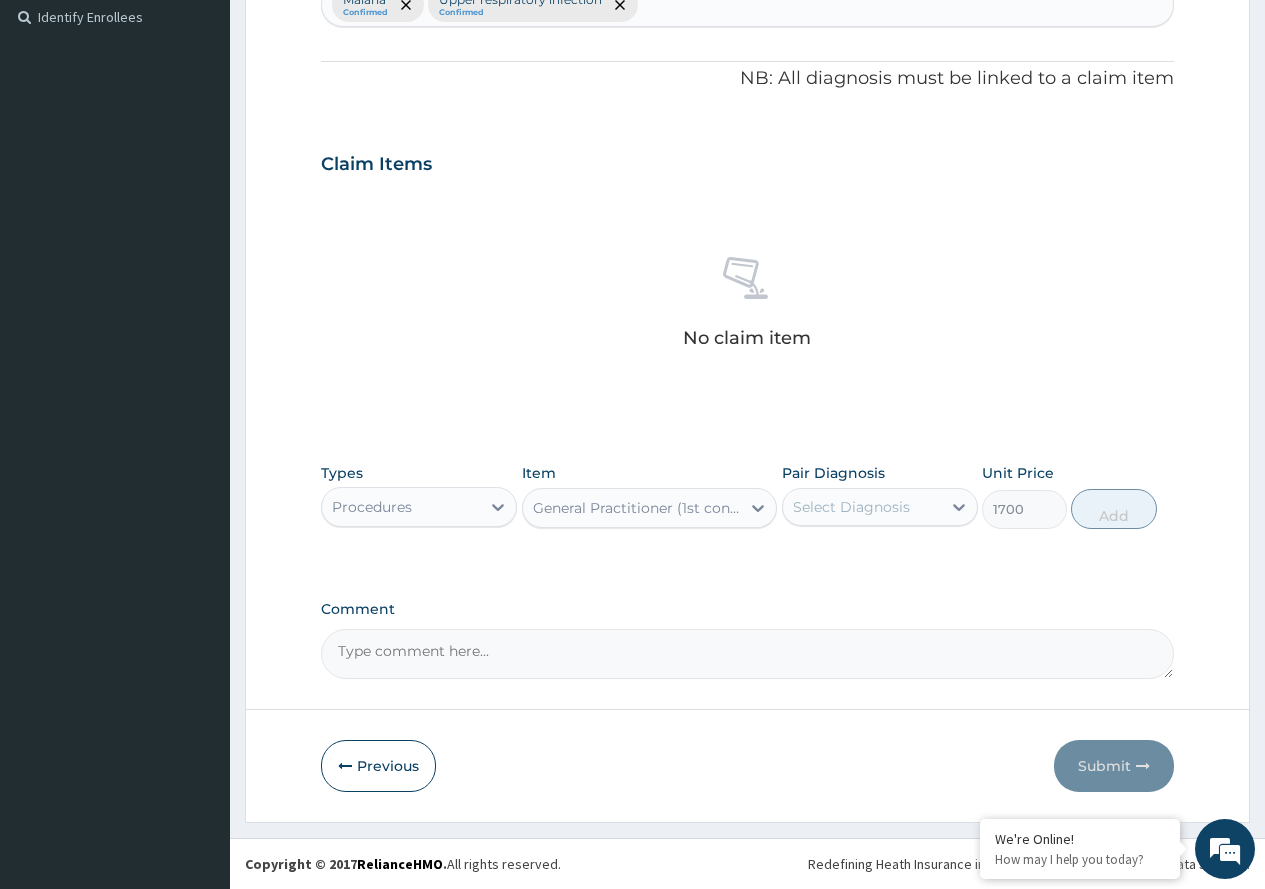 click on "Select Diagnosis" at bounding box center (851, 507) 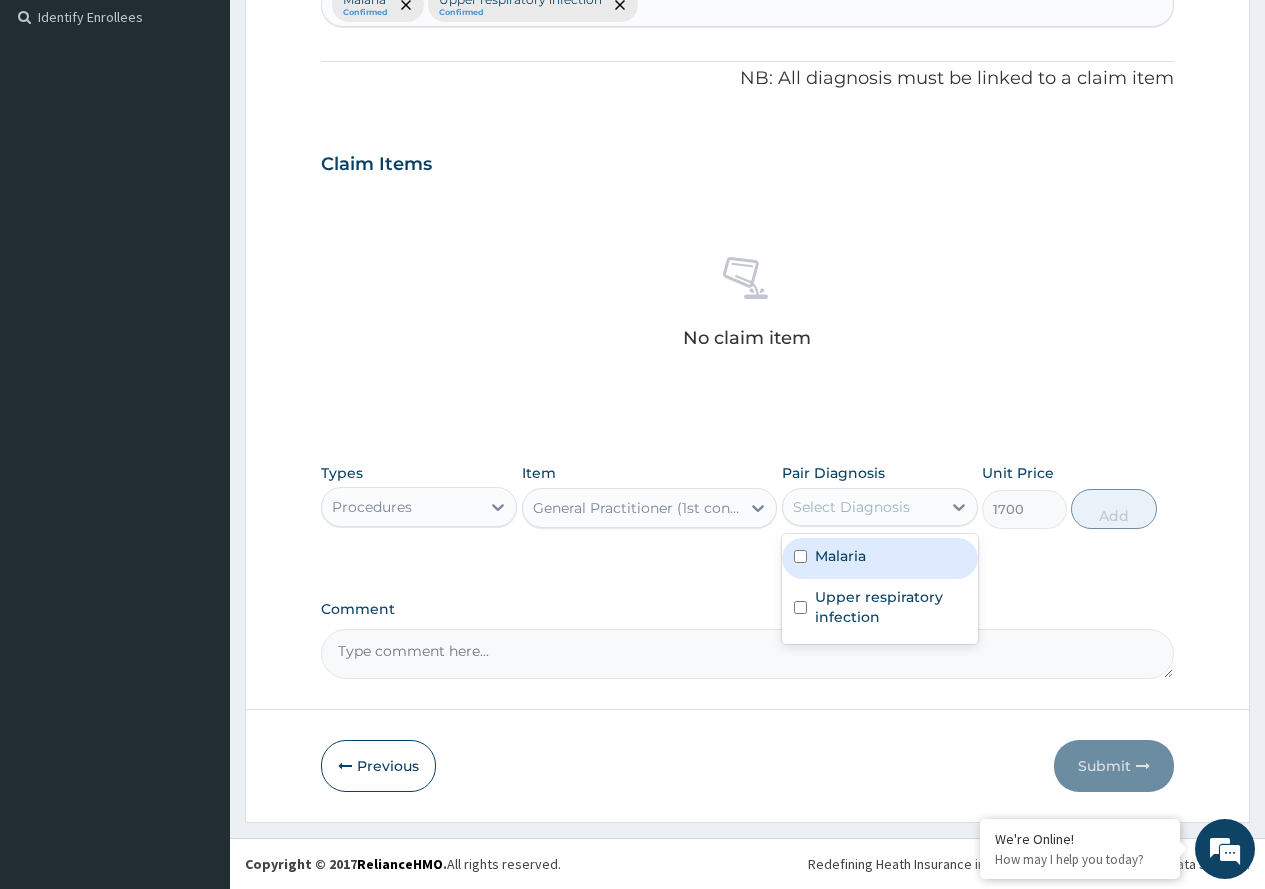 click on "Malaria" at bounding box center (880, 558) 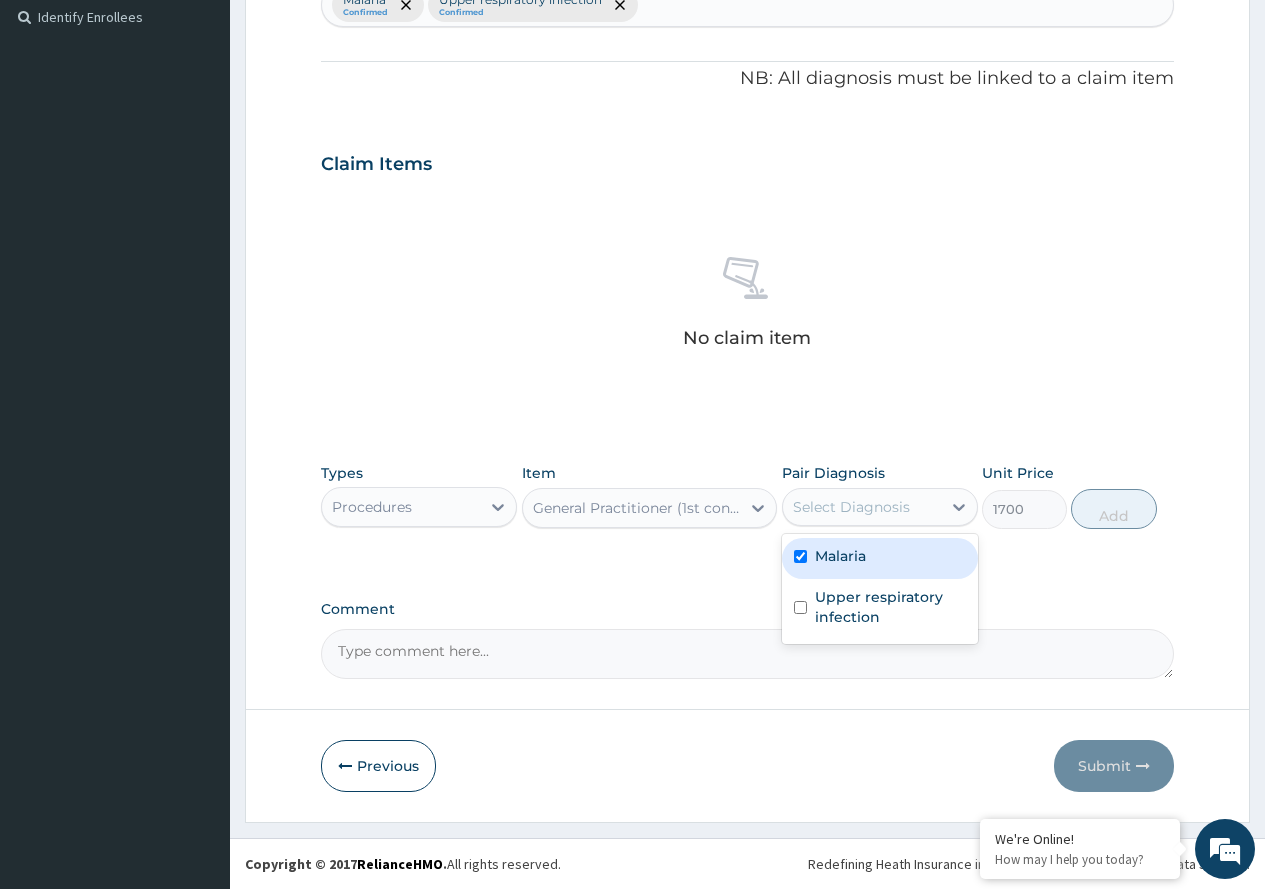checkbox on "true" 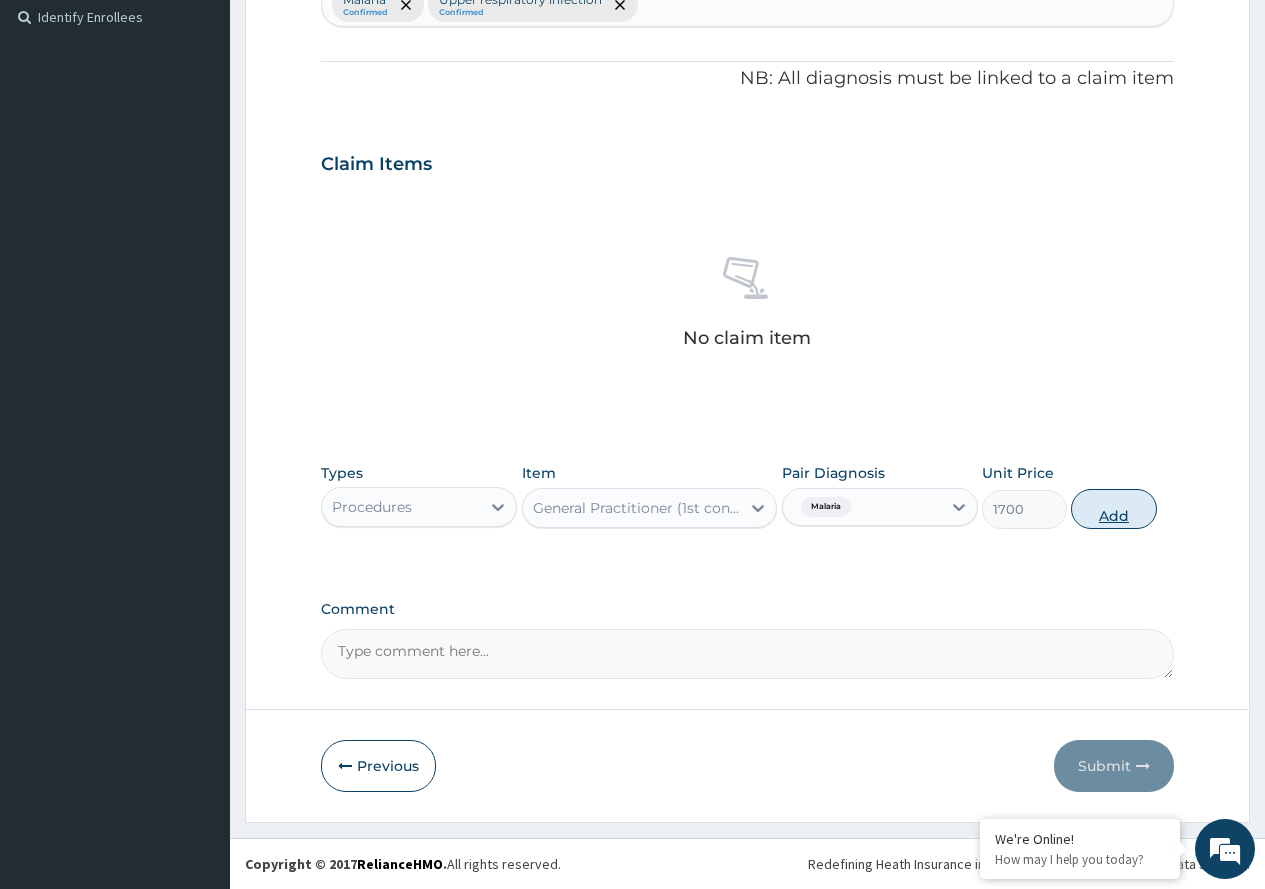 click on "Add" at bounding box center (1113, 509) 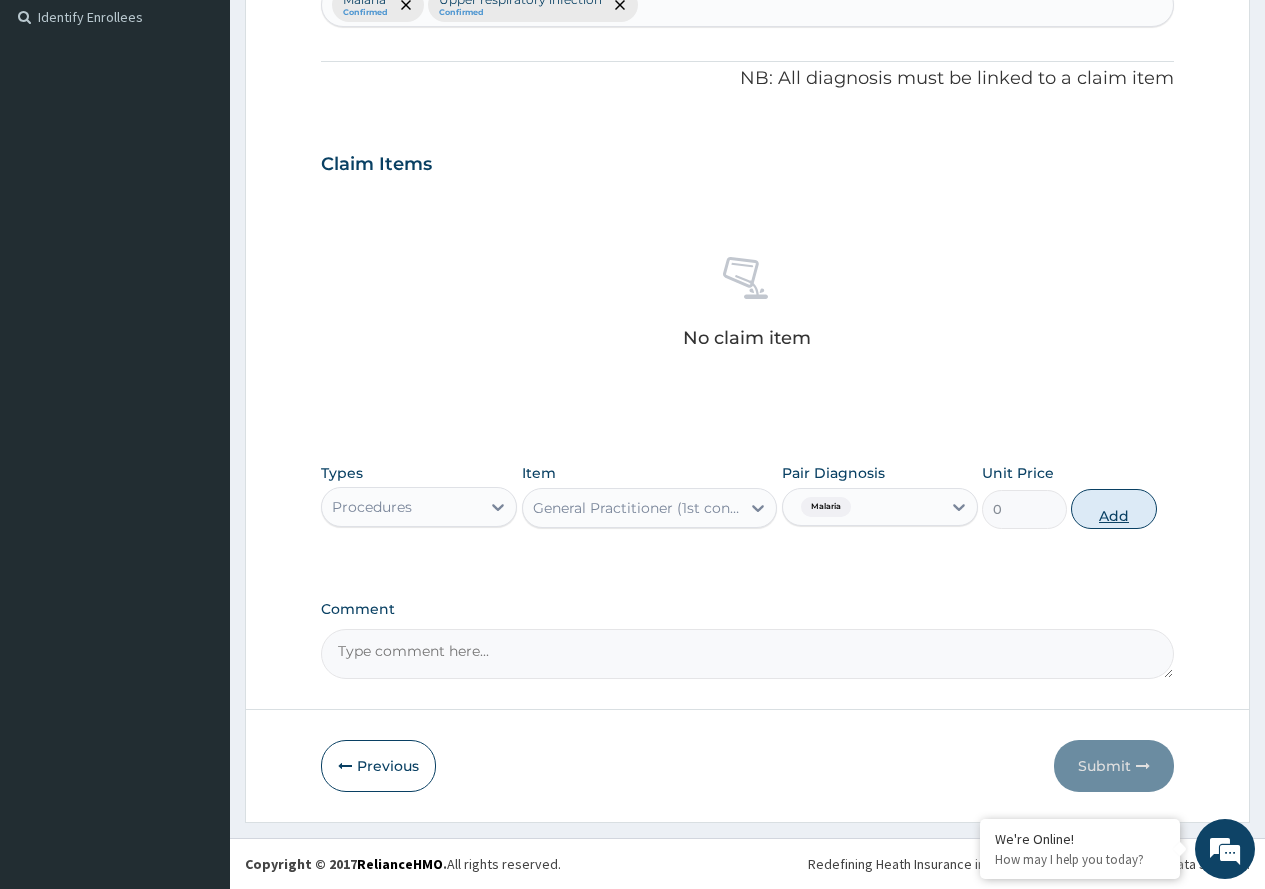 scroll, scrollTop: 473, scrollLeft: 0, axis: vertical 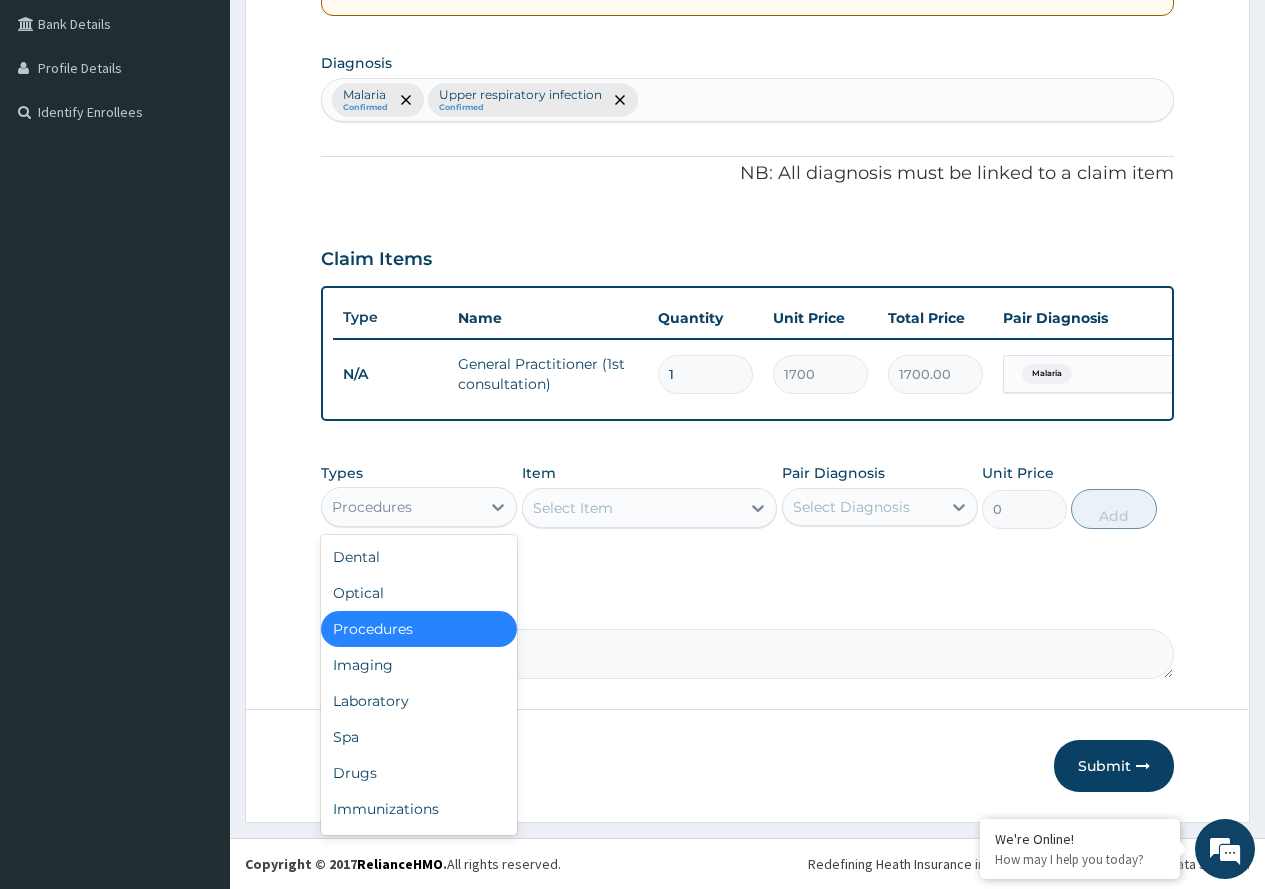click on "Procedures" at bounding box center (401, 507) 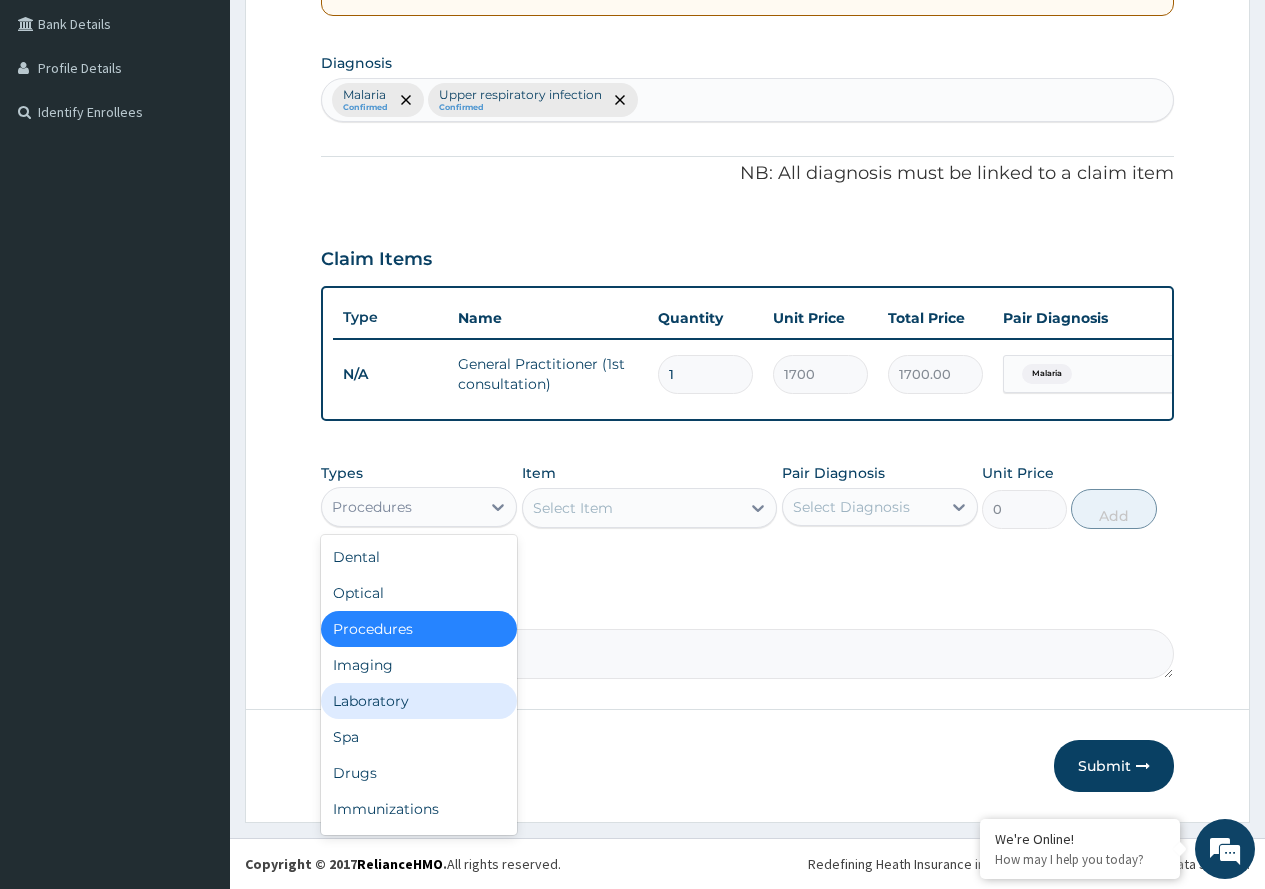 click on "Laboratory" at bounding box center [419, 701] 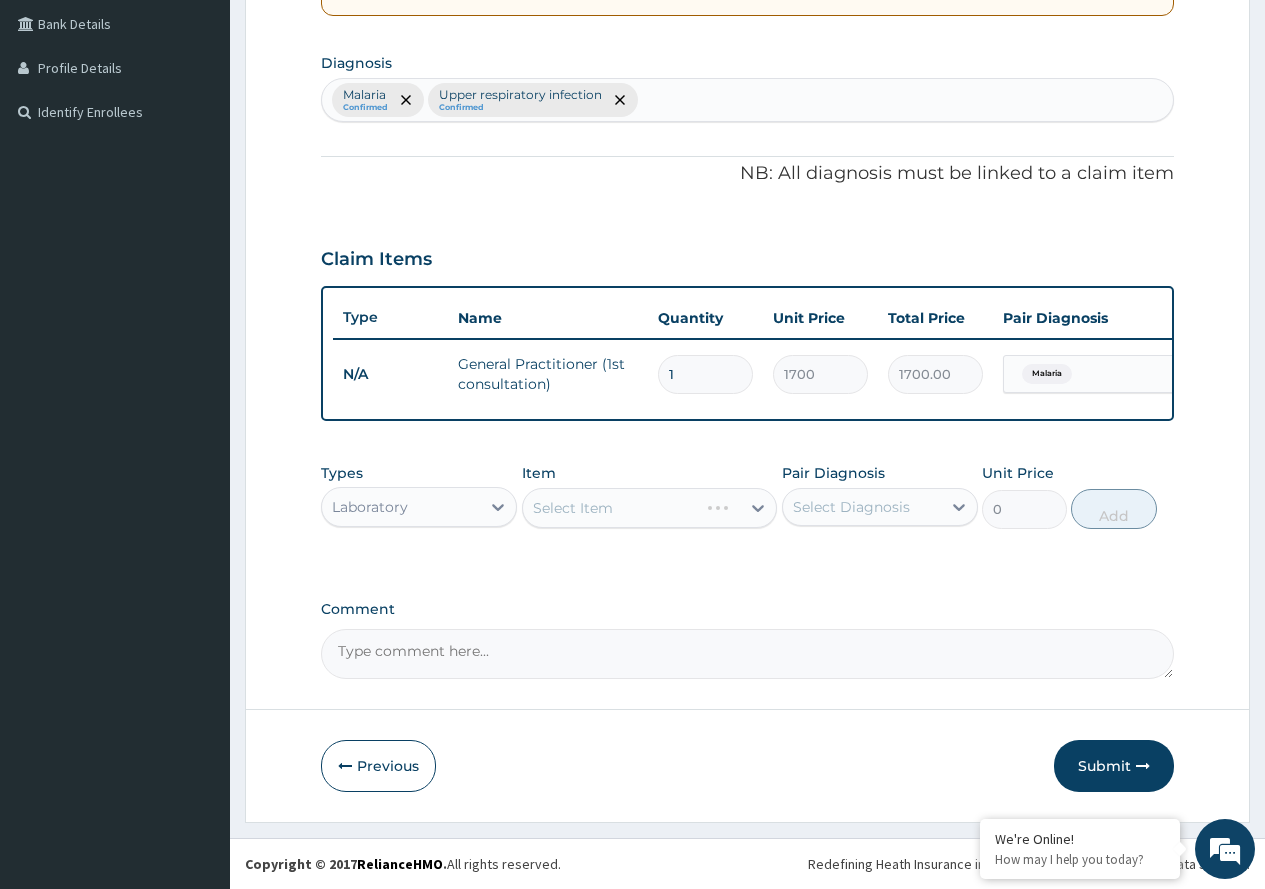 click on "Select Item" at bounding box center (650, 508) 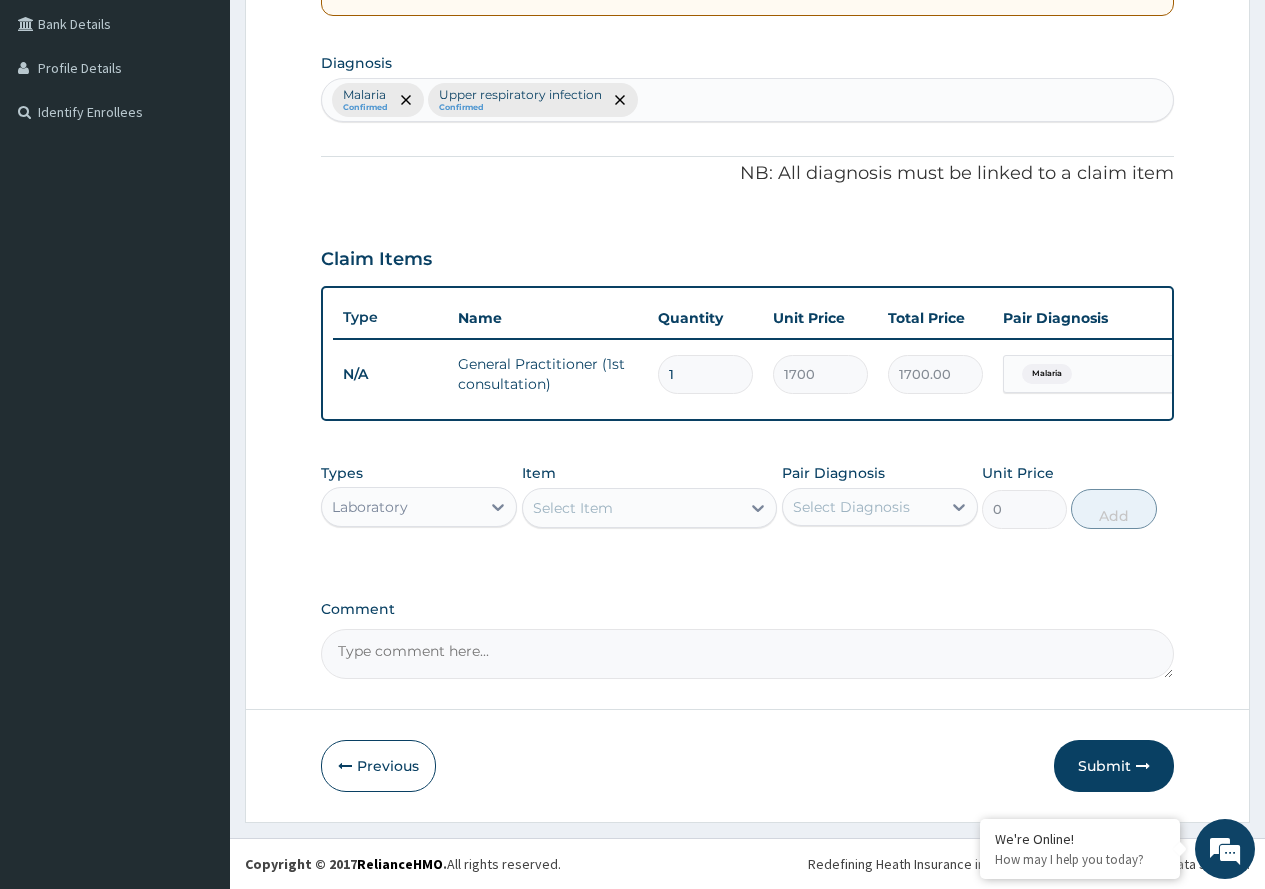 click 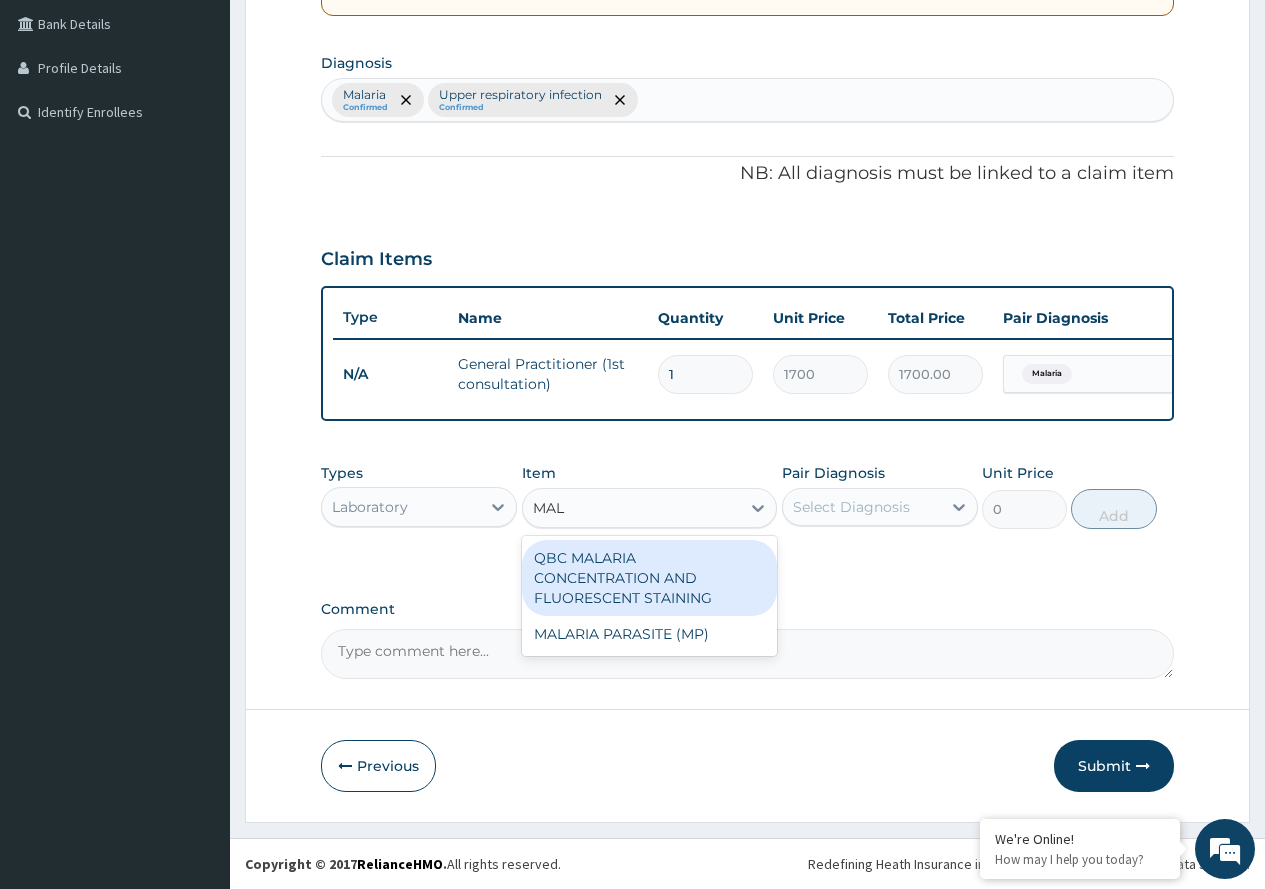 type on "MALA" 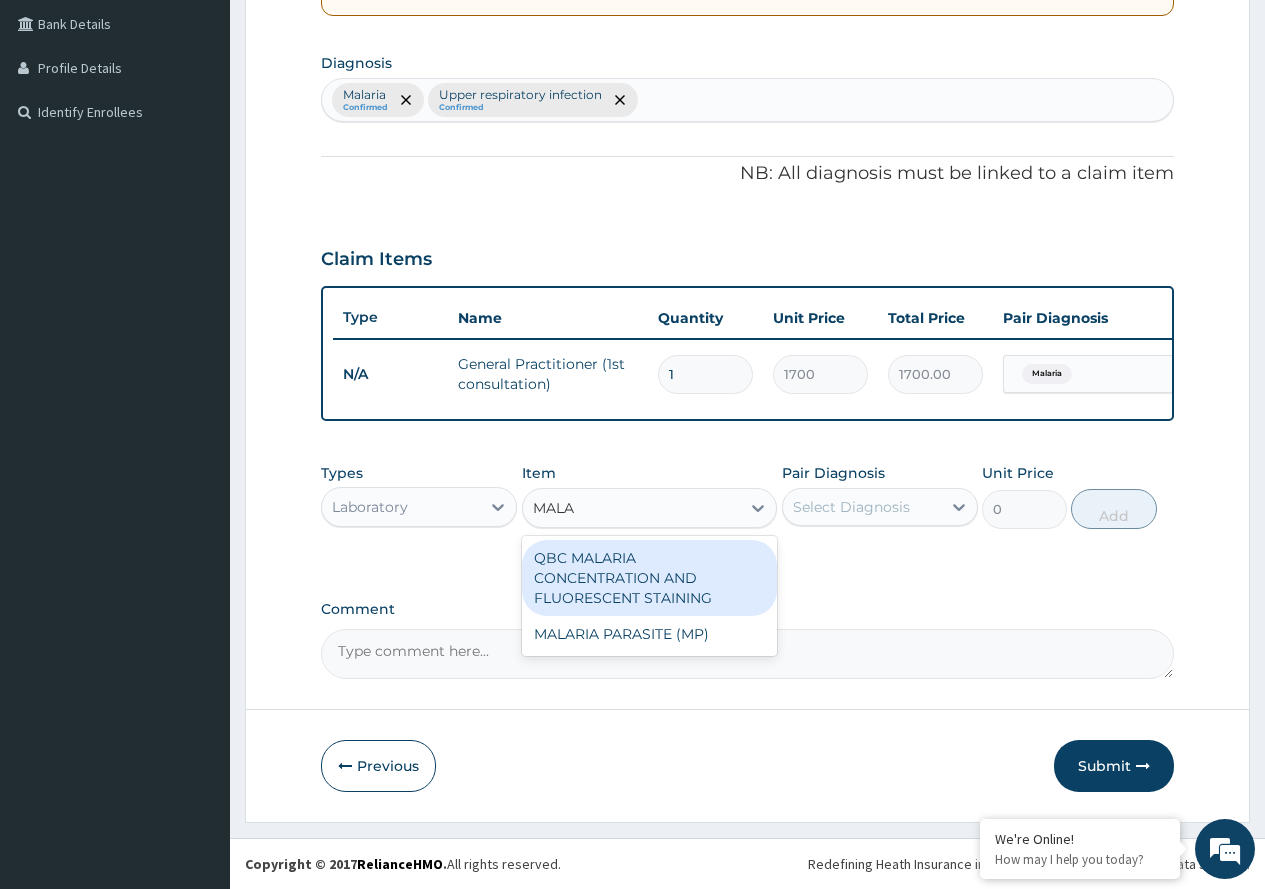 click on "QBC MALARIA CONCENTRATION AND FLUORESCENT STAINING" at bounding box center [650, 578] 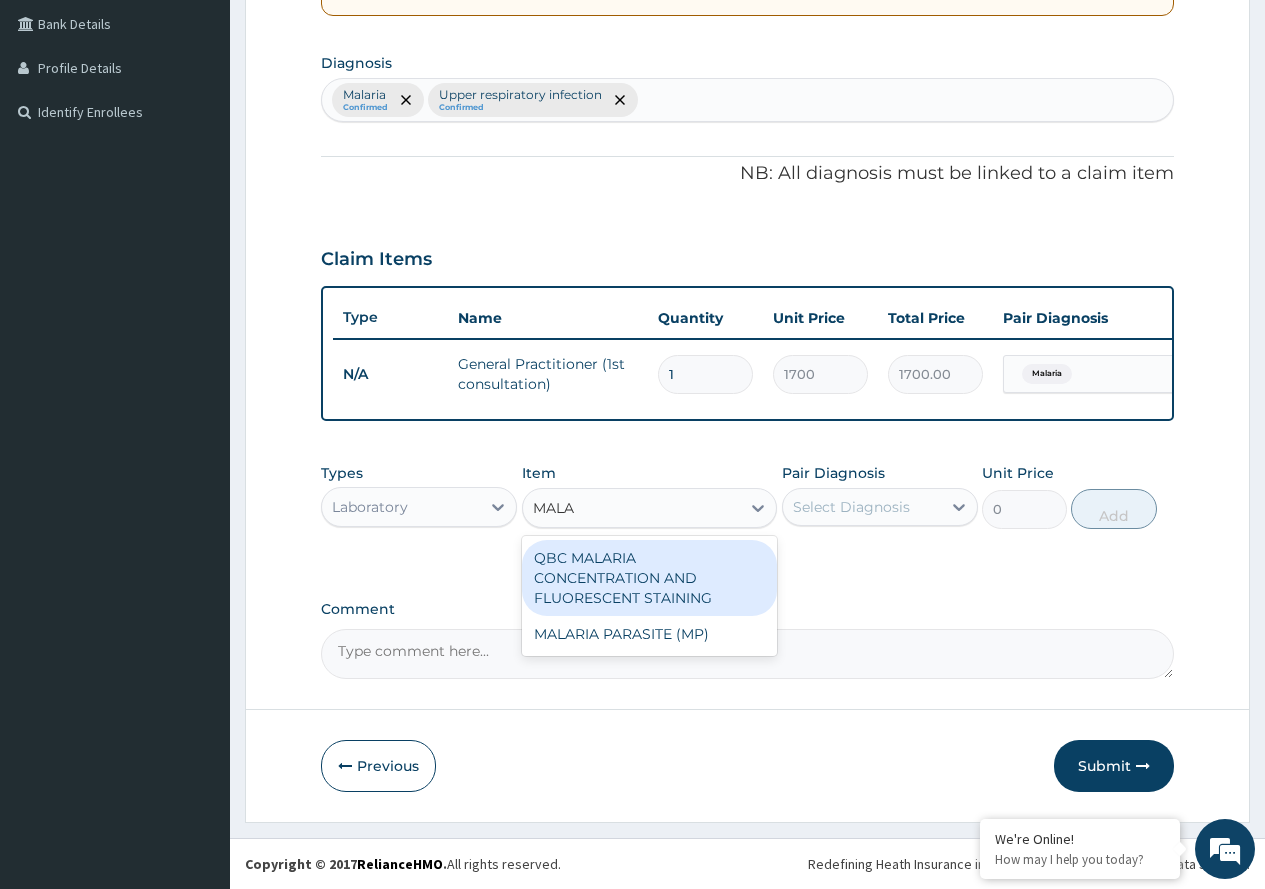 type 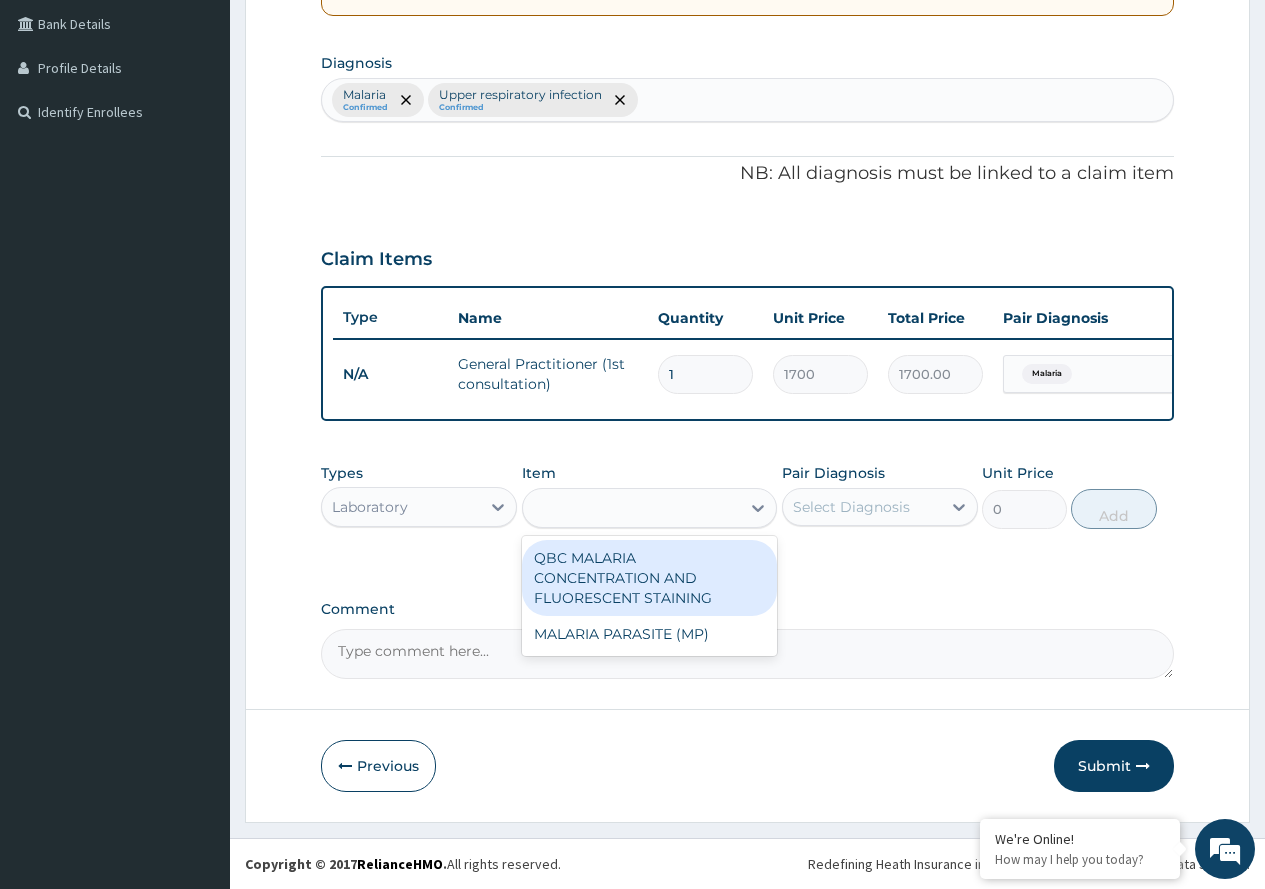 type on "1100" 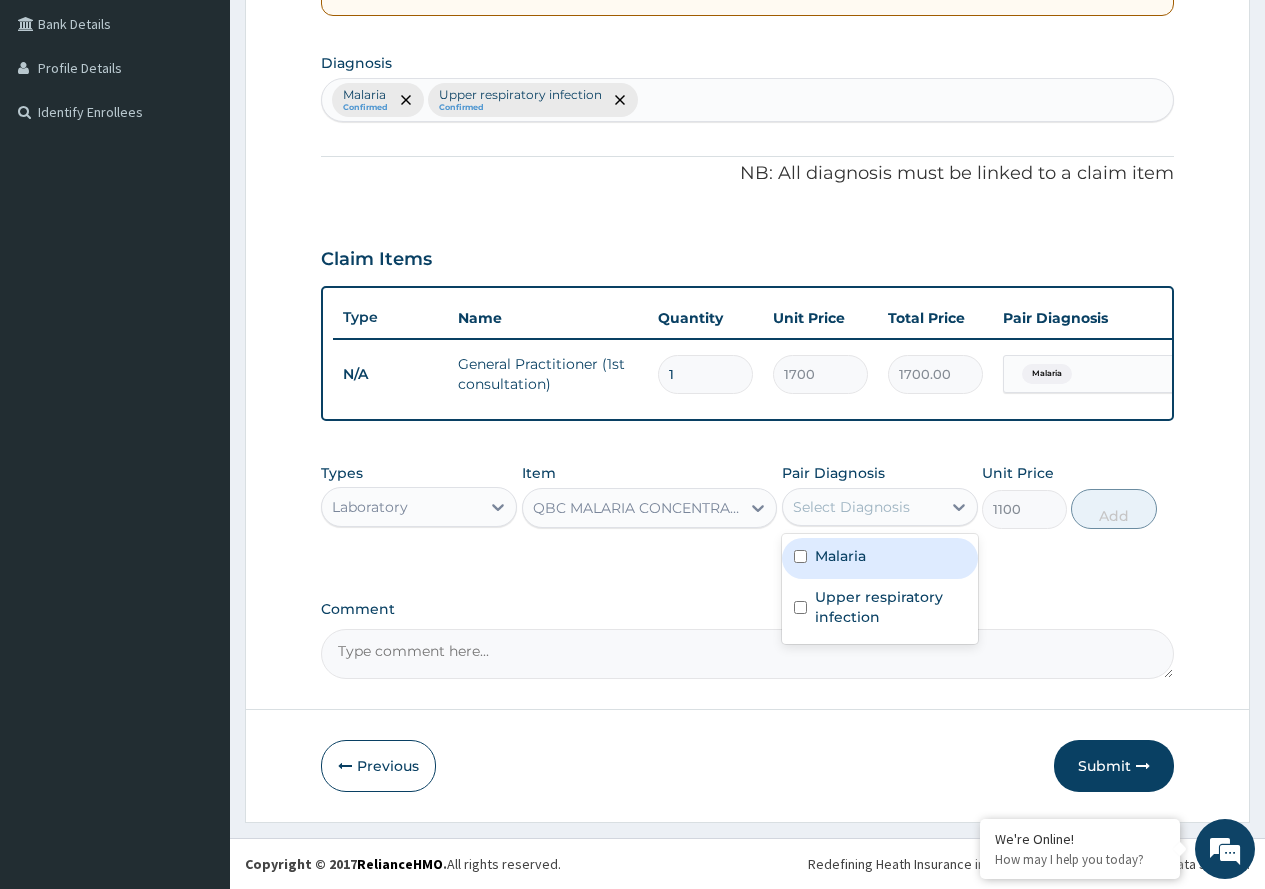 click on "Select Diagnosis" at bounding box center [862, 507] 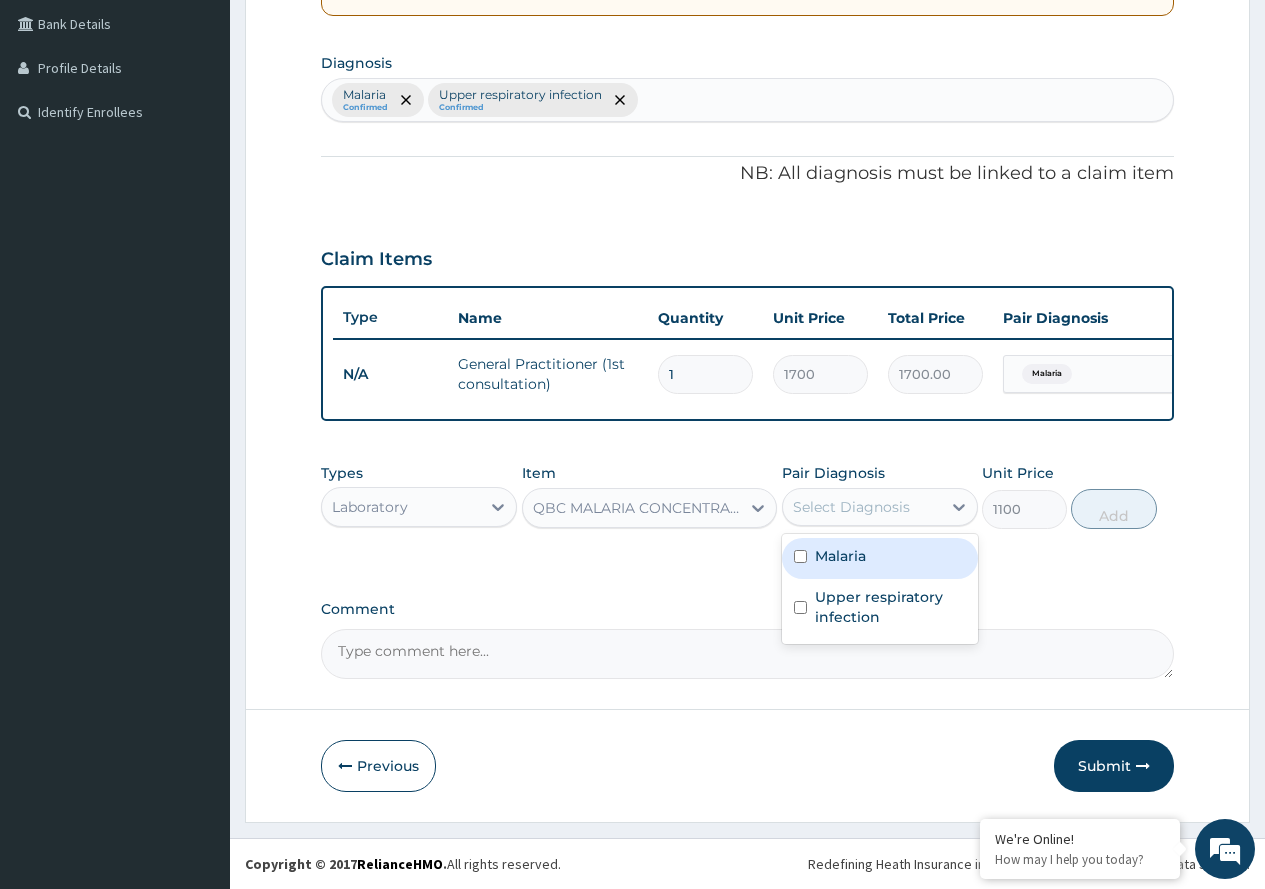 click on "Malaria" at bounding box center (880, 558) 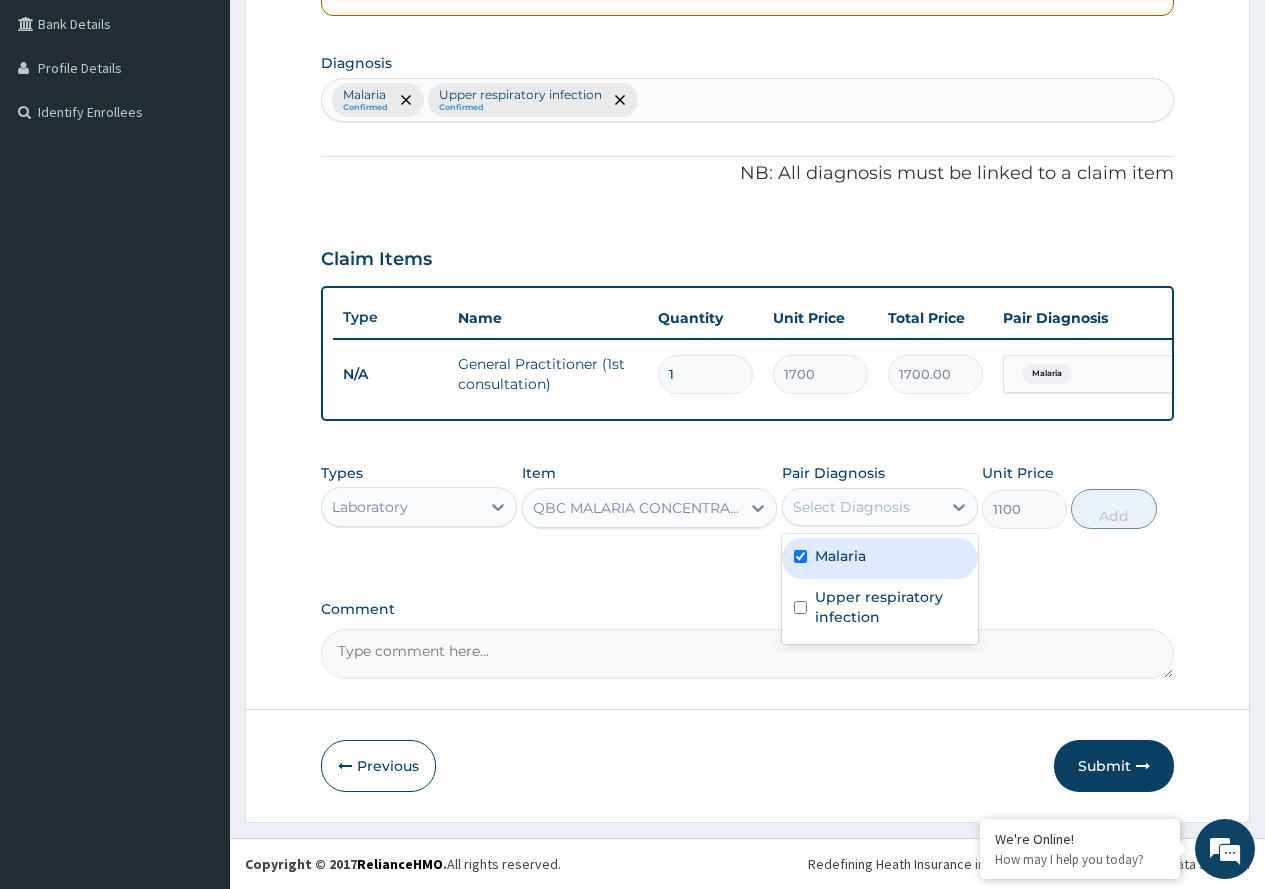 checkbox on "true" 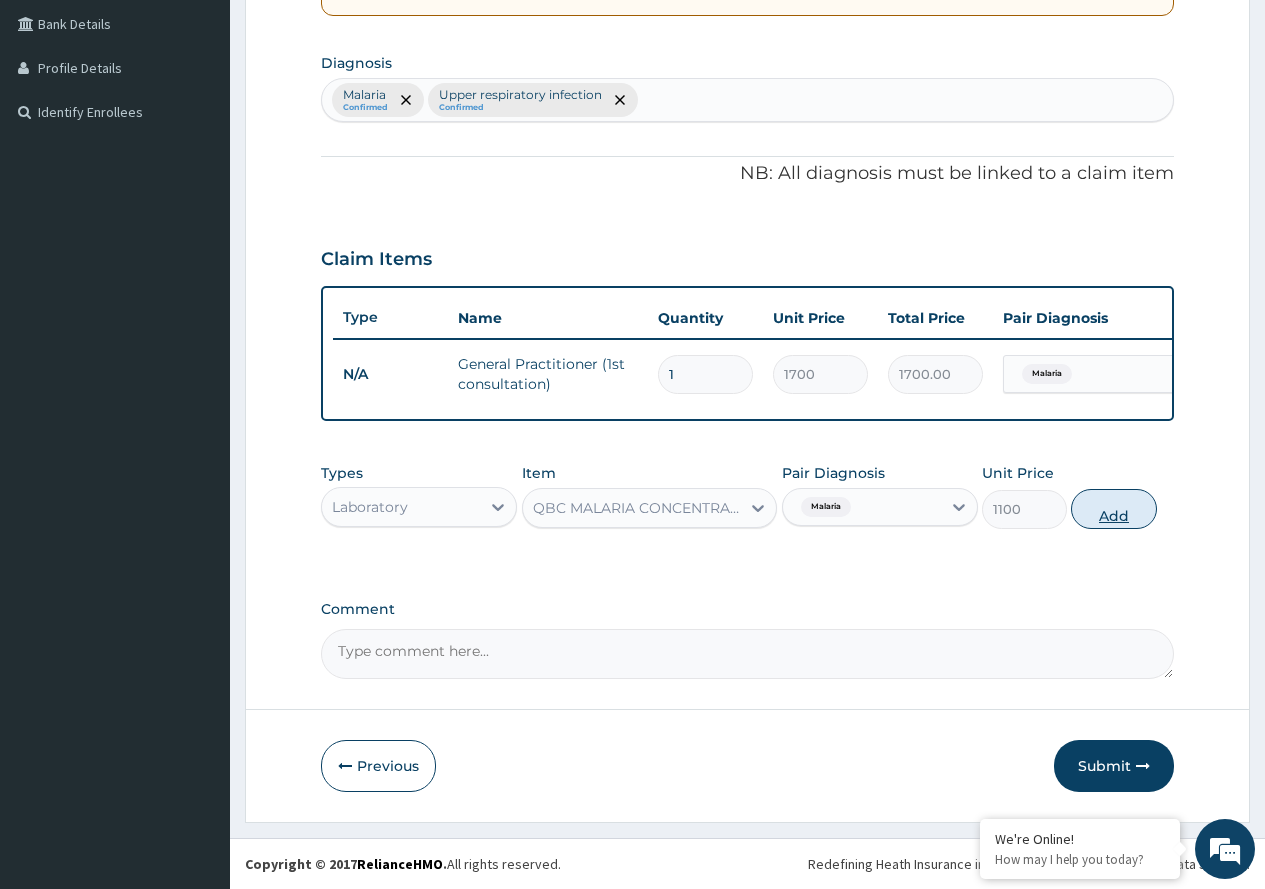 click on "Add" at bounding box center (1113, 509) 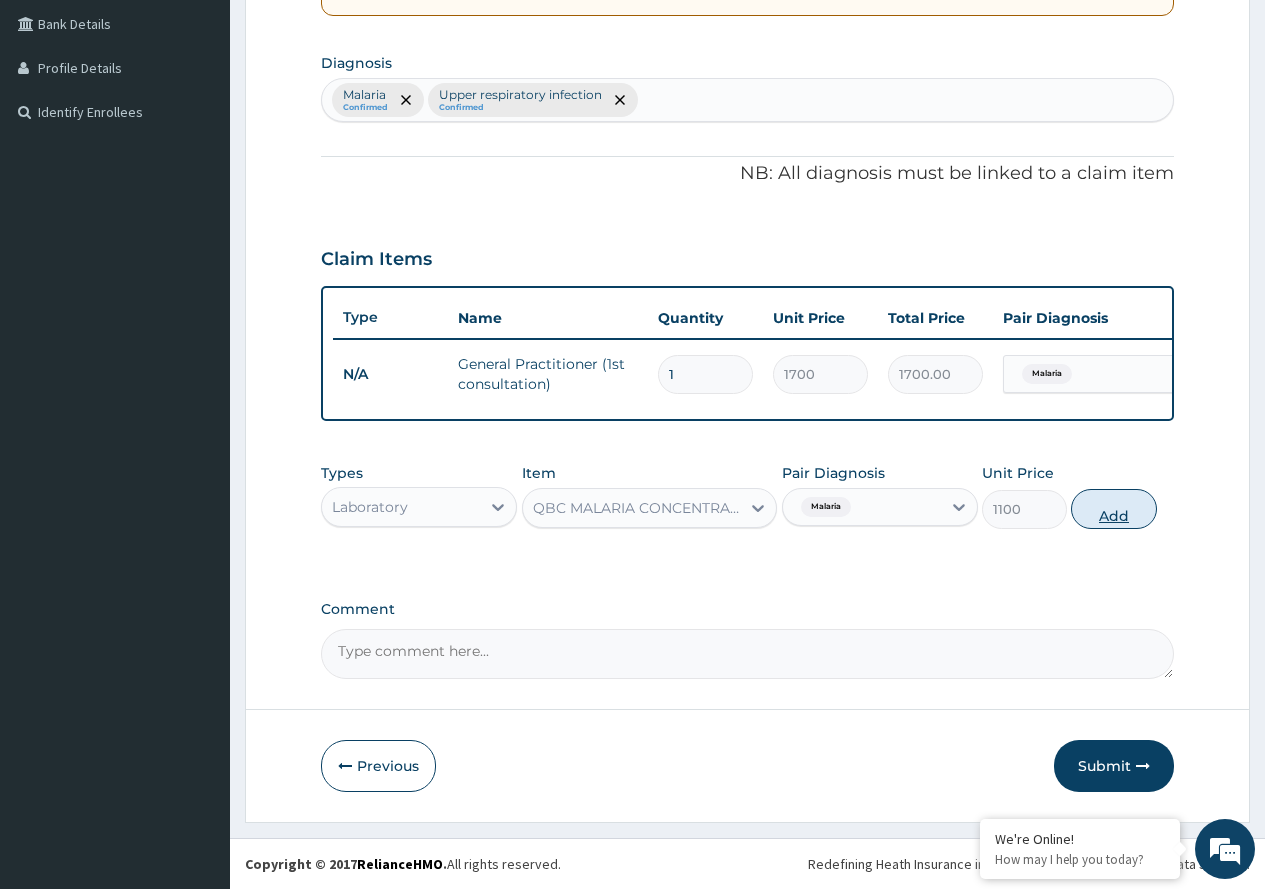 type on "0" 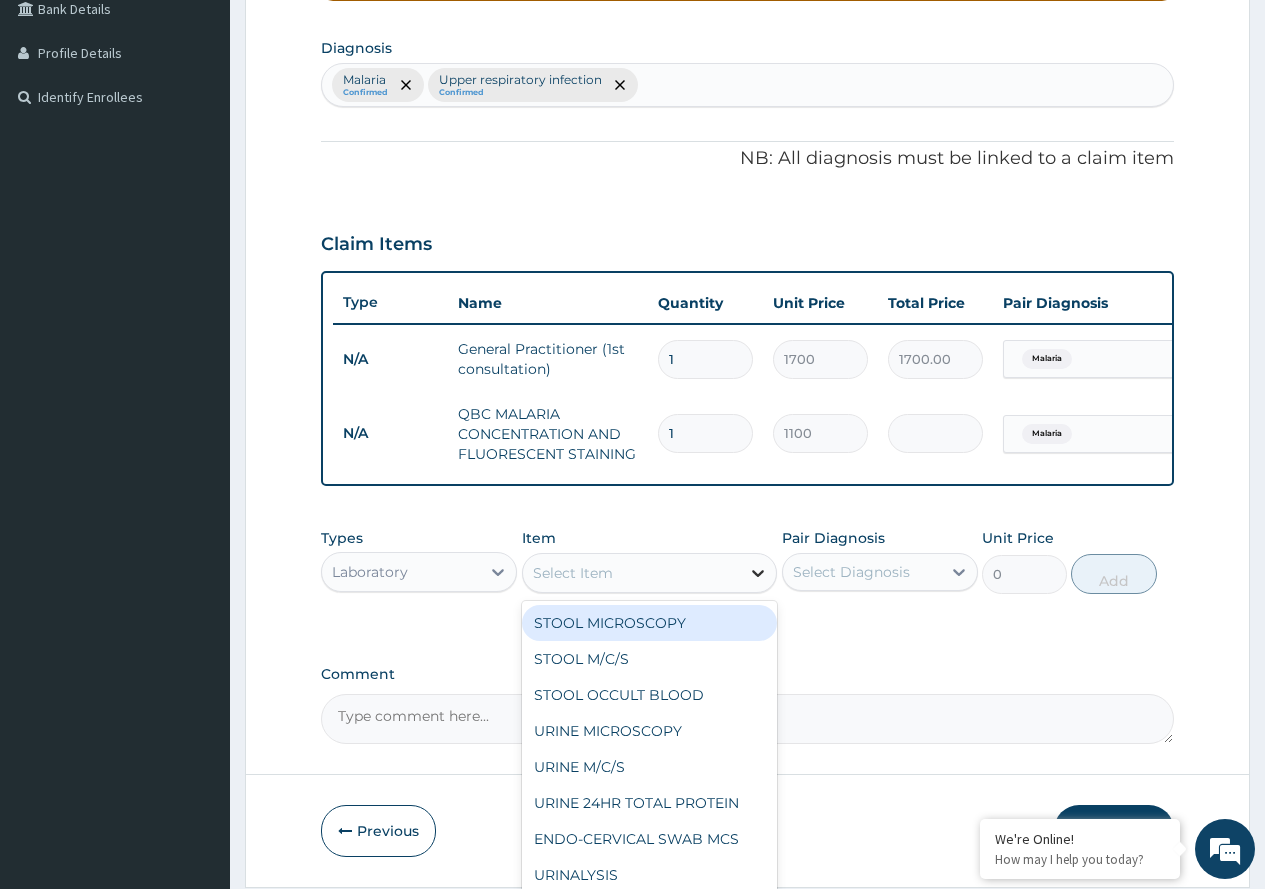 click 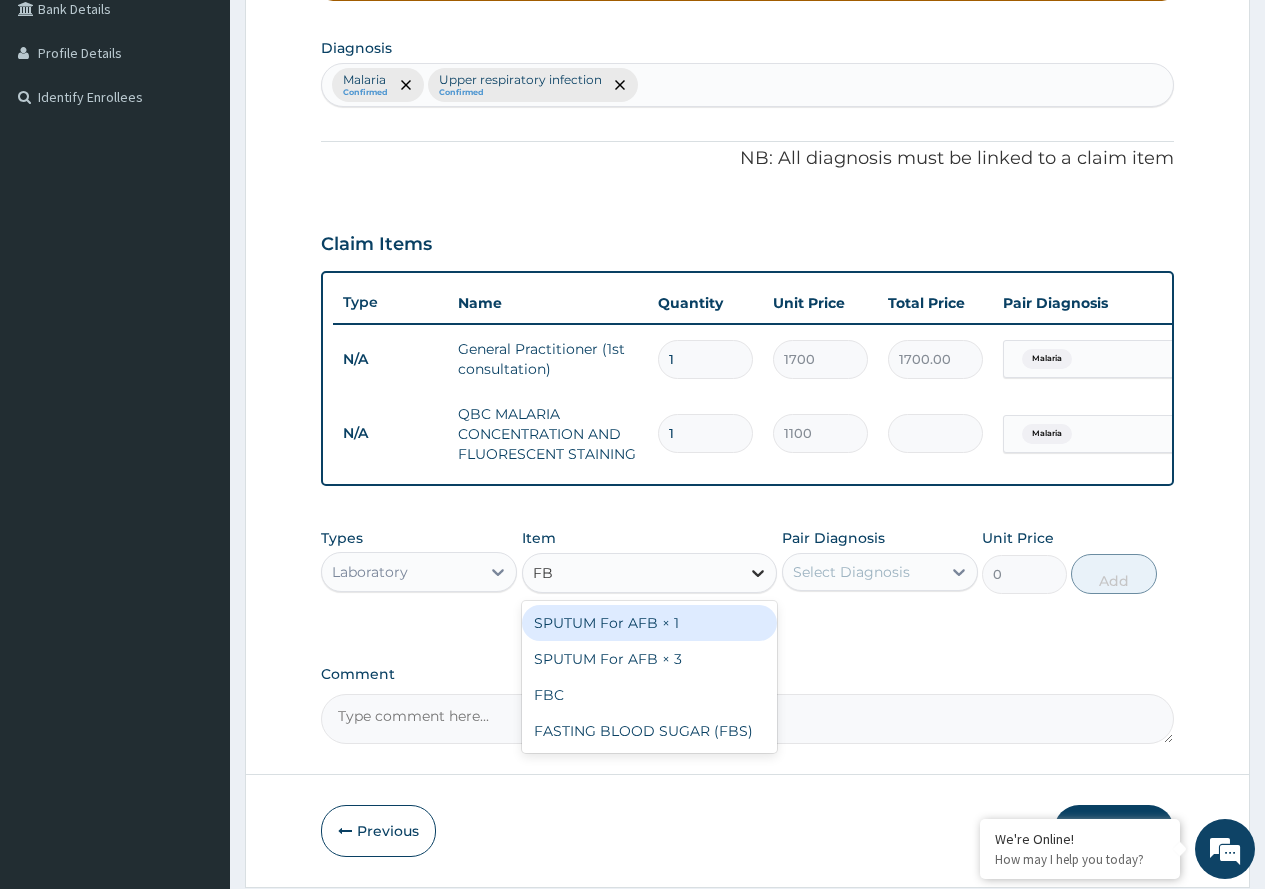type on "FBC" 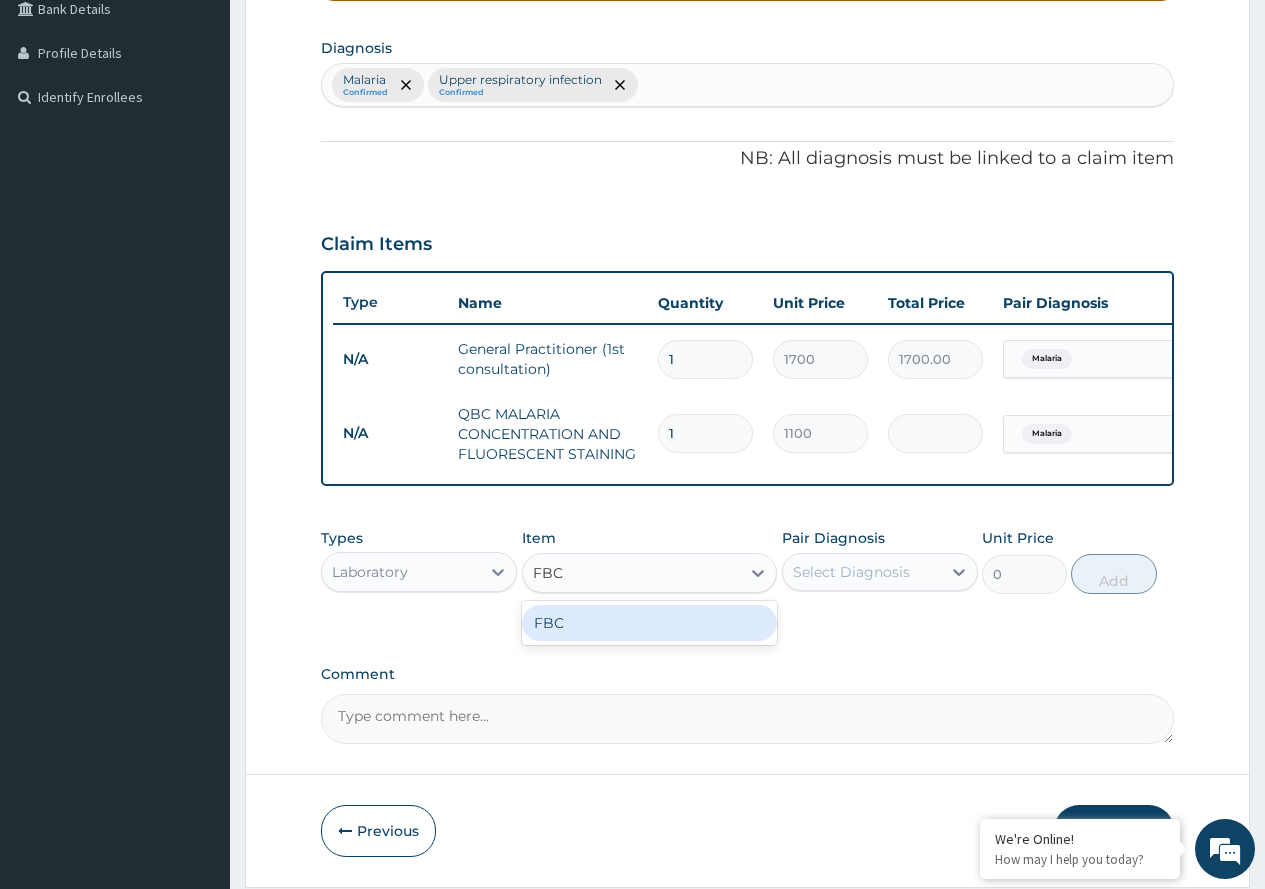 click on "FBC" at bounding box center [650, 623] 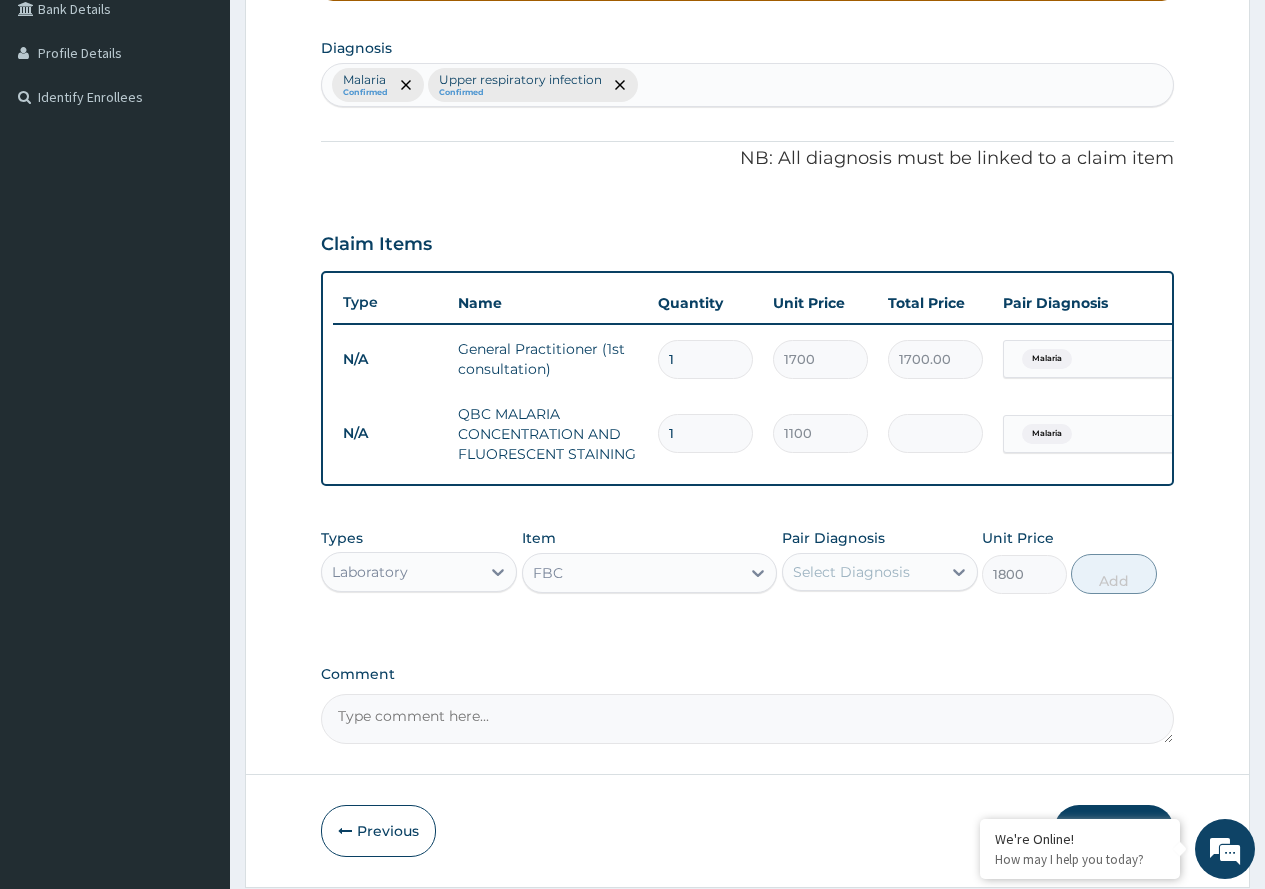 click on "Select Diagnosis" at bounding box center [862, 572] 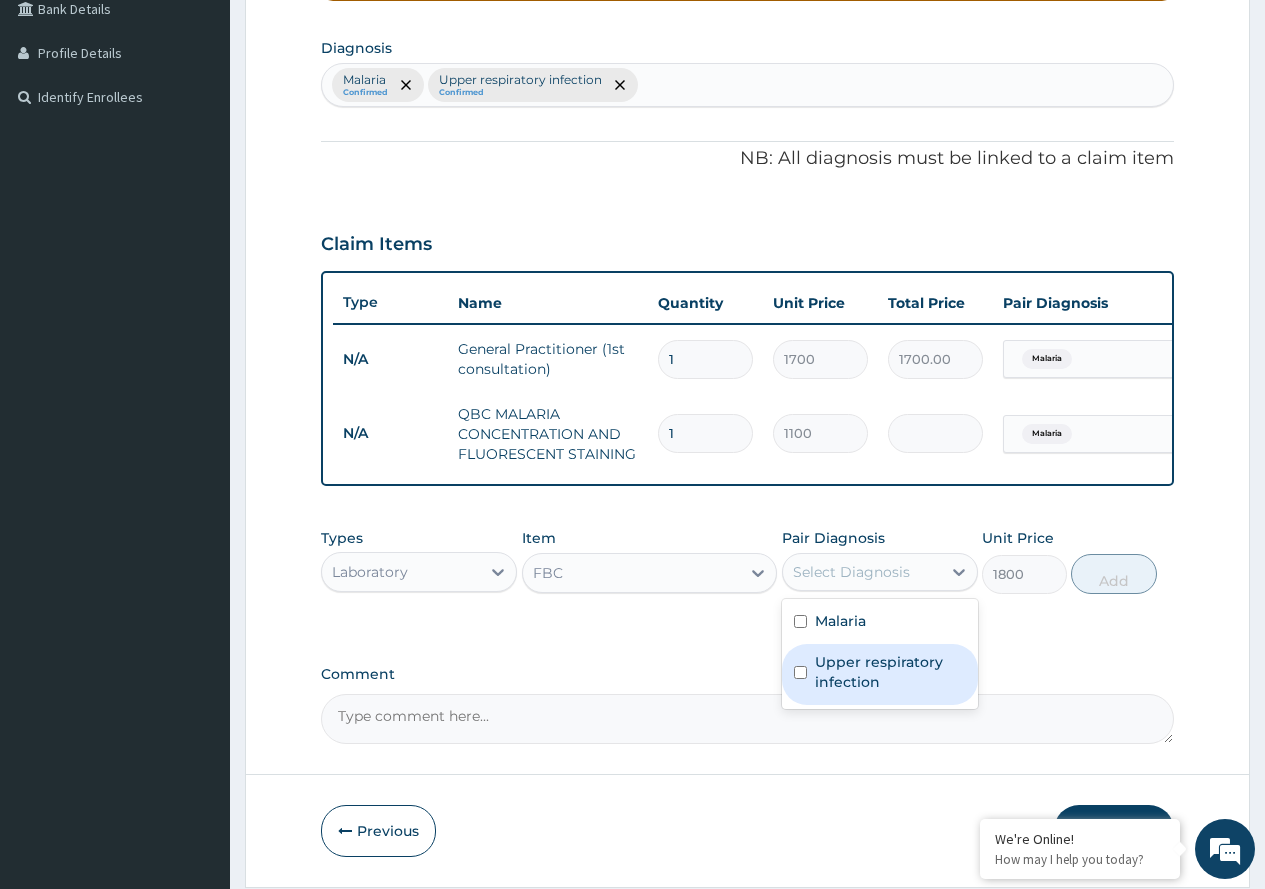 click on "Upper respiratory infection" at bounding box center [890, 672] 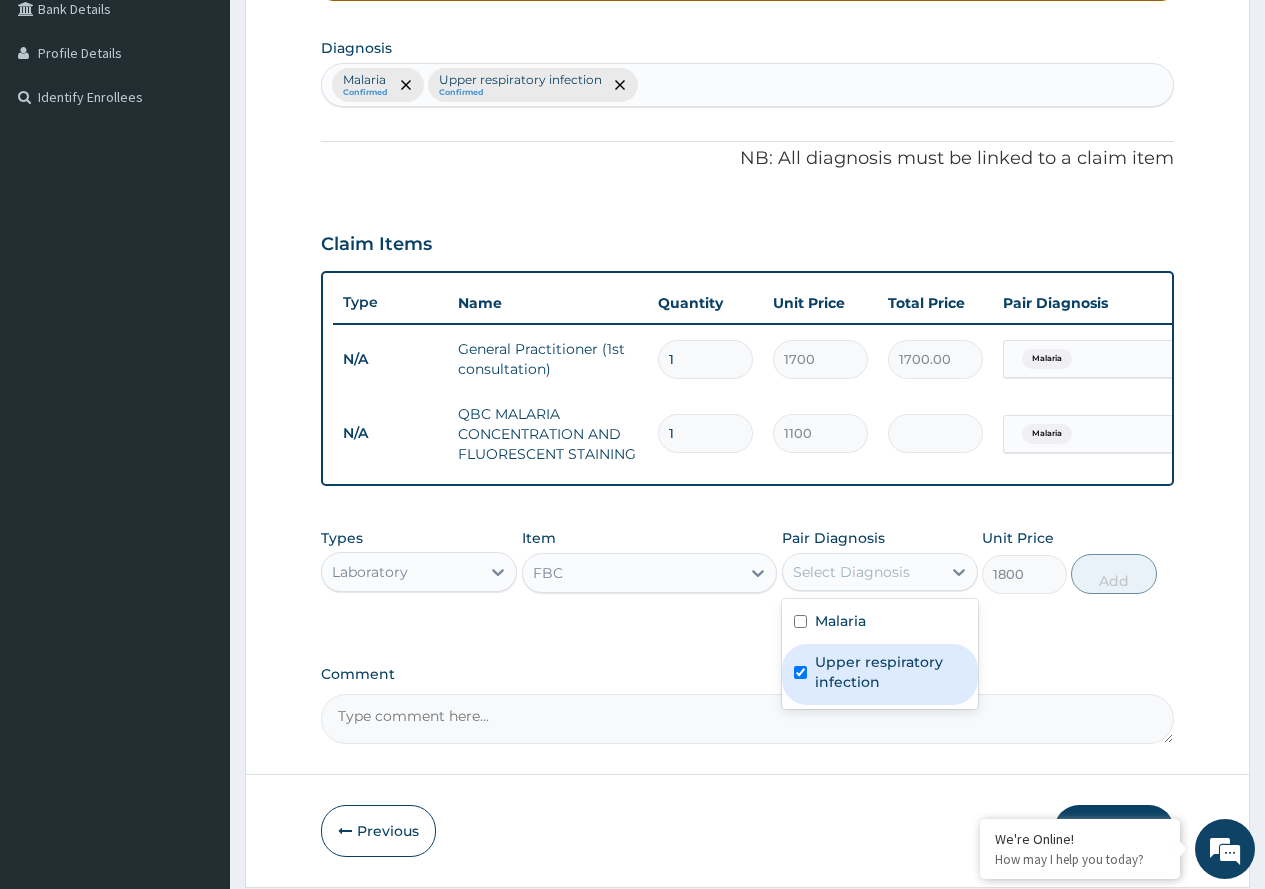 checkbox on "true" 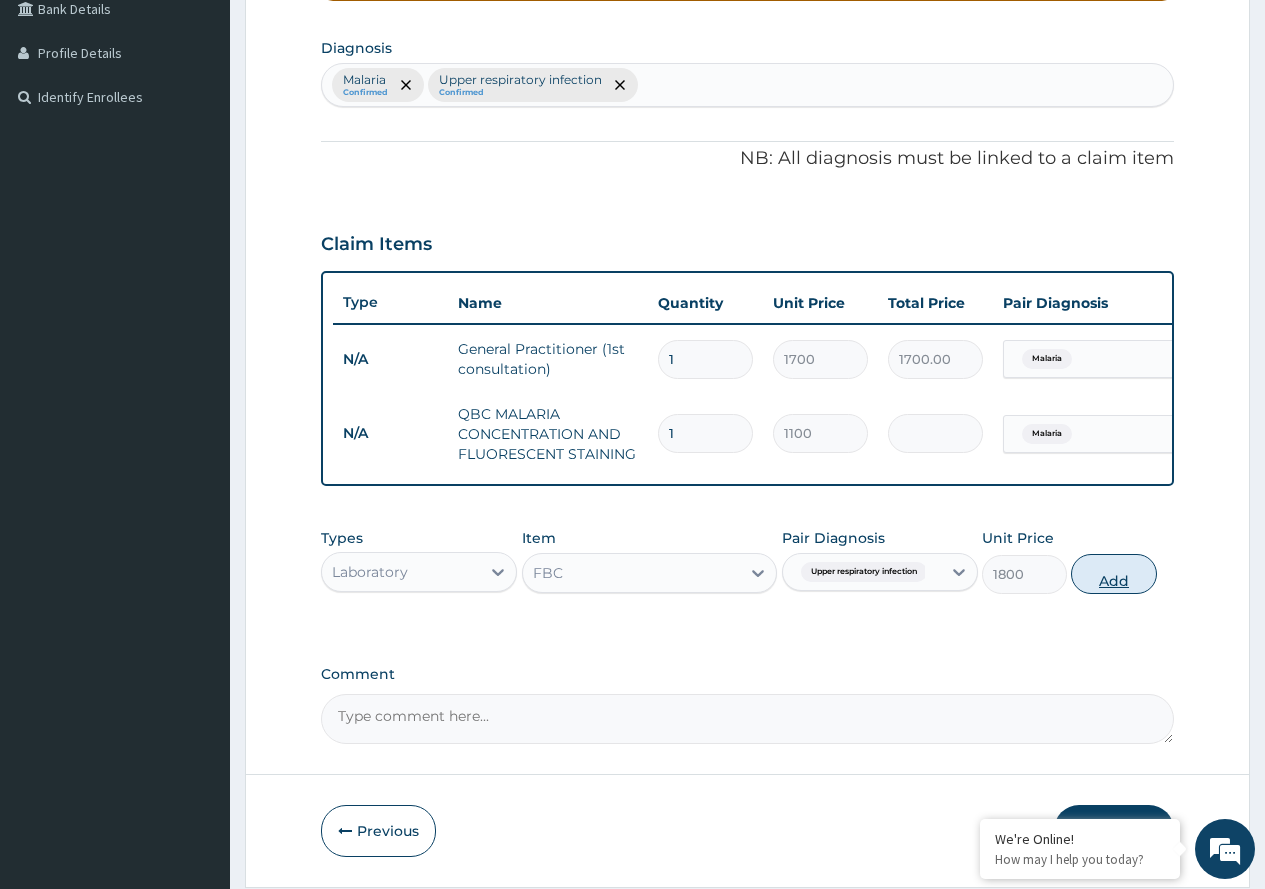 click on "Add" at bounding box center (1113, 574) 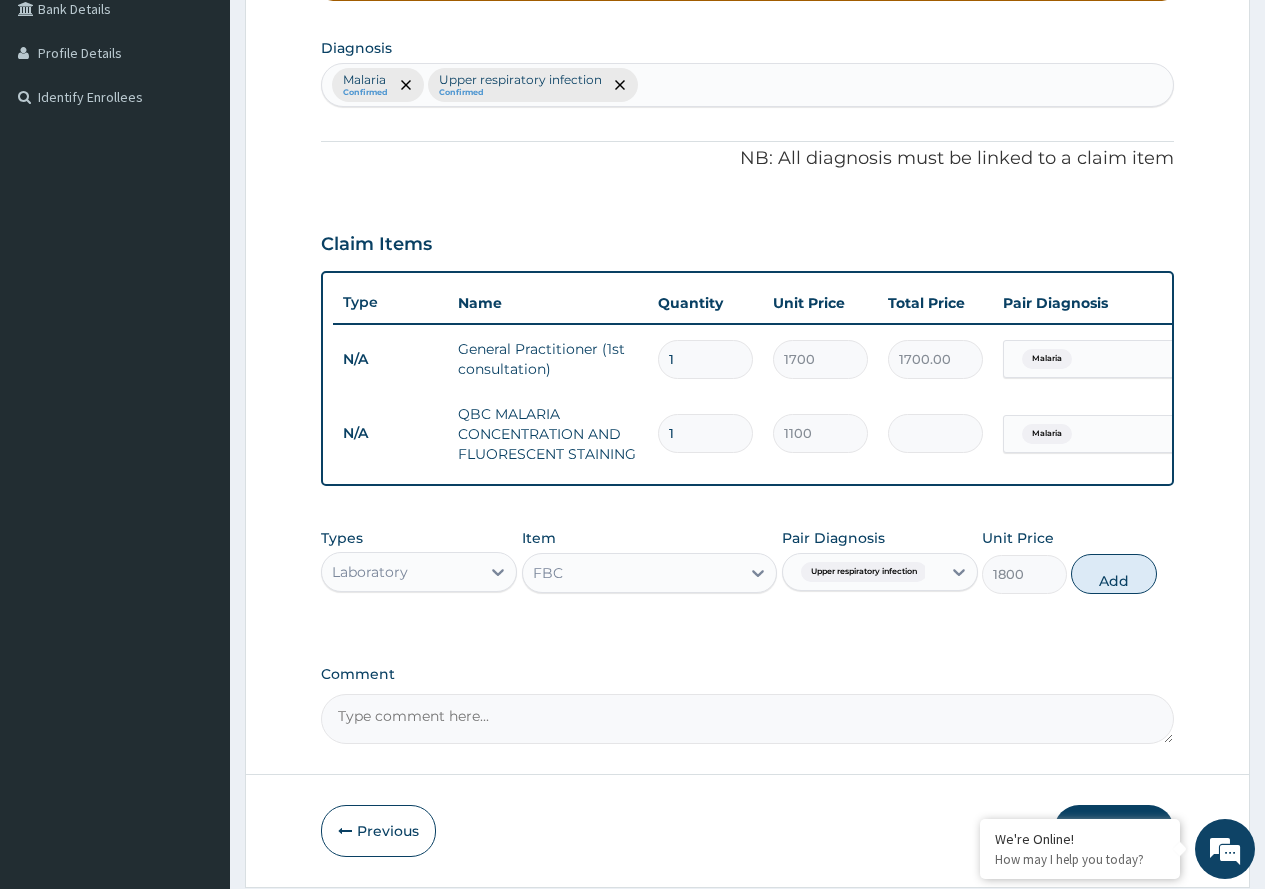 type on "0" 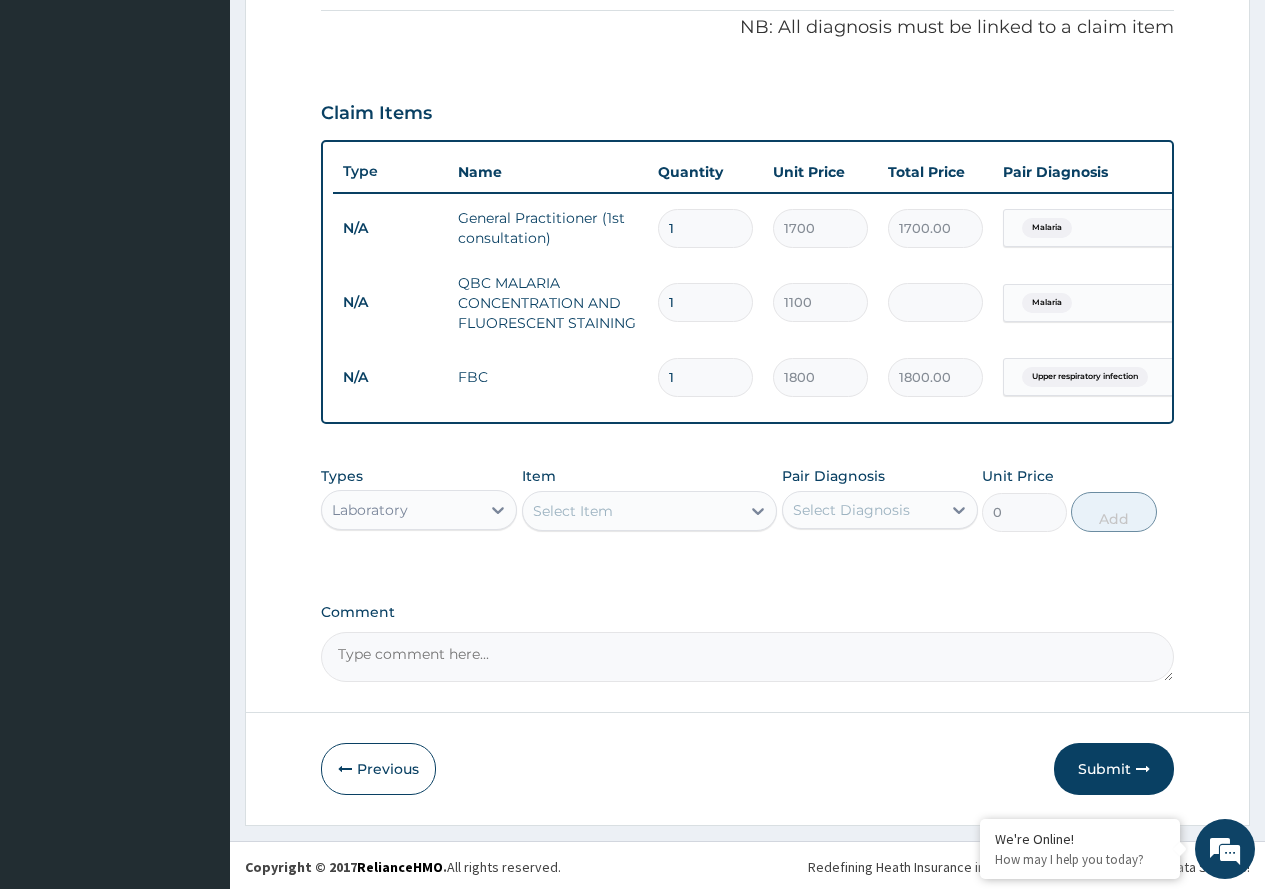 scroll, scrollTop: 622, scrollLeft: 0, axis: vertical 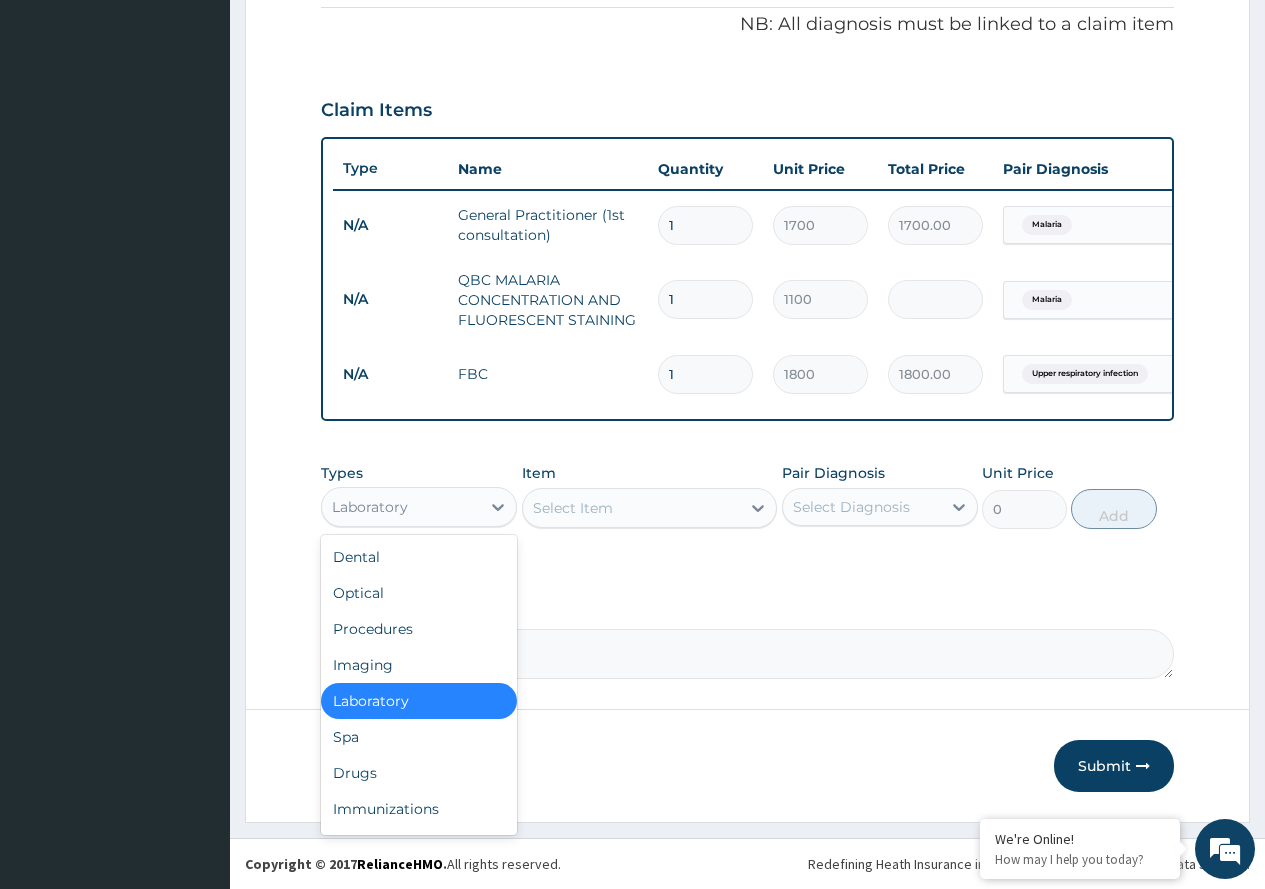click on "Laboratory" at bounding box center (401, 507) 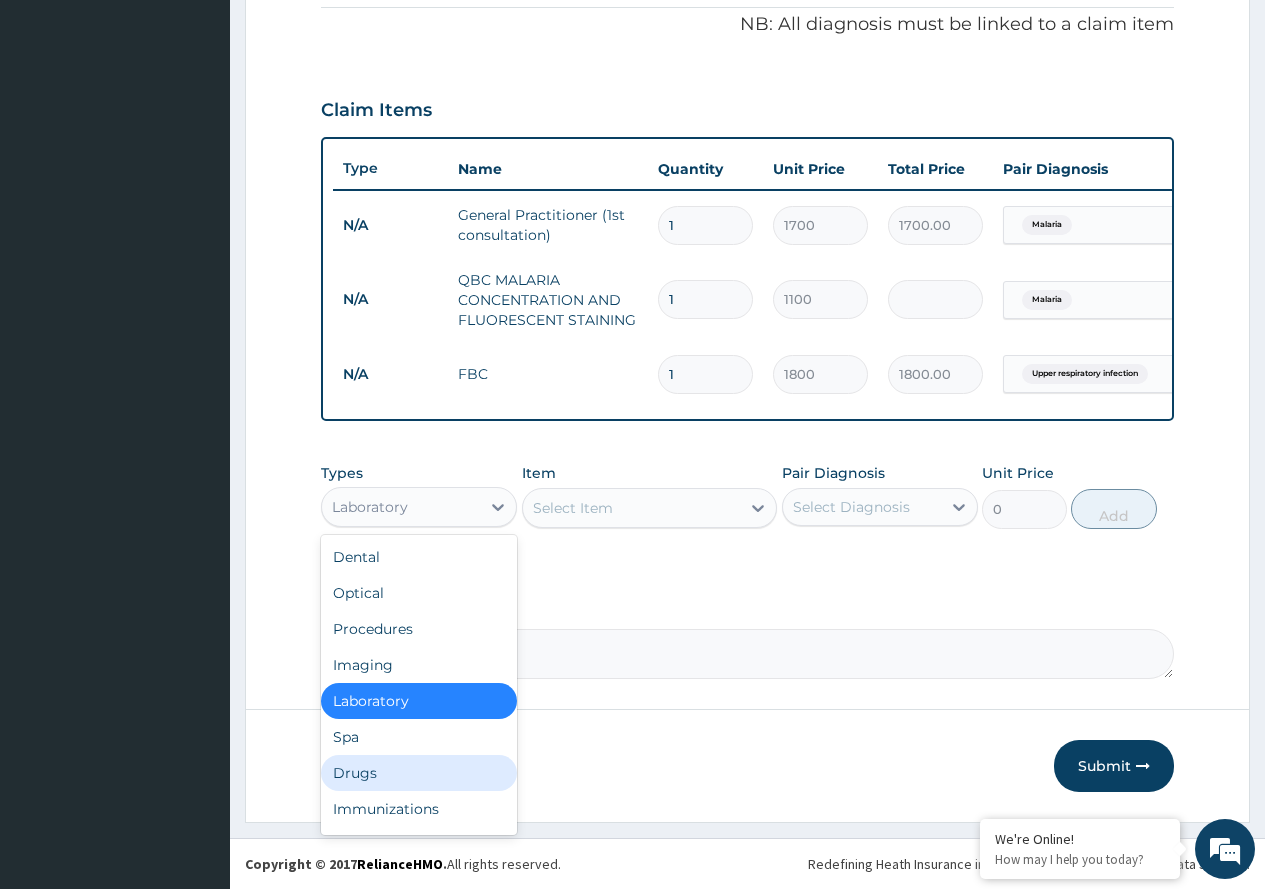 click on "Drugs" at bounding box center [419, 773] 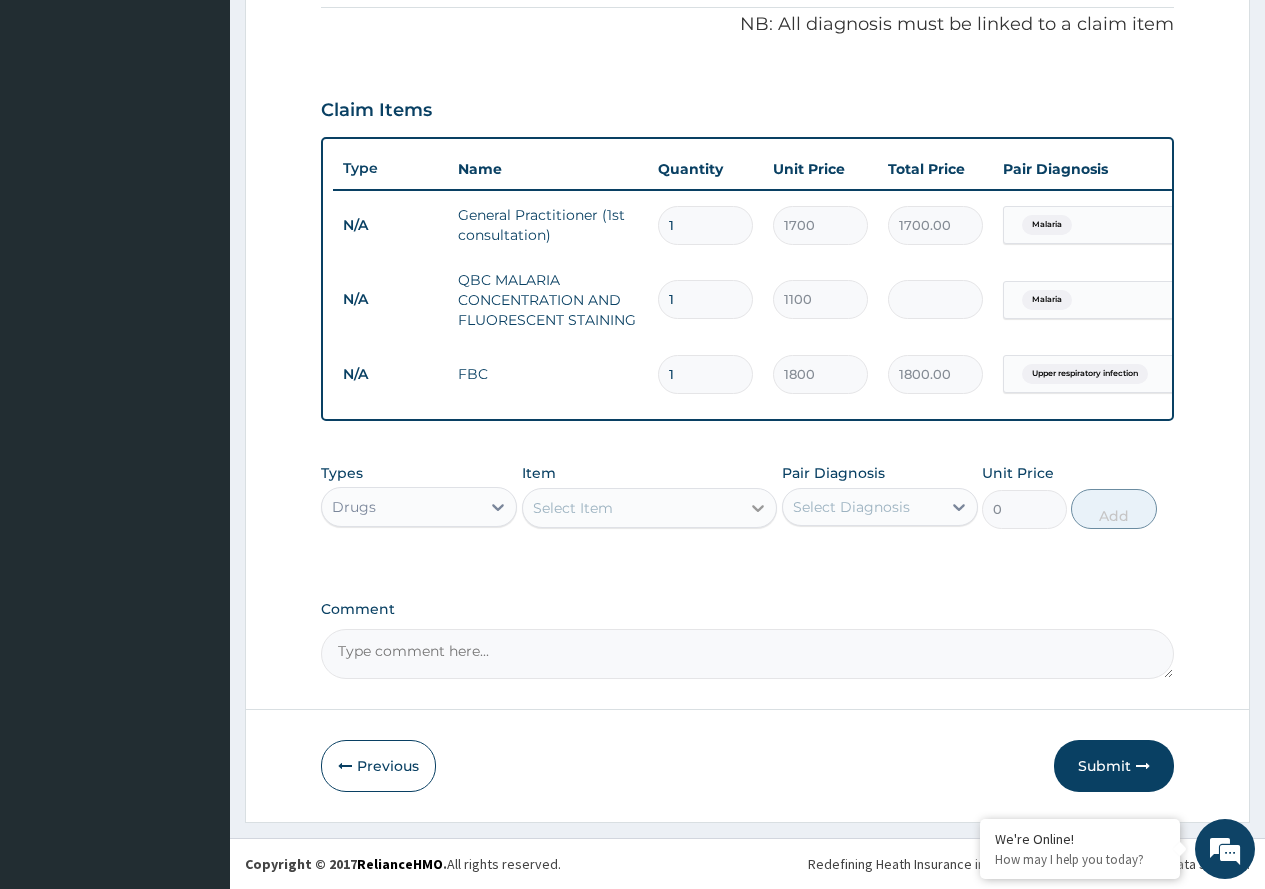 click 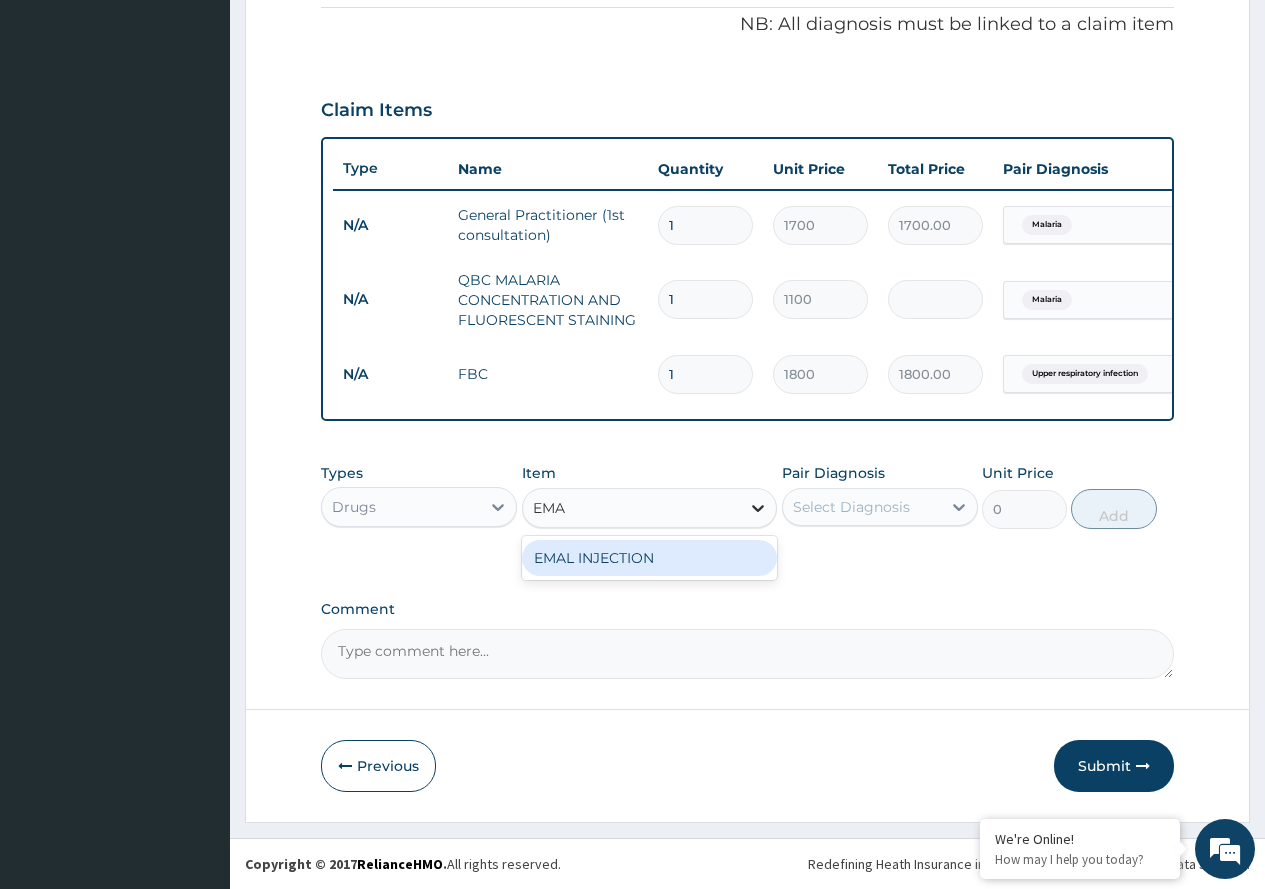 type on "EMAL" 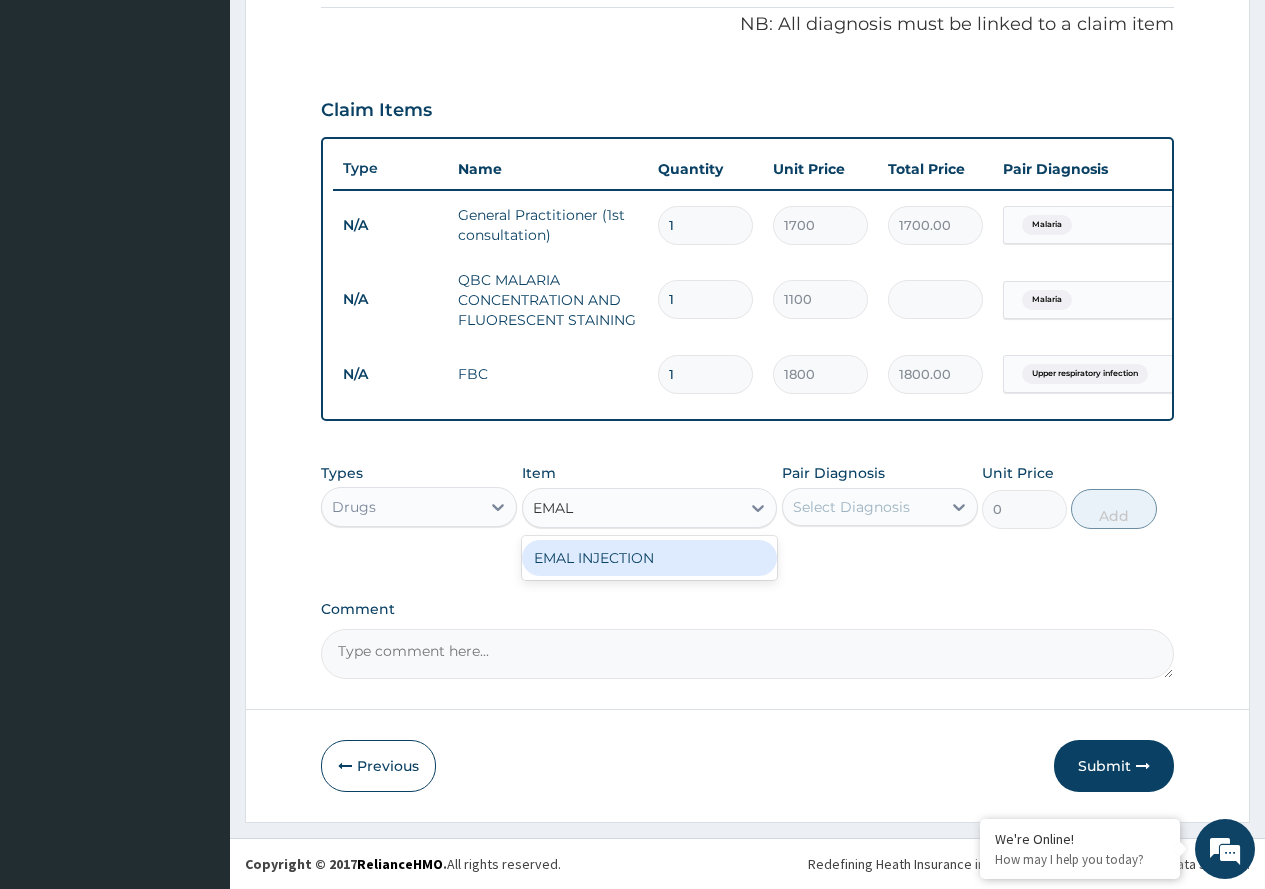 click on "EMAL INJECTION" at bounding box center [650, 558] 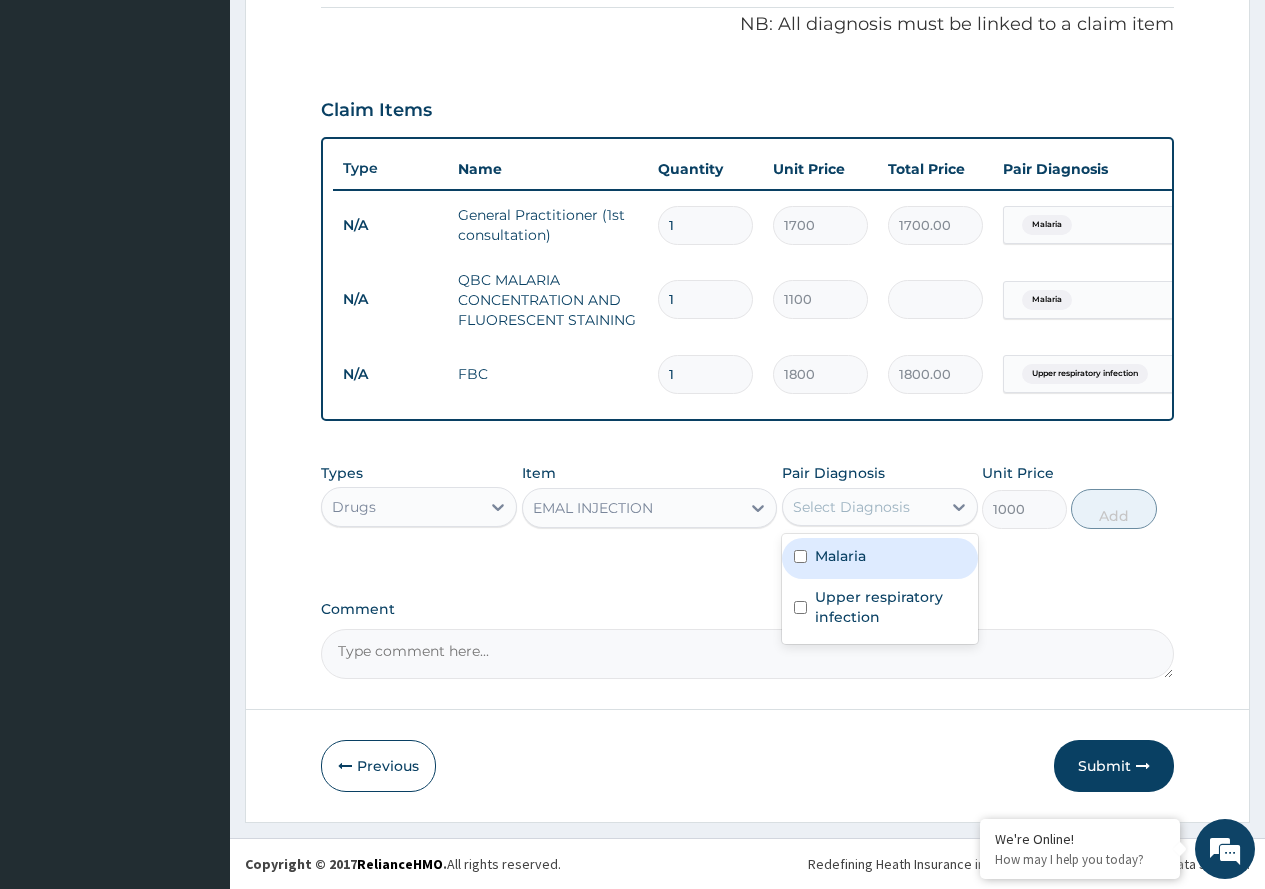 click on "Select Diagnosis" at bounding box center [851, 507] 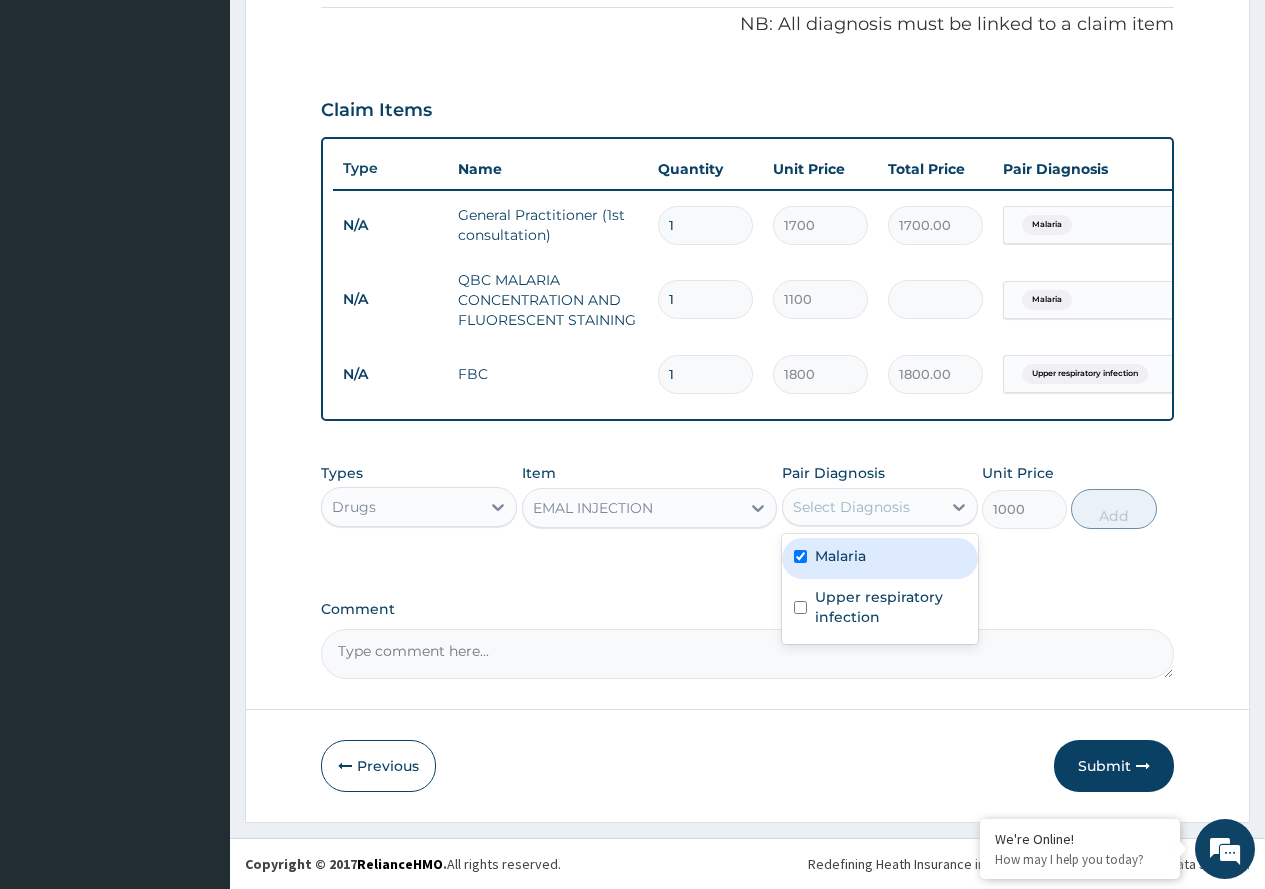 checkbox on "true" 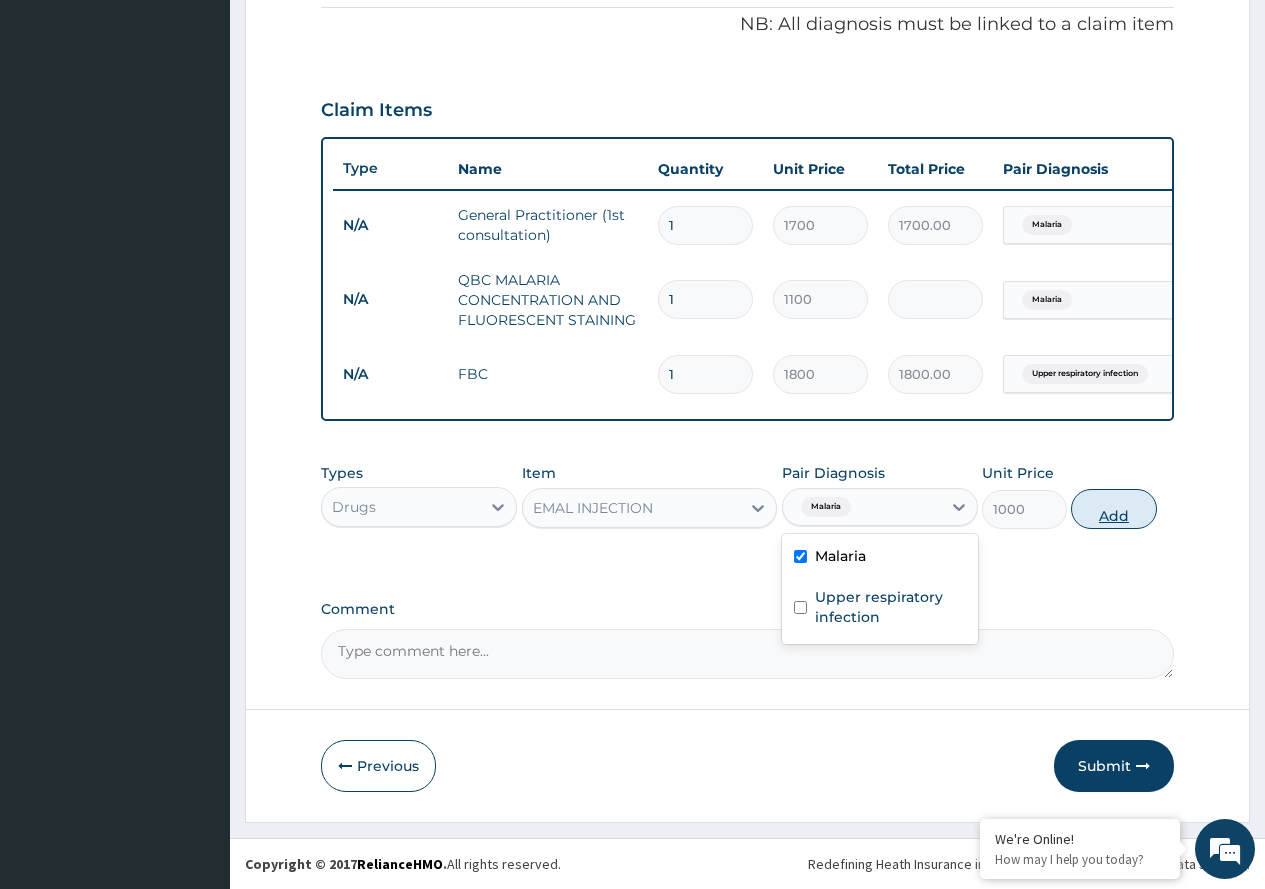 click on "Add" at bounding box center (1113, 509) 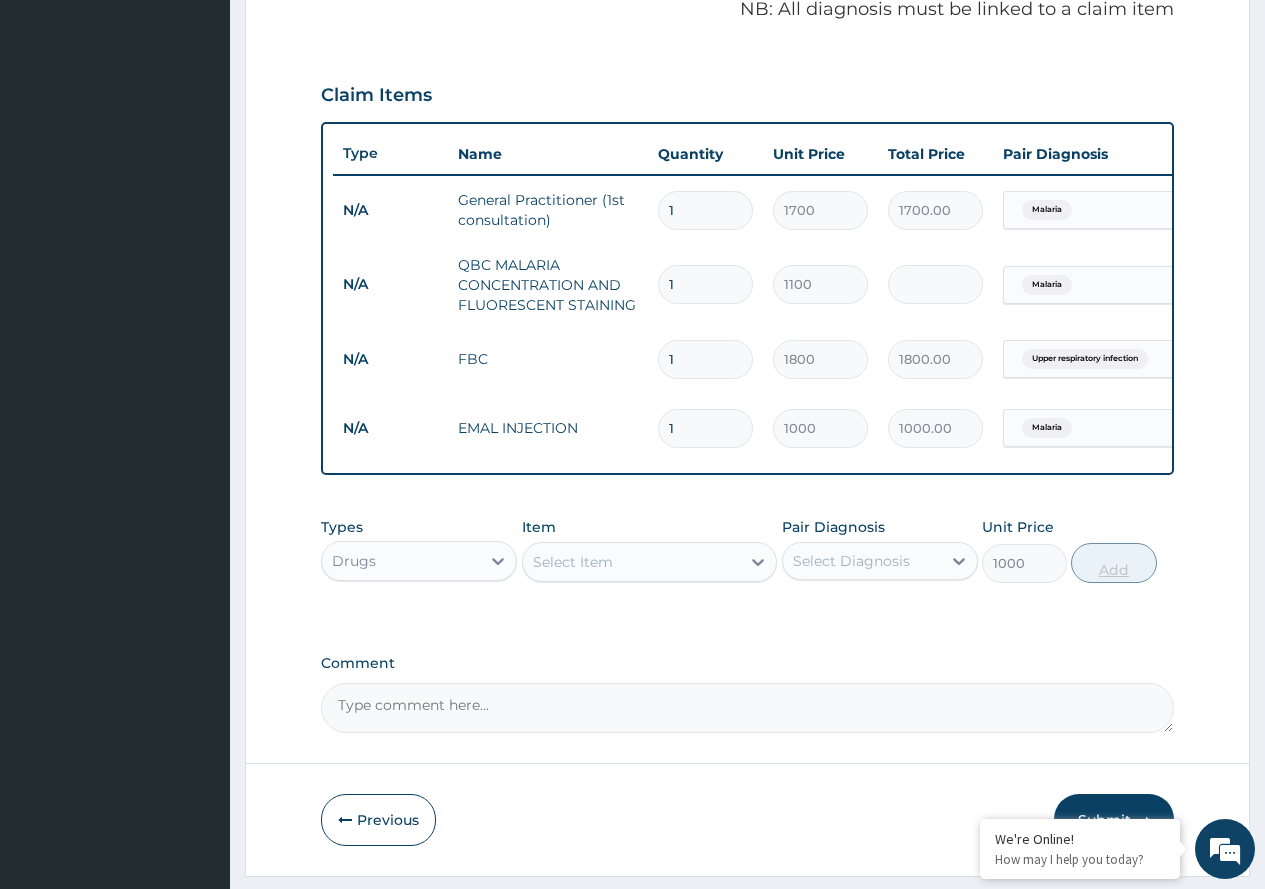 type on "0" 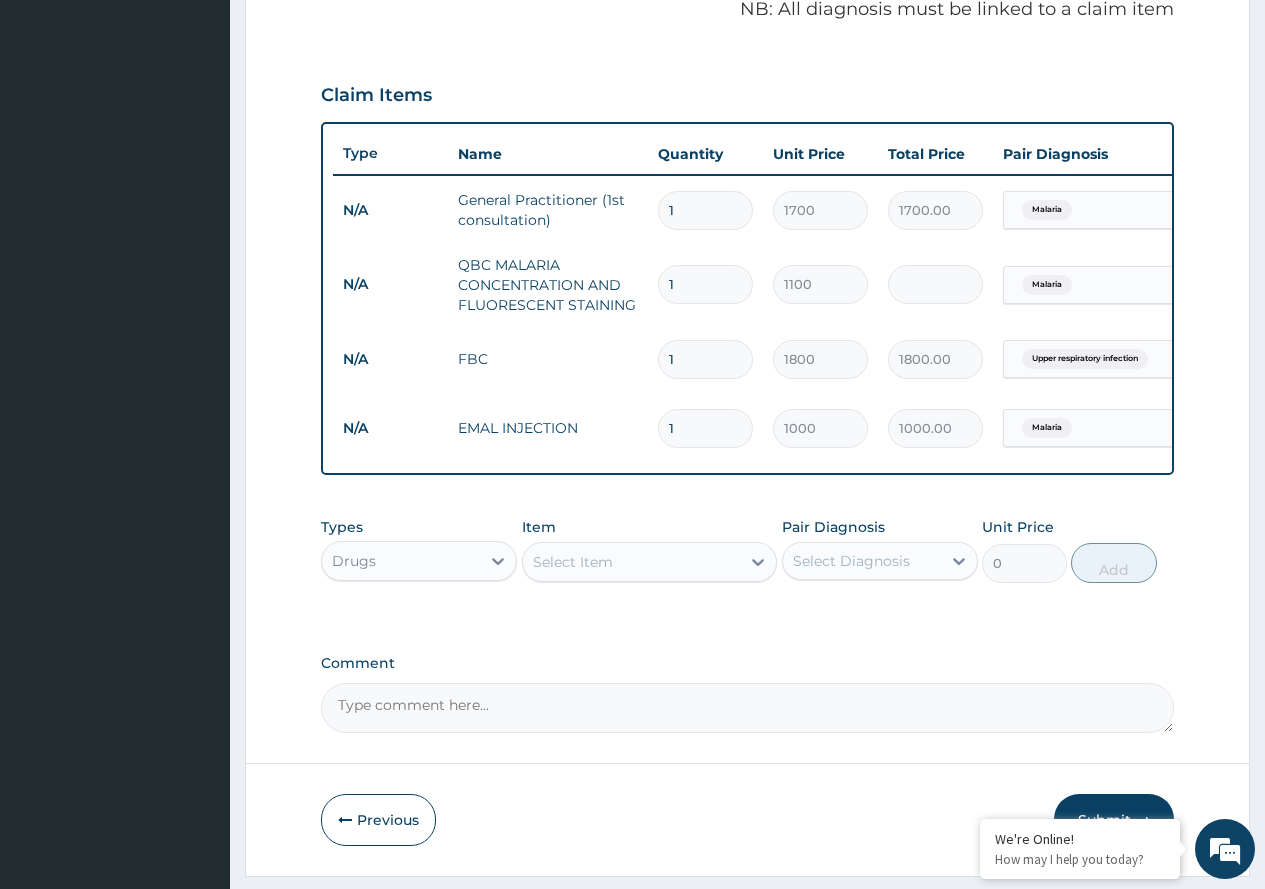 type 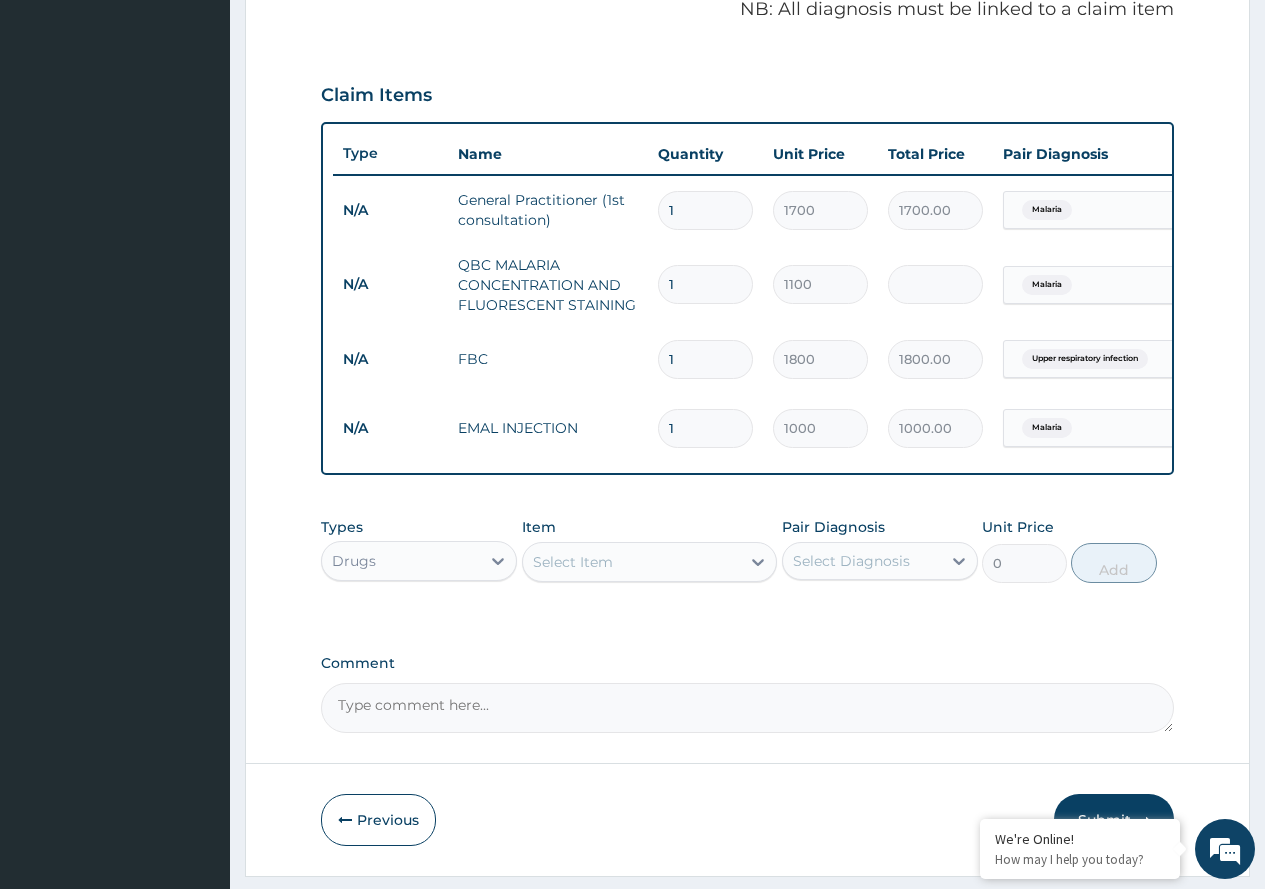 type on "0.00" 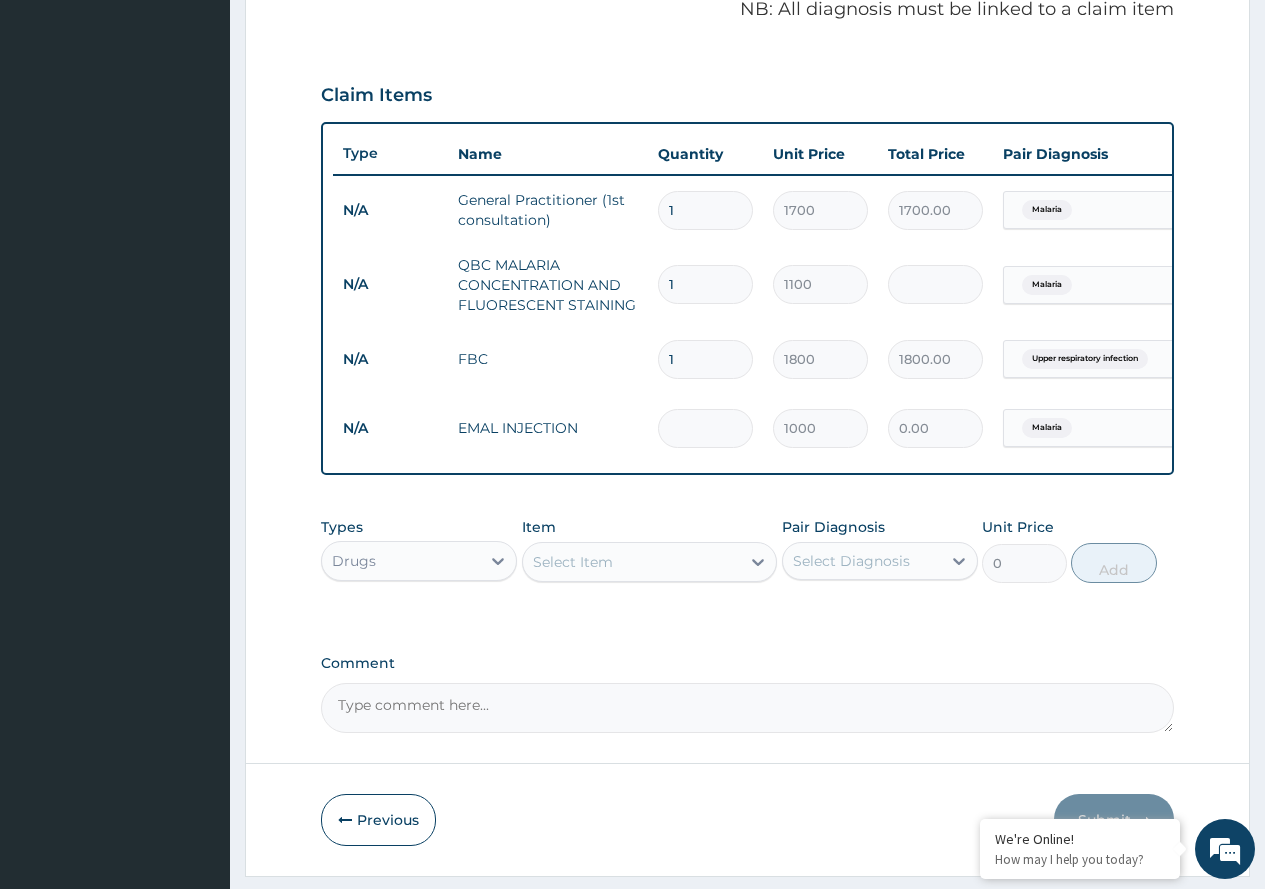 type on "3" 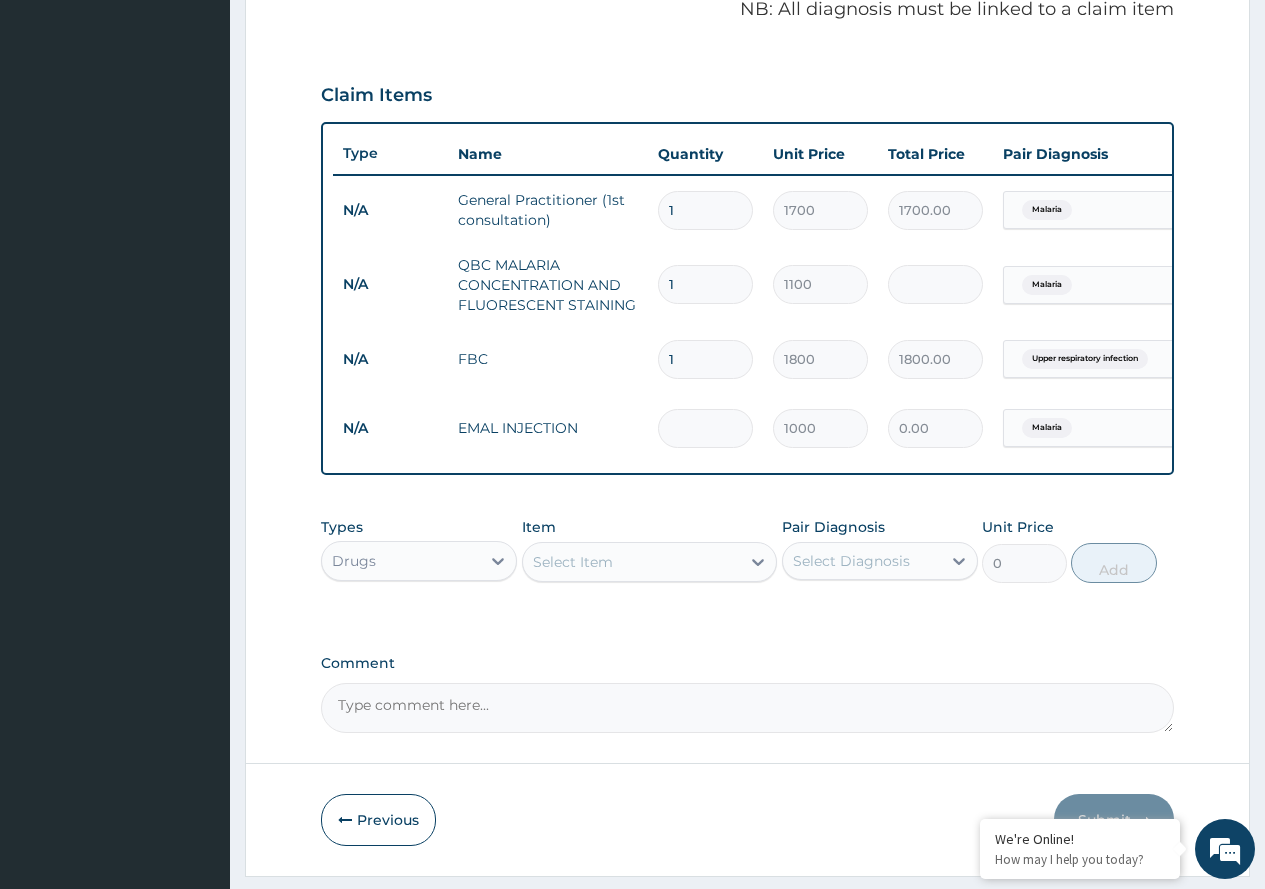 type on "3000.00" 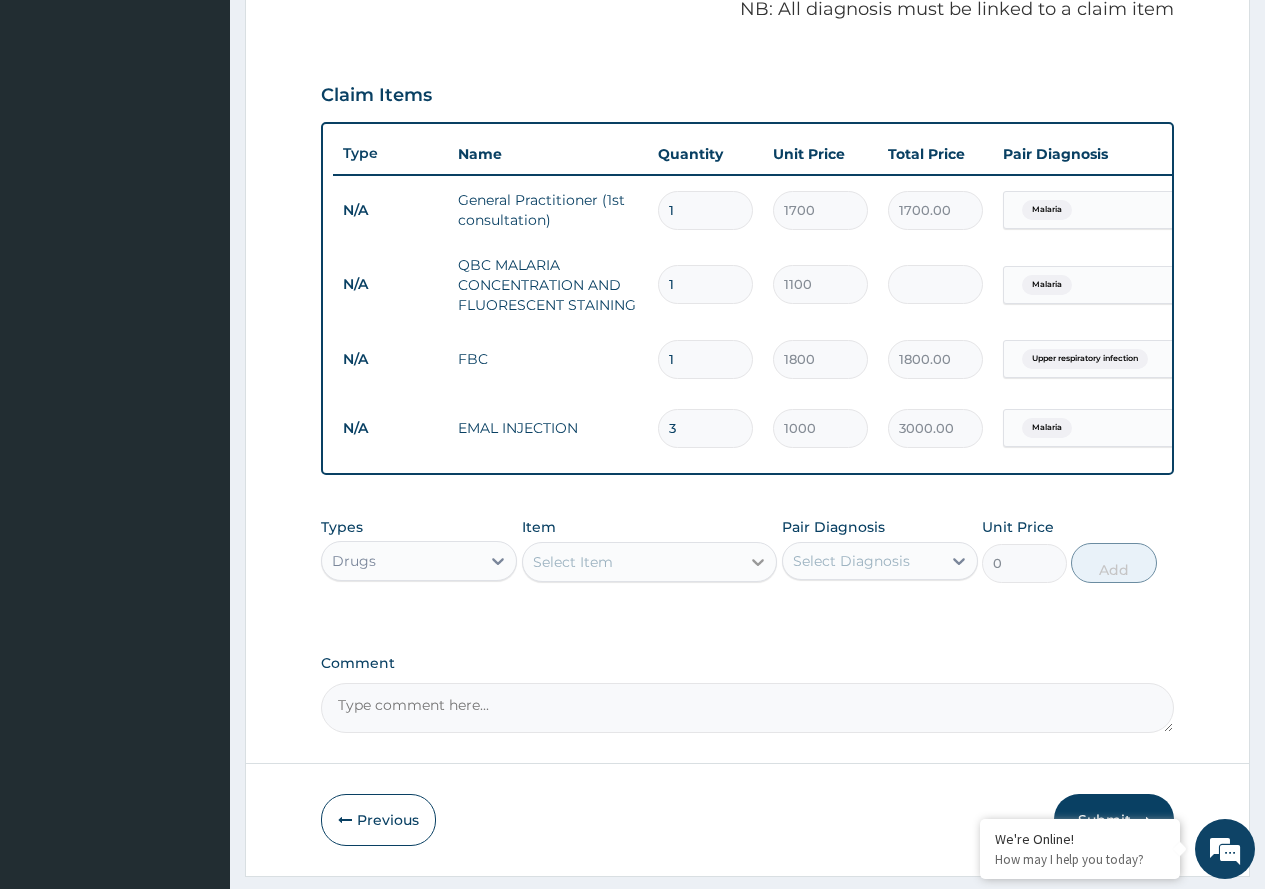 type on "3" 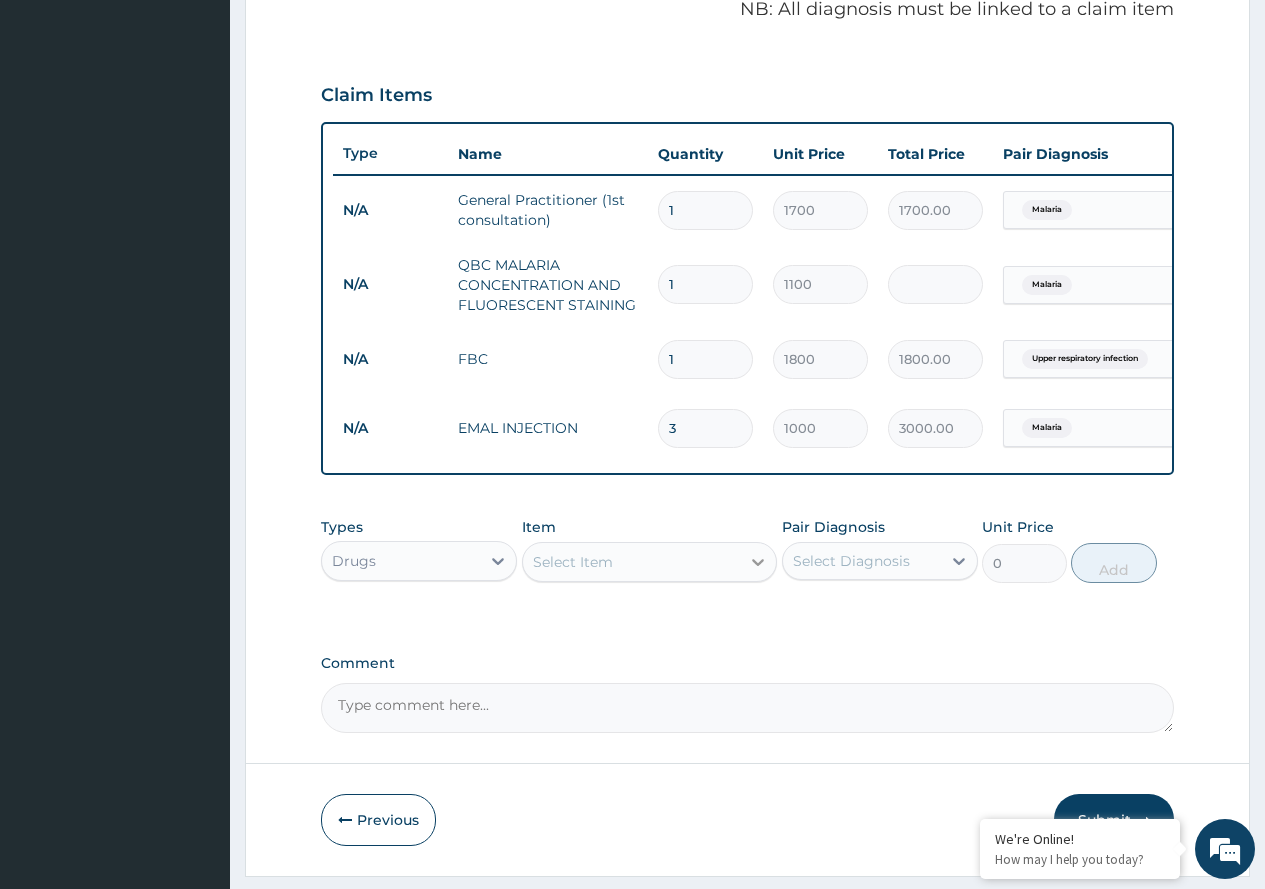 click 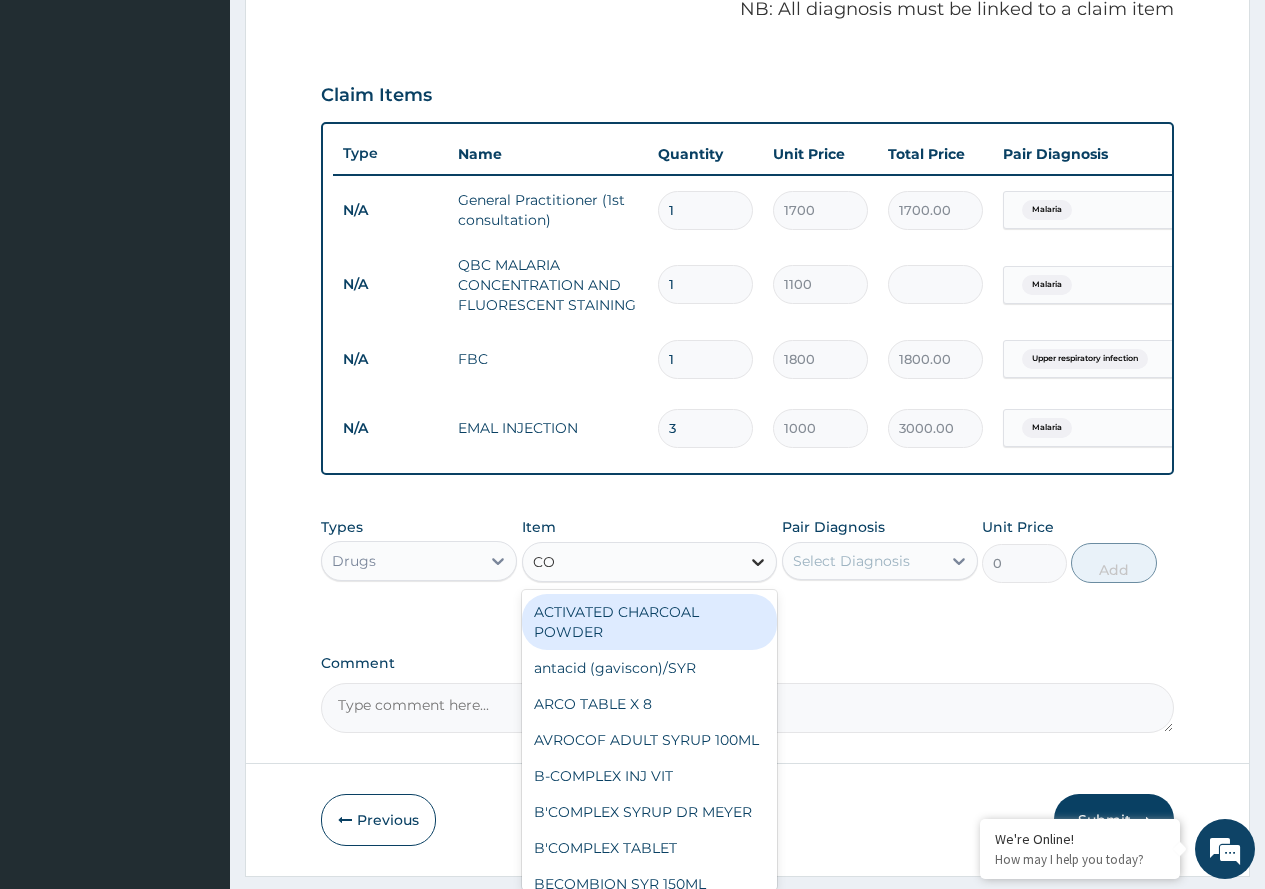 type on "COA" 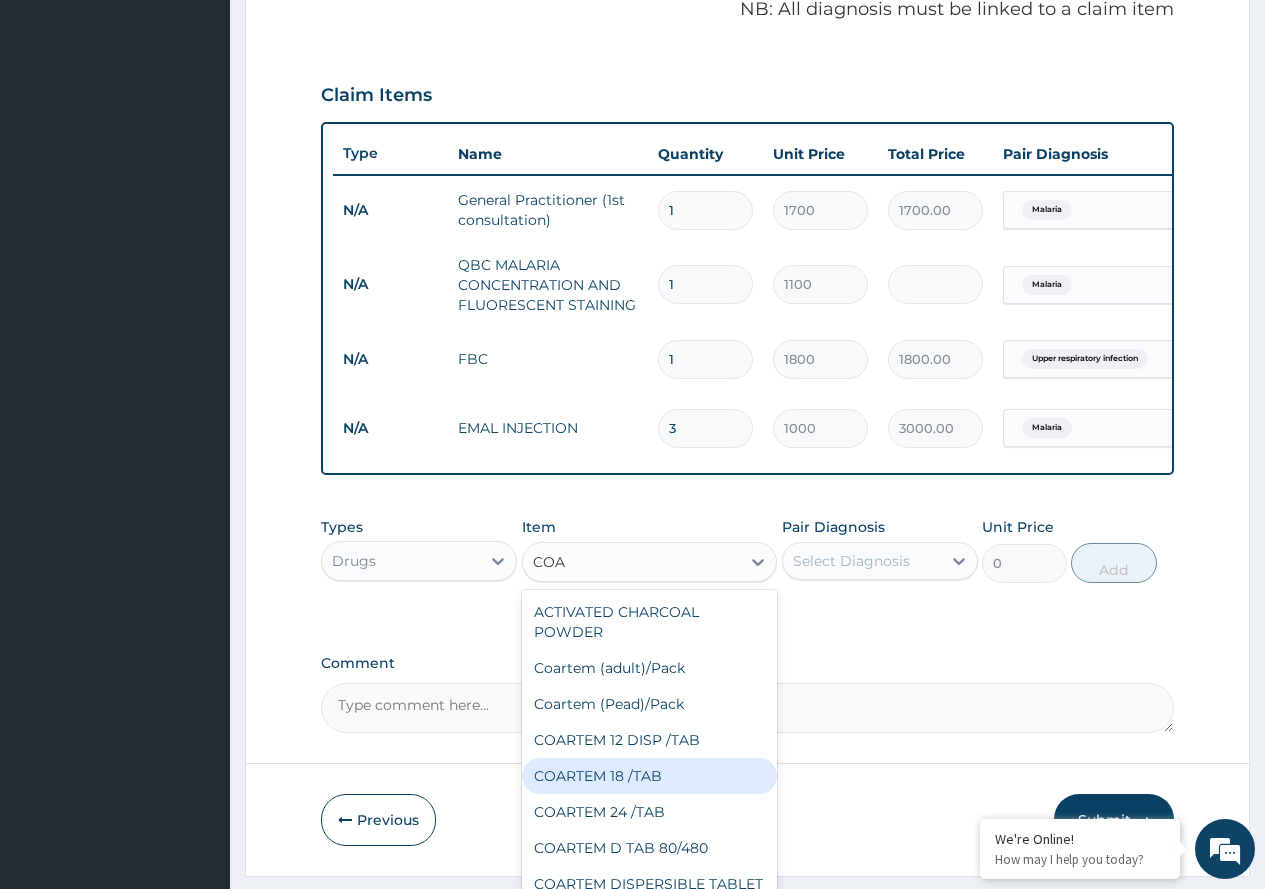 click on "COARTEM 18 /TAB" at bounding box center (650, 776) 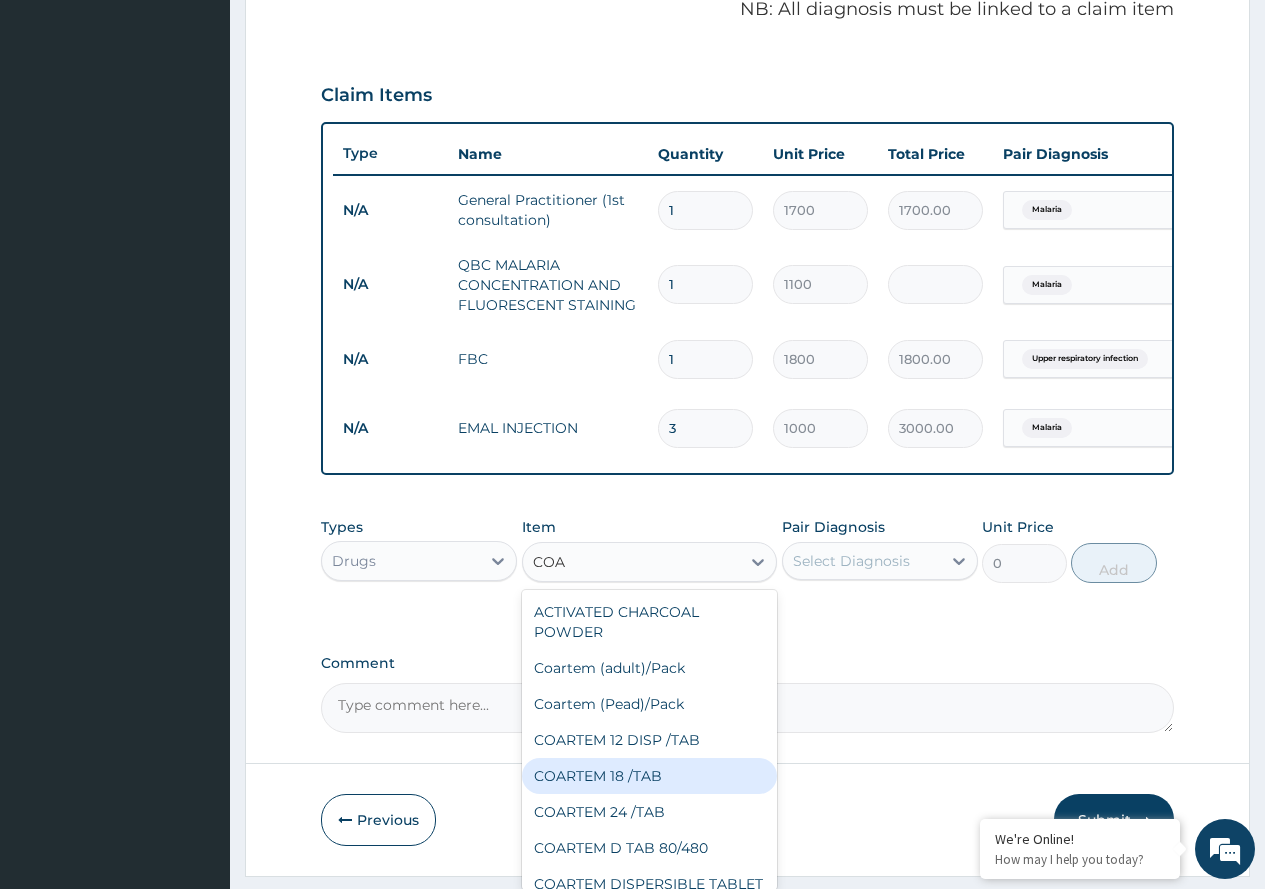 type 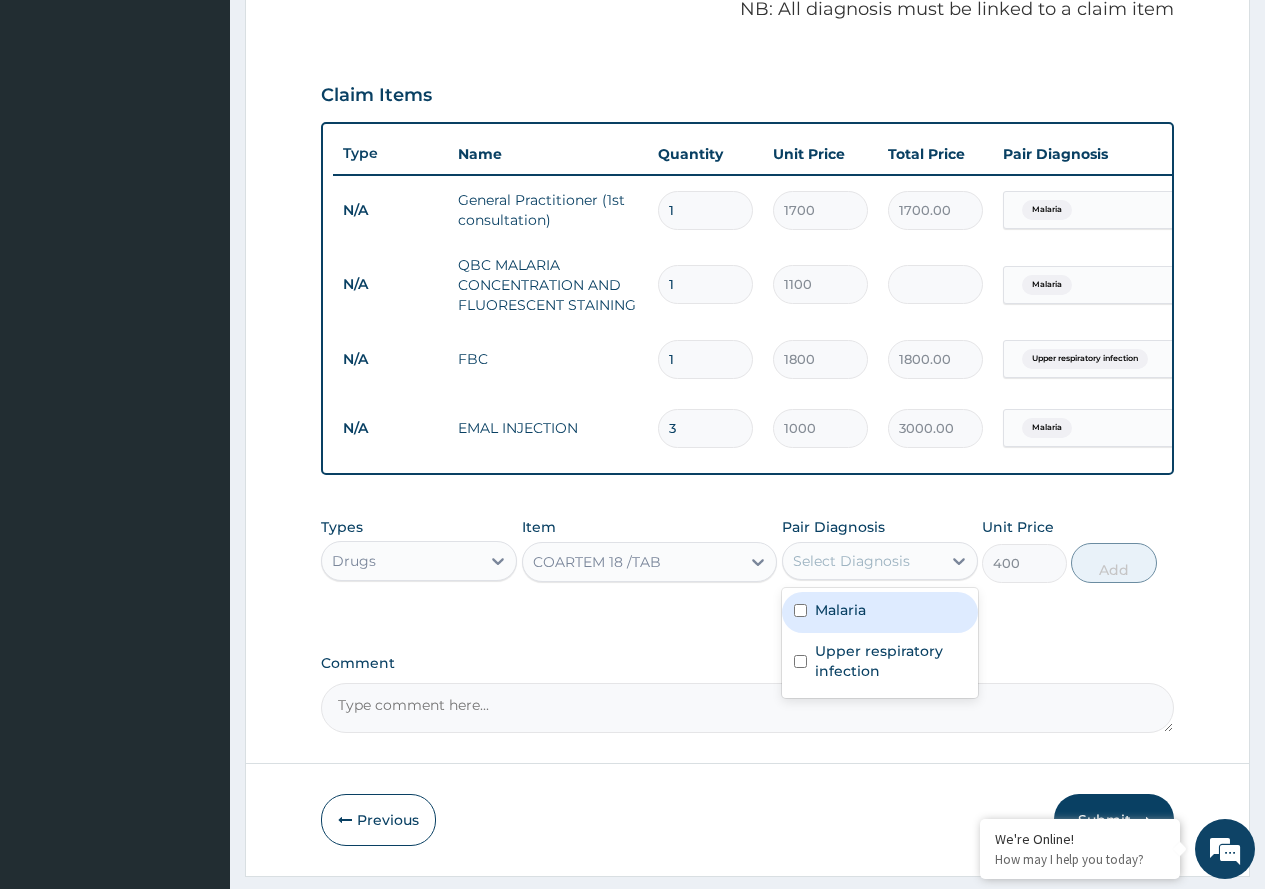 click on "Select Diagnosis" at bounding box center [851, 561] 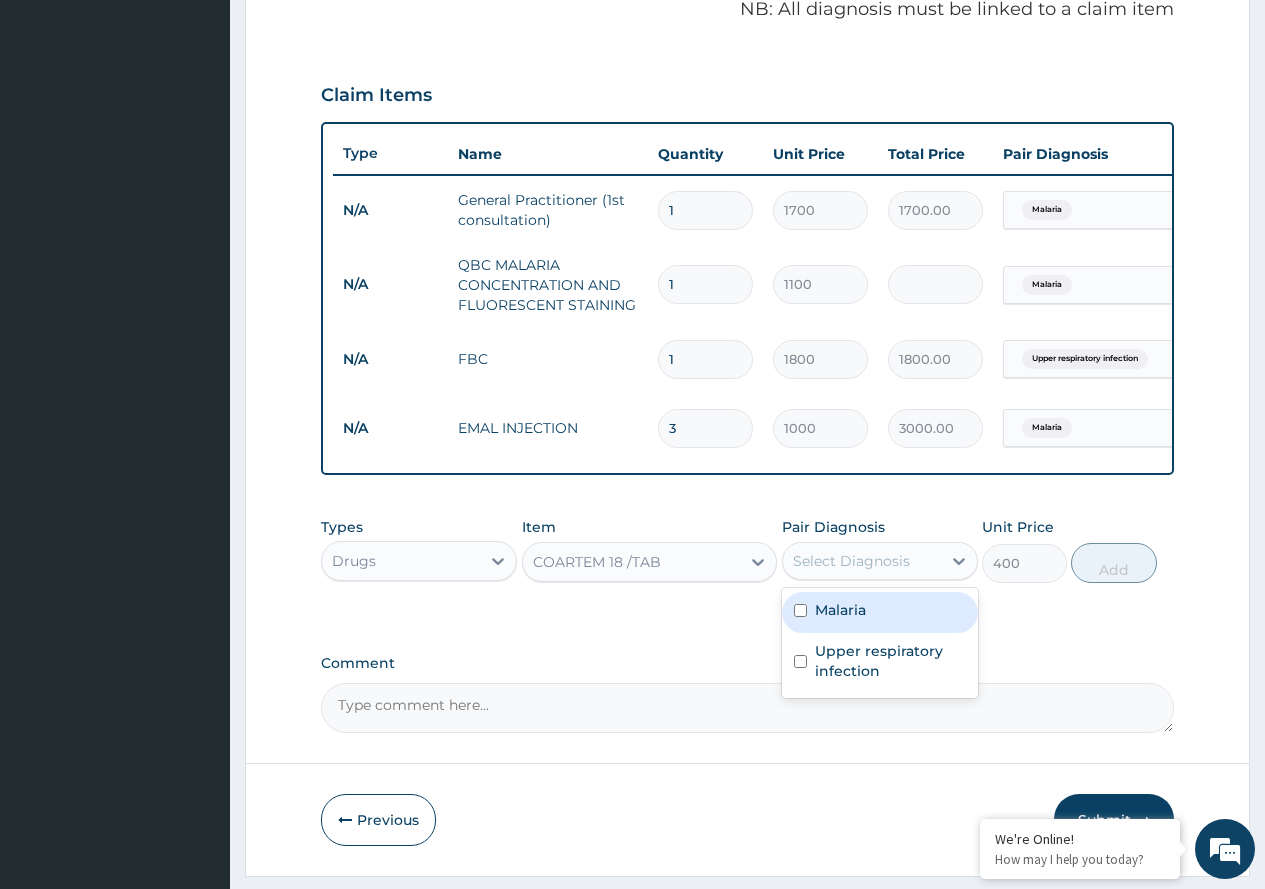 click on "Malaria" at bounding box center [880, 612] 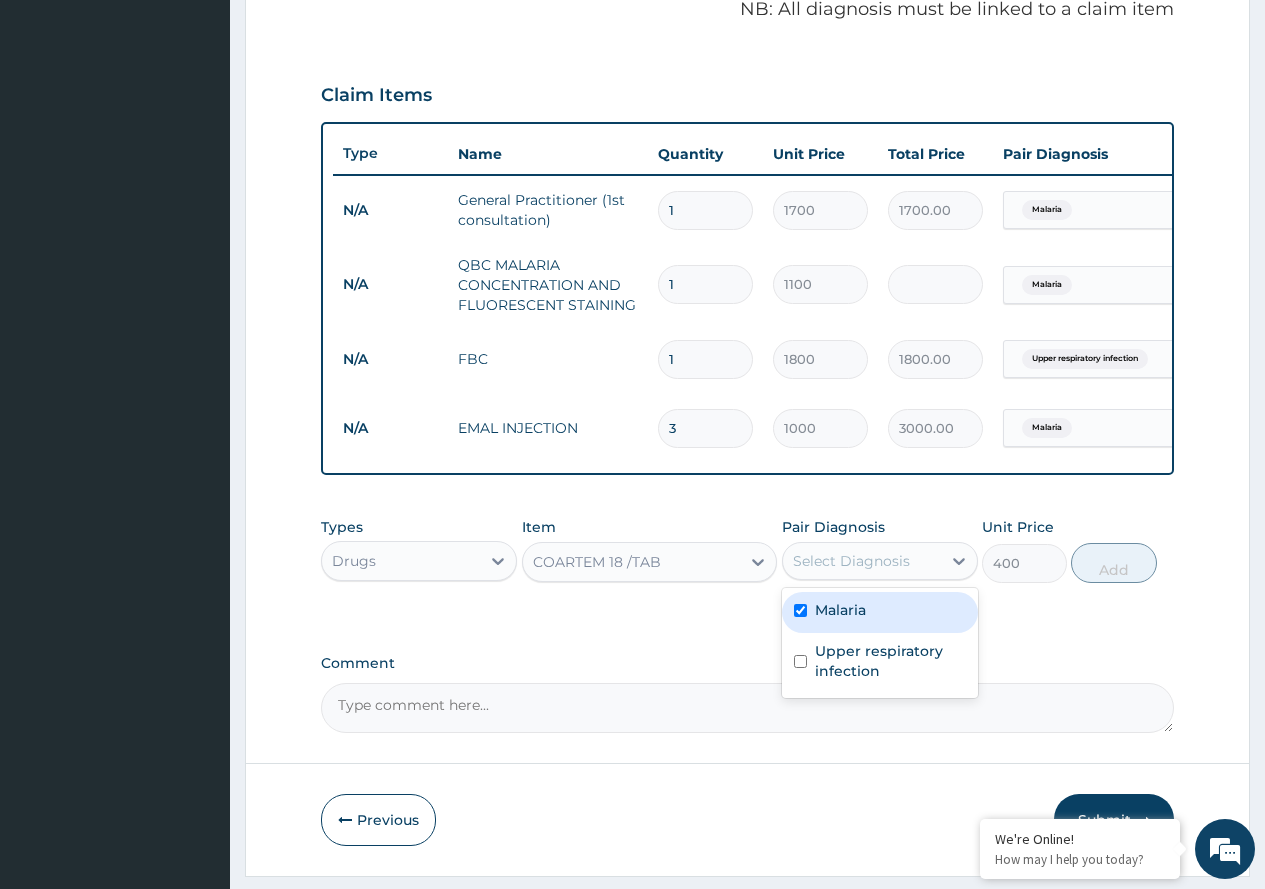 checkbox on "true" 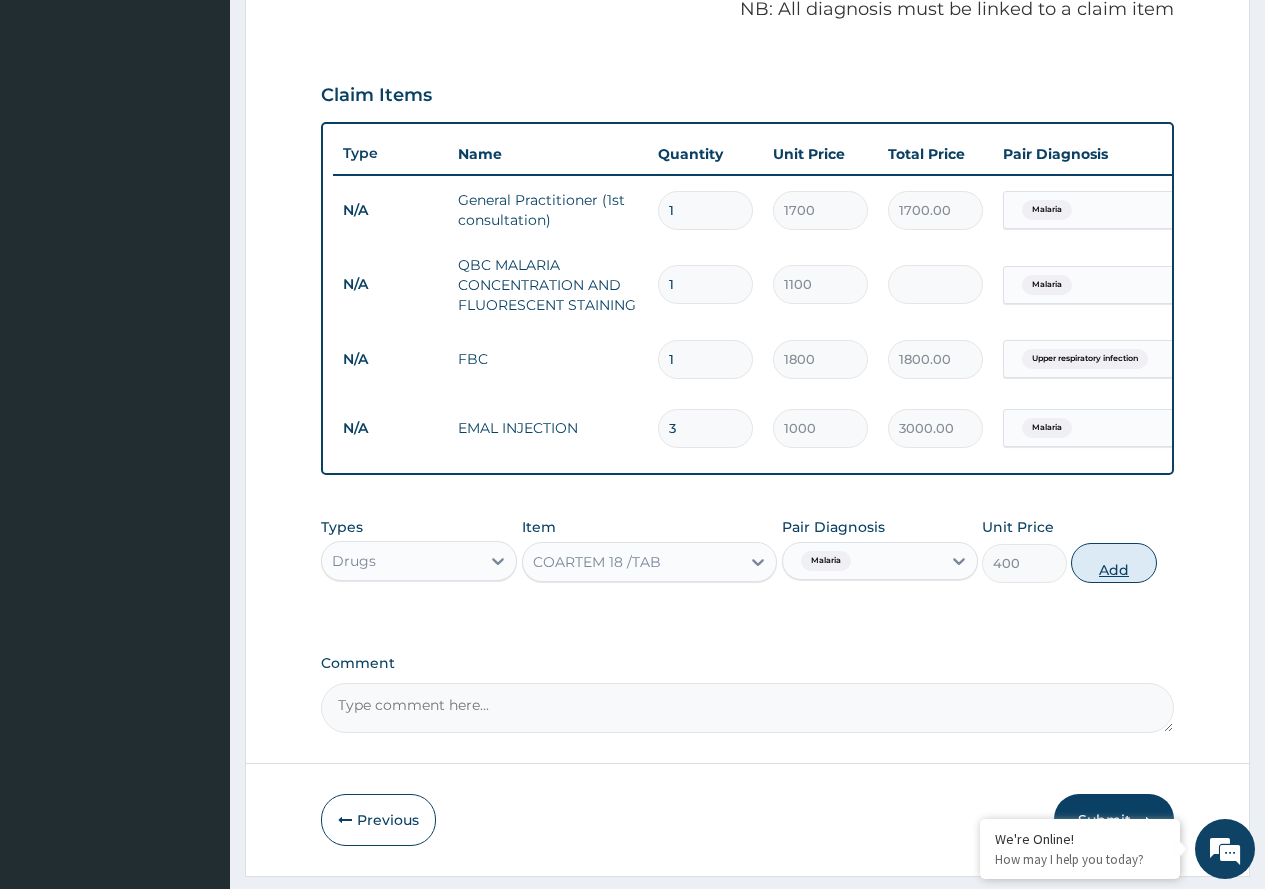 click on "Add" at bounding box center [1113, 563] 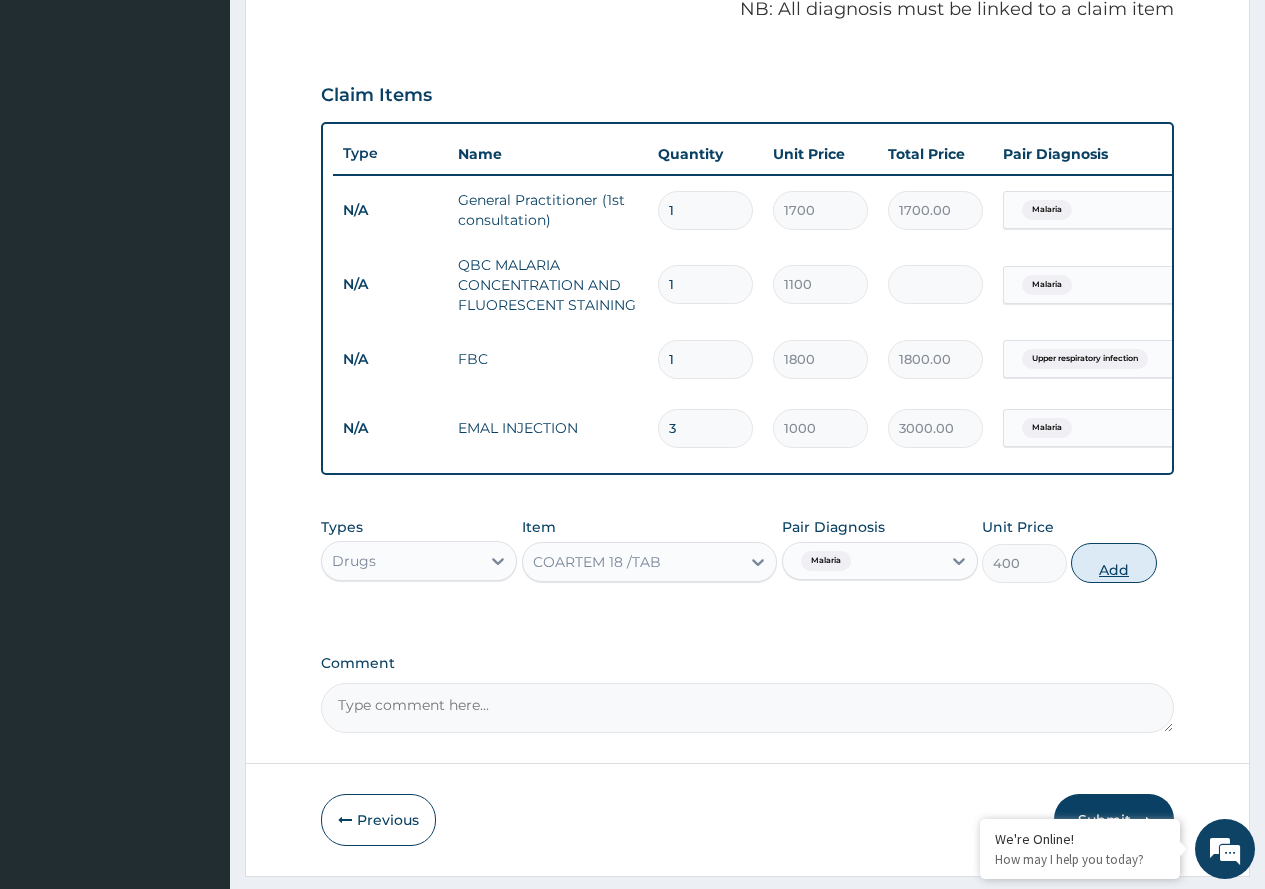 type on "0" 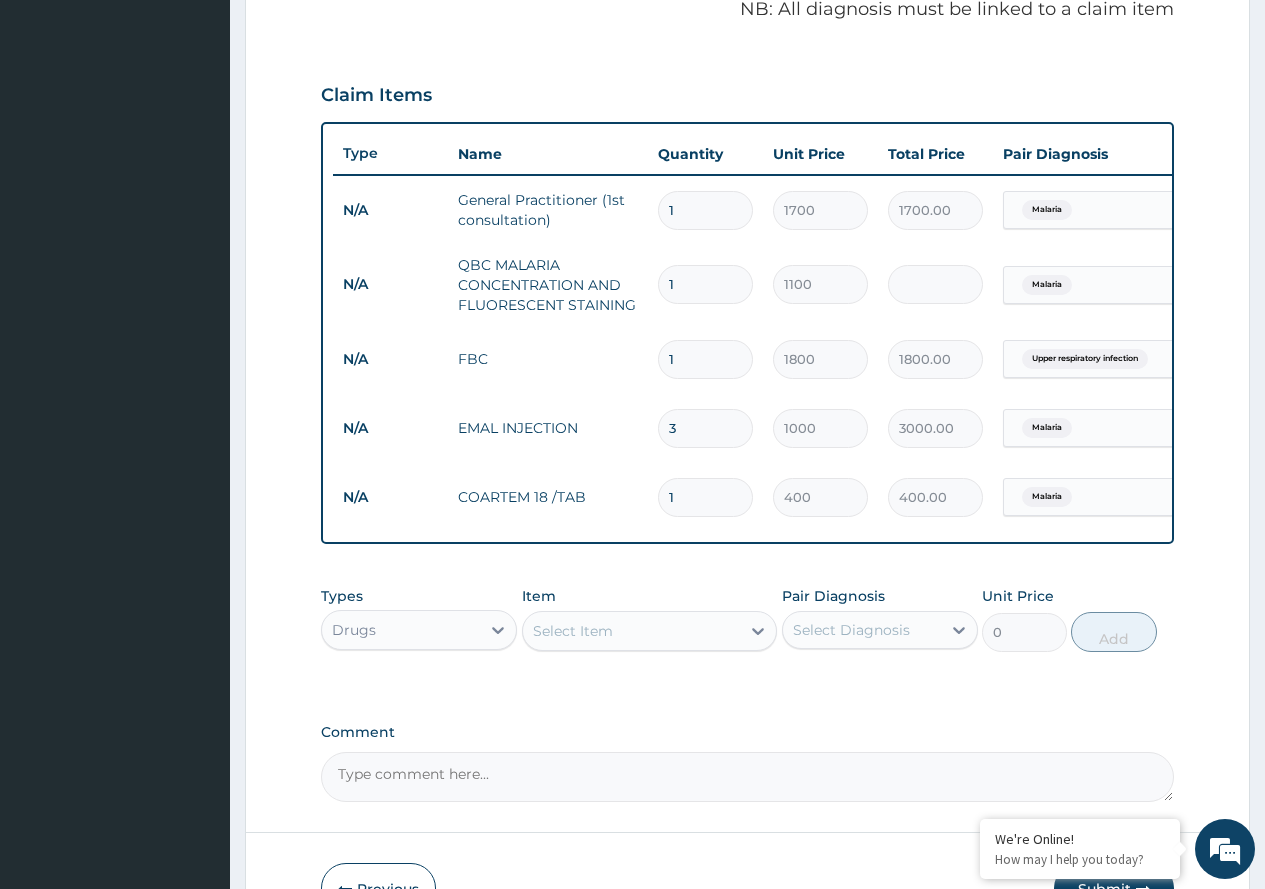 type on "18" 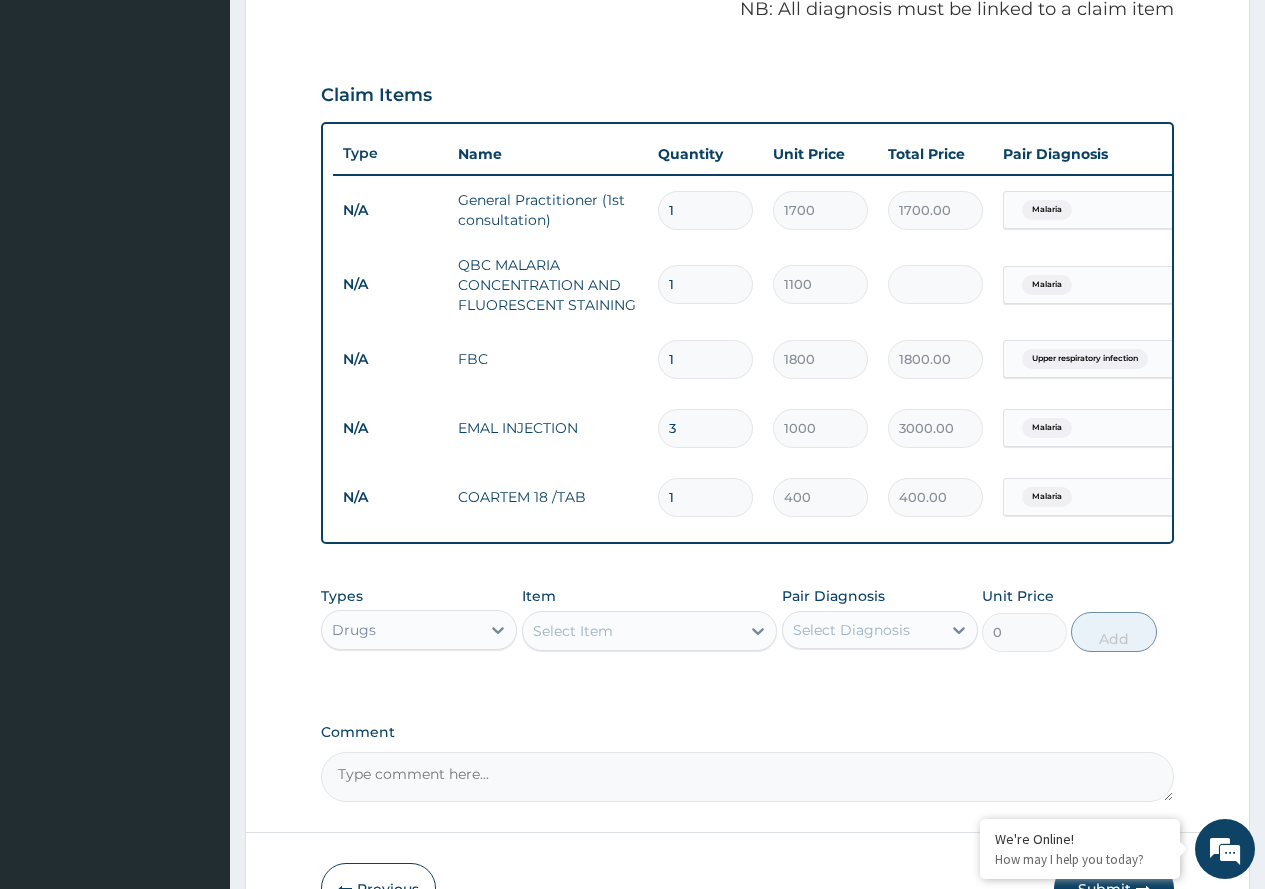 type on "7200.00" 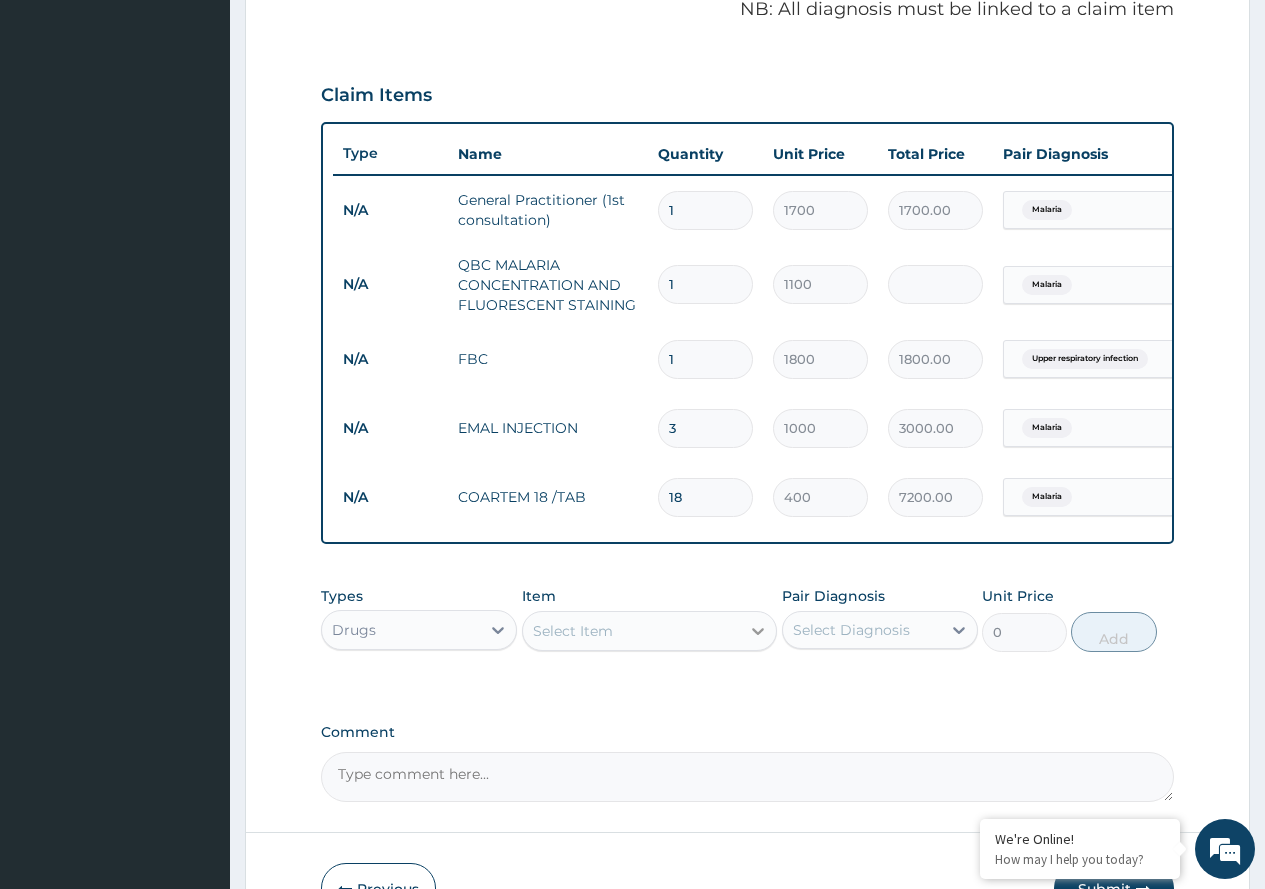 type on "18" 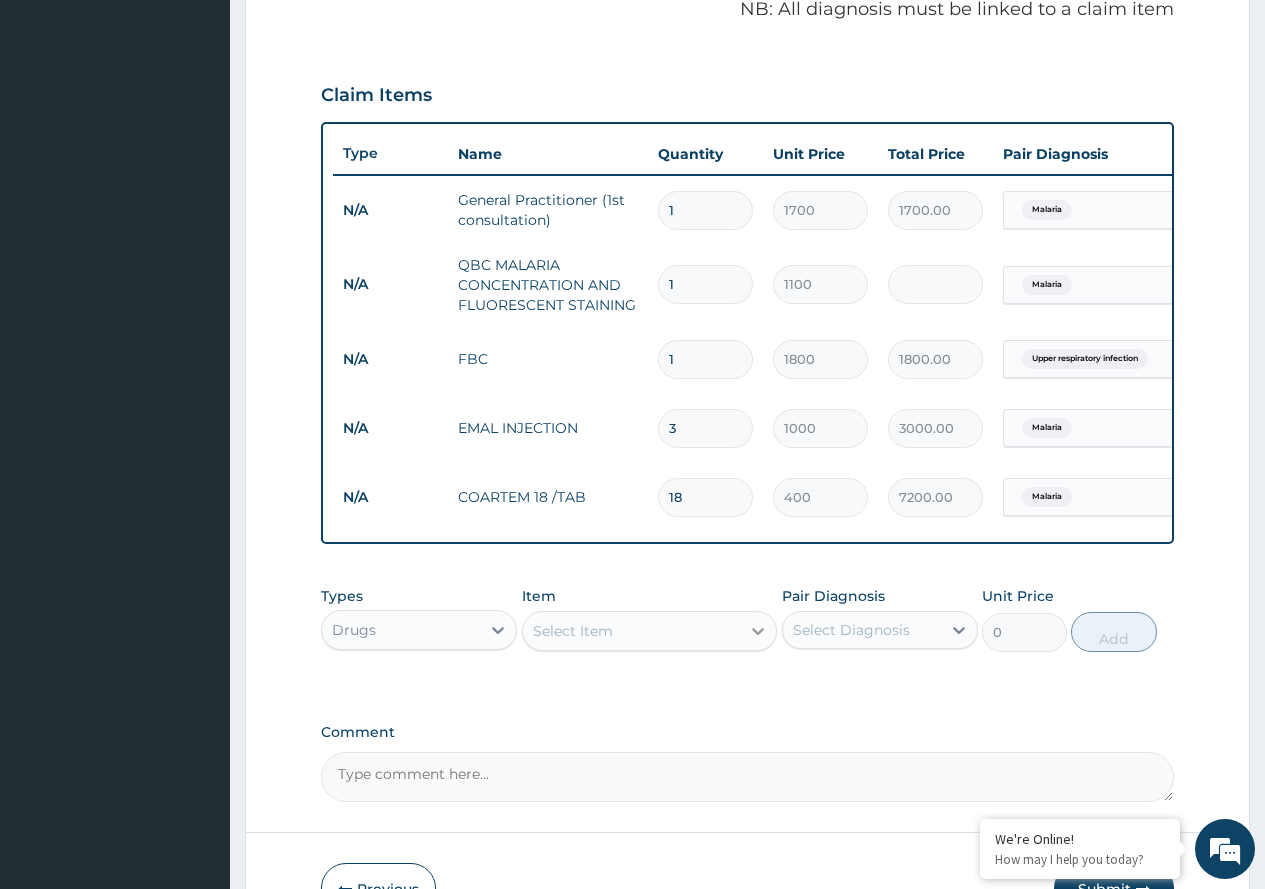 click 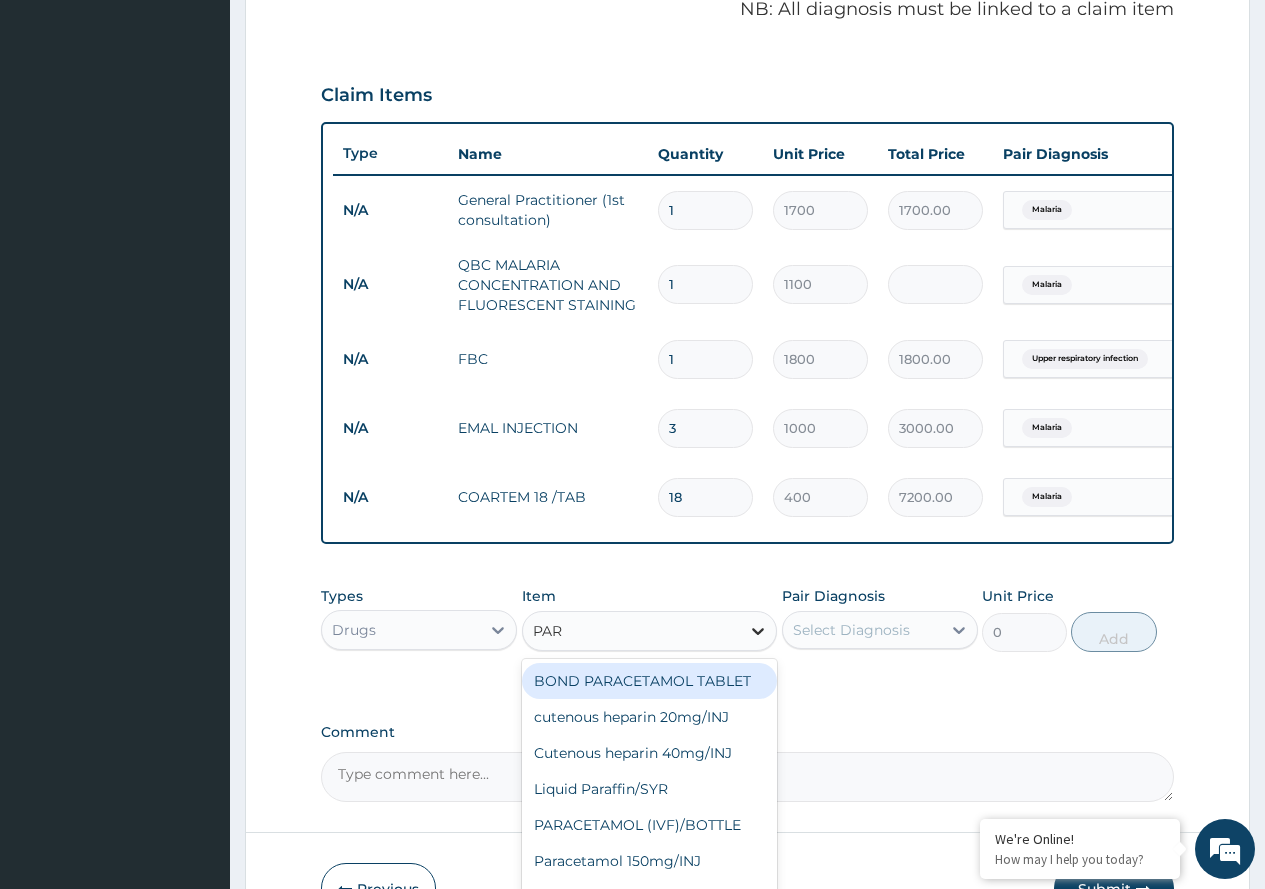 type on "PARA" 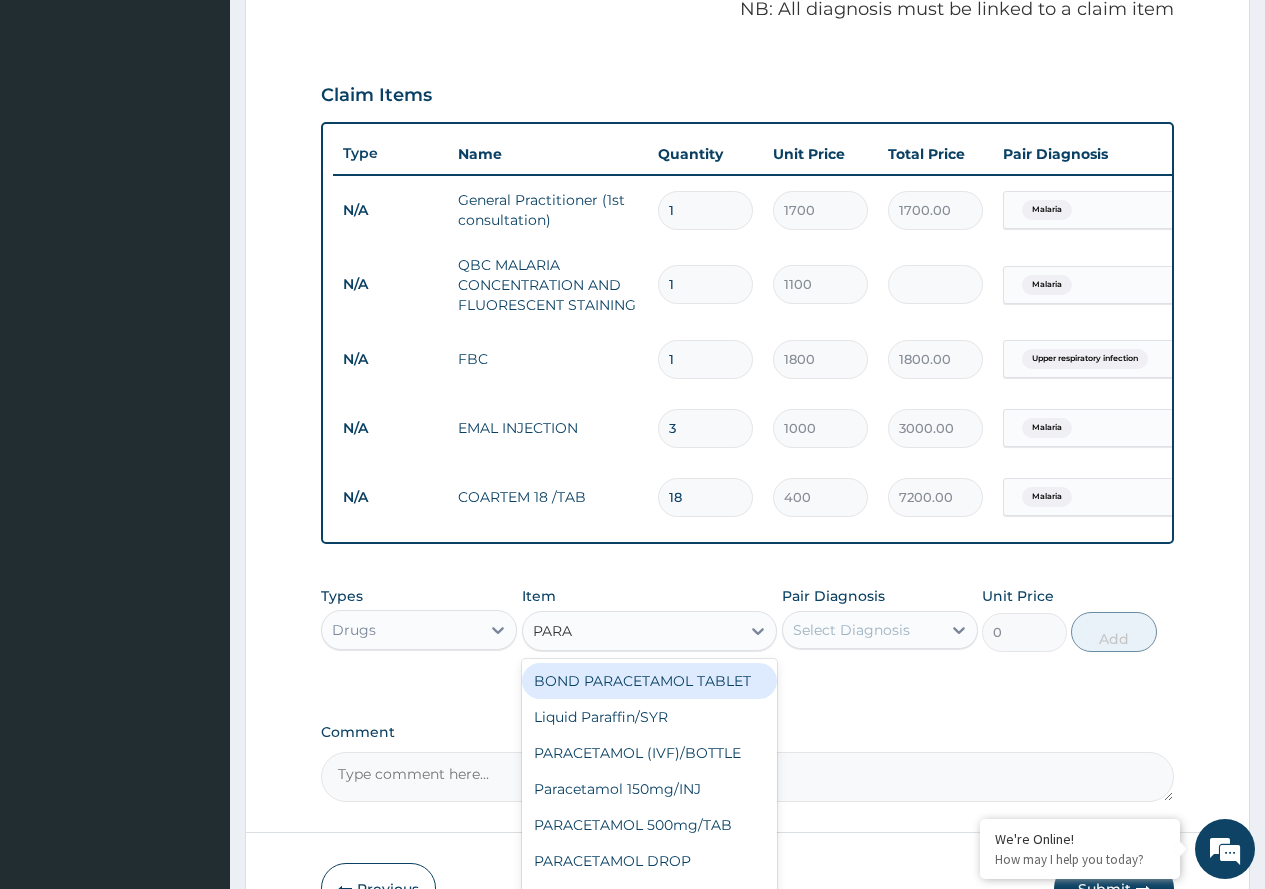 click on "BOND PARACETAMOL TABLET" at bounding box center [650, 681] 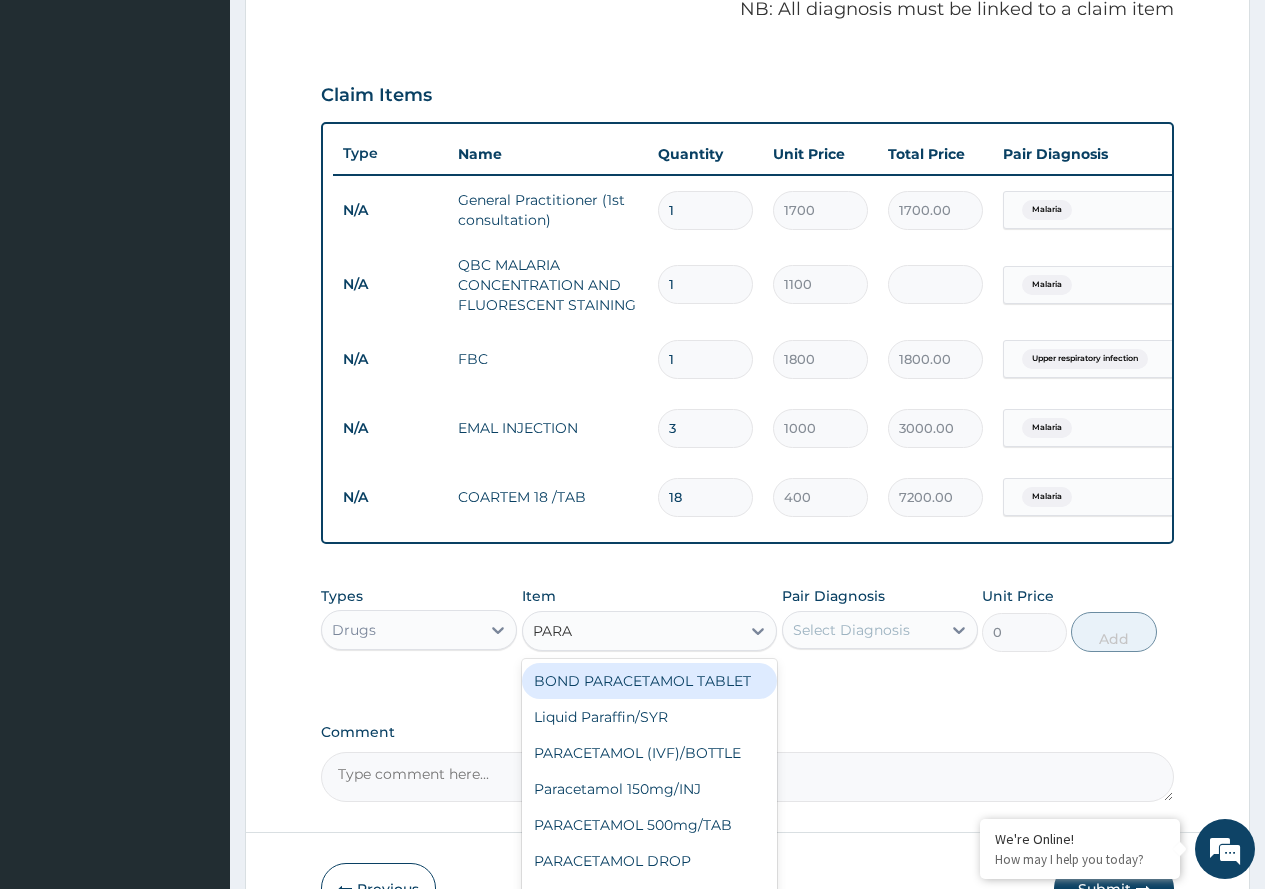 type 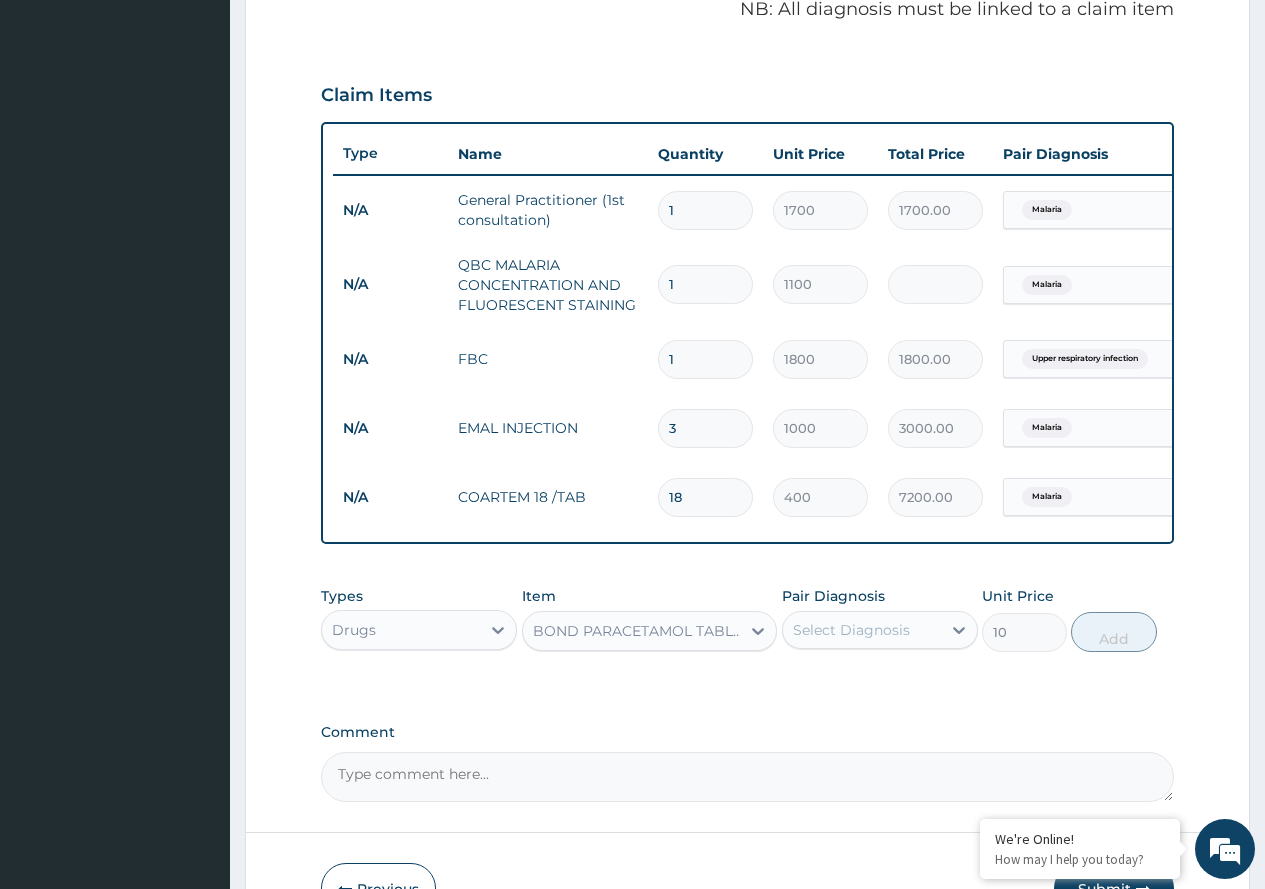 click on "Select Diagnosis" at bounding box center [862, 630] 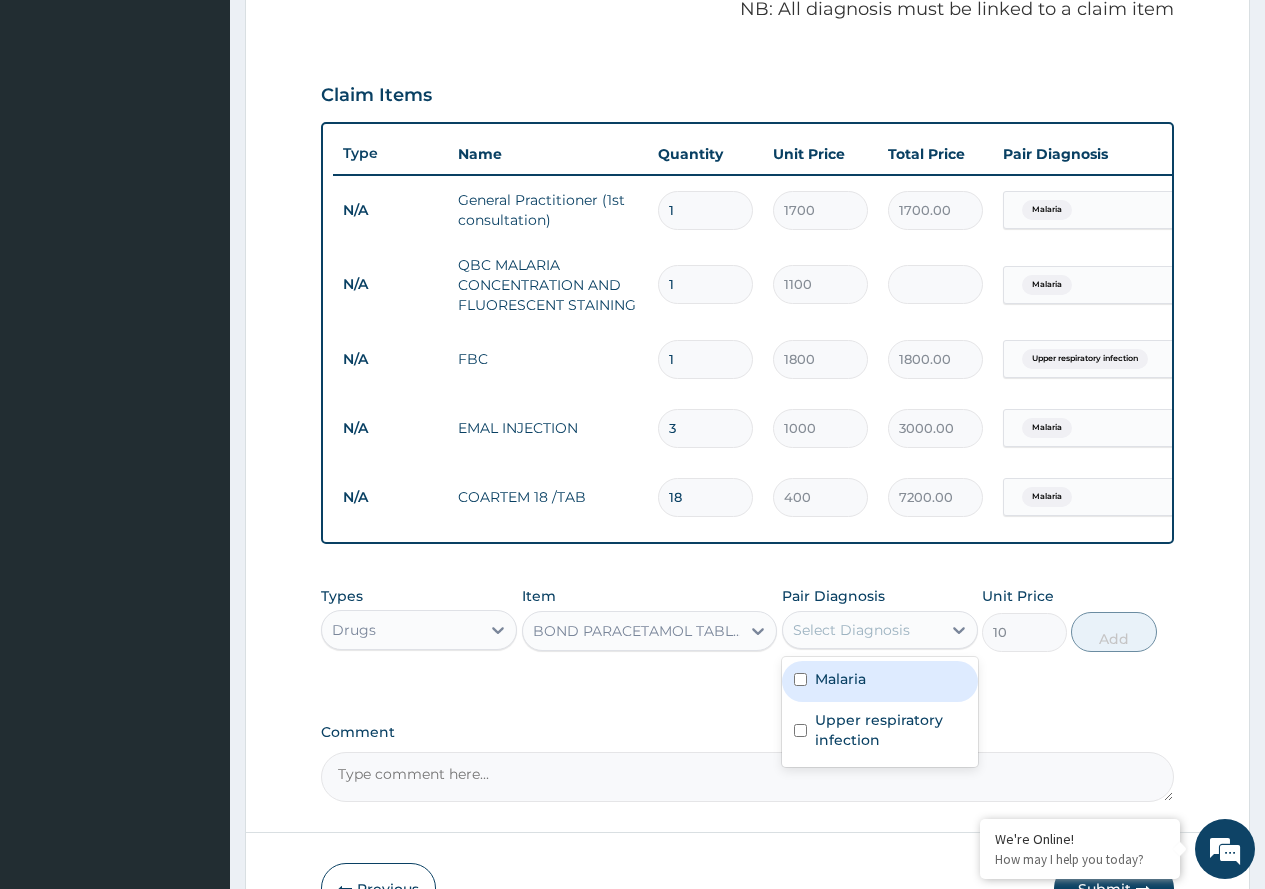 click on "Malaria" at bounding box center (880, 681) 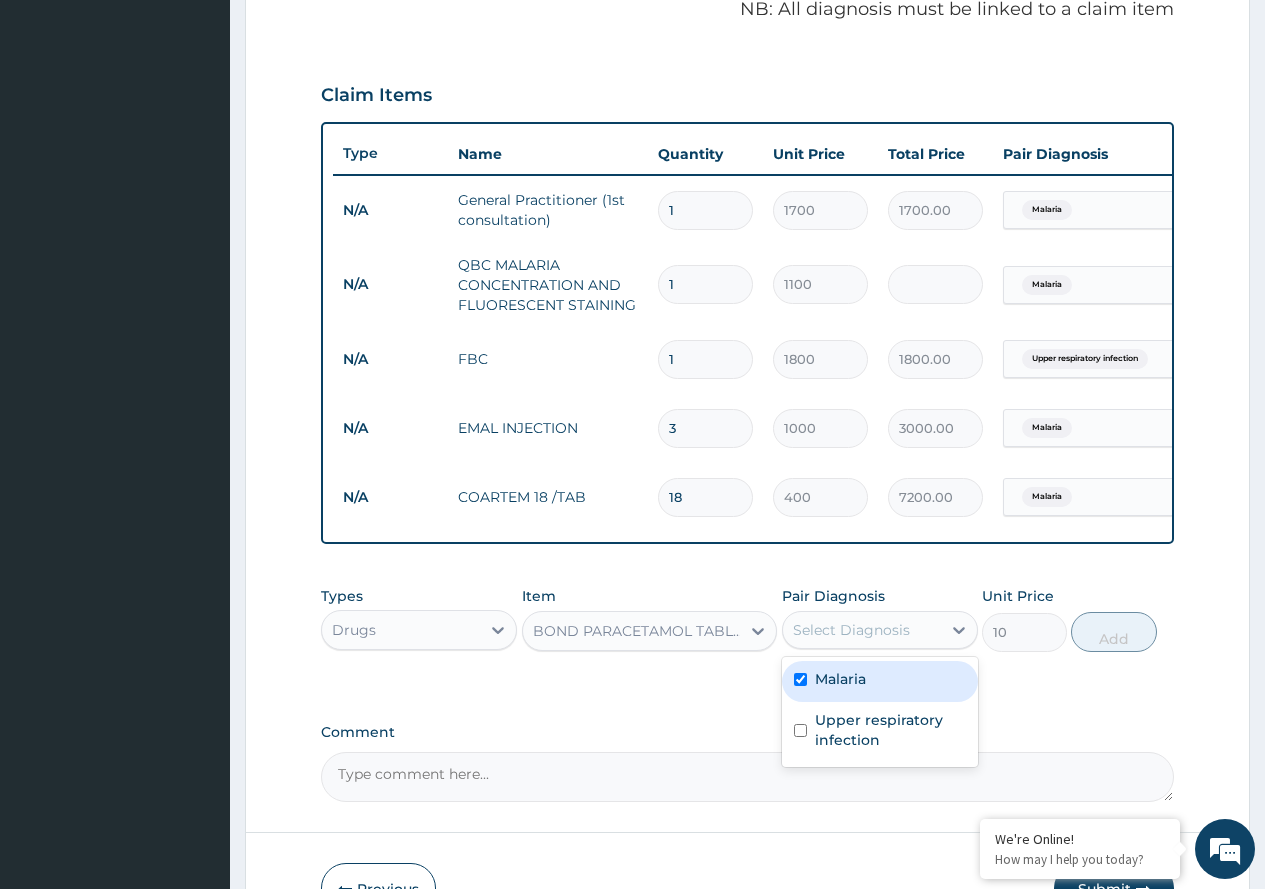 checkbox on "true" 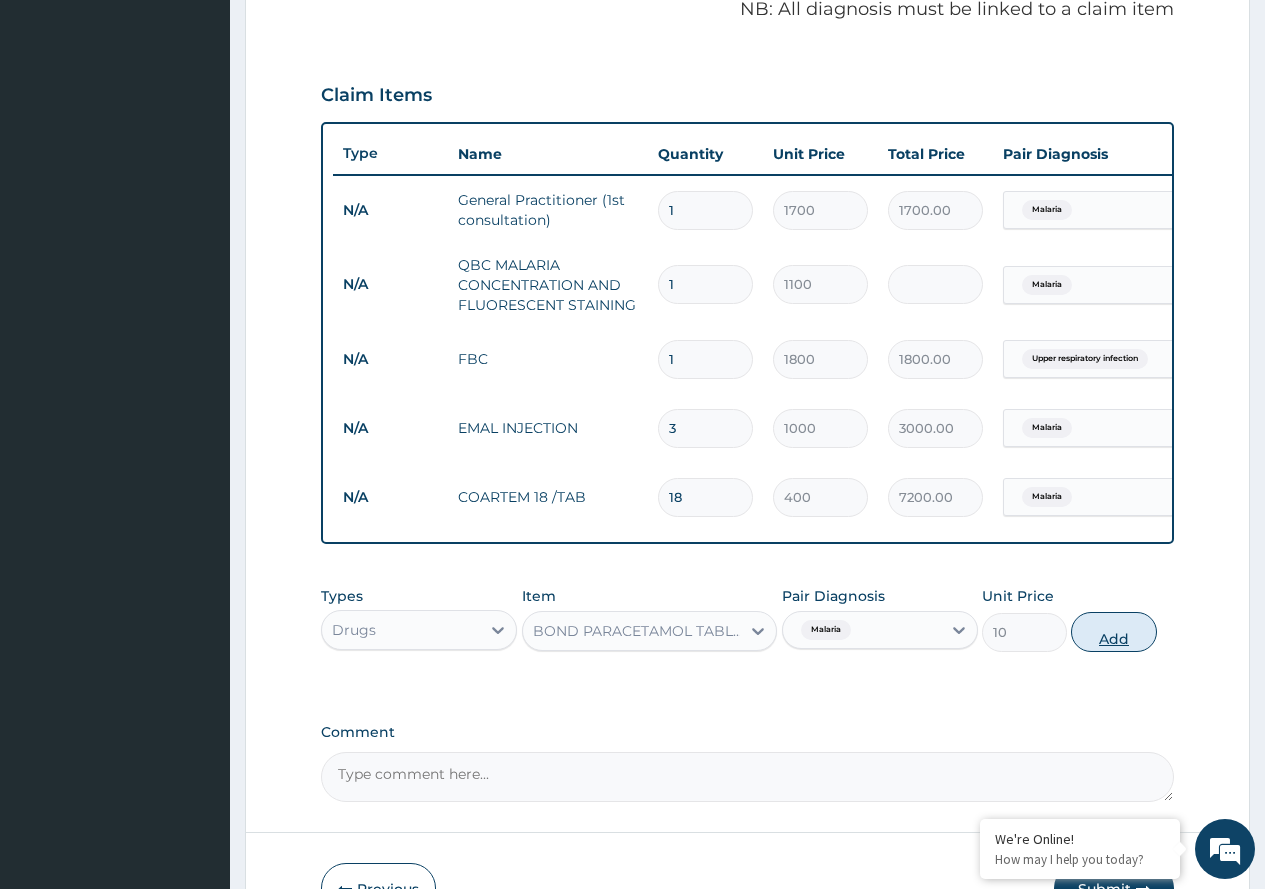 click on "Add" at bounding box center [1113, 632] 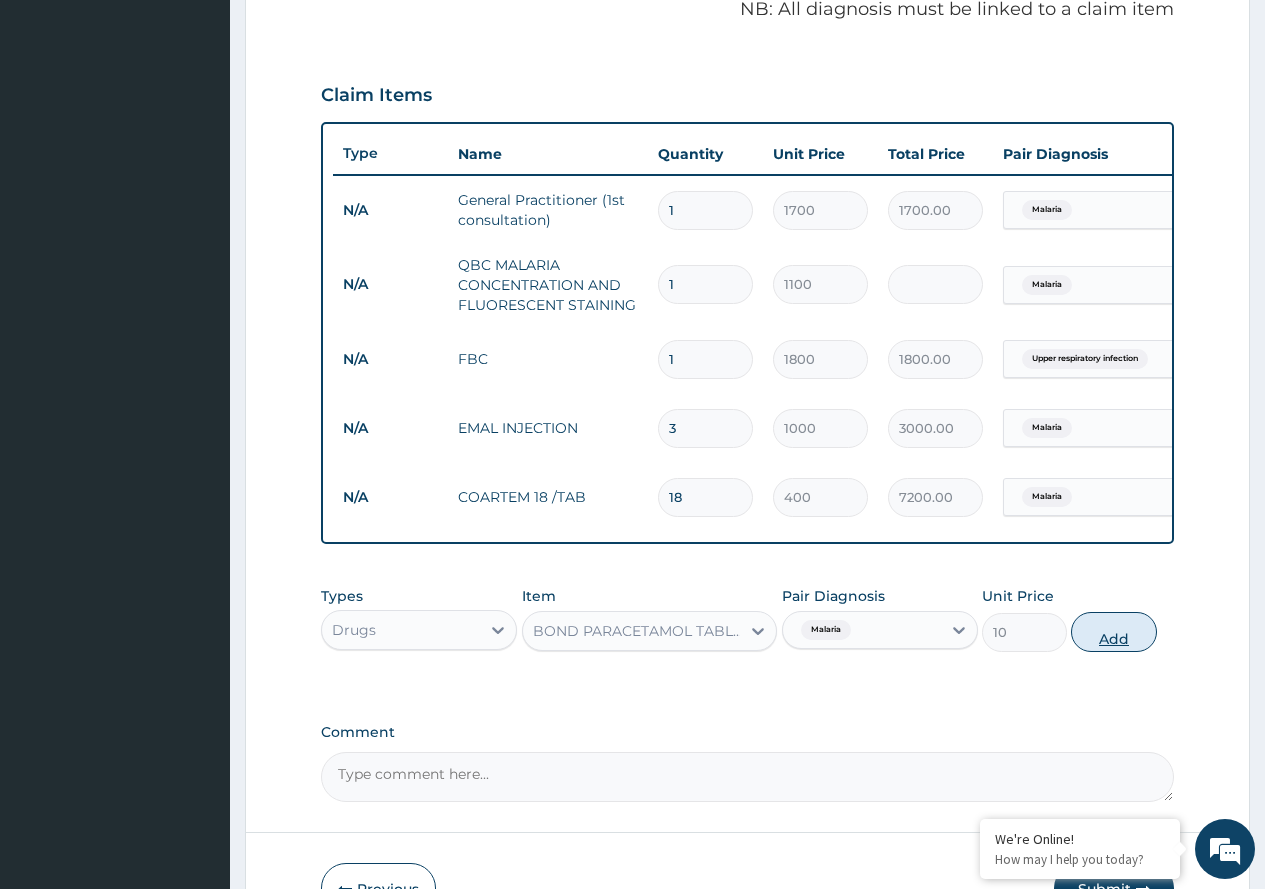 type on "0" 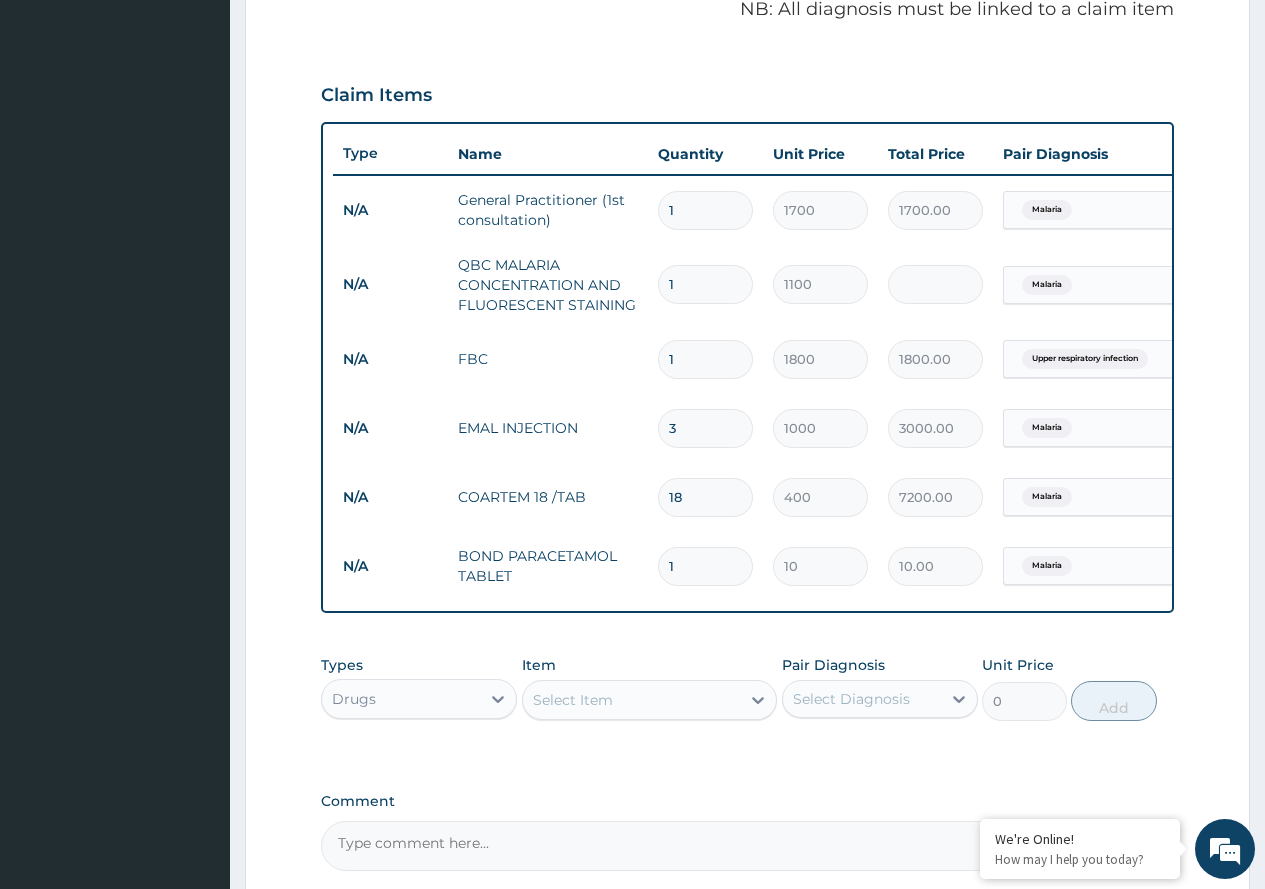 click on "1" at bounding box center (705, 566) 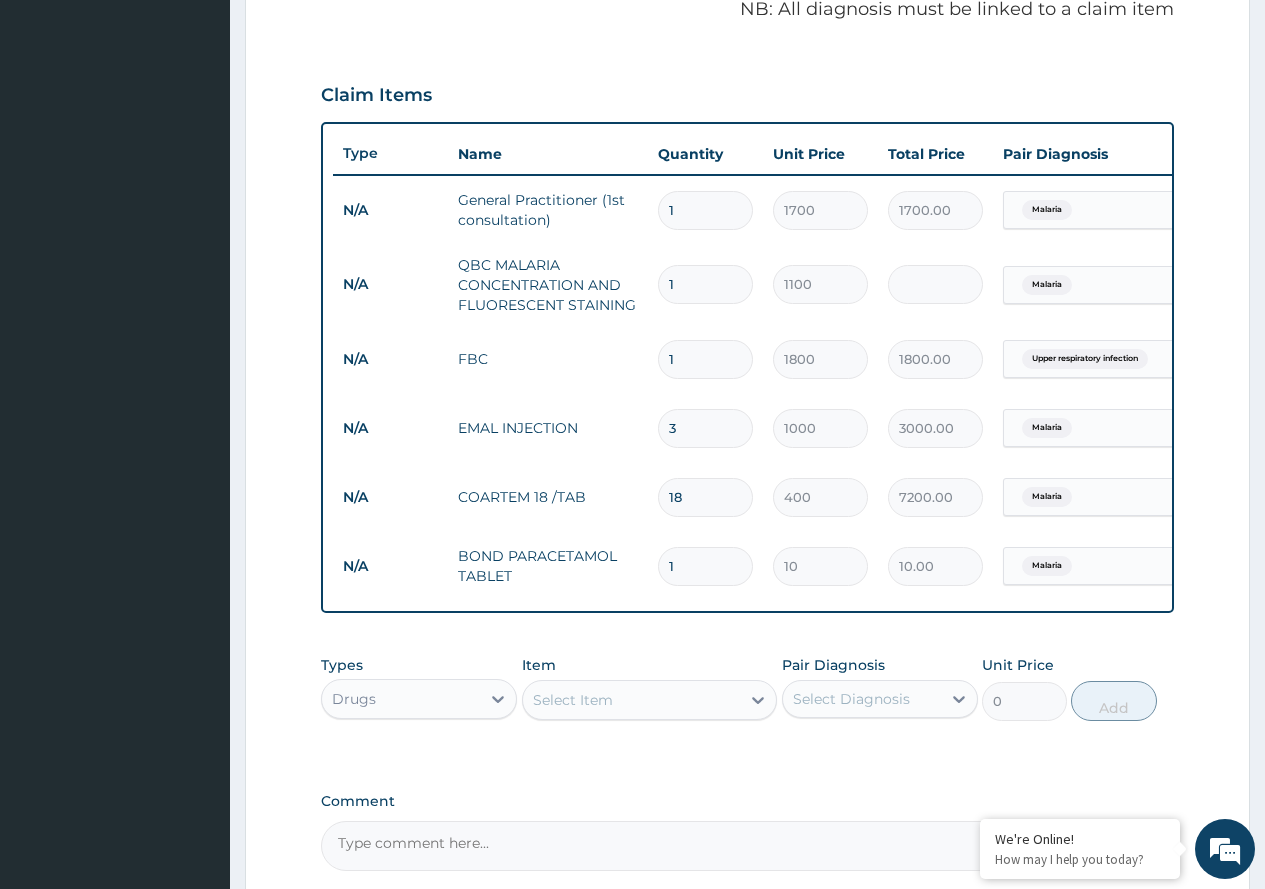 type on "21" 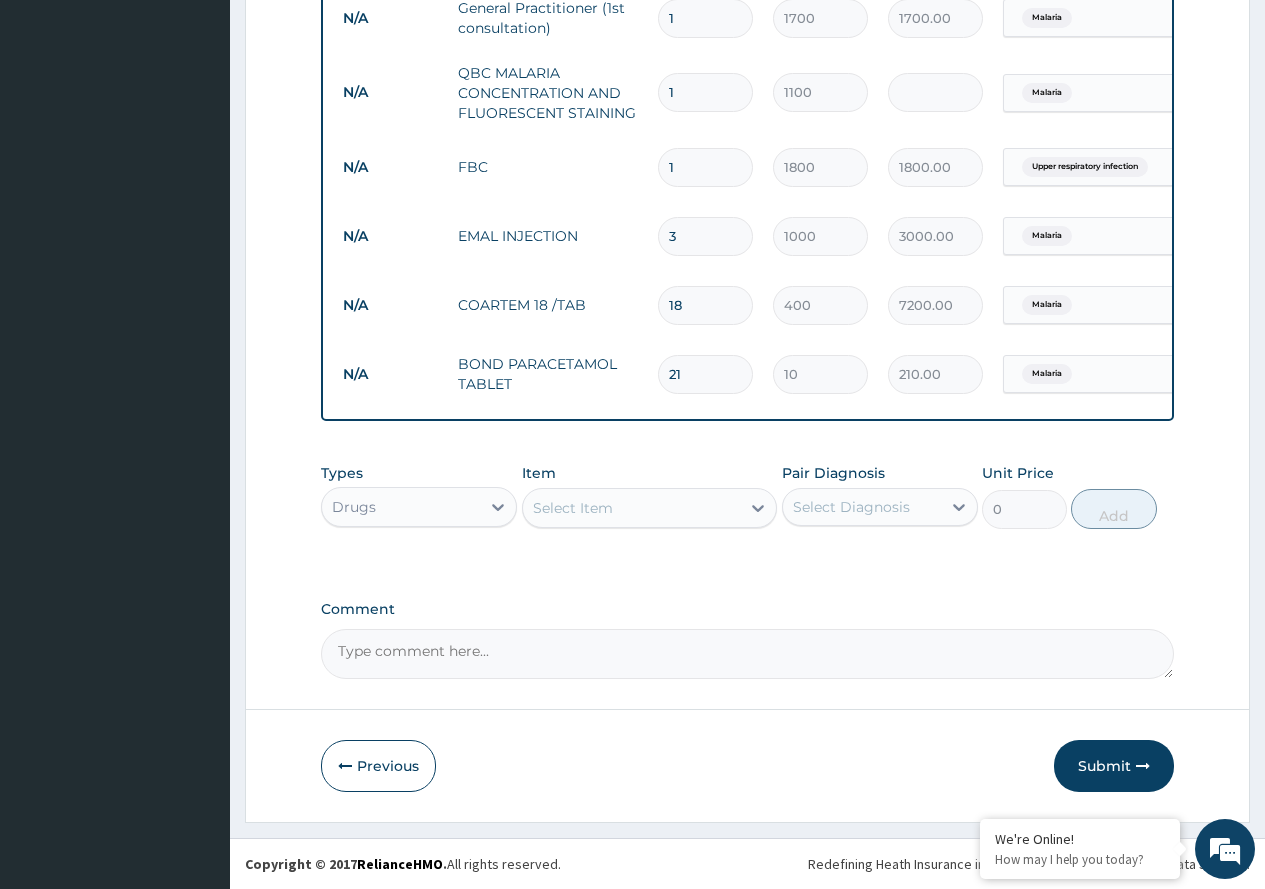 scroll, scrollTop: 829, scrollLeft: 0, axis: vertical 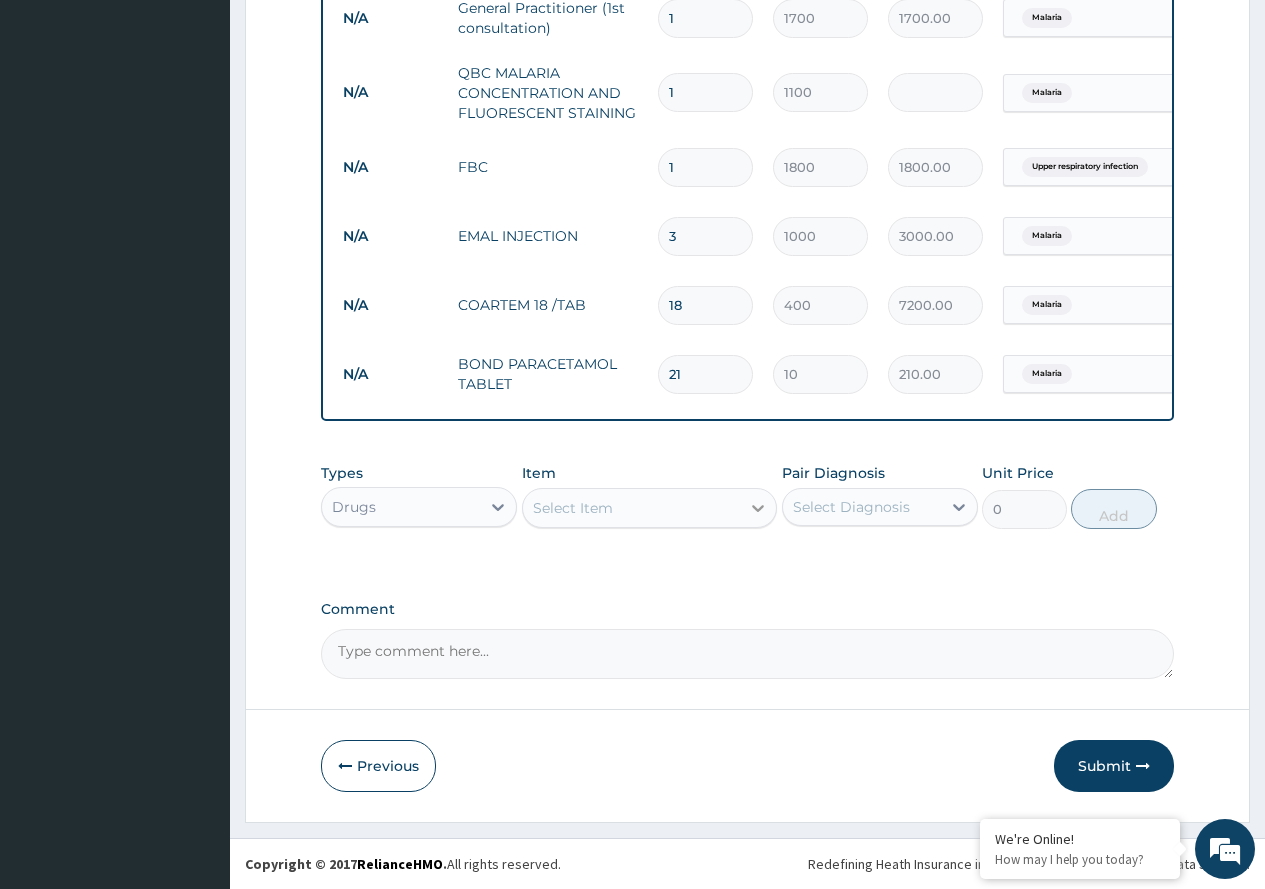 type on "21" 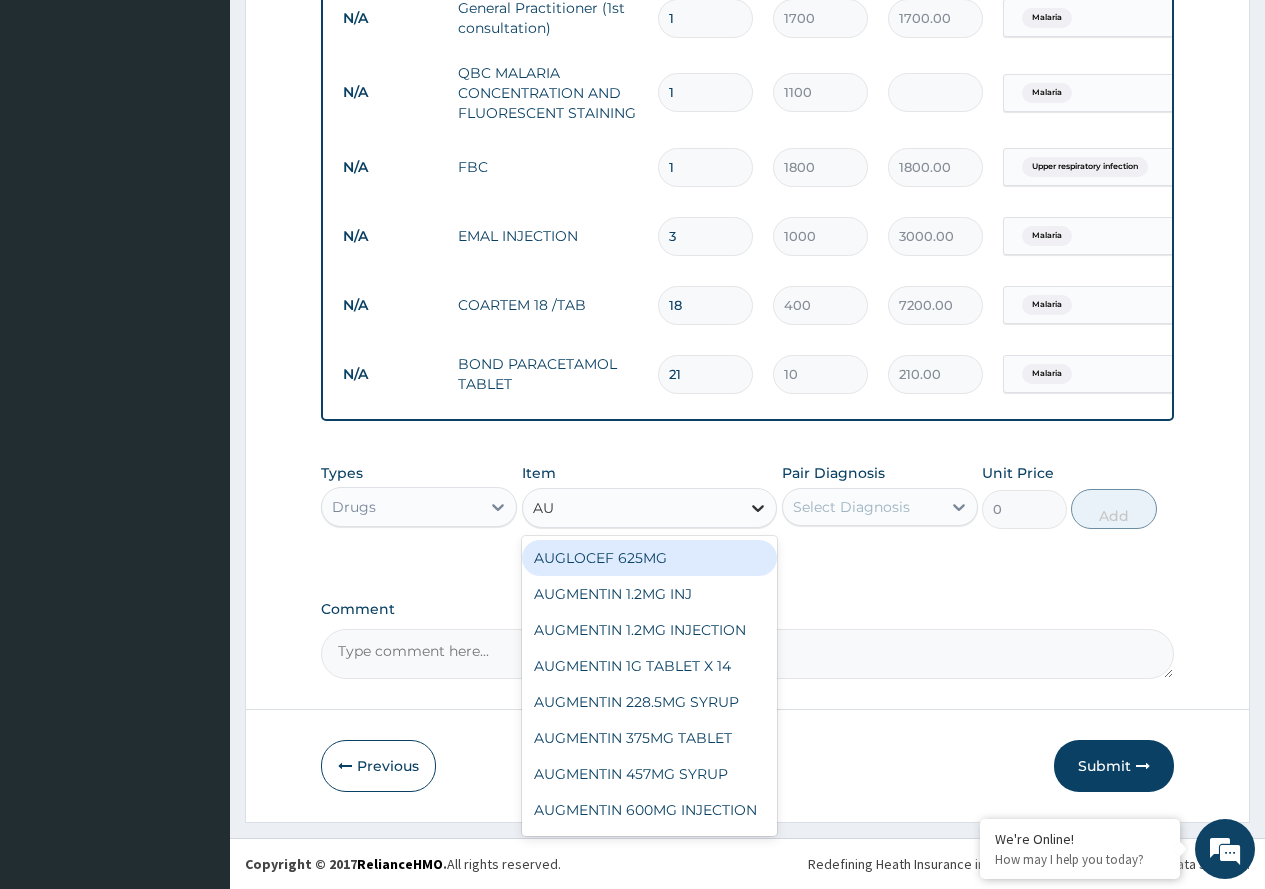 type on "AUG" 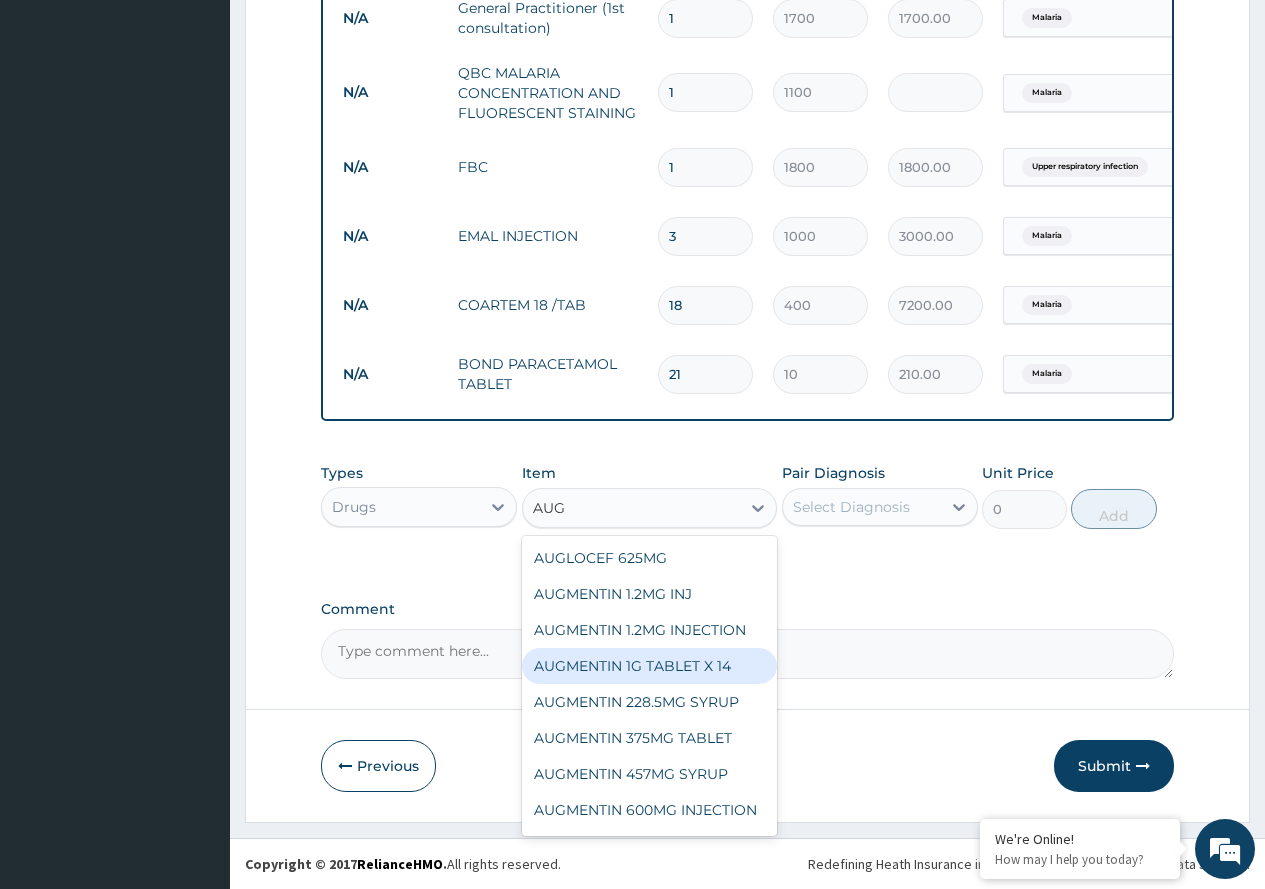click on "AUGMENTIN 1G TABLET X 14" at bounding box center [650, 666] 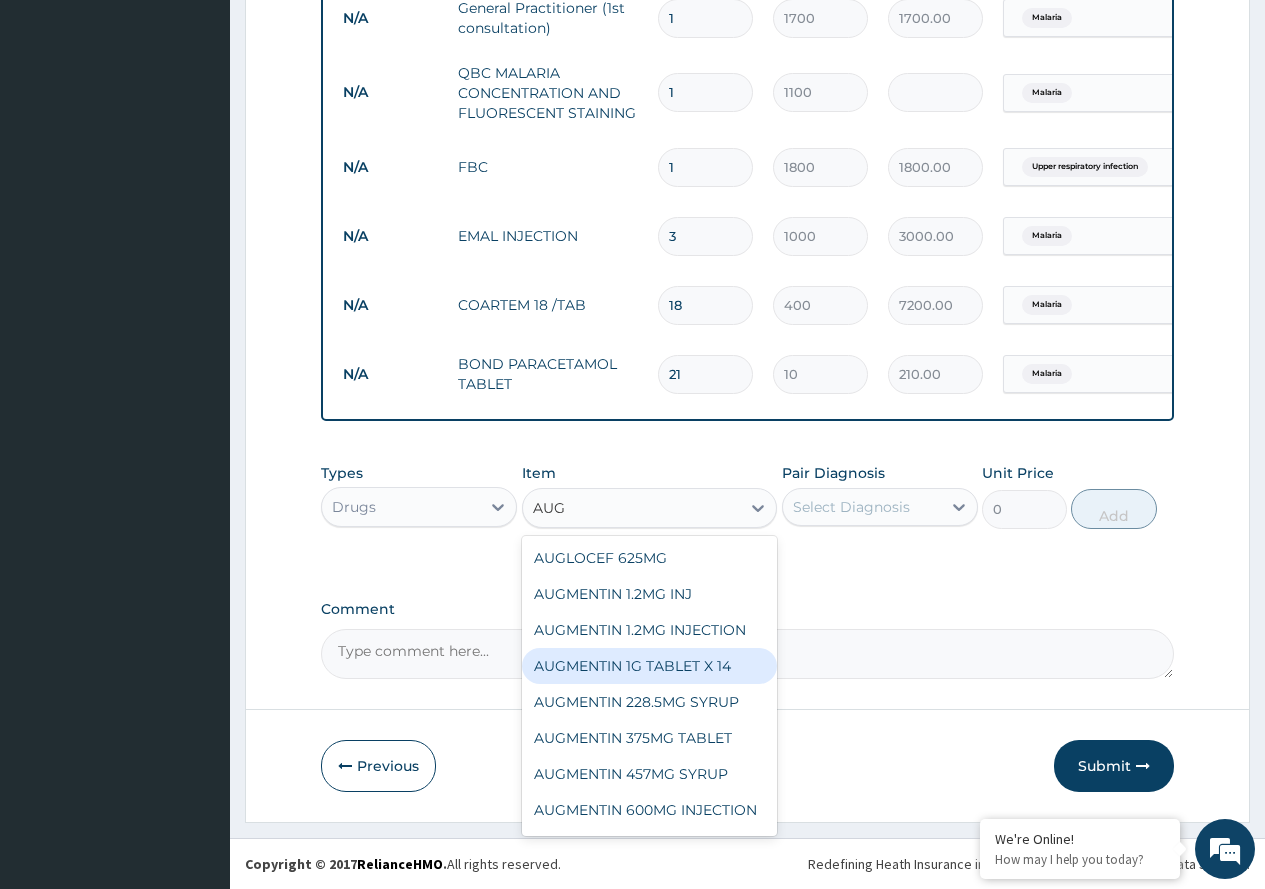 type 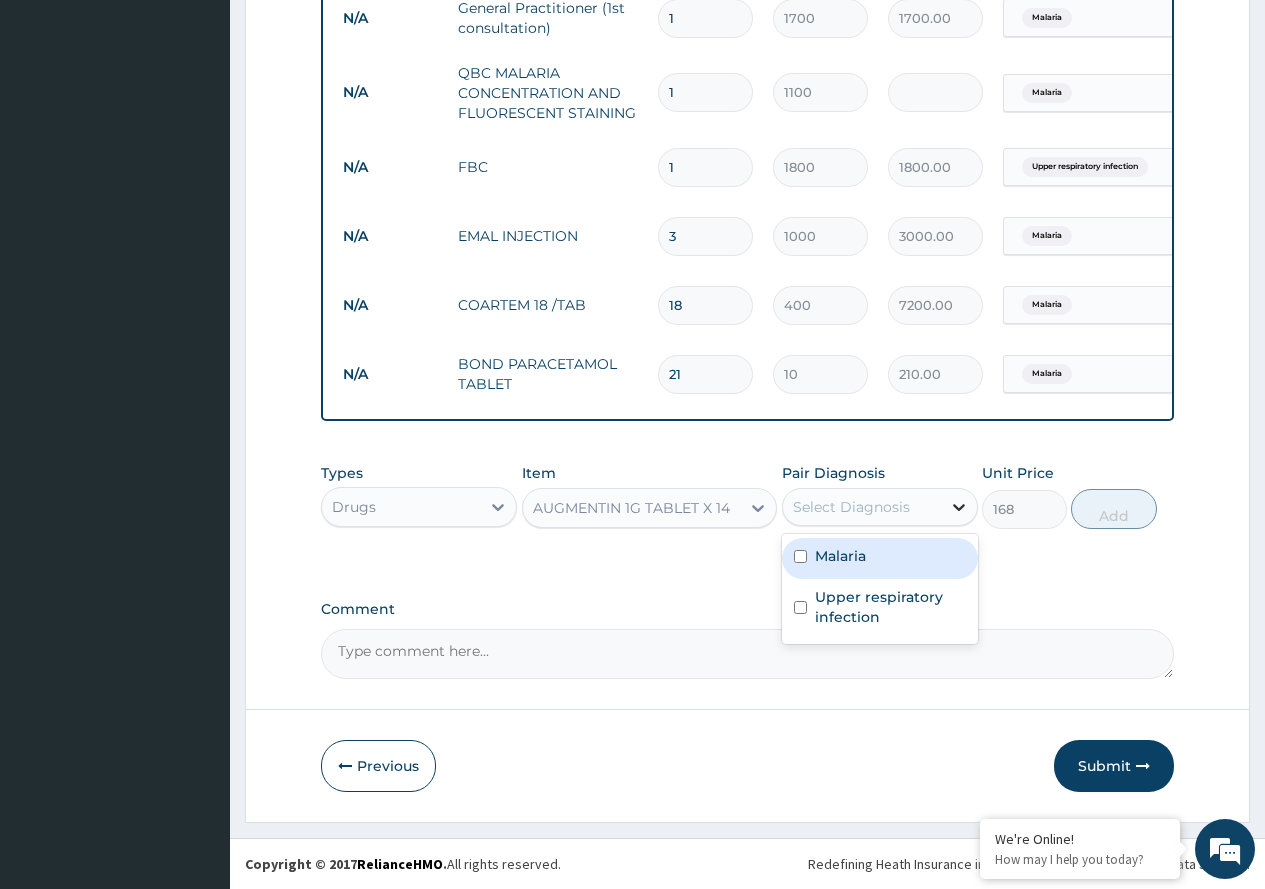 click 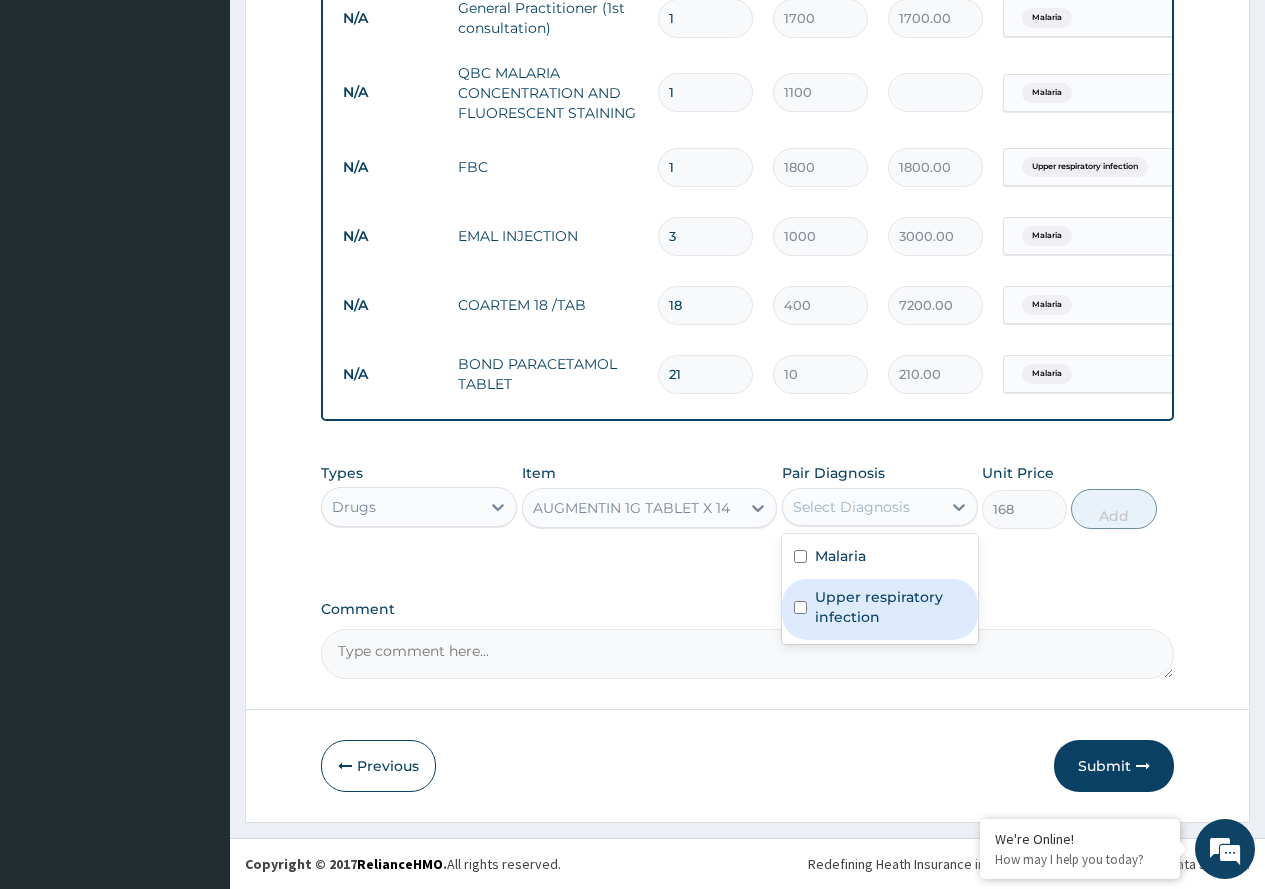 click on "Upper respiratory infection" at bounding box center [890, 607] 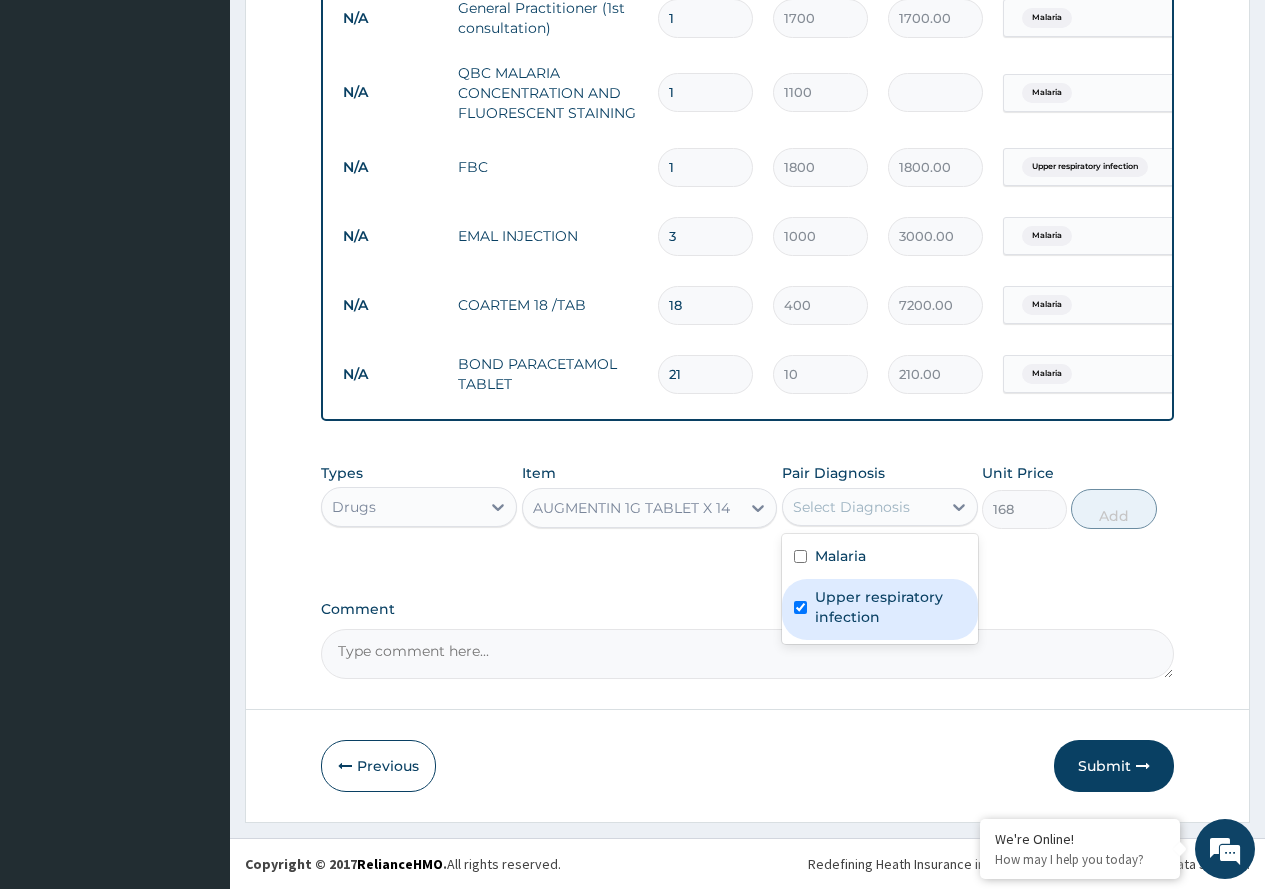 checkbox on "true" 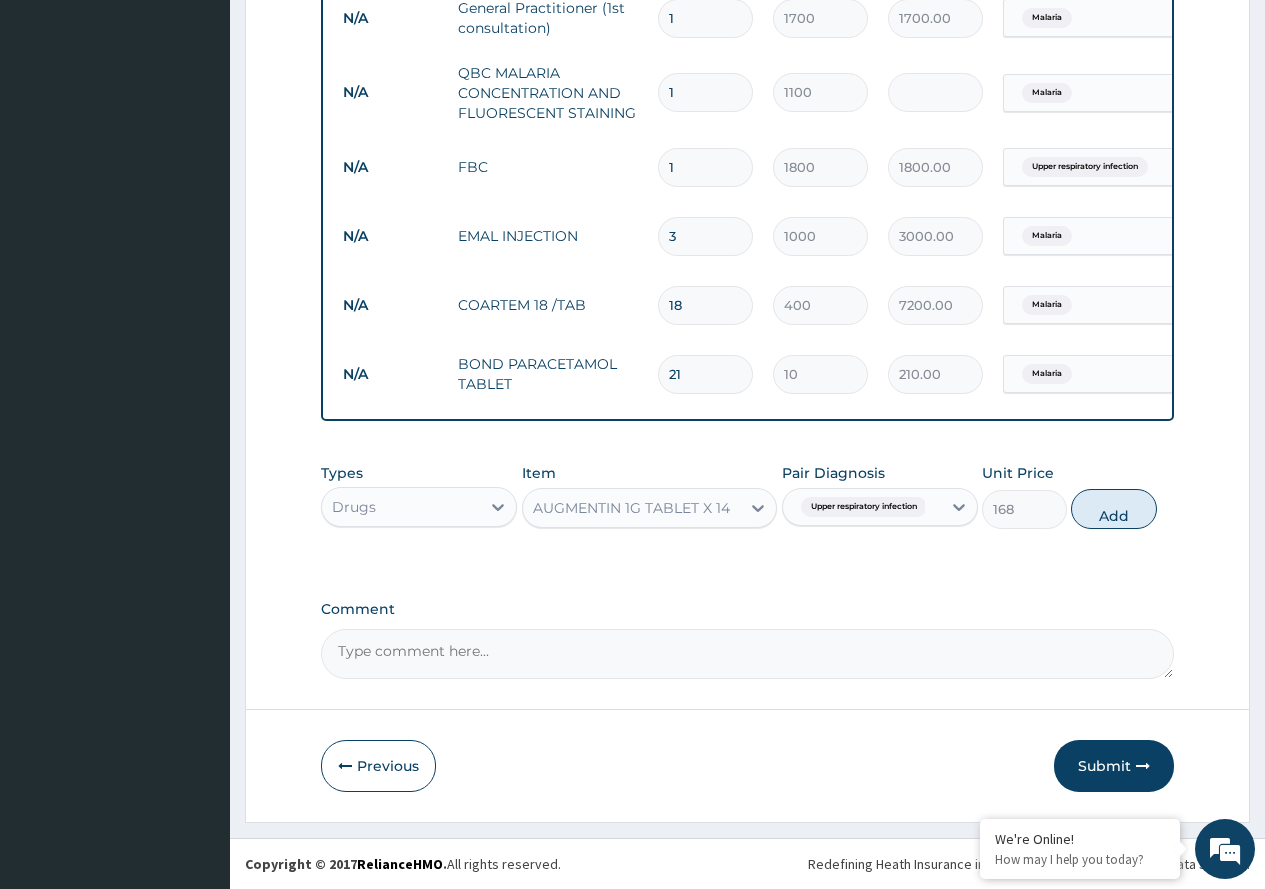 click on "Add" at bounding box center (1113, 509) 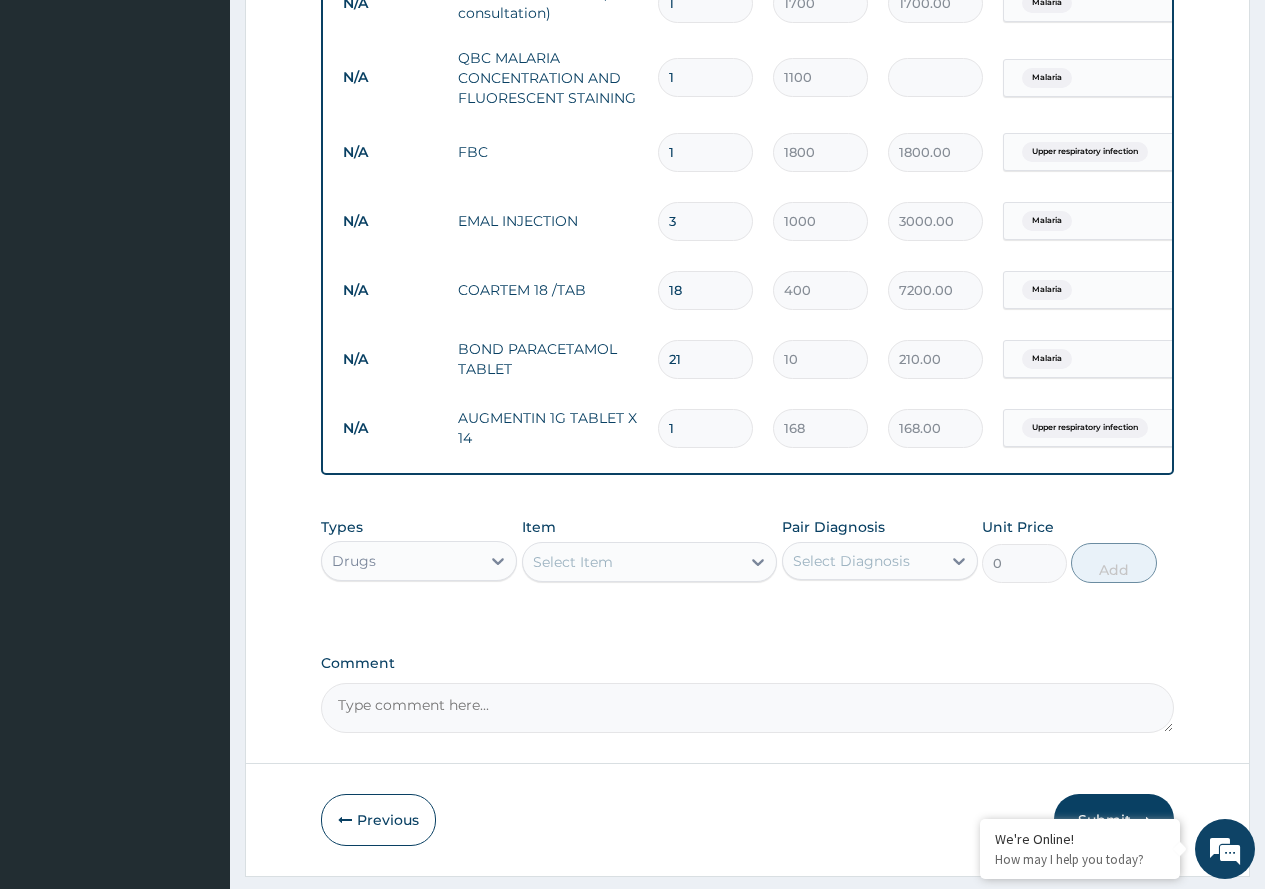 type on "14" 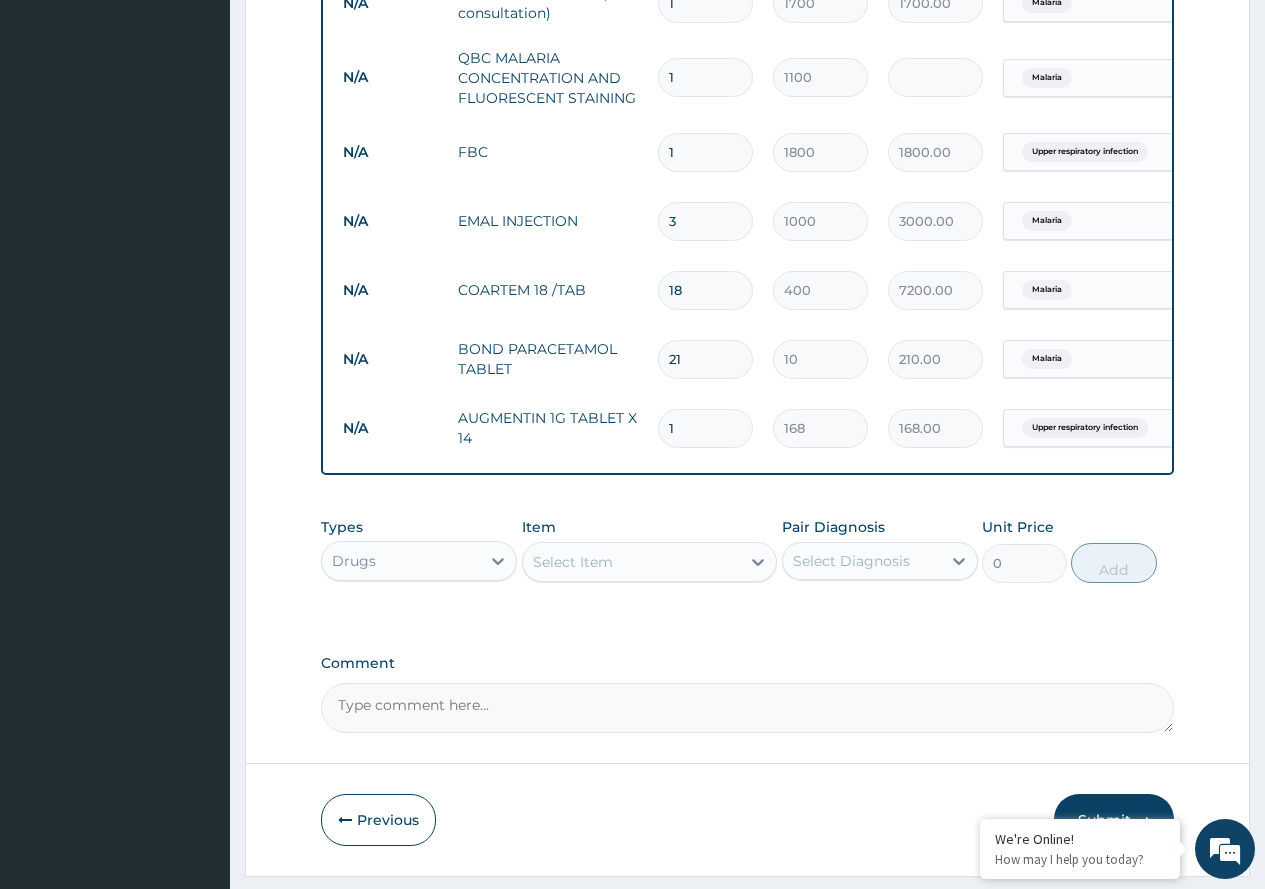 type on "2352.00" 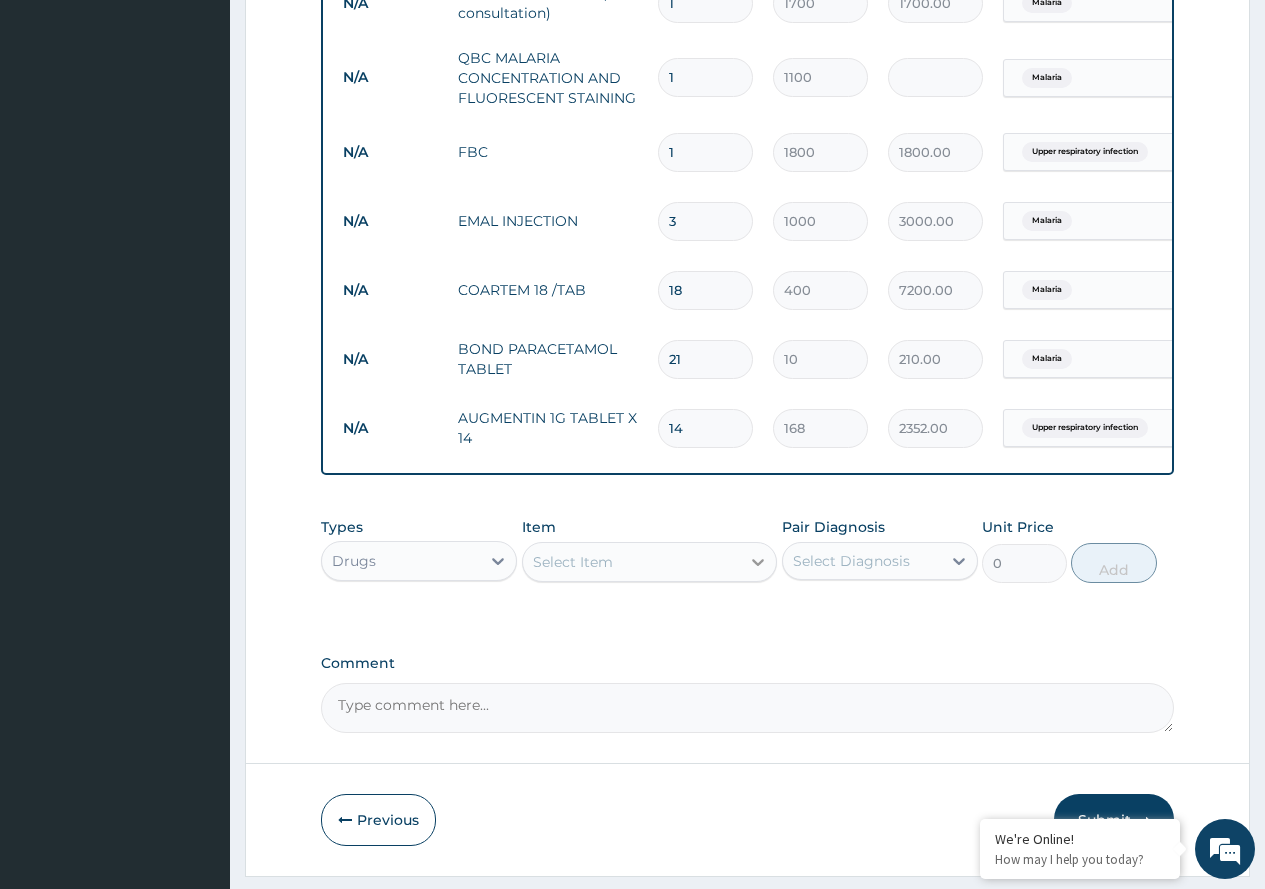 type on "14" 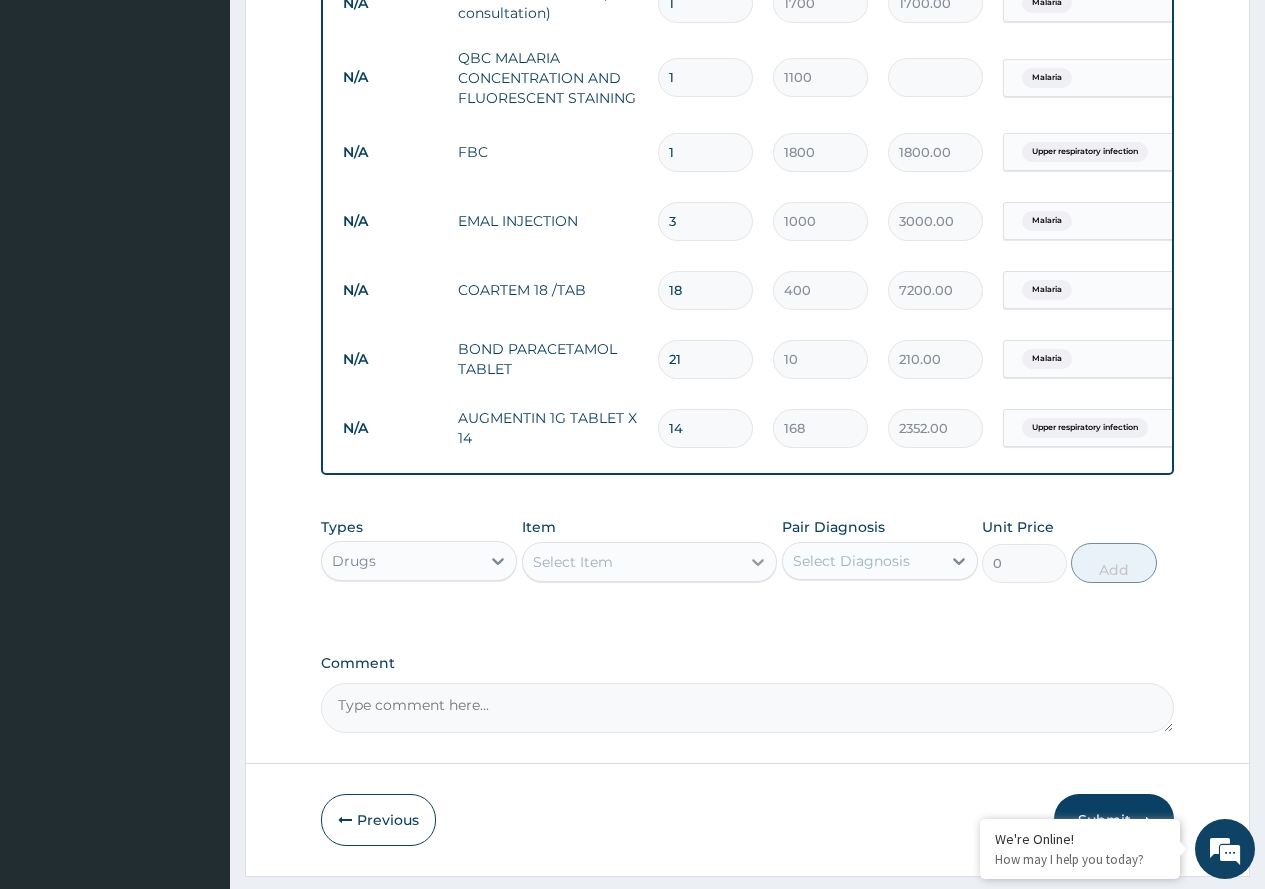 click 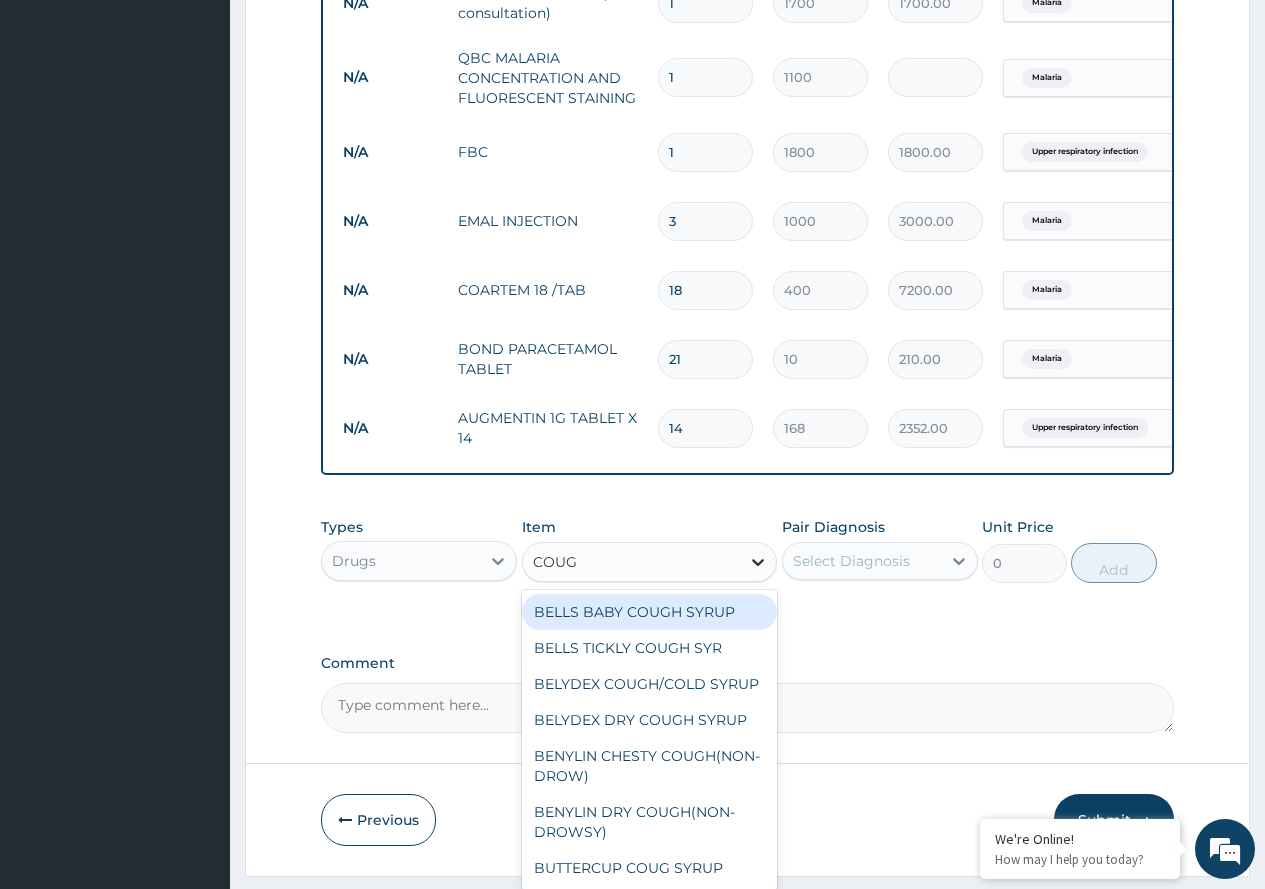 type on "COUGH" 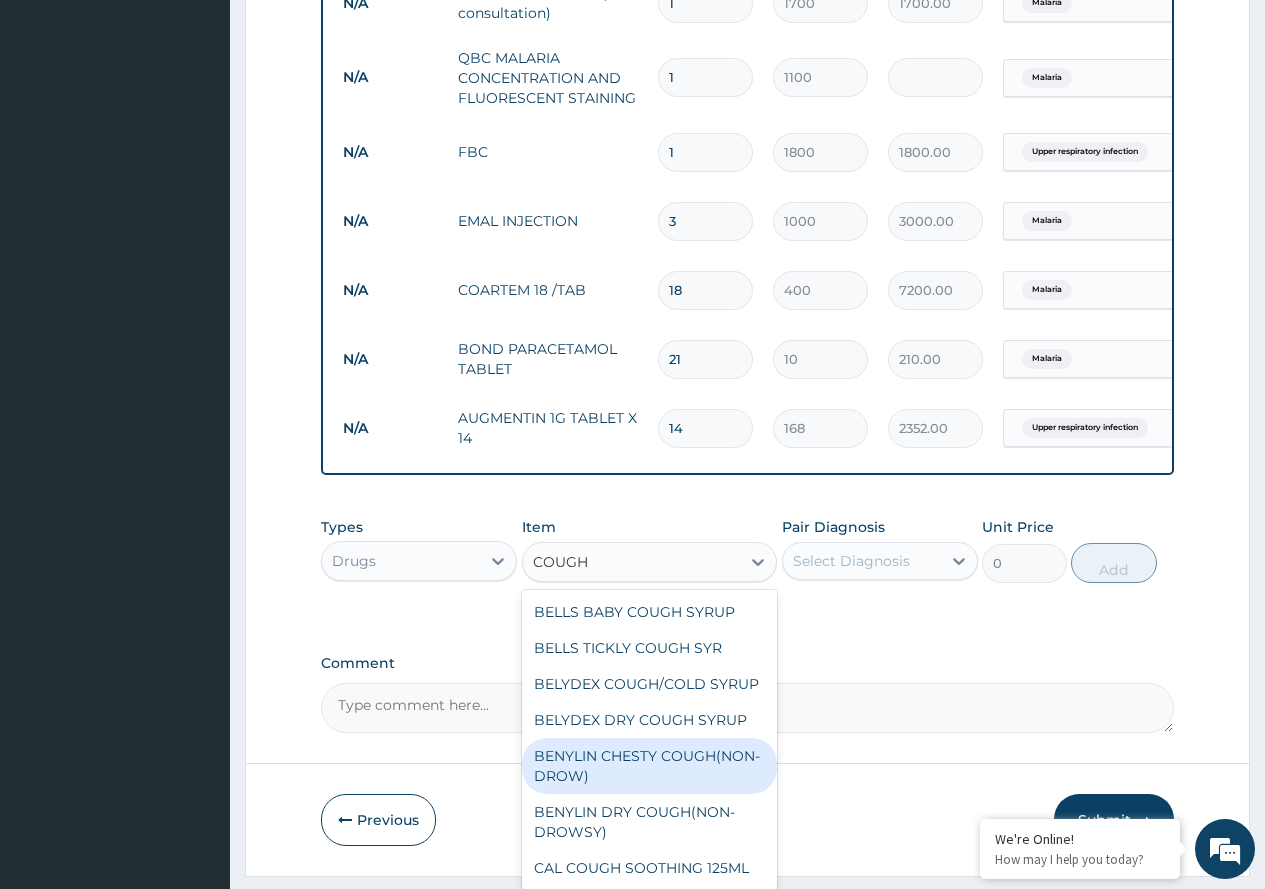 click on "BENYLIN CHESTY COUGH(NON-DROW)" at bounding box center (650, 766) 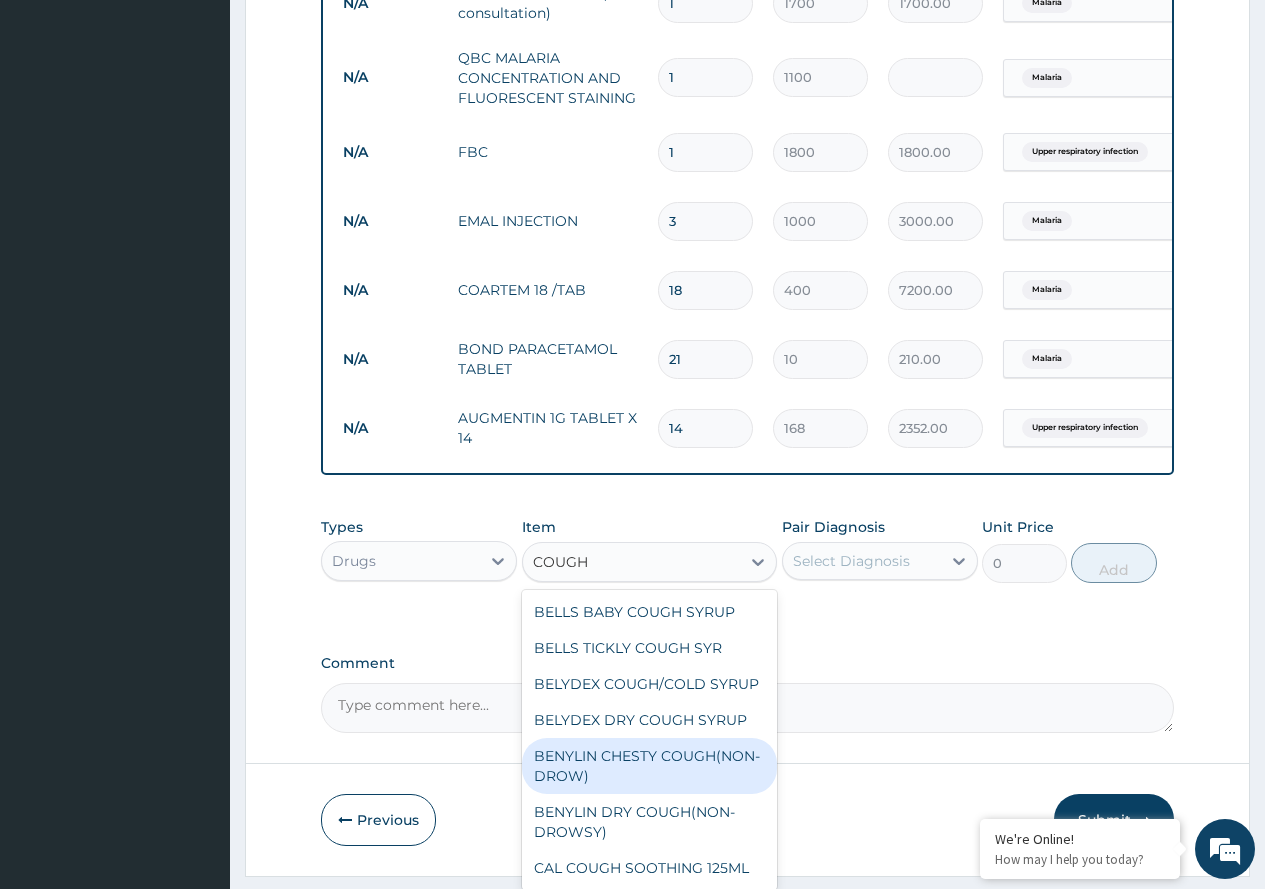 type 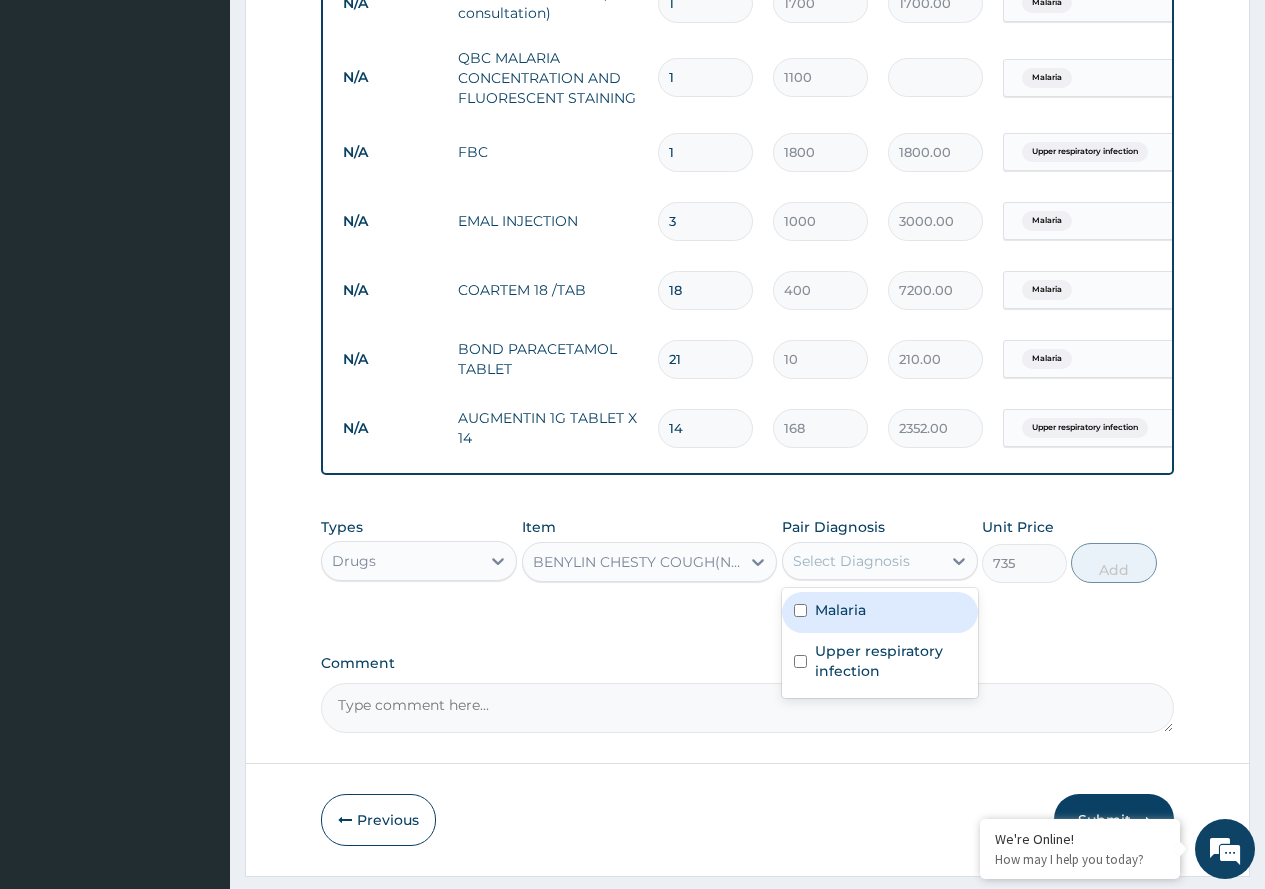 click on "Select Diagnosis" at bounding box center [851, 561] 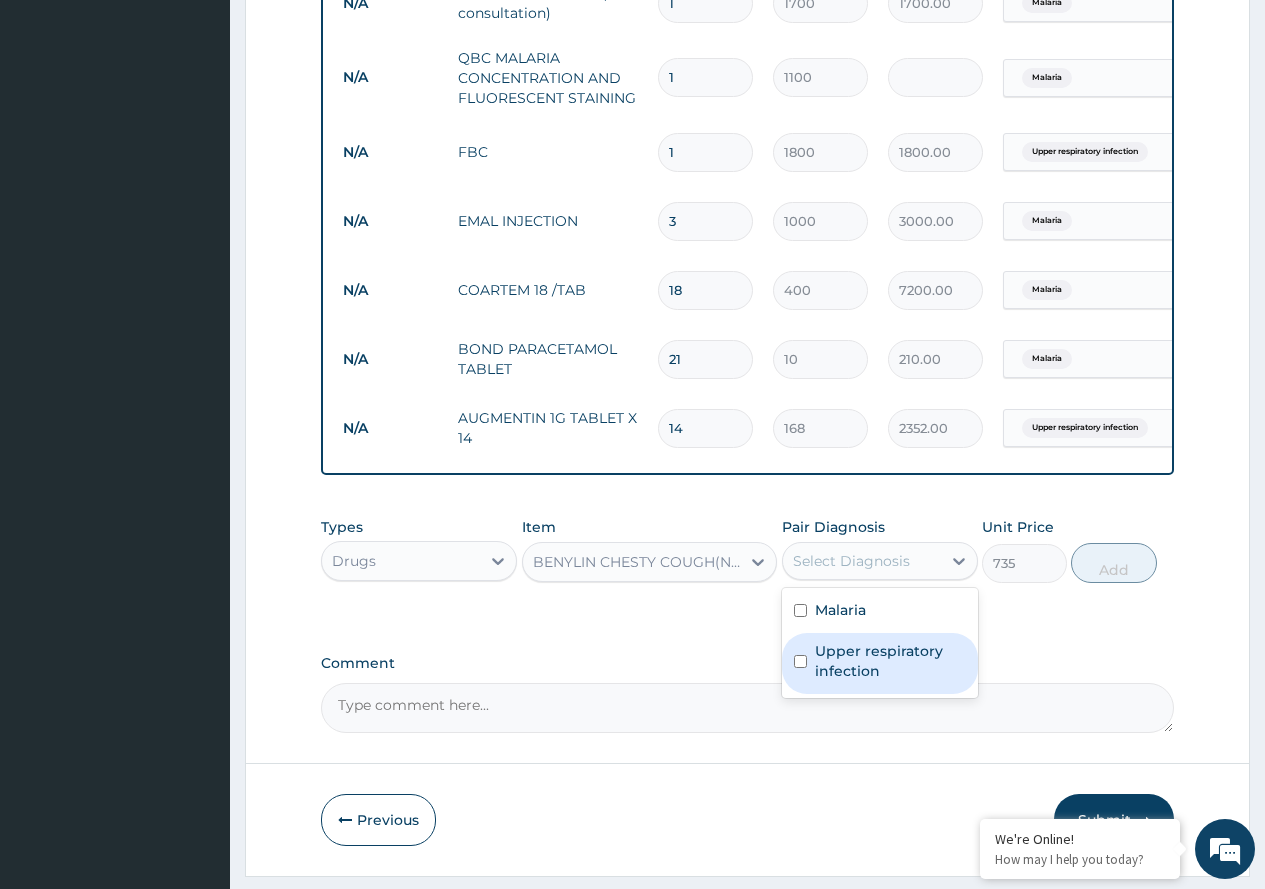 click on "Upper respiratory infection" at bounding box center (890, 661) 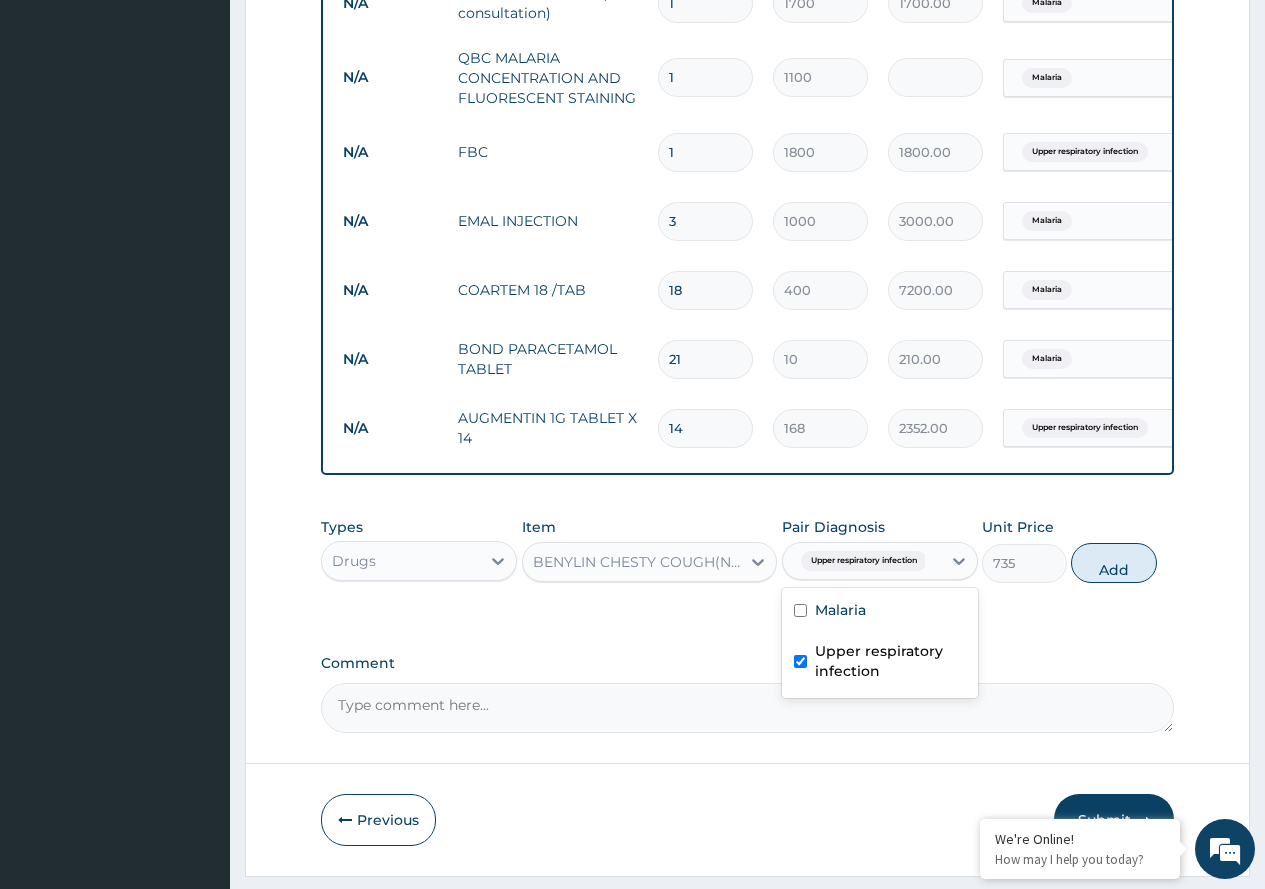 checkbox on "true" 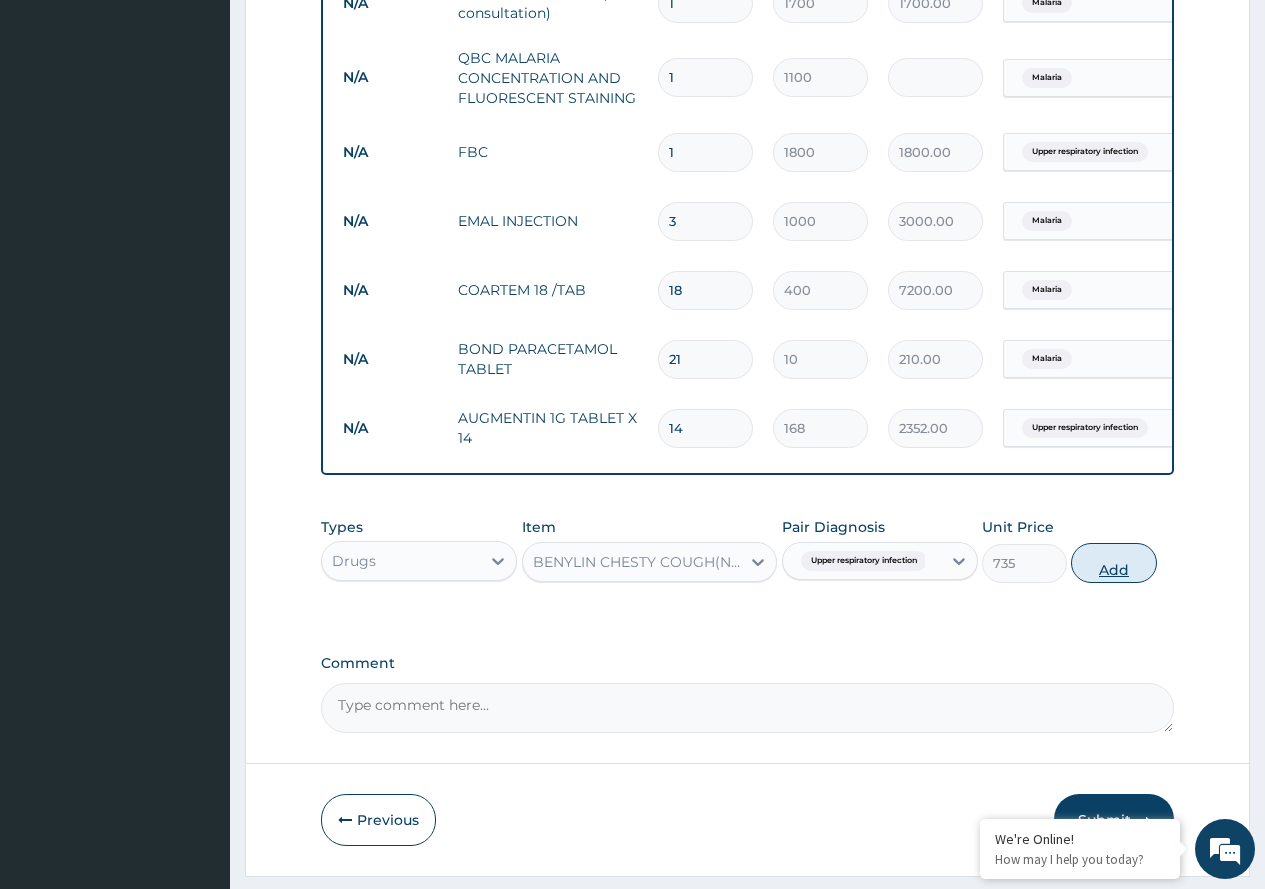 click on "Add" at bounding box center [1113, 563] 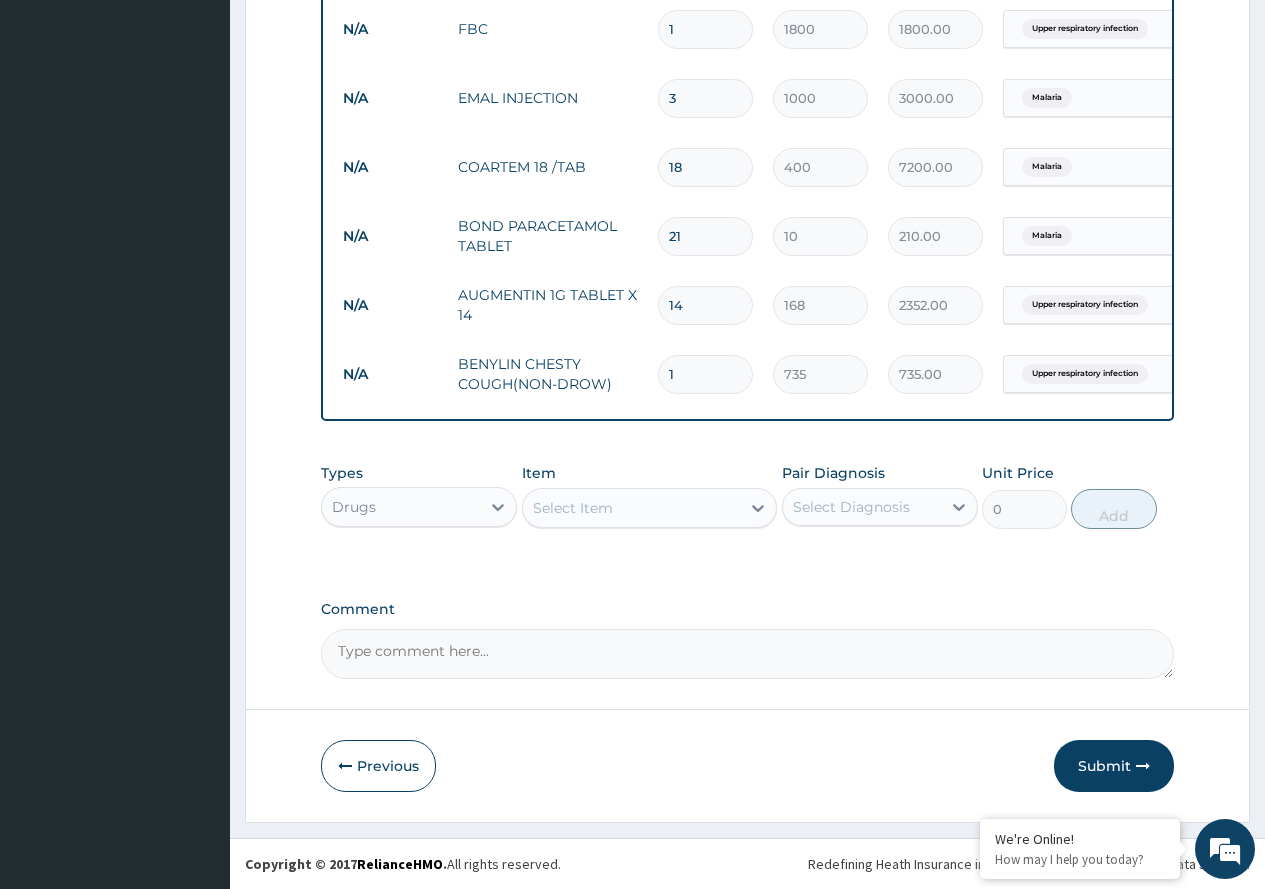 scroll, scrollTop: 967, scrollLeft: 0, axis: vertical 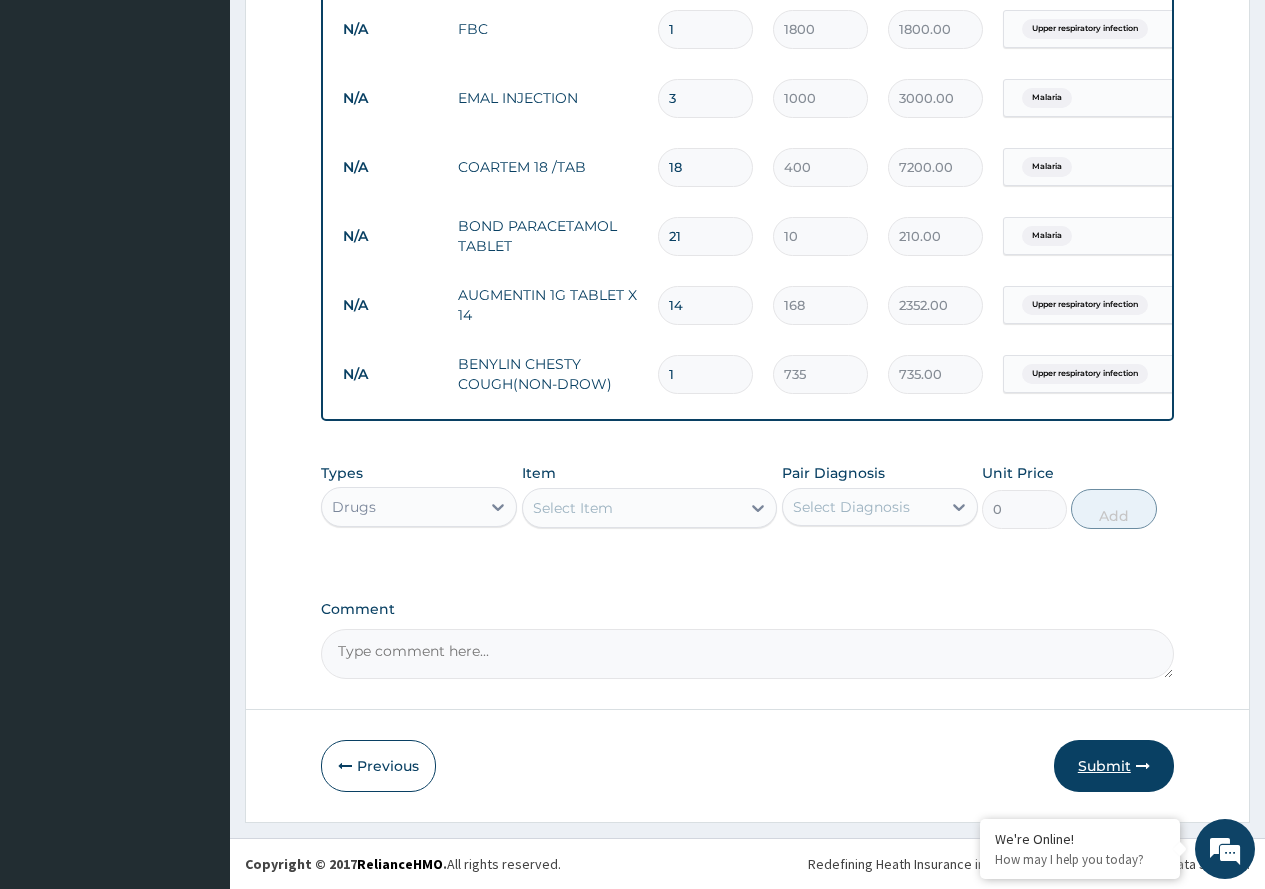 click on "Submit" at bounding box center (1114, 766) 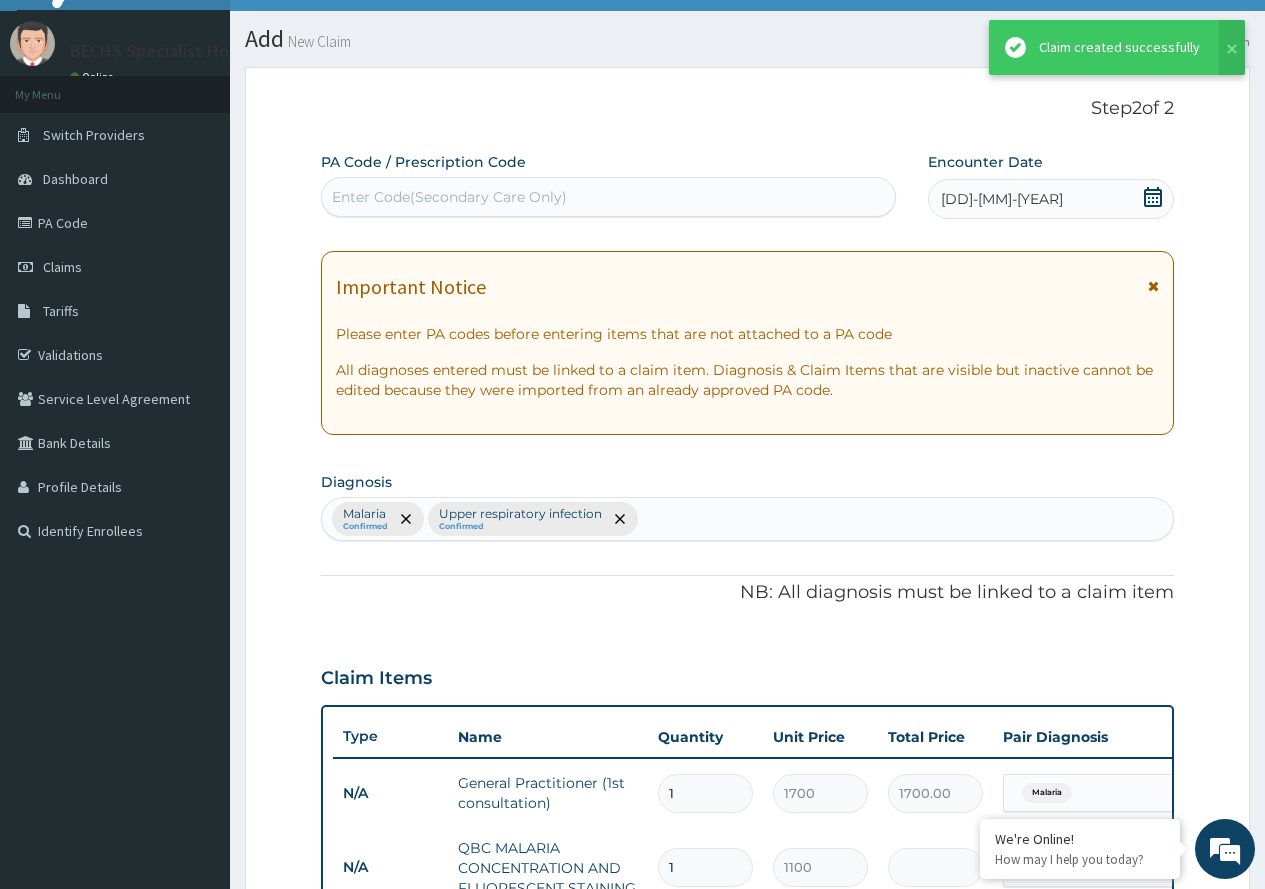 scroll, scrollTop: 967, scrollLeft: 0, axis: vertical 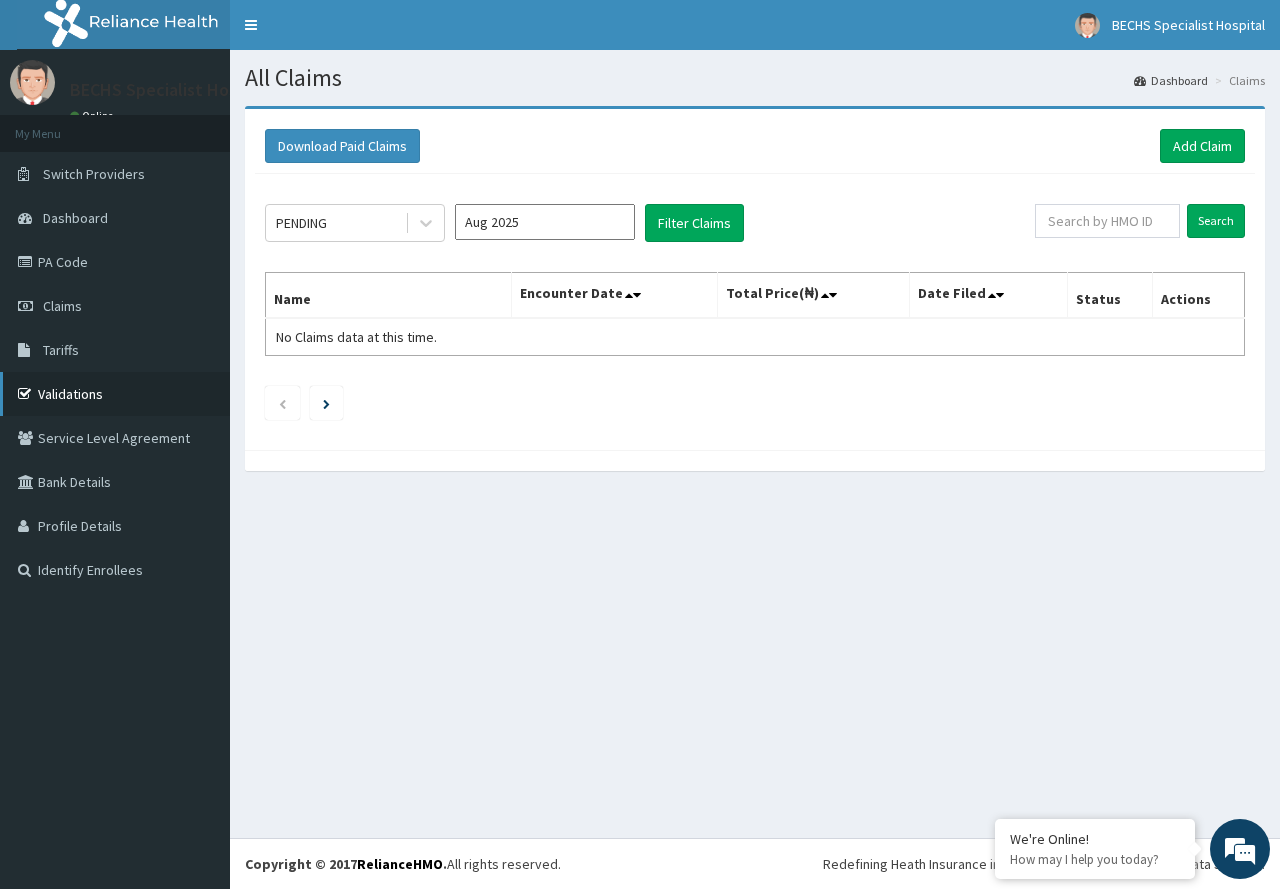 click on "Validations" at bounding box center [115, 394] 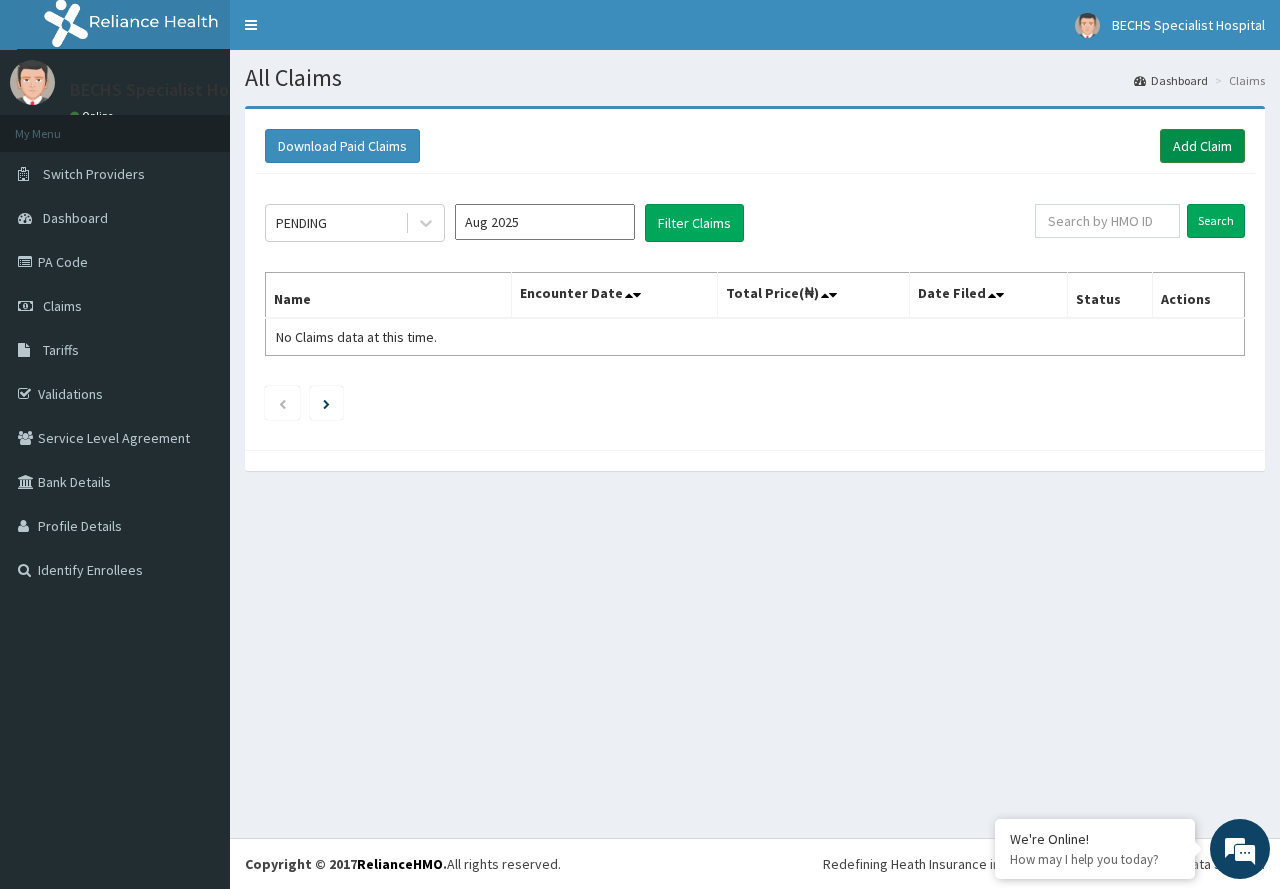 scroll, scrollTop: 0, scrollLeft: 0, axis: both 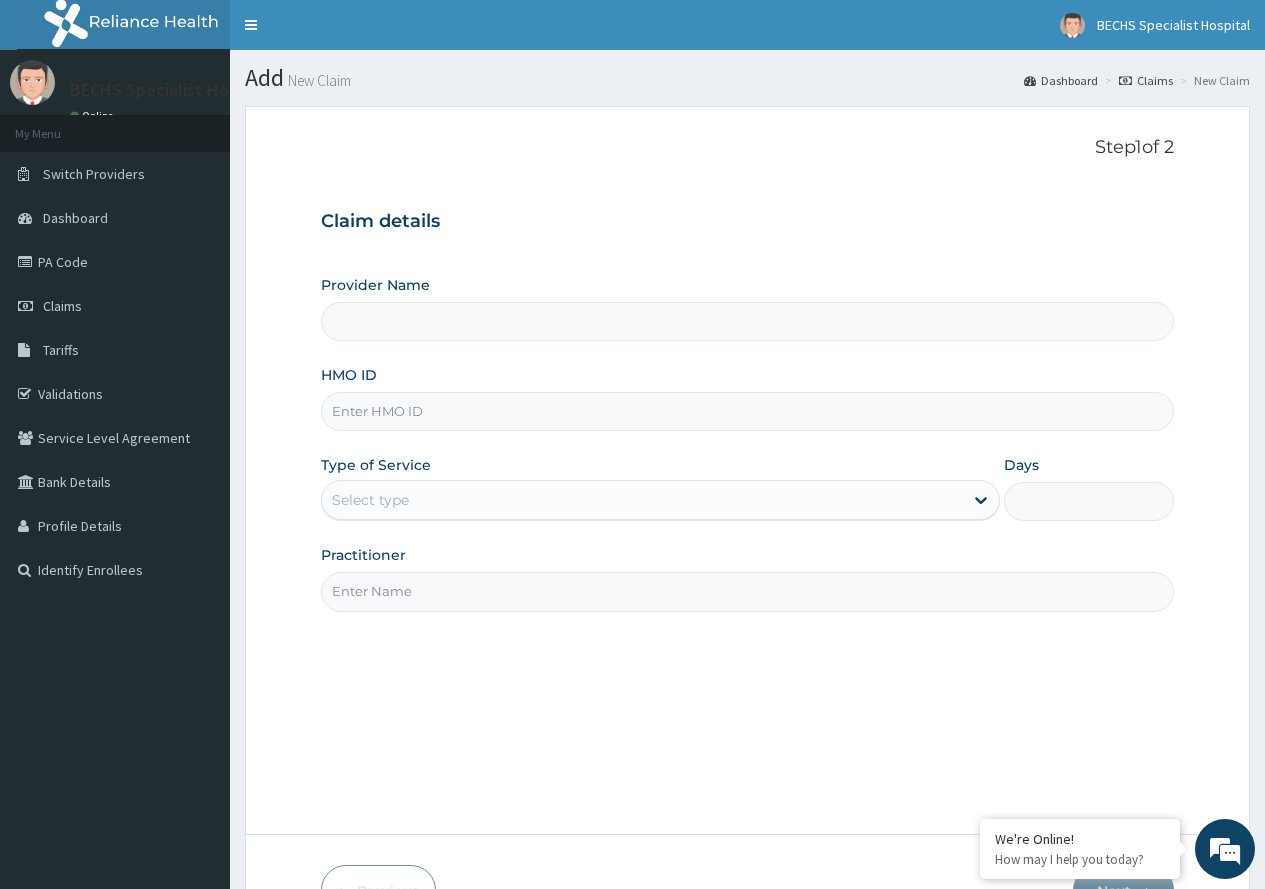 click on "HMO ID" at bounding box center [747, 411] 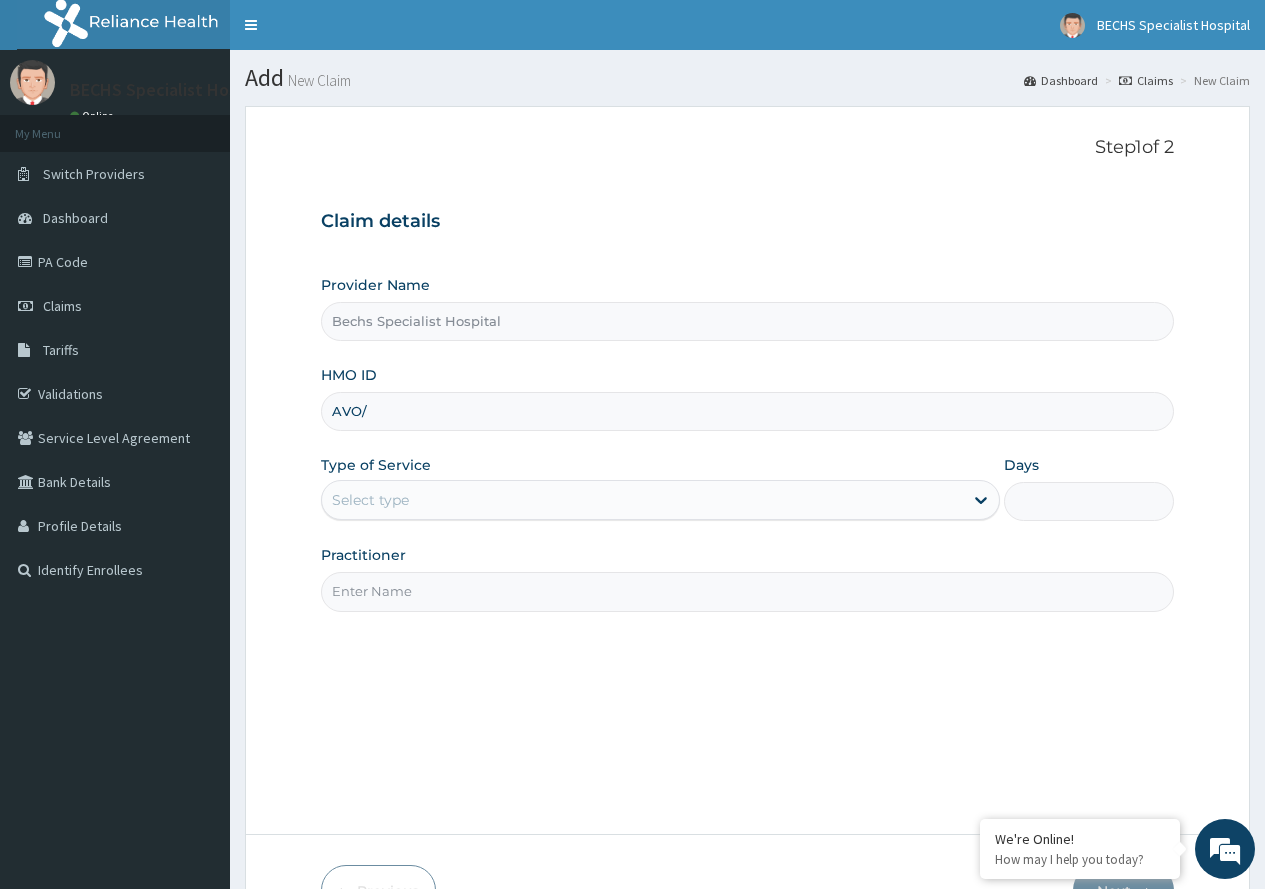 scroll, scrollTop: 0, scrollLeft: 0, axis: both 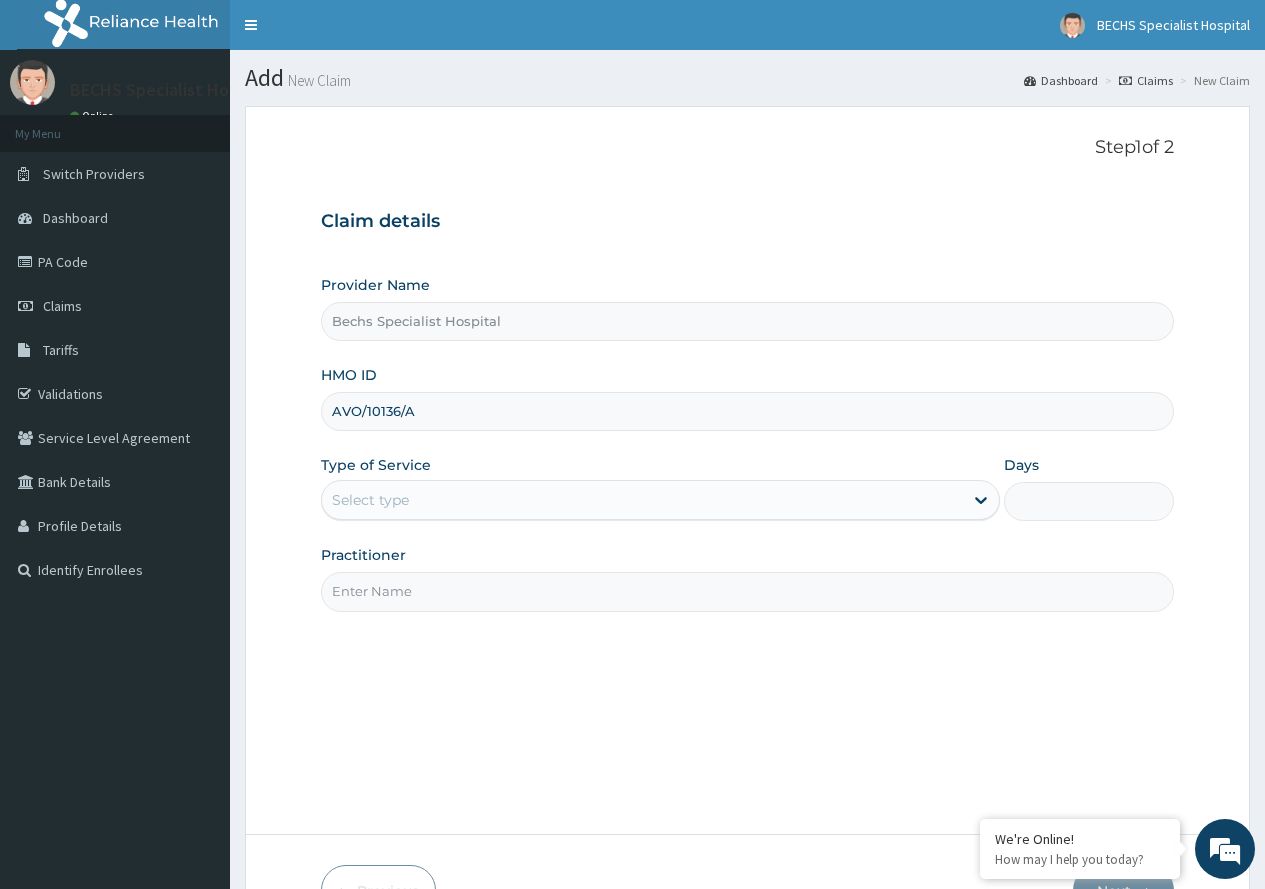 click on "Select type" at bounding box center (642, 500) 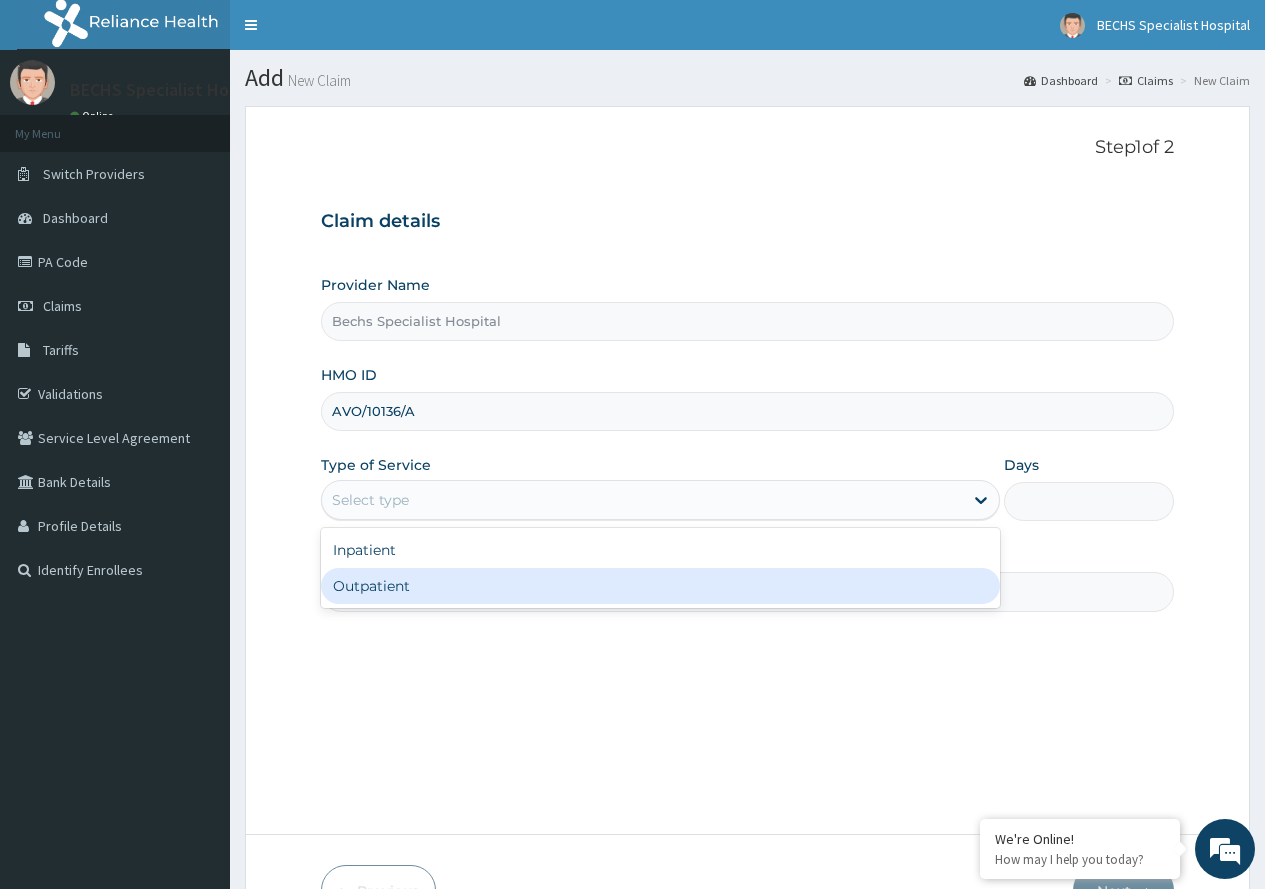 click on "Outpatient" at bounding box center [660, 586] 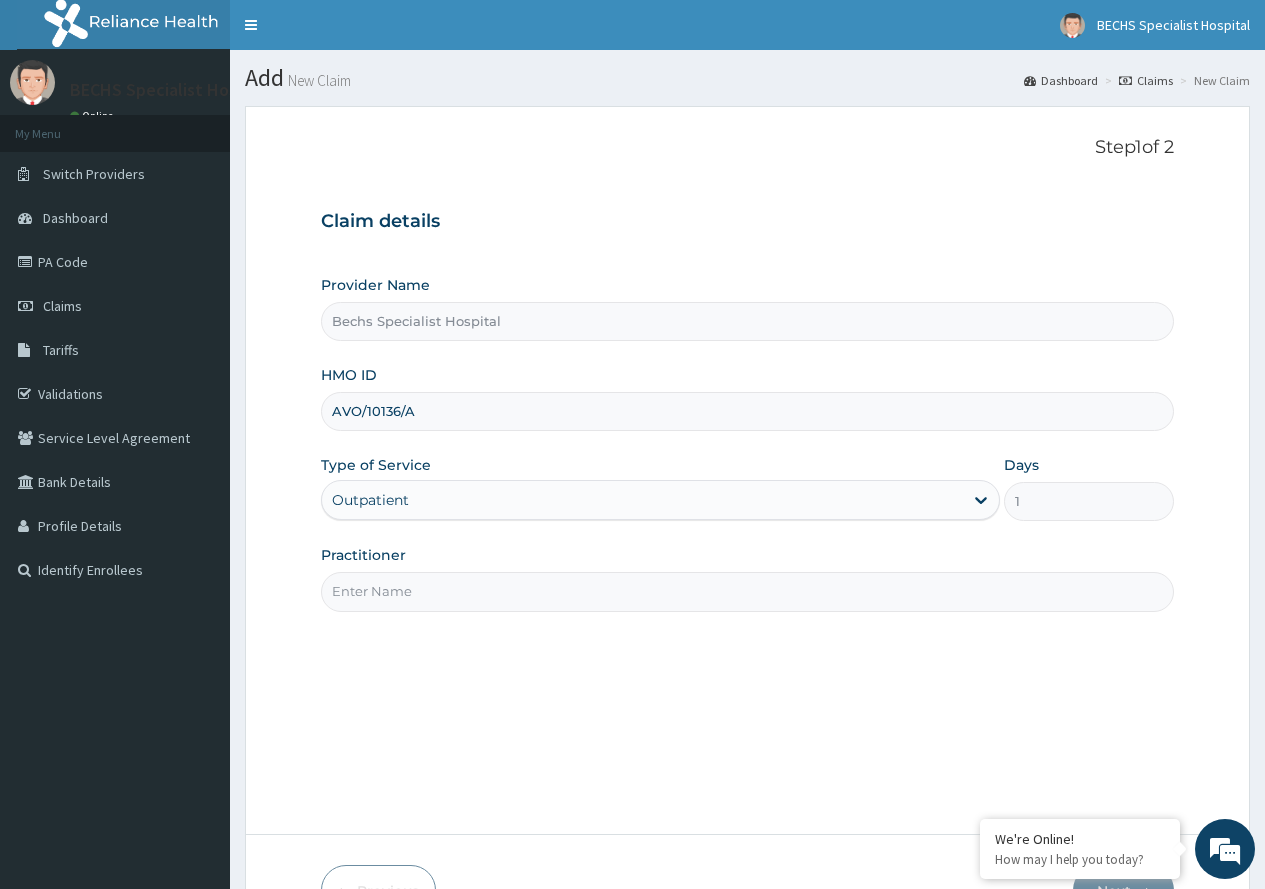 click on "Practitioner" at bounding box center (747, 591) 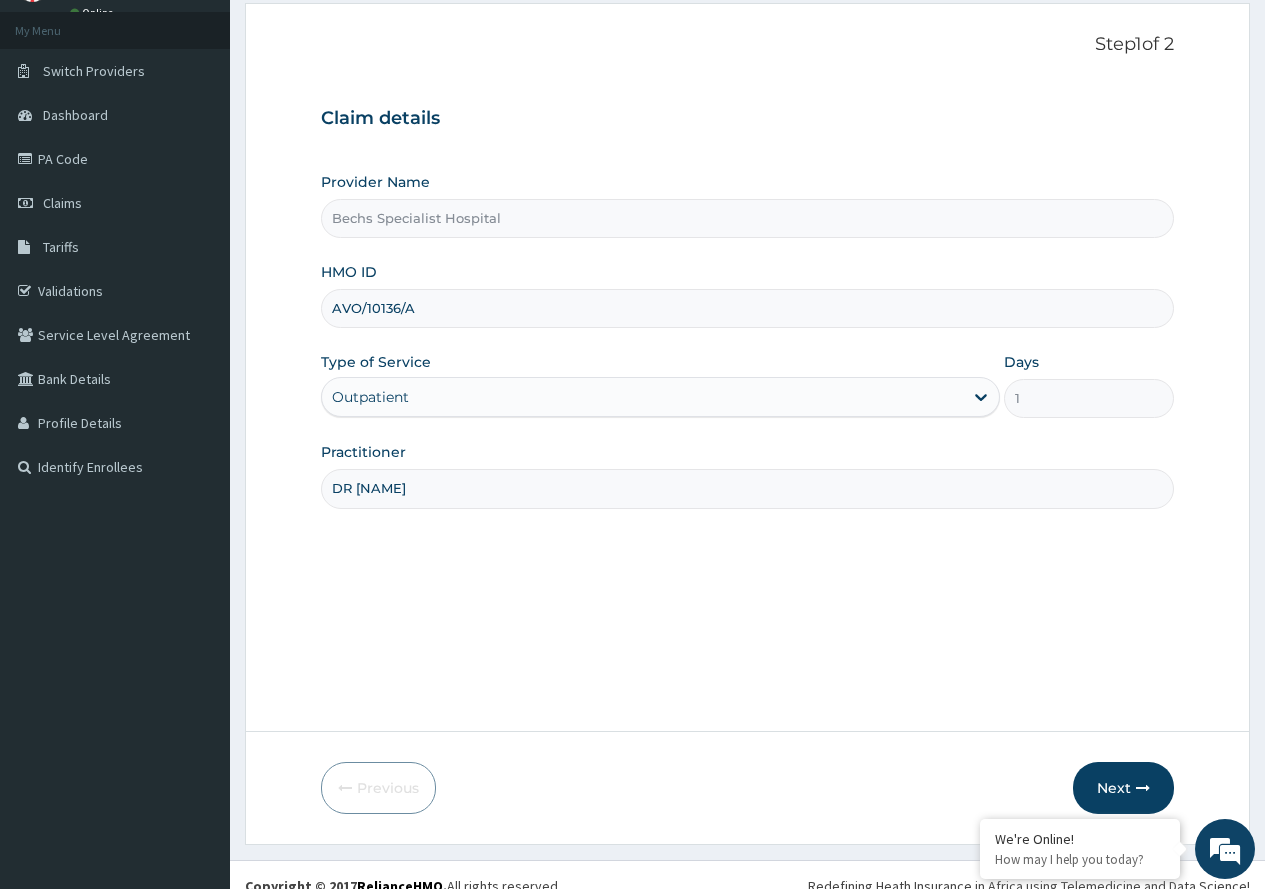 scroll, scrollTop: 125, scrollLeft: 0, axis: vertical 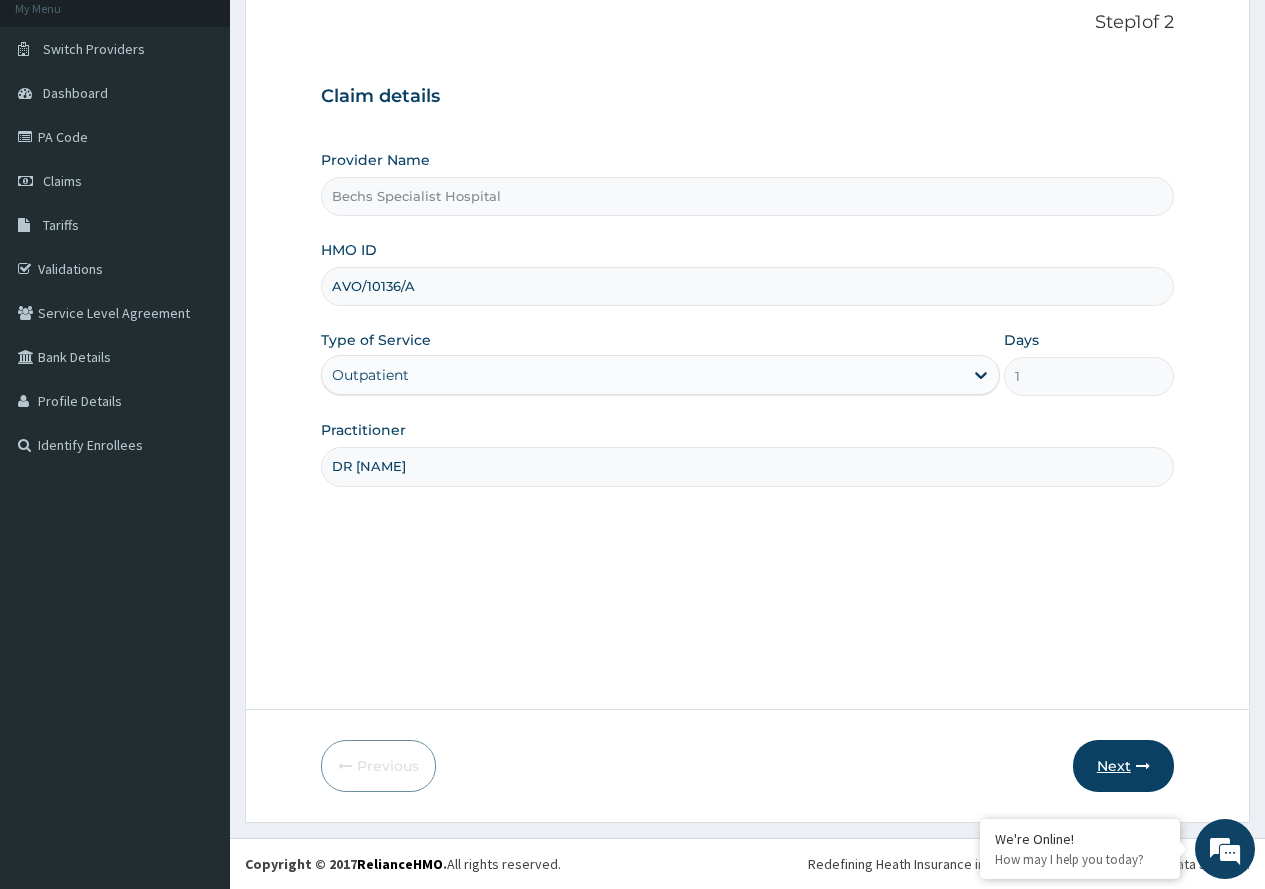 click on "Next" at bounding box center [1123, 766] 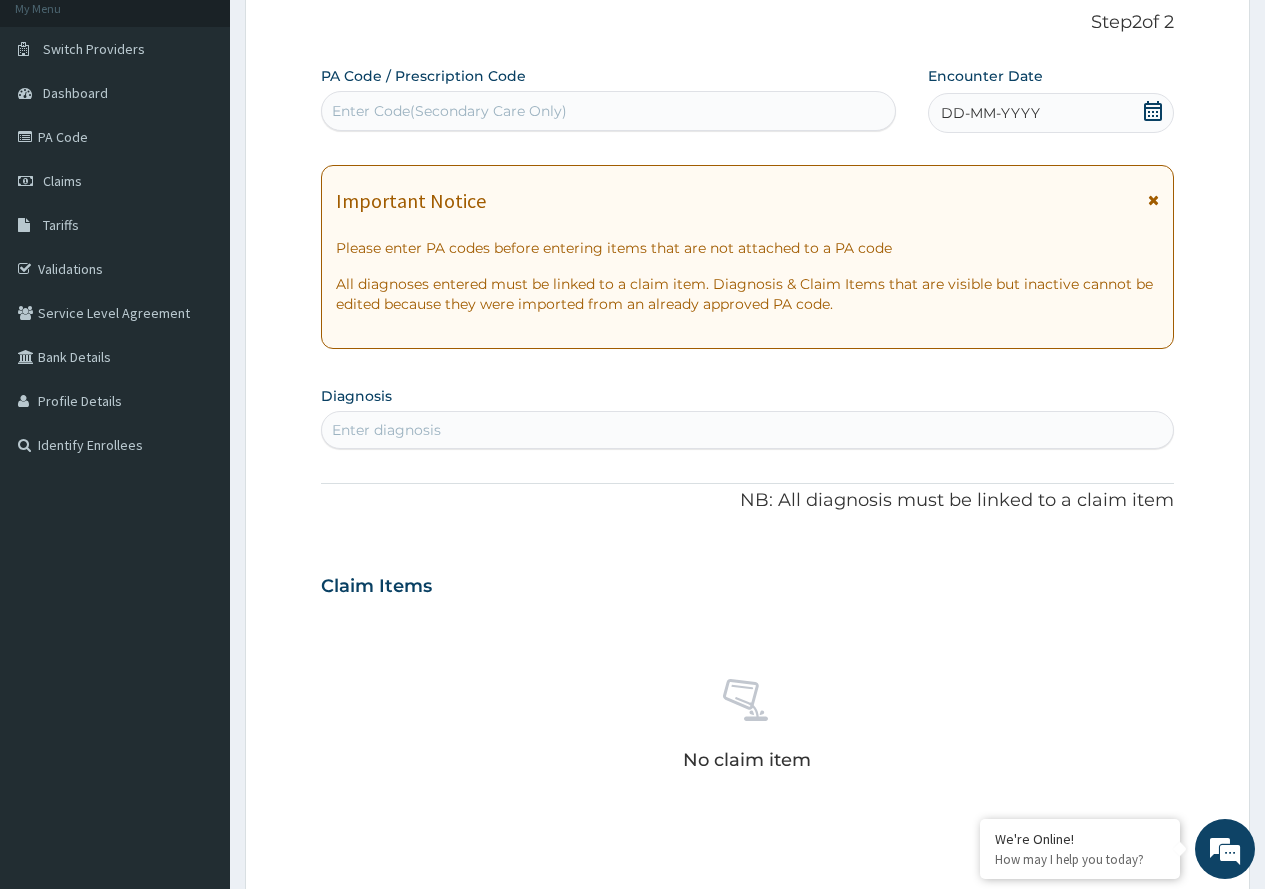 click 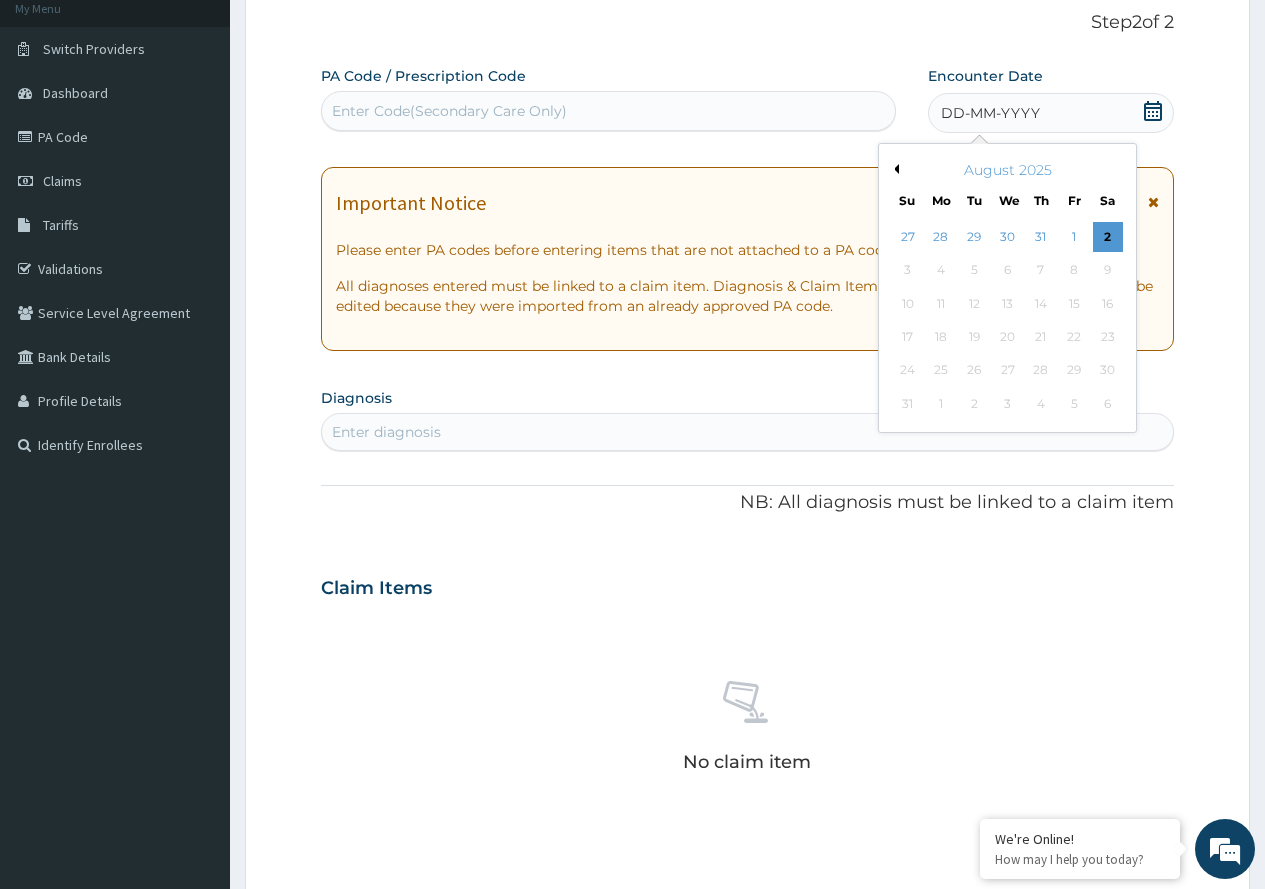 click on "Previous Month" at bounding box center (894, 169) 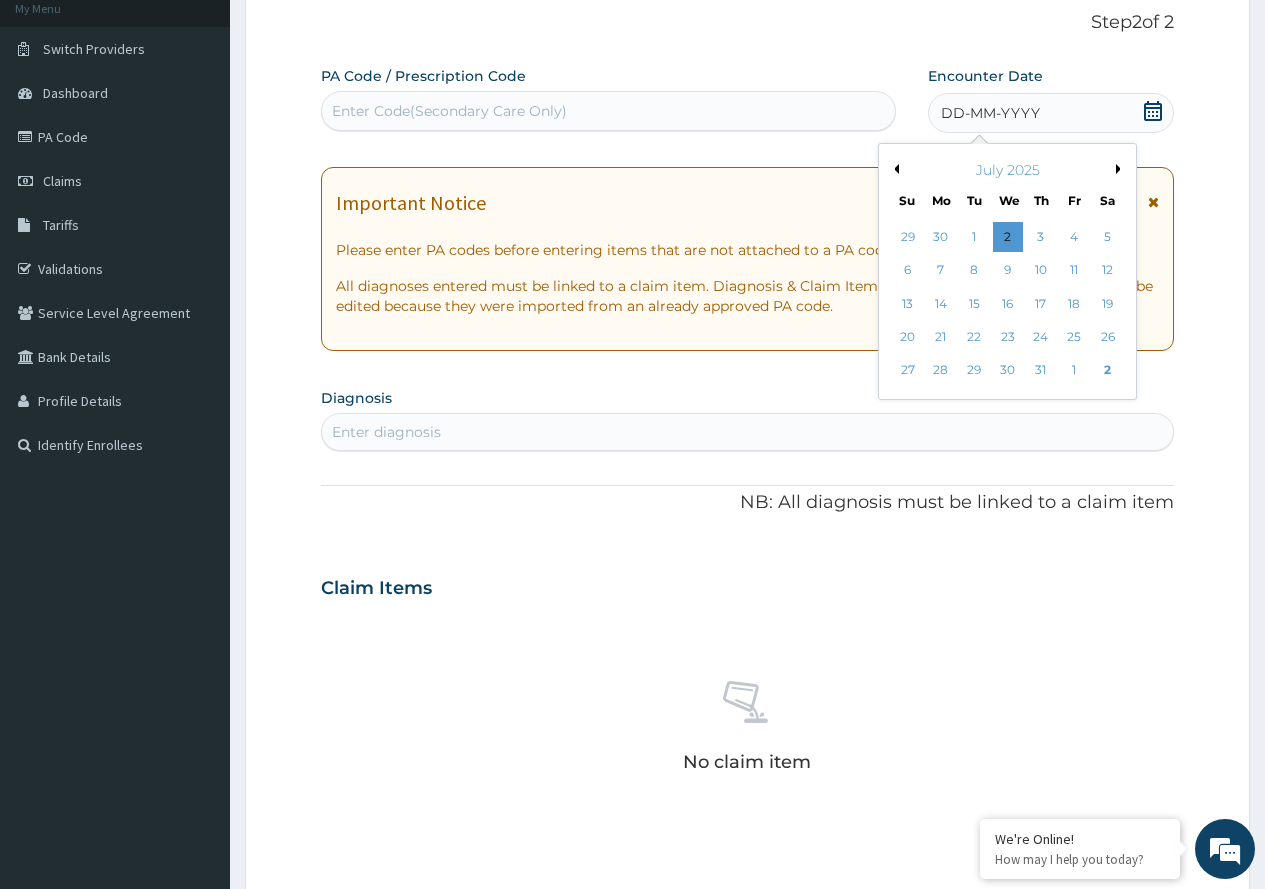 click on "Previous Month" at bounding box center (894, 169) 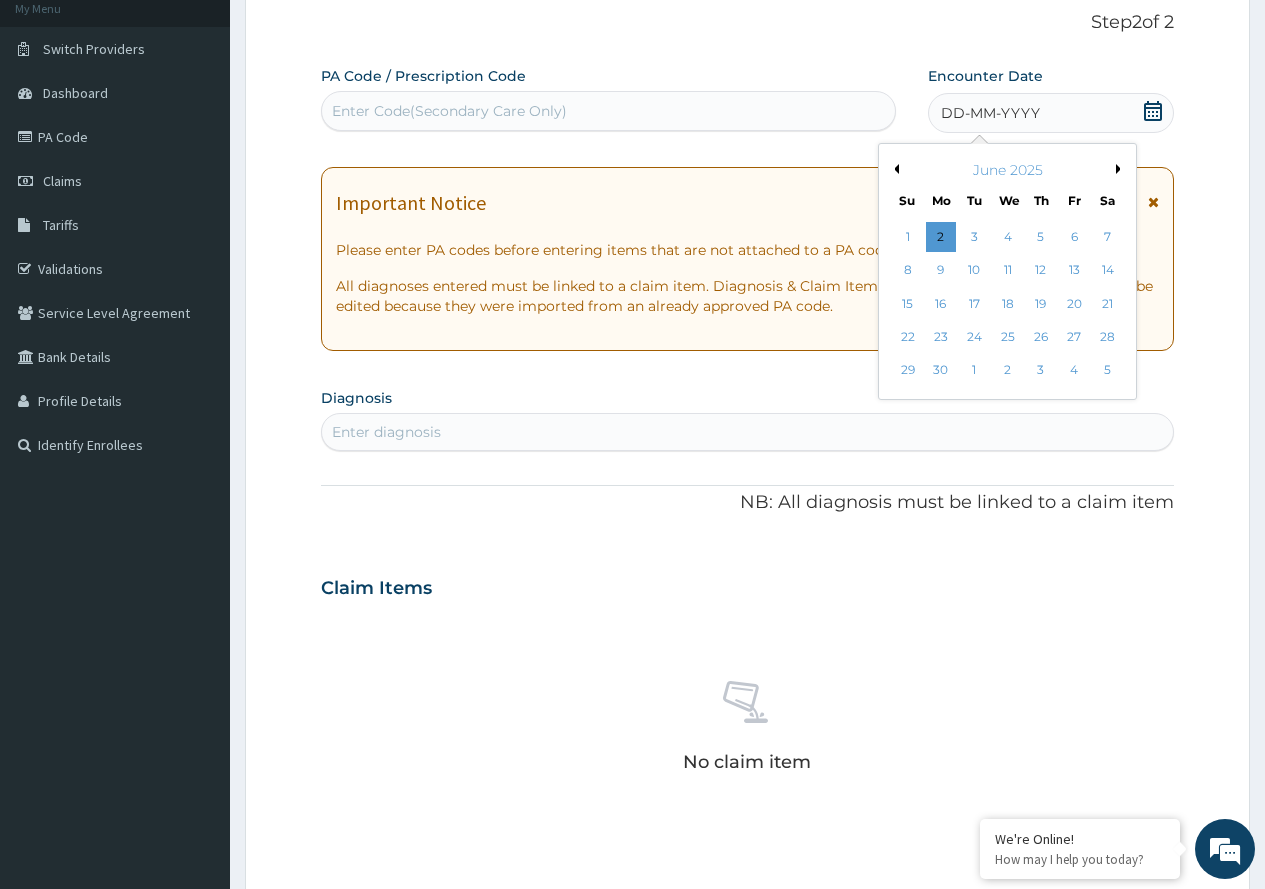 click on "Previous Month" at bounding box center [894, 169] 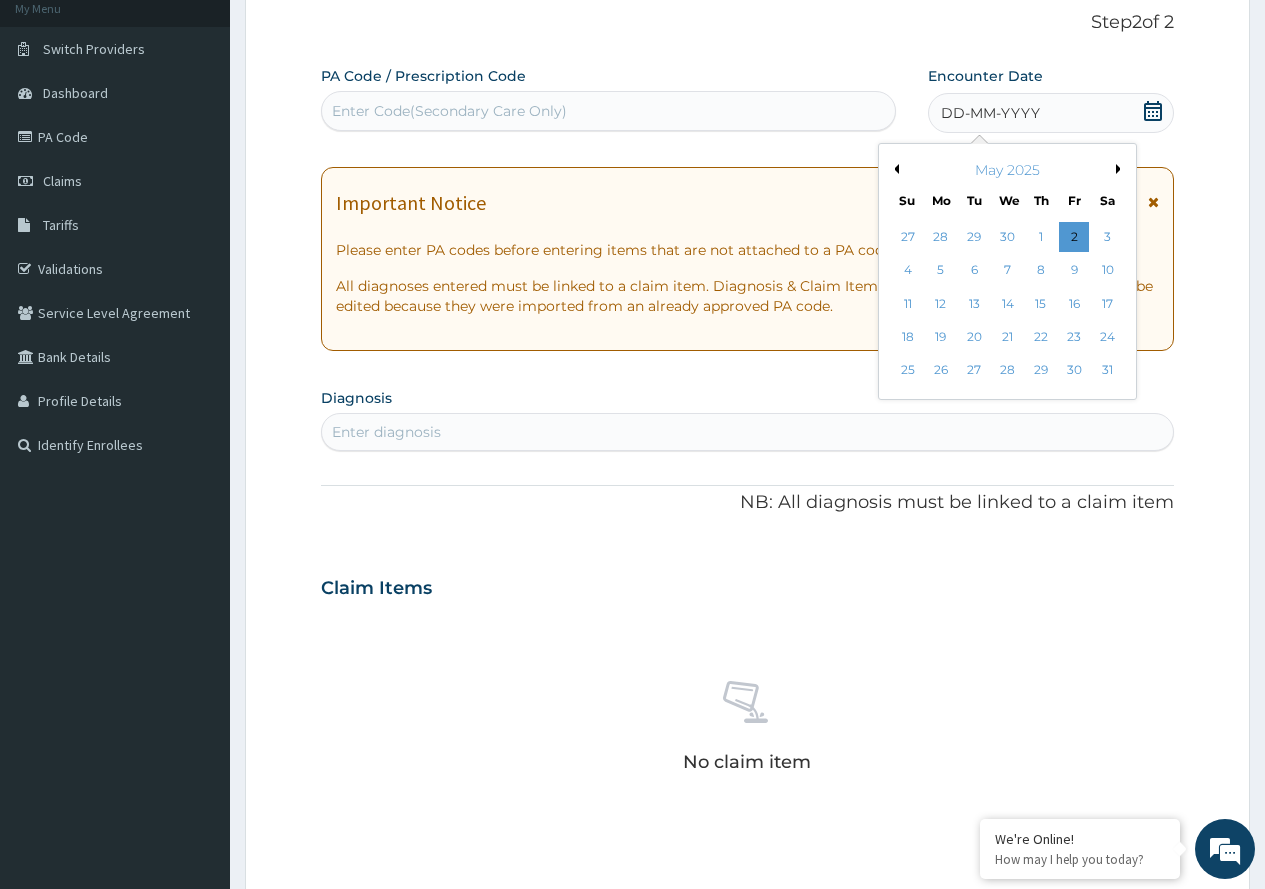 click on "Previous Month" at bounding box center (894, 169) 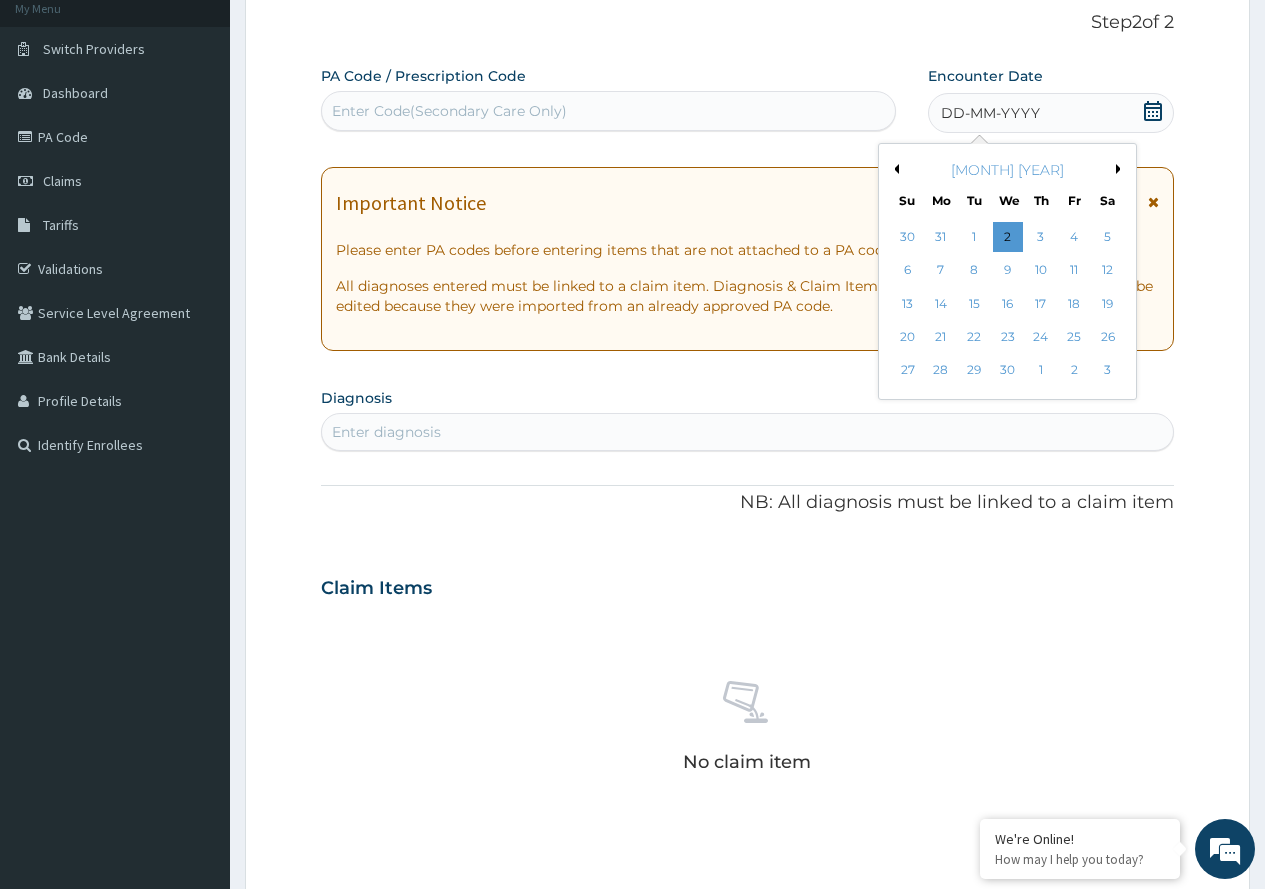 click on "Previous Month" at bounding box center [894, 169] 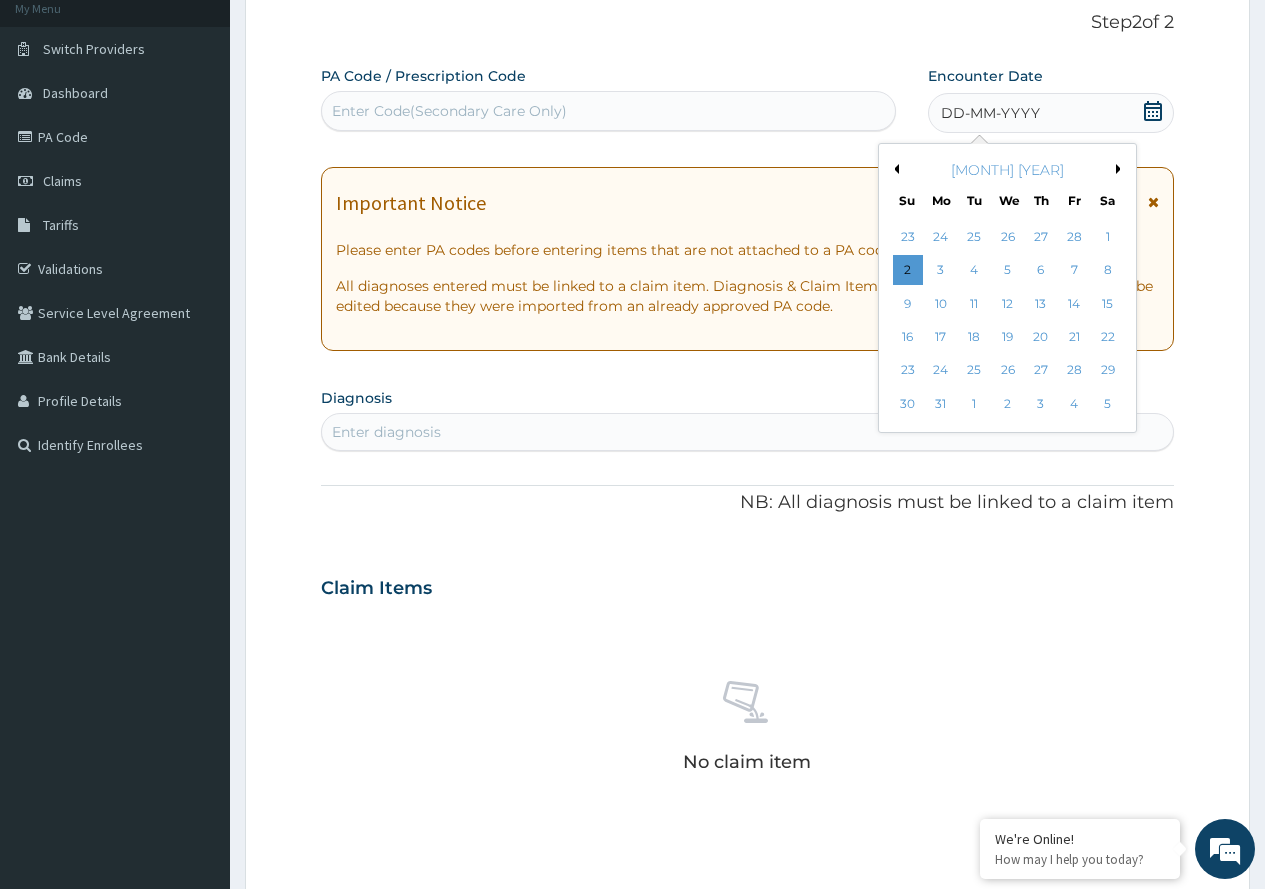 click on "26" at bounding box center [1007, 371] 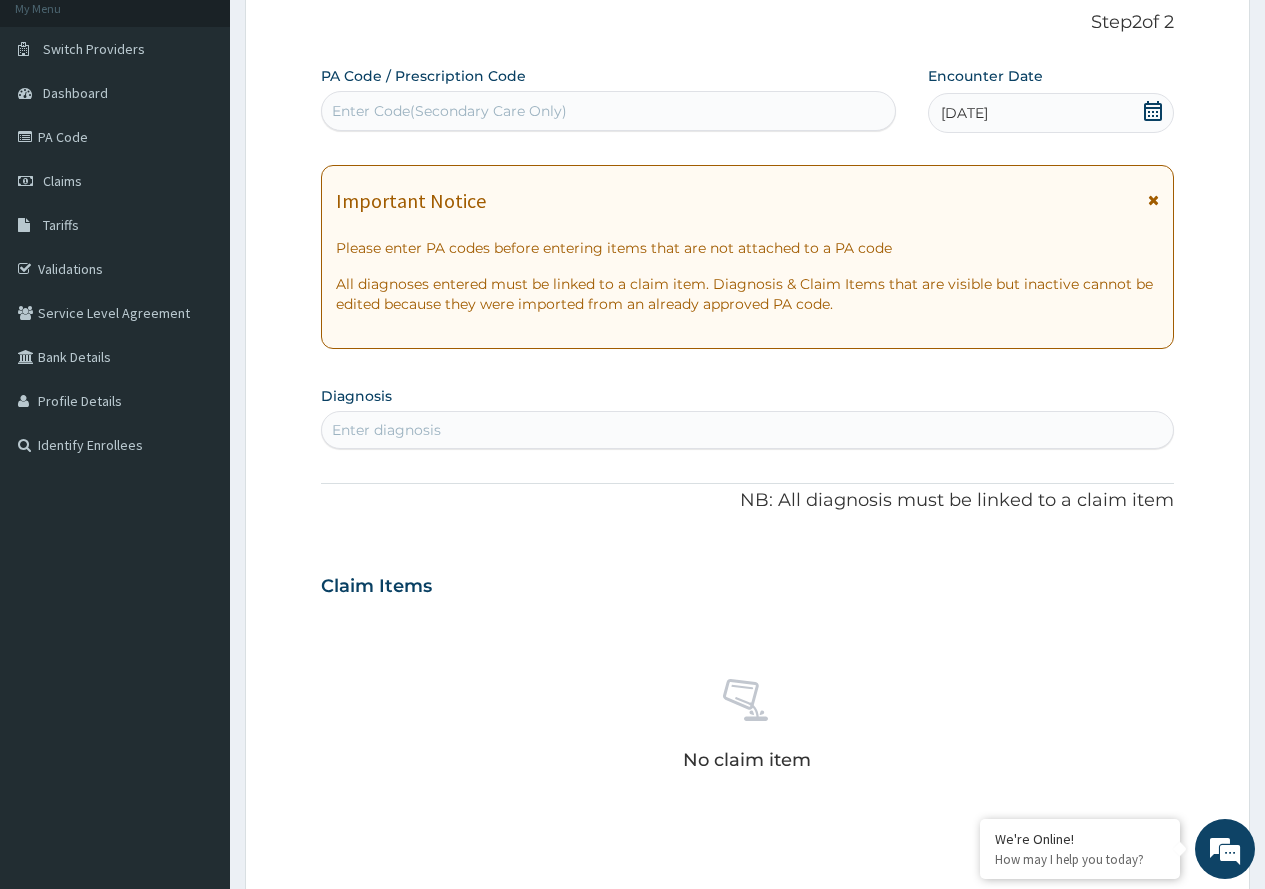 click on "Enter diagnosis" at bounding box center [747, 430] 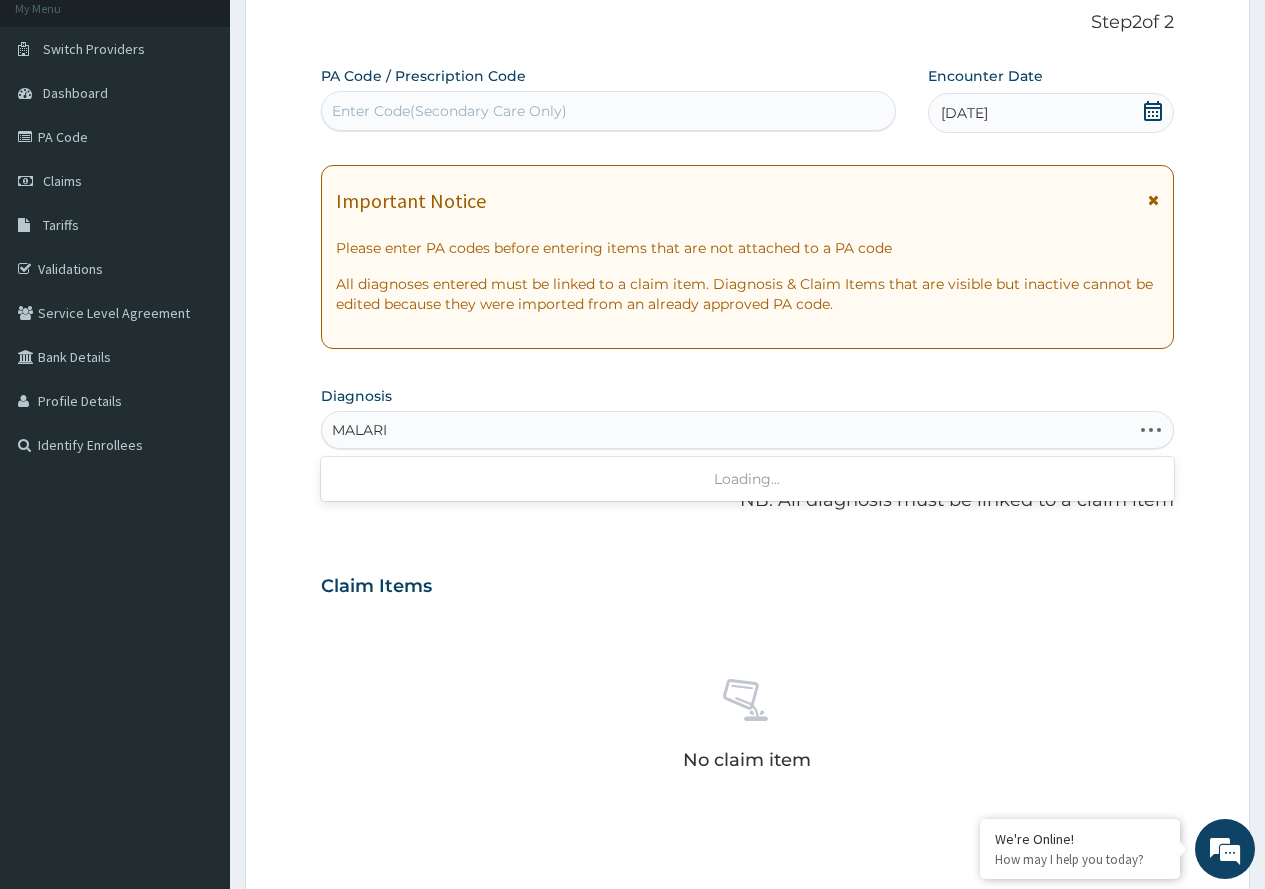 type on "MALARIA" 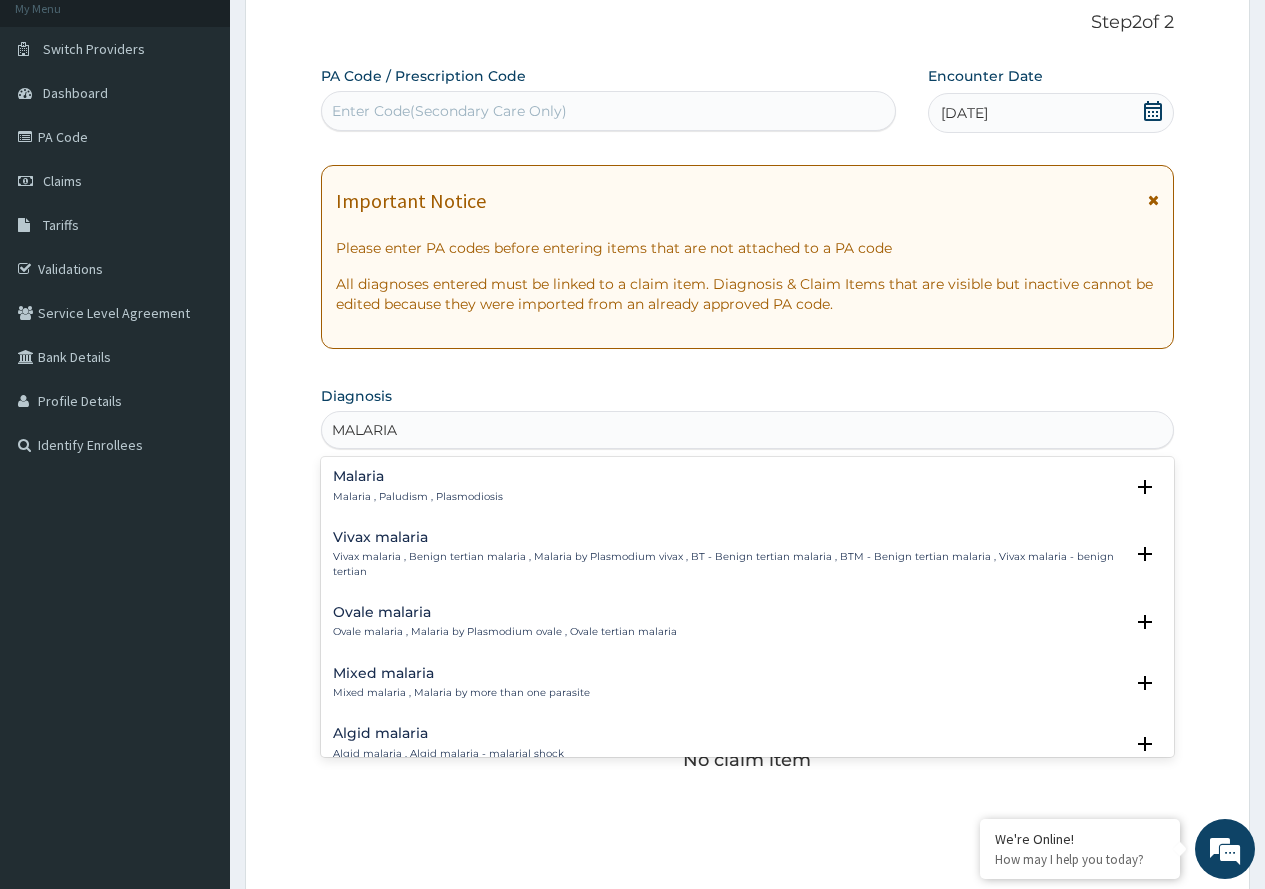 click on "Malaria , Paludism , Plasmodiosis" at bounding box center (418, 497) 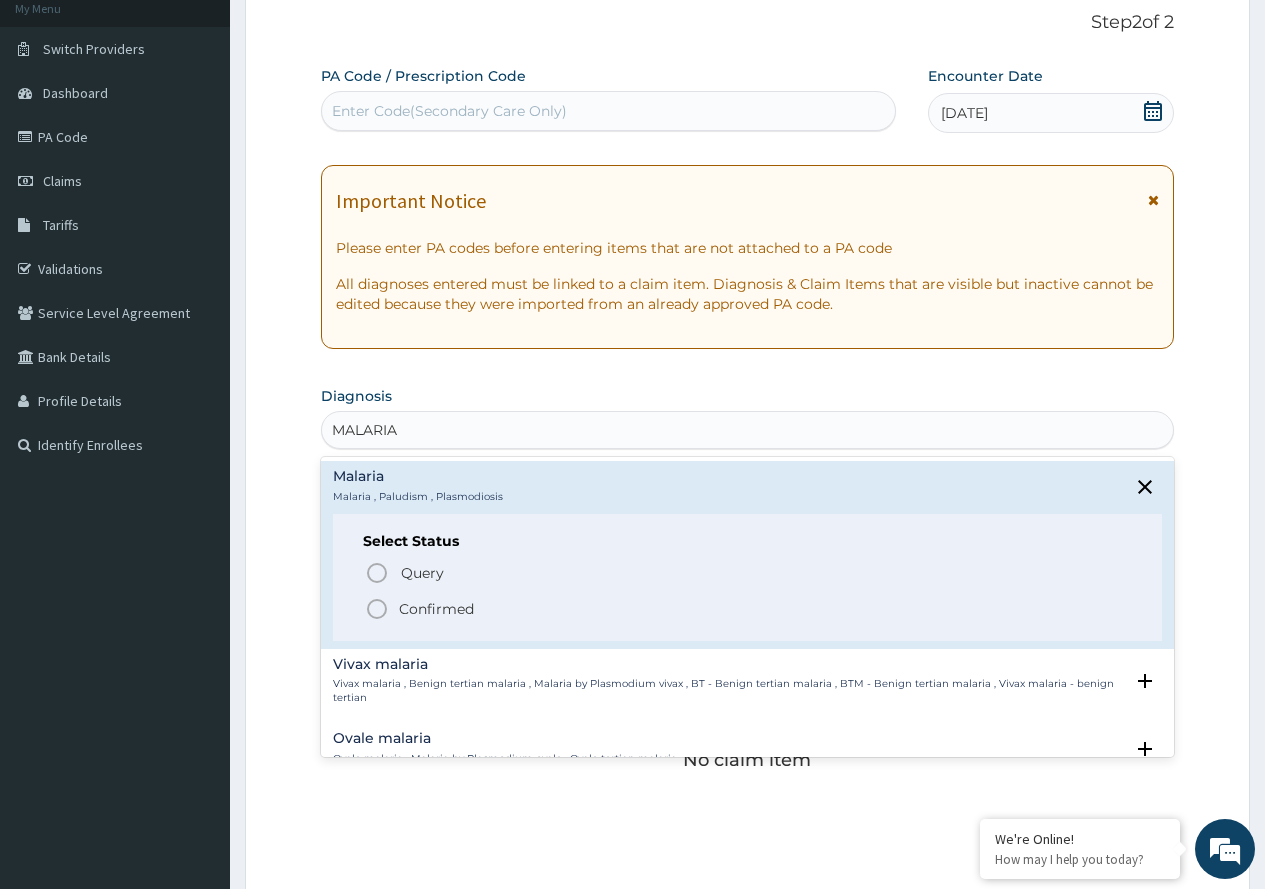 click 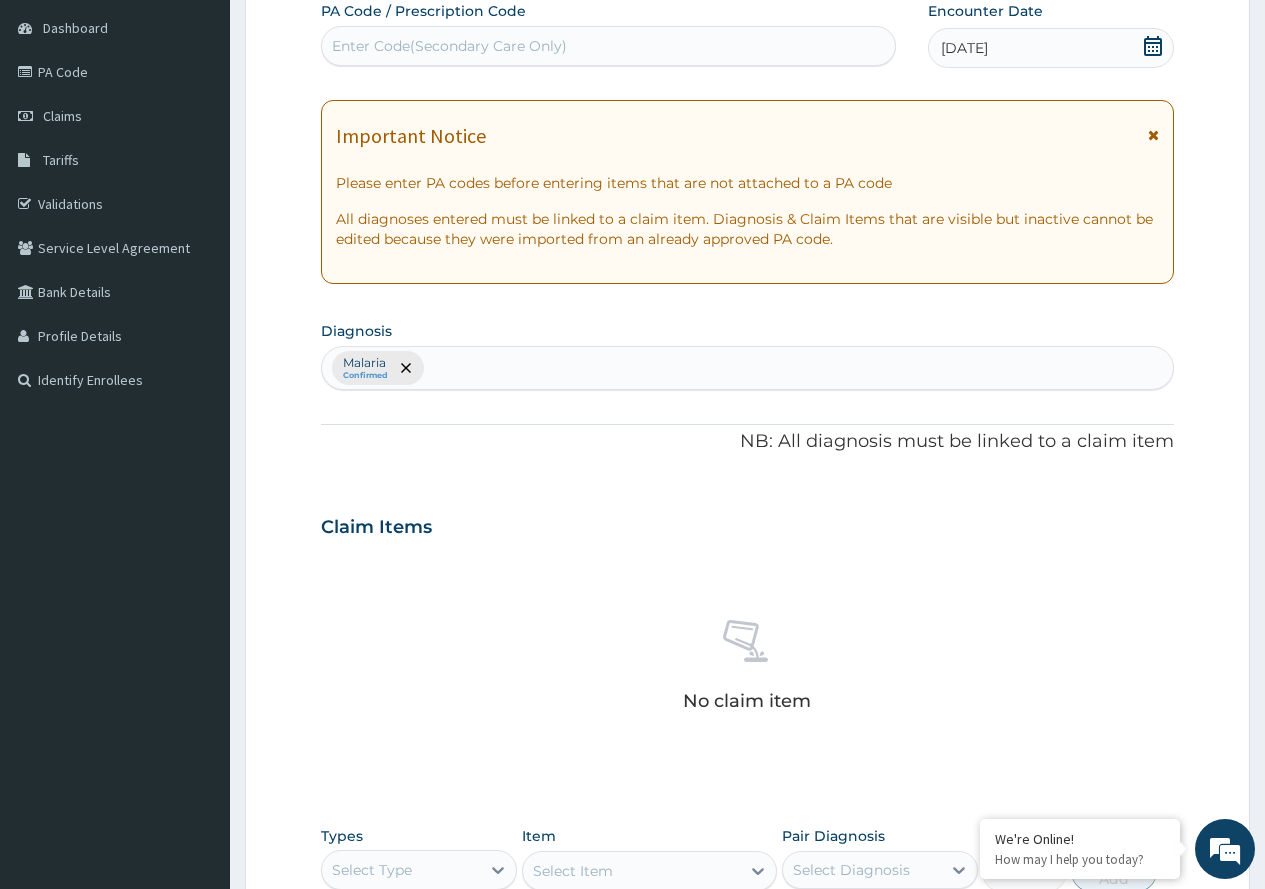 scroll, scrollTop: 225, scrollLeft: 0, axis: vertical 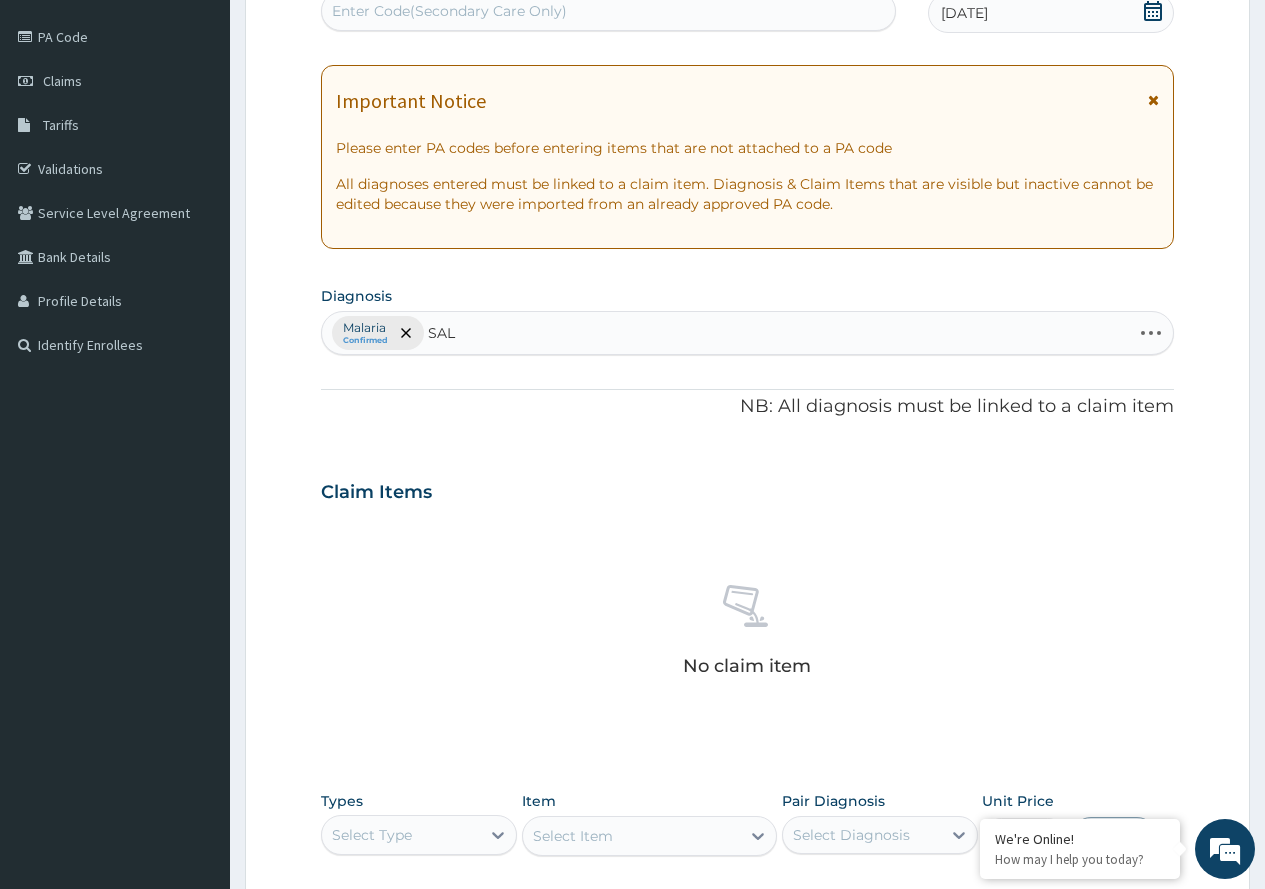 type on "SALM" 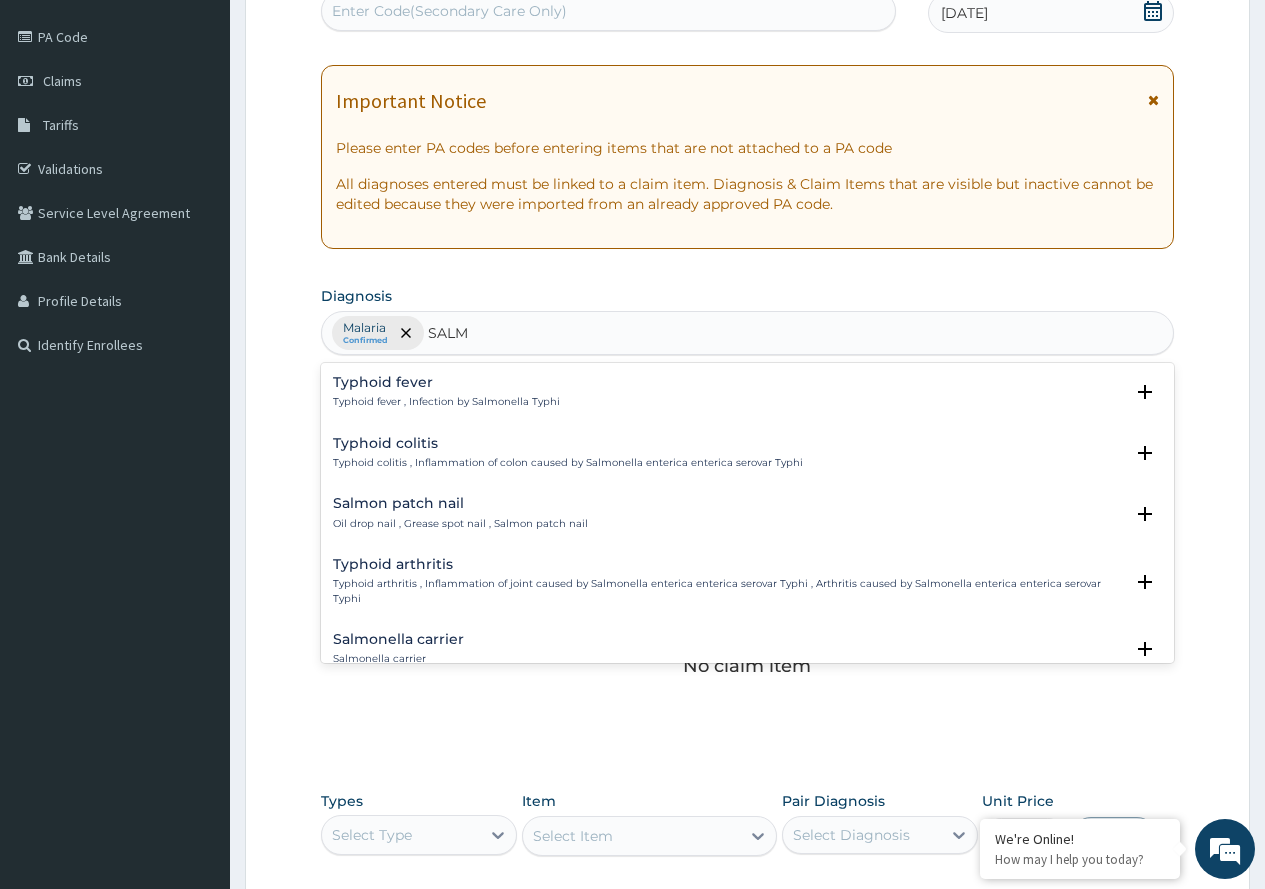 click on "Typhoid fever" at bounding box center (446, 382) 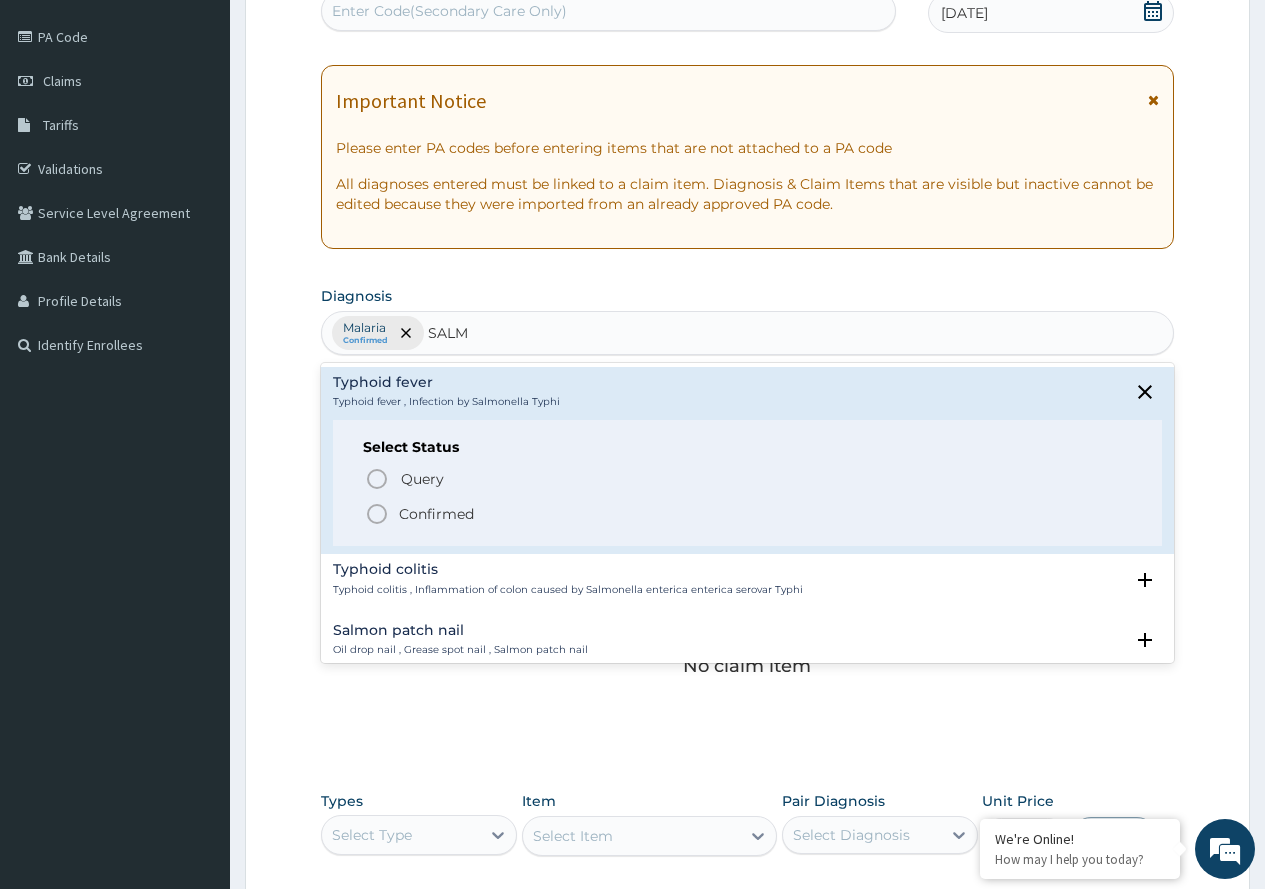 click 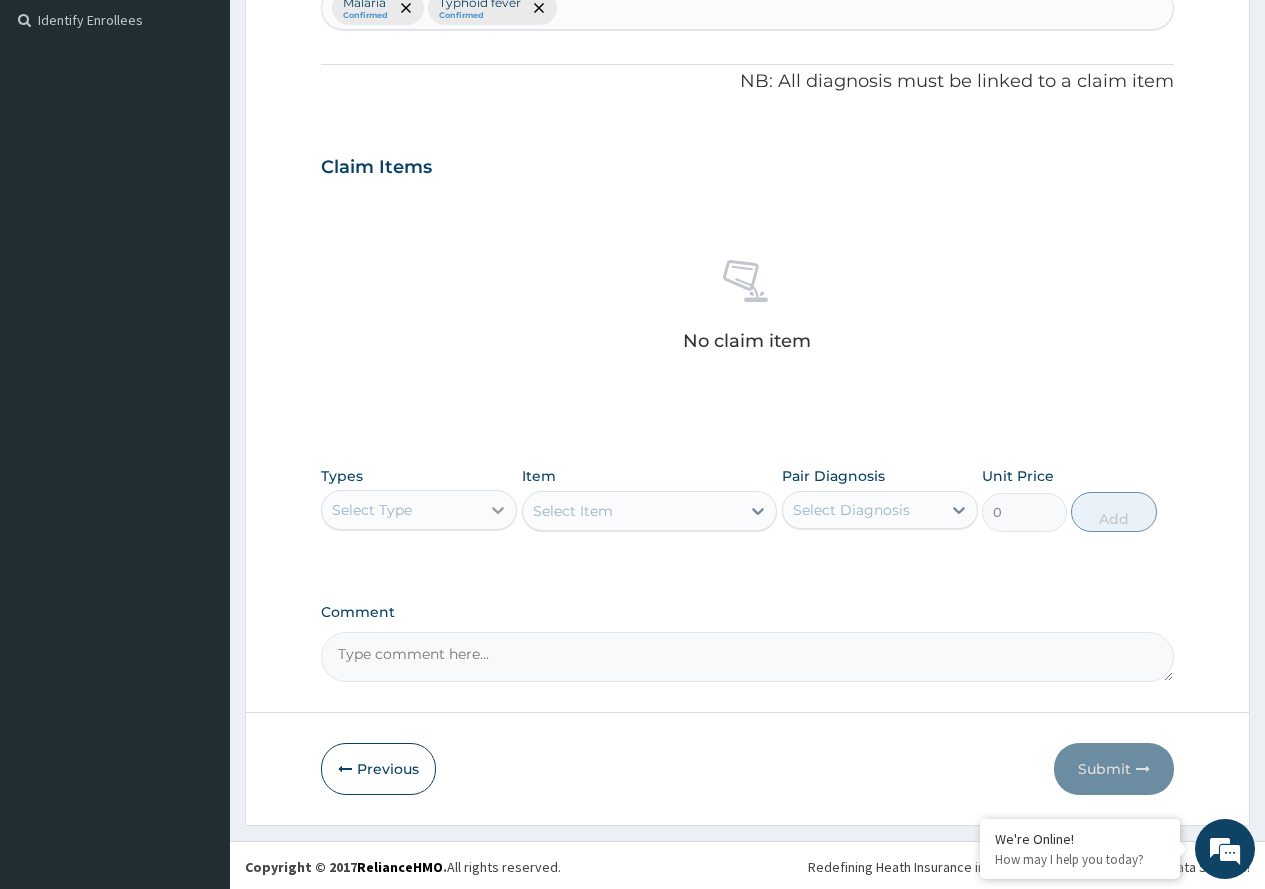 scroll, scrollTop: 553, scrollLeft: 0, axis: vertical 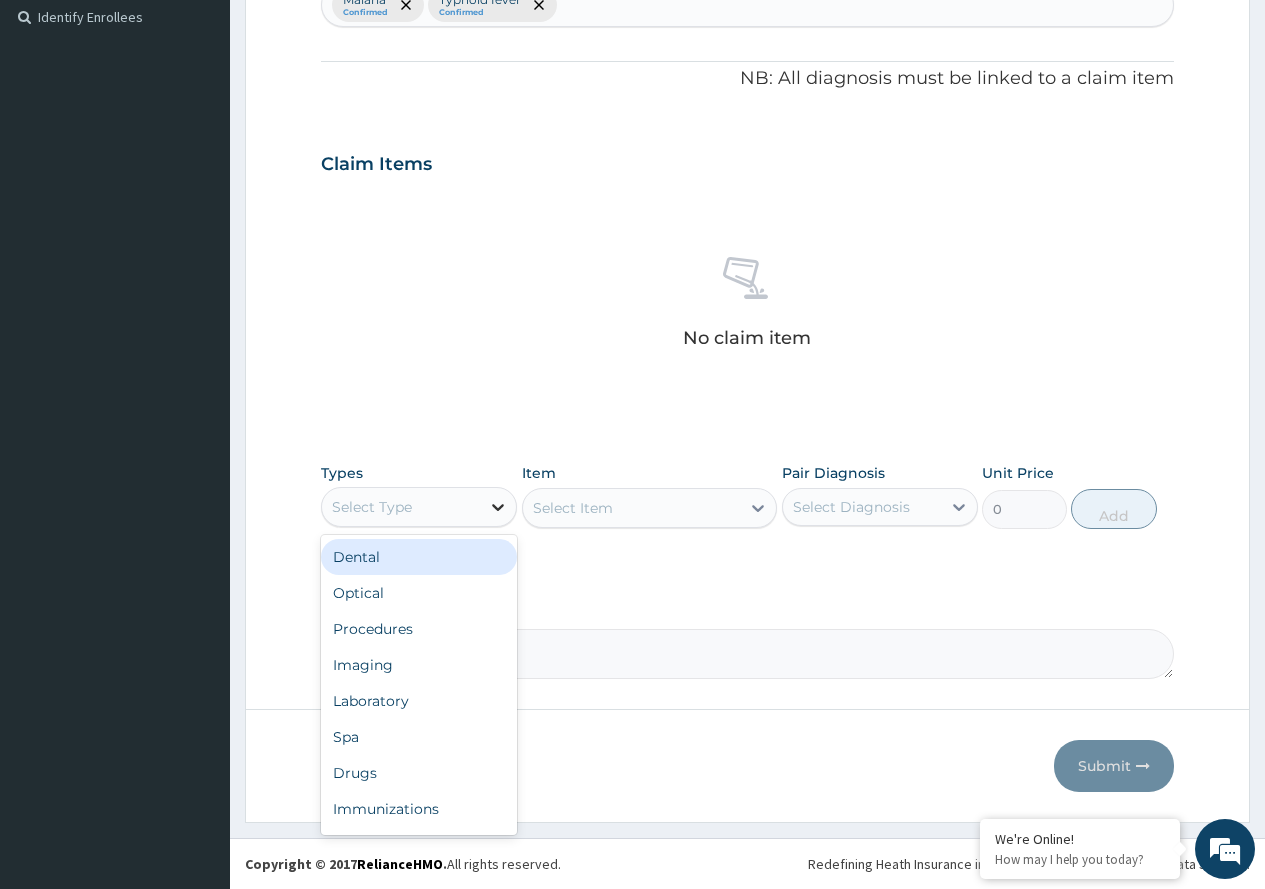 click 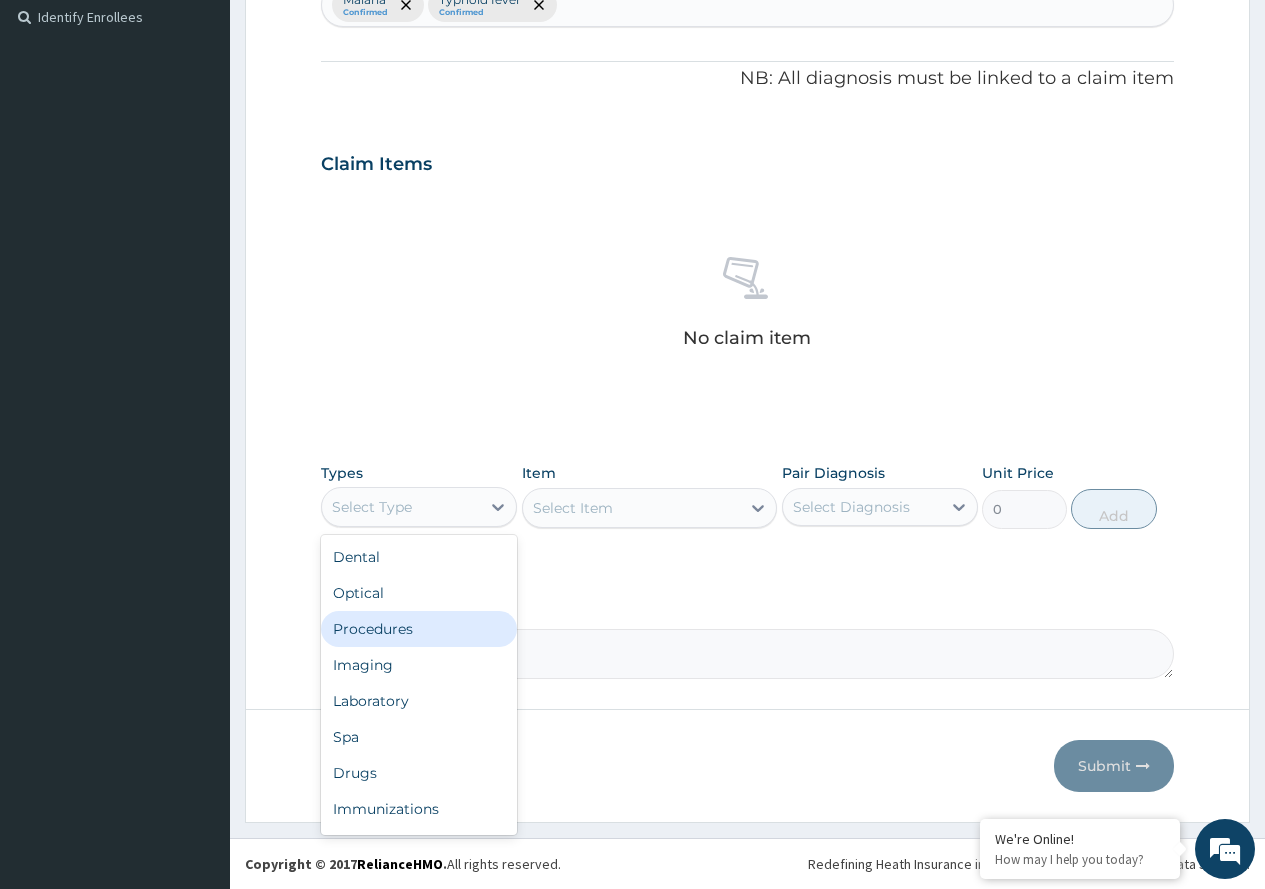 click on "Procedures" at bounding box center [419, 629] 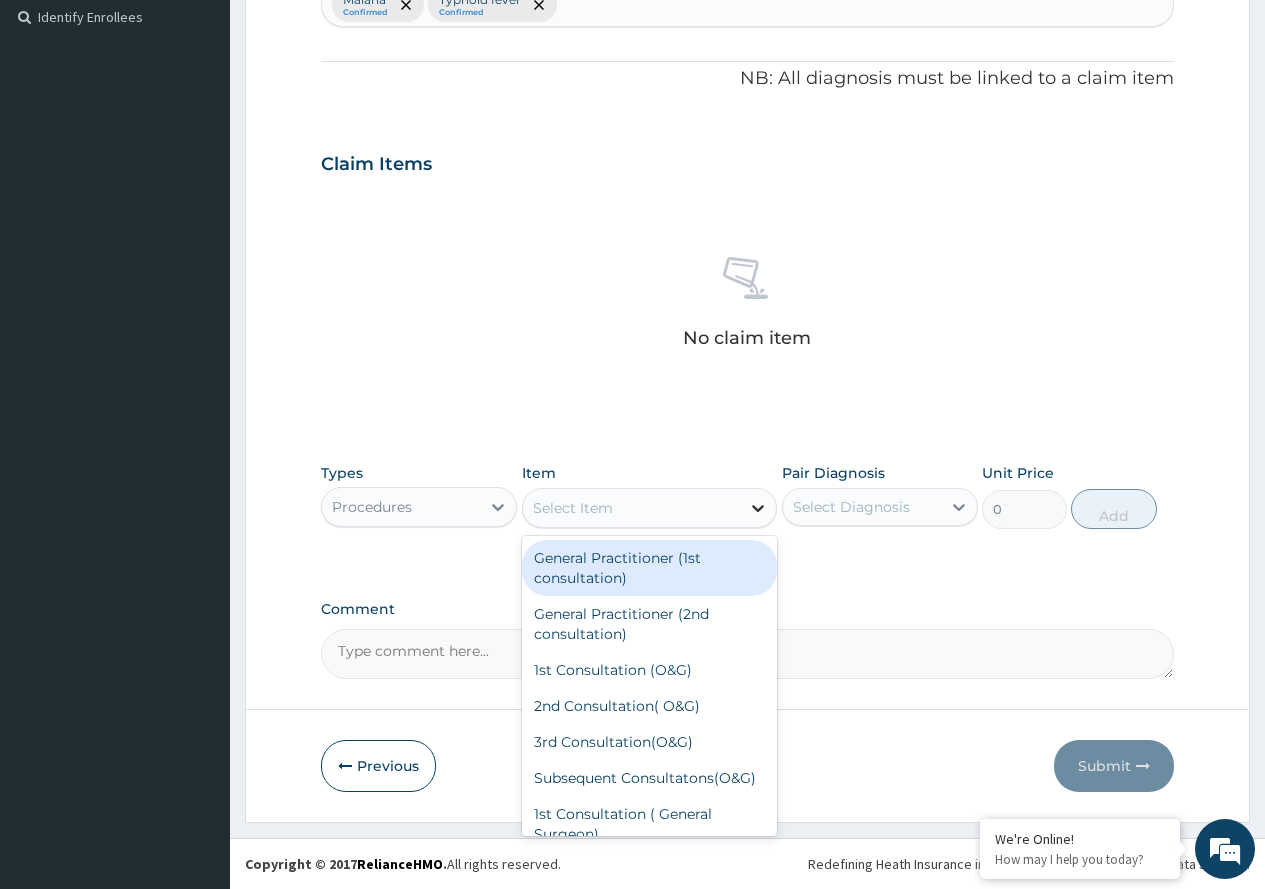 click 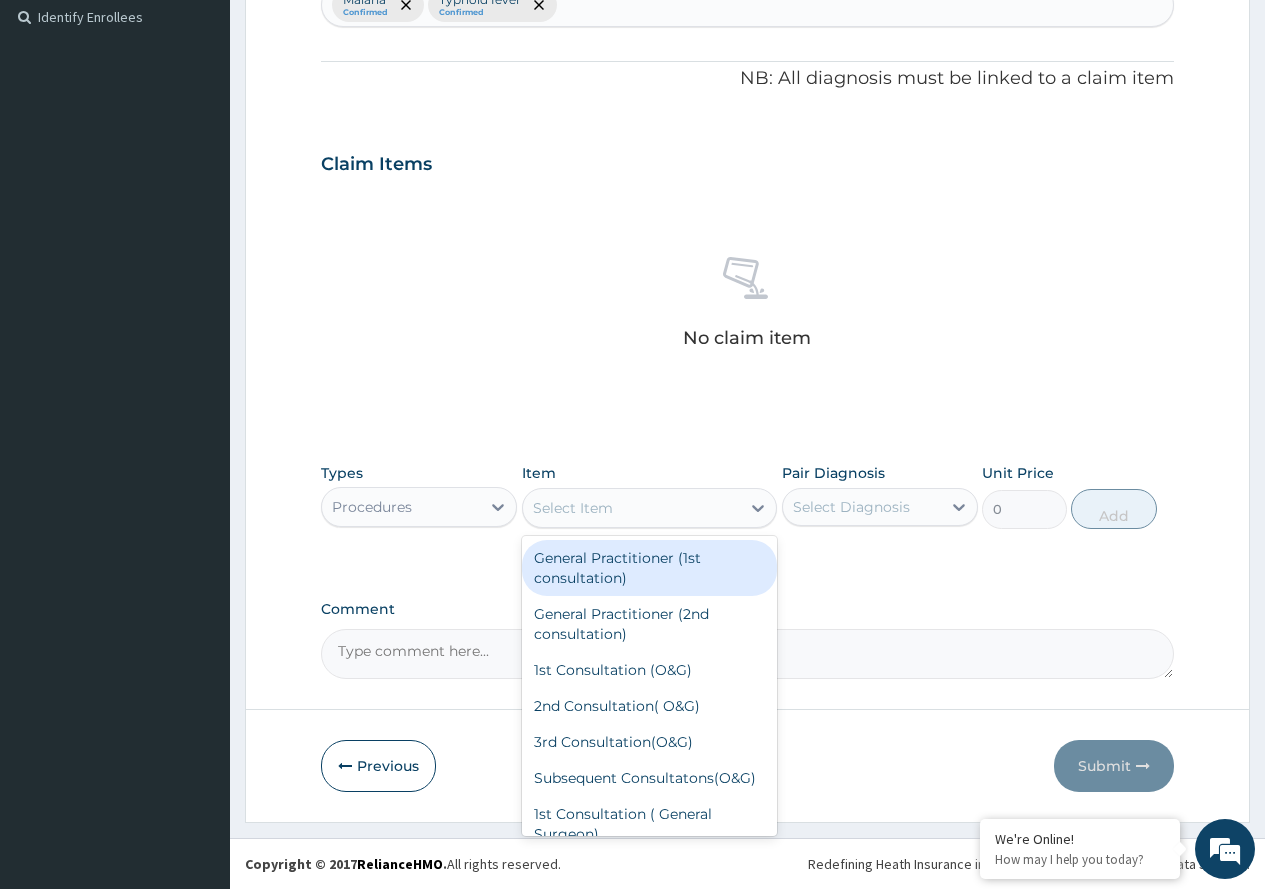 click on "General Practitioner (1st consultation)" at bounding box center (650, 568) 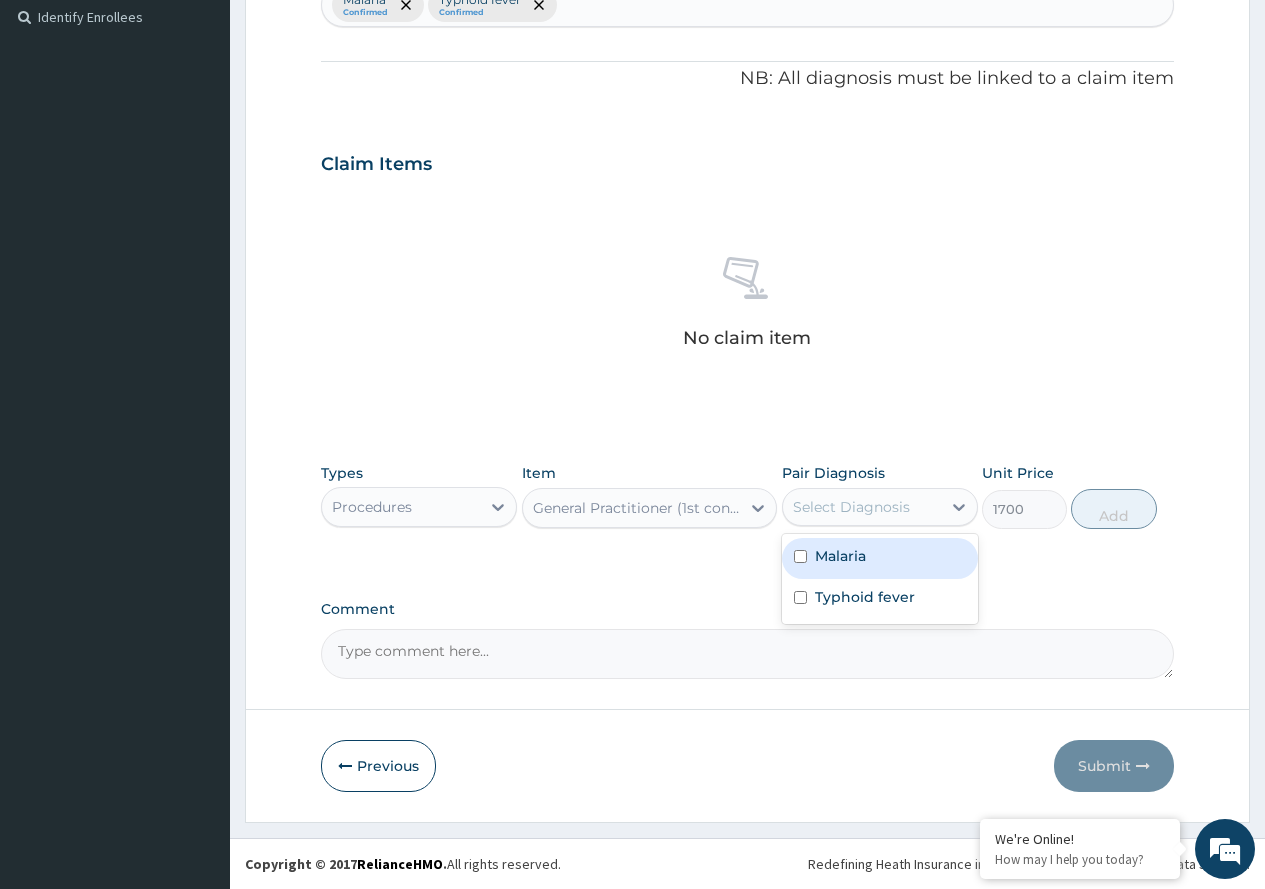 click on "Select Diagnosis" at bounding box center [862, 507] 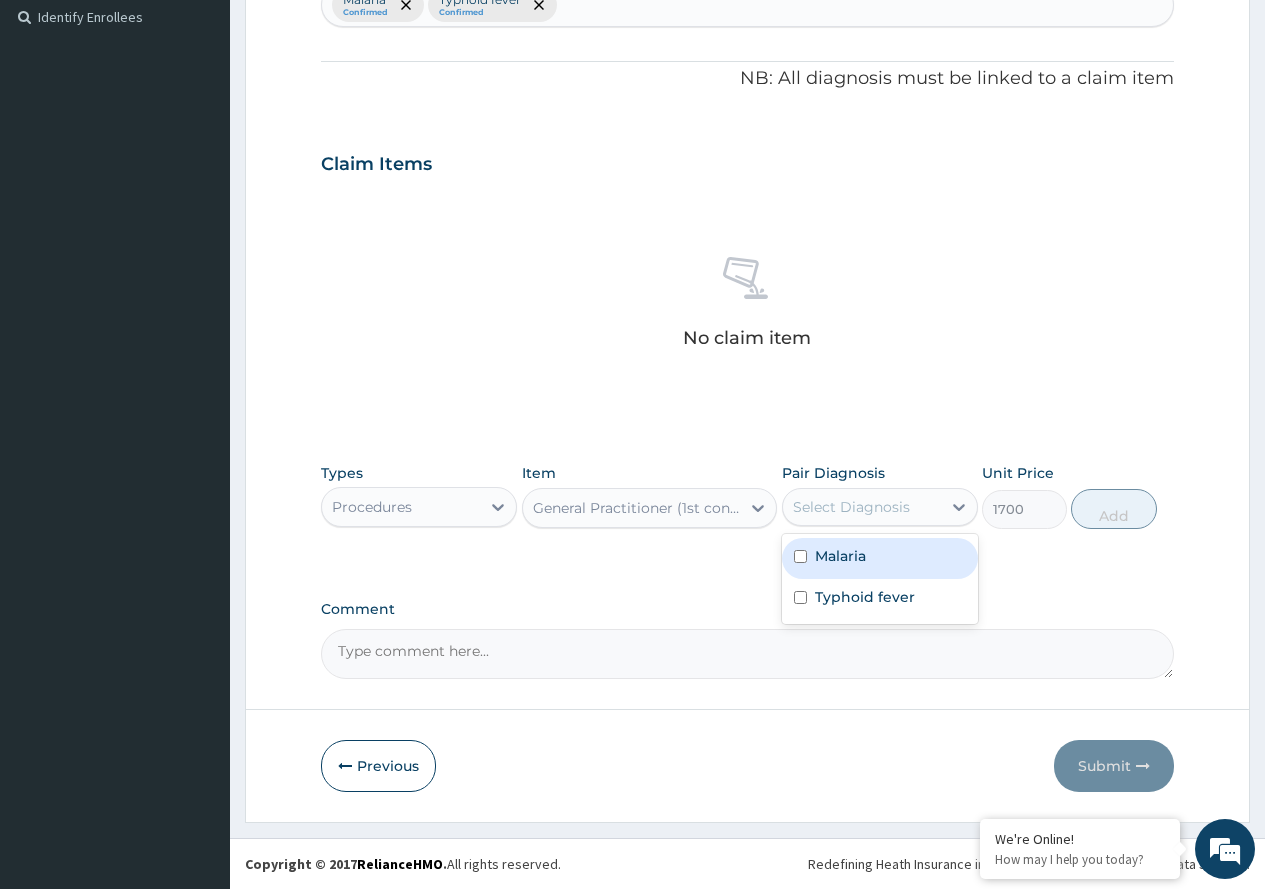 click on "Malaria" at bounding box center (880, 558) 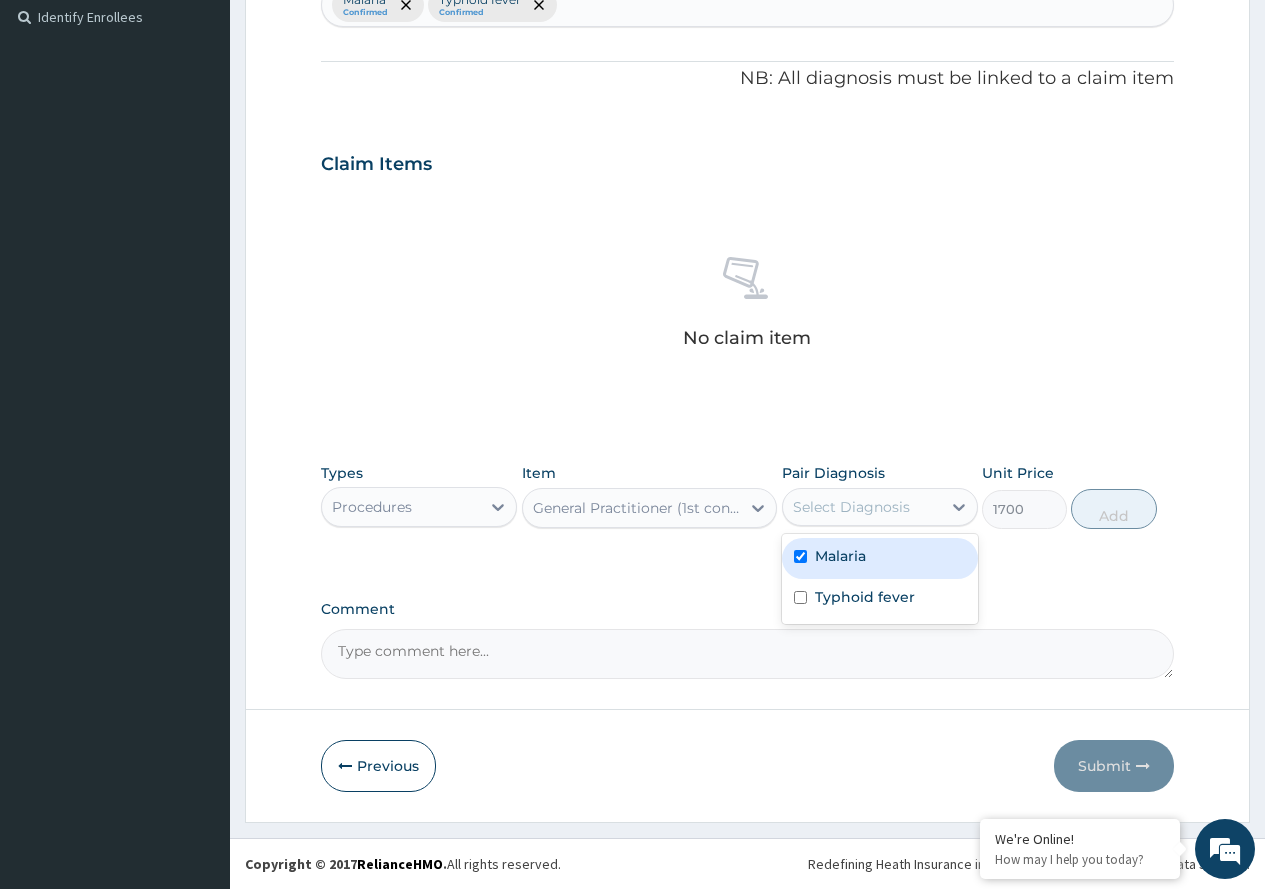 checkbox on "true" 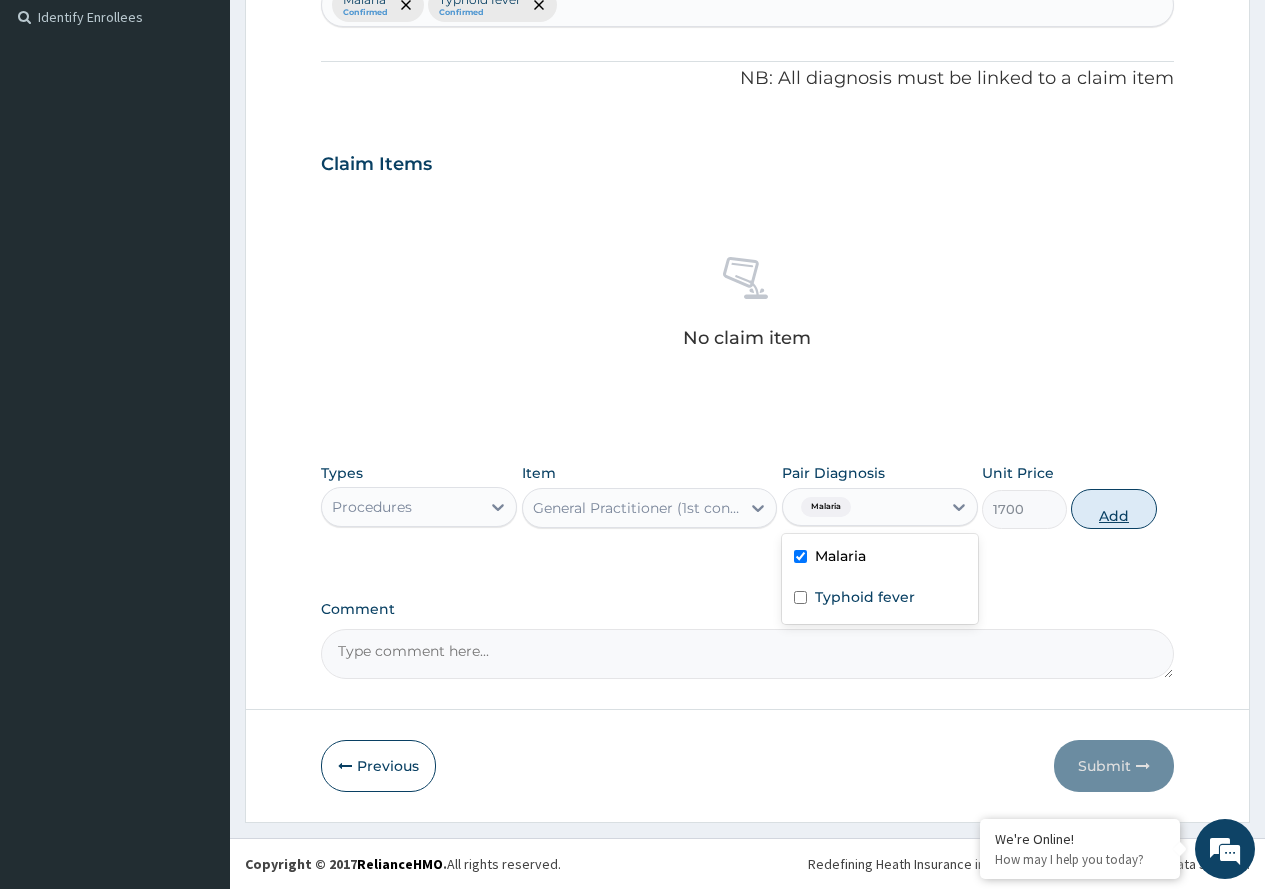 click on "Add" at bounding box center (1113, 509) 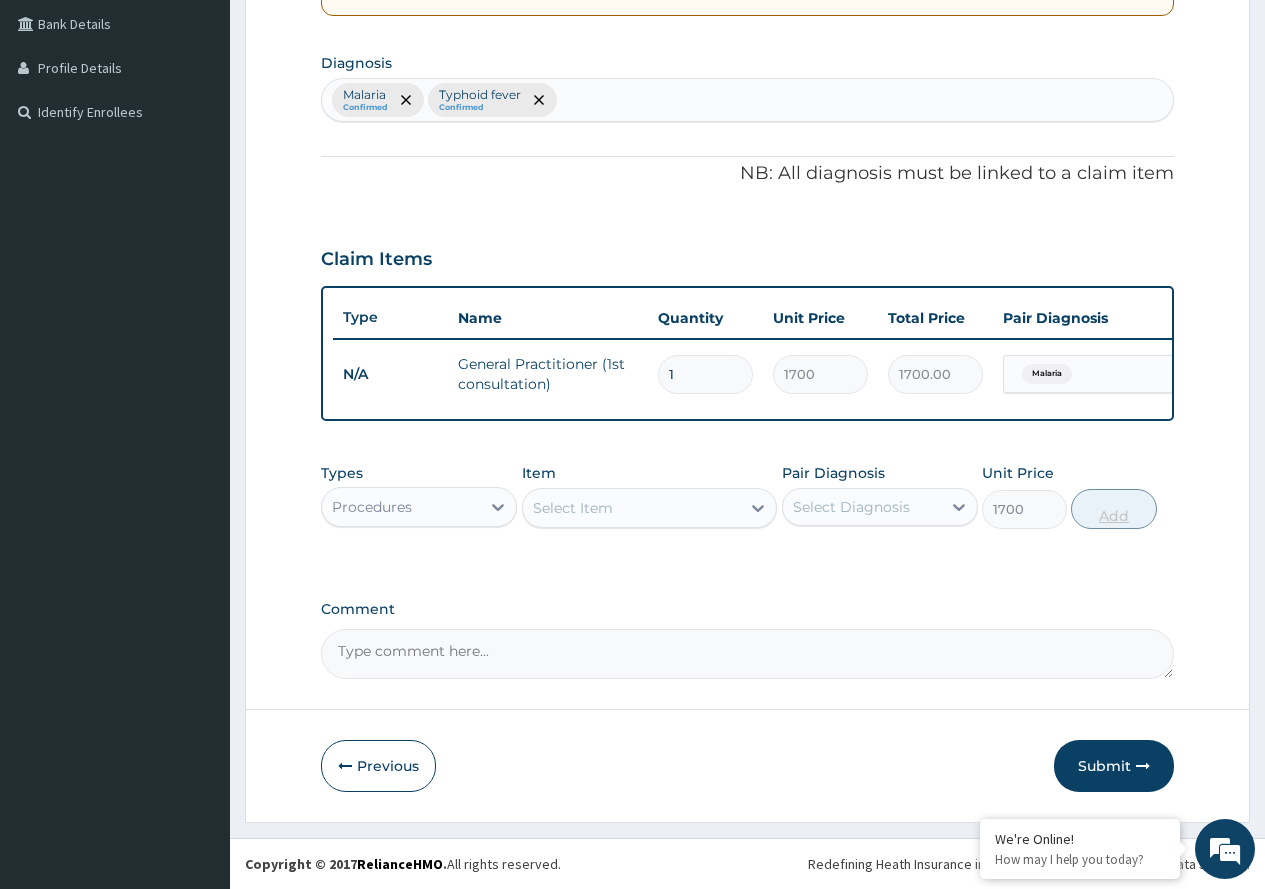 type on "0" 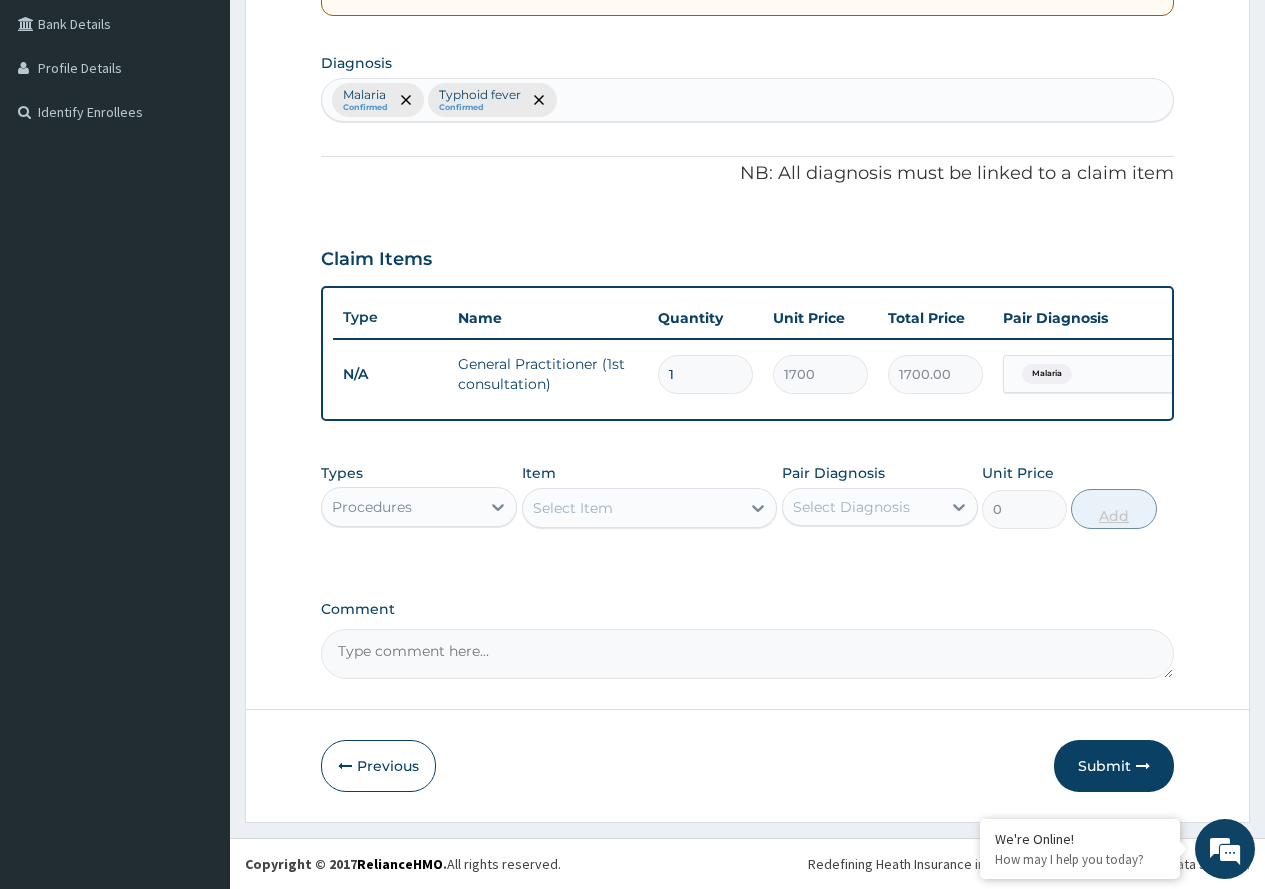 scroll, scrollTop: 473, scrollLeft: 0, axis: vertical 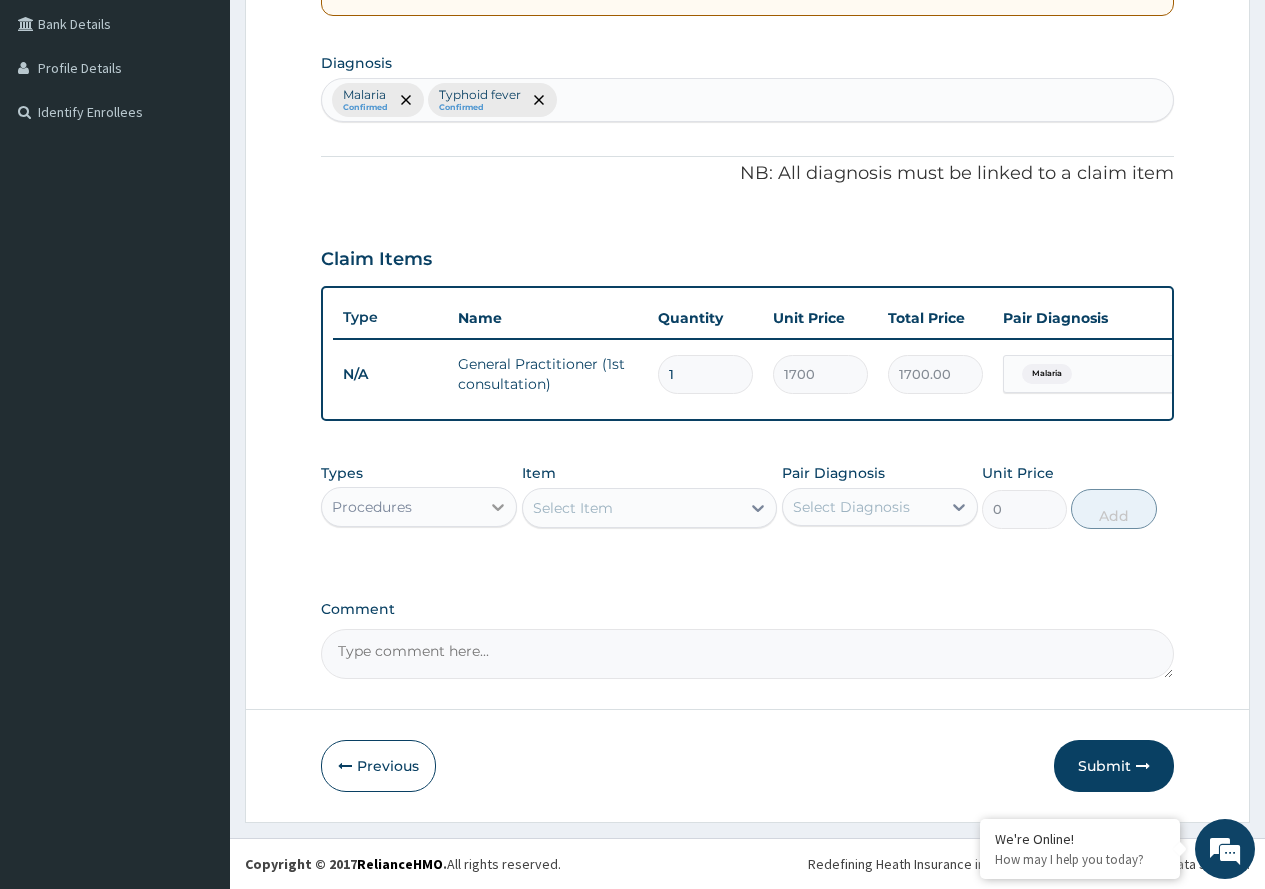 click 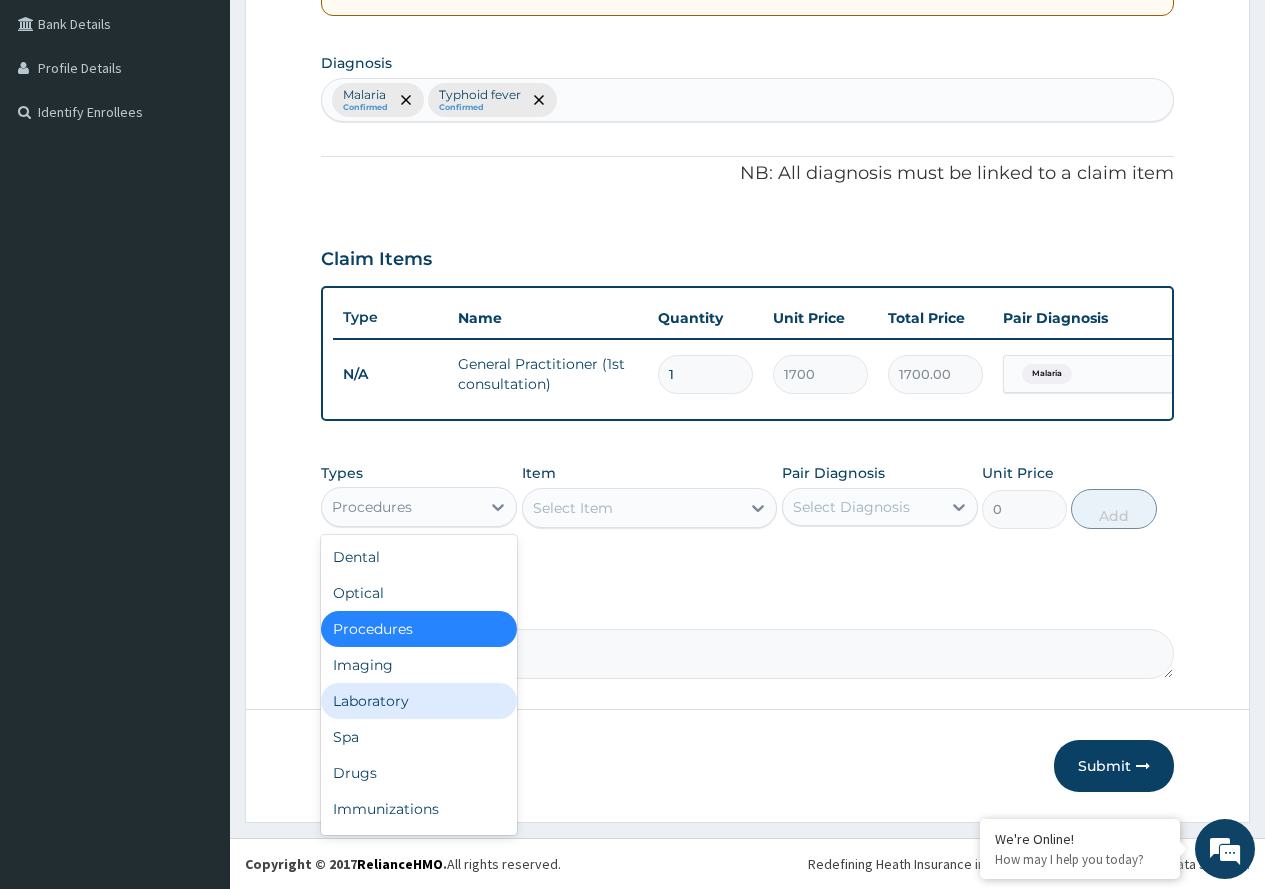 click on "Laboratory" at bounding box center [419, 701] 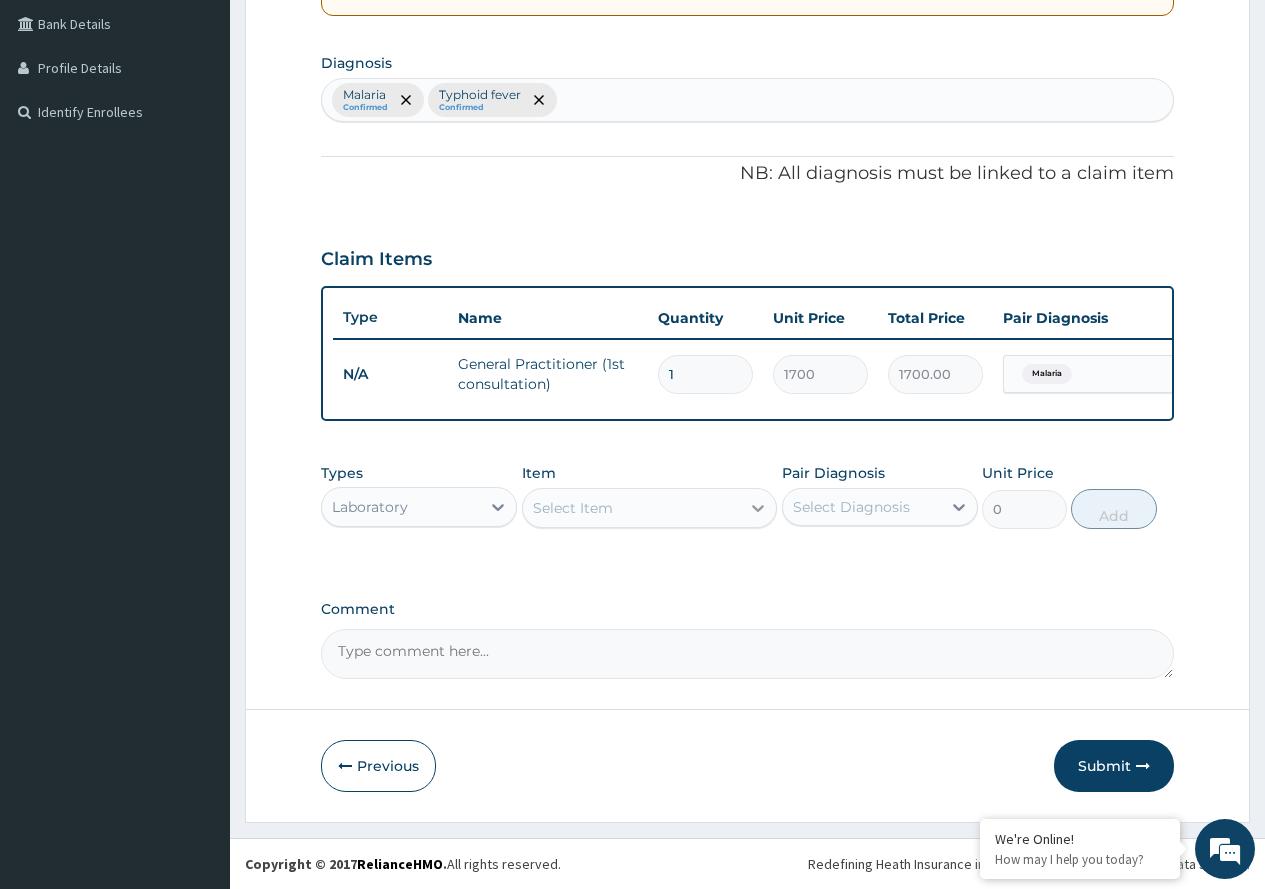 click 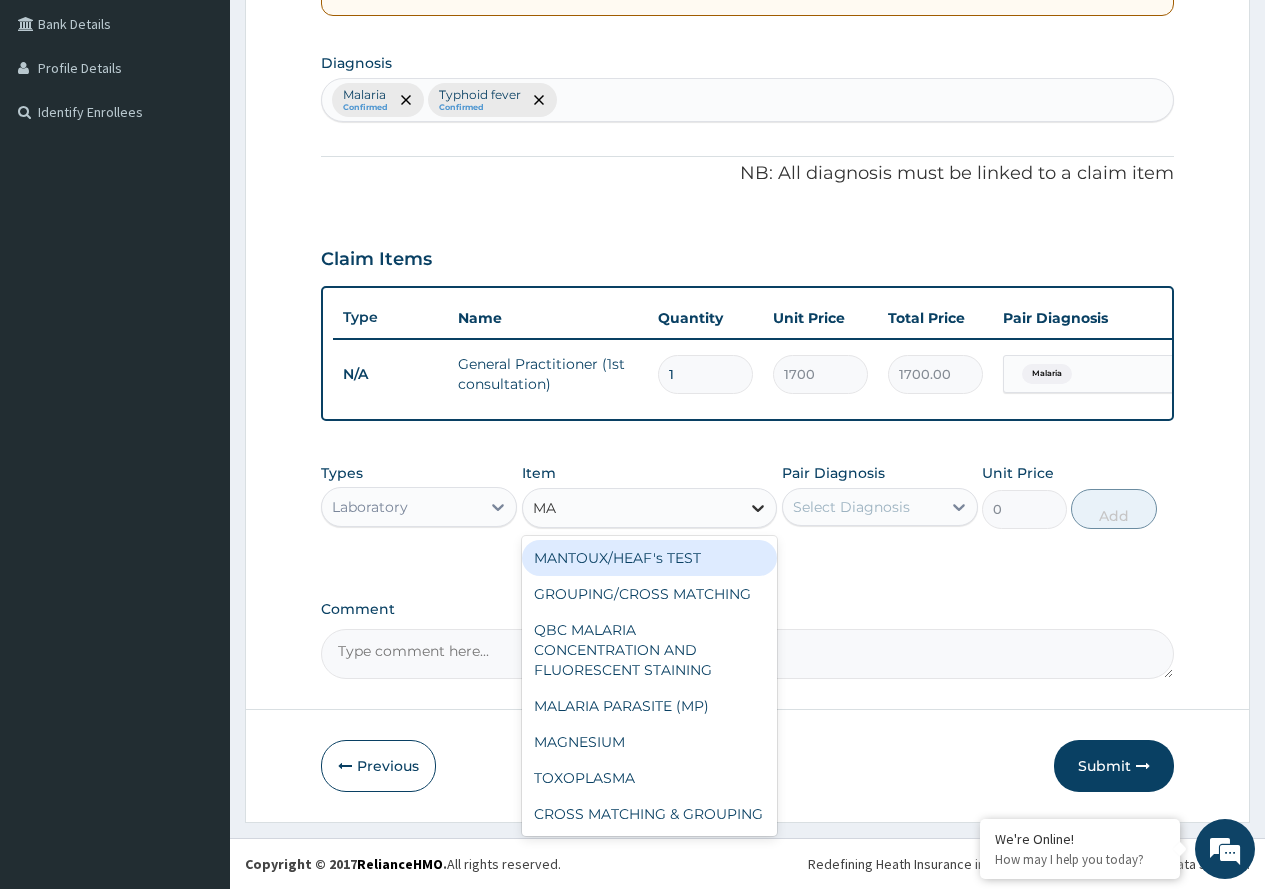 type on "MAL" 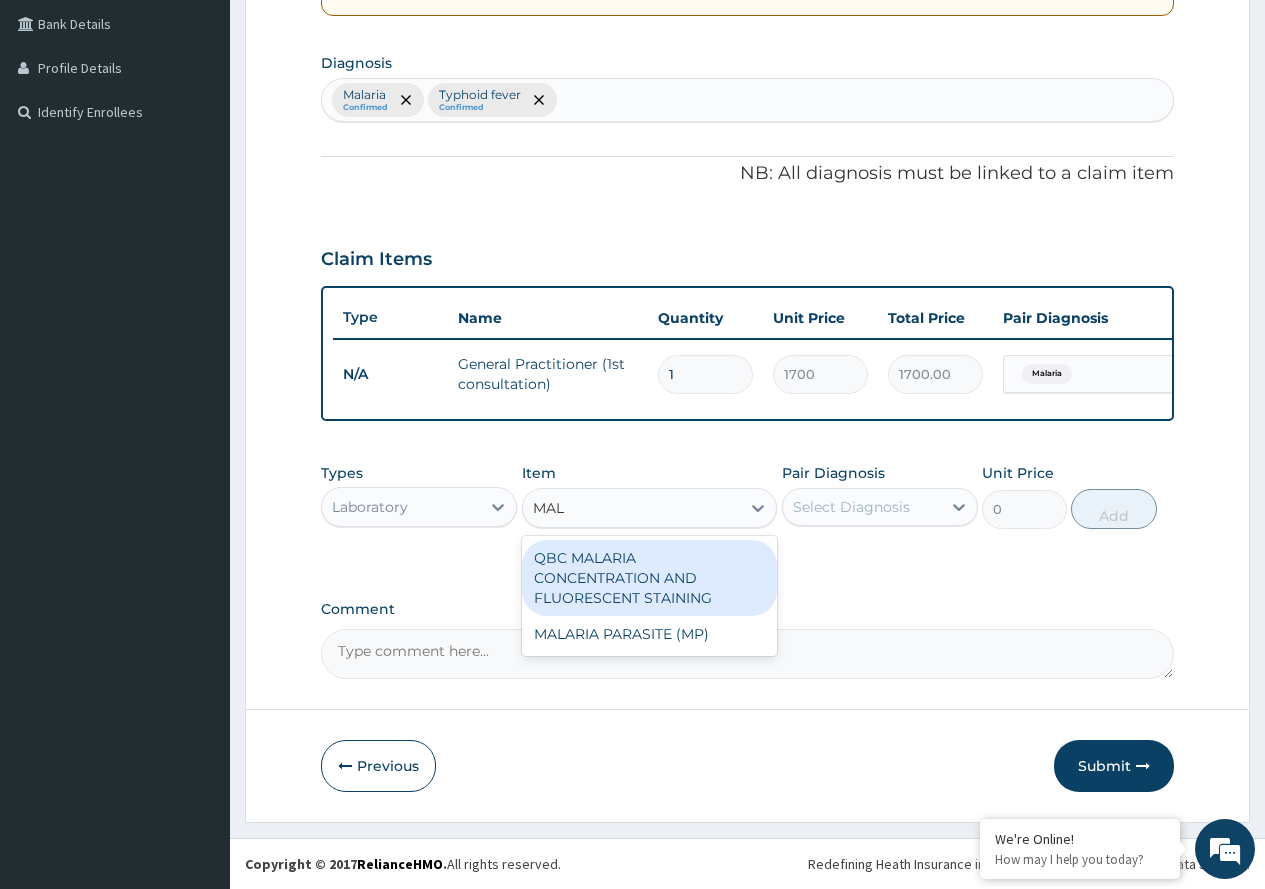 drag, startPoint x: 674, startPoint y: 566, endPoint x: 801, endPoint y: 544, distance: 128.89143 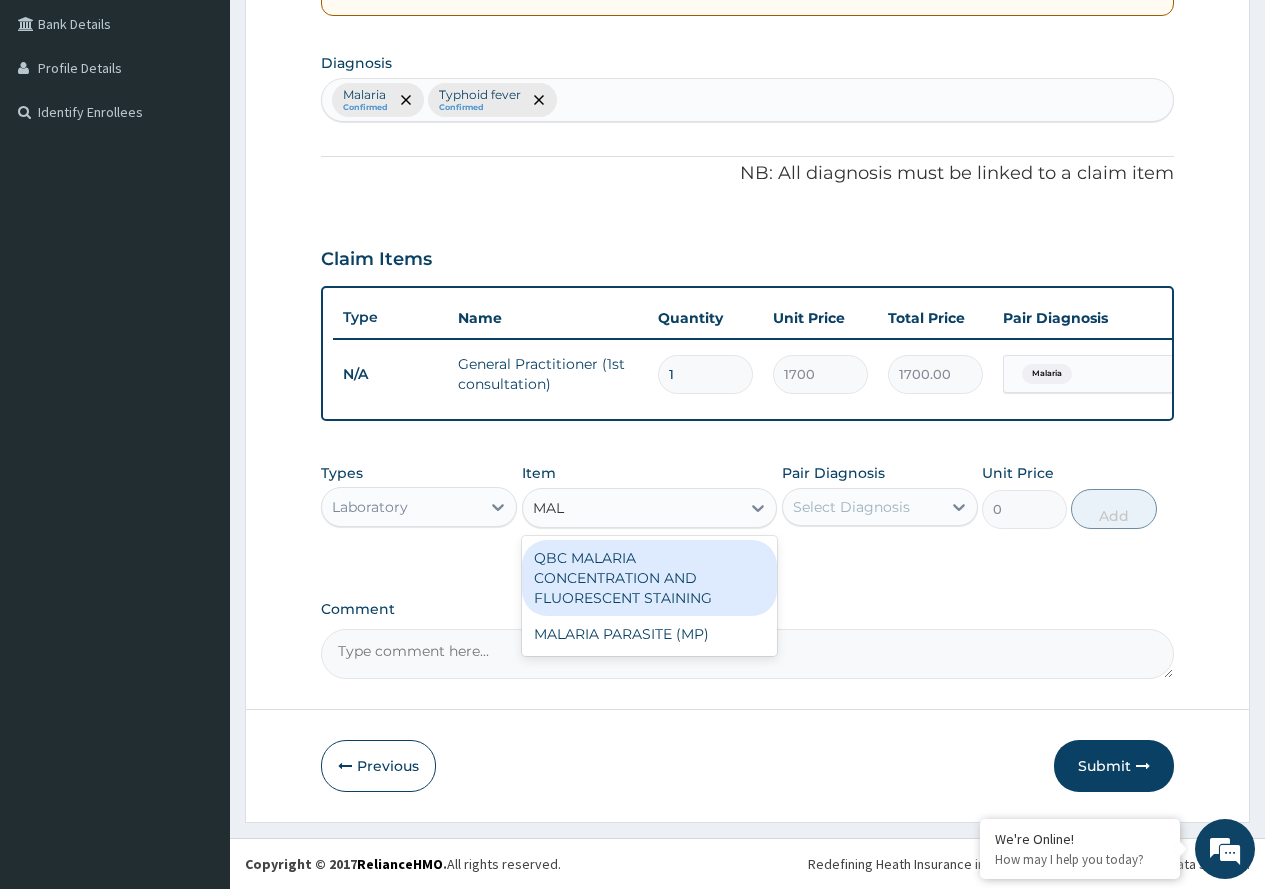 click on "QBC MALARIA CONCENTRATION AND FLUORESCENT STAINING" at bounding box center [650, 578] 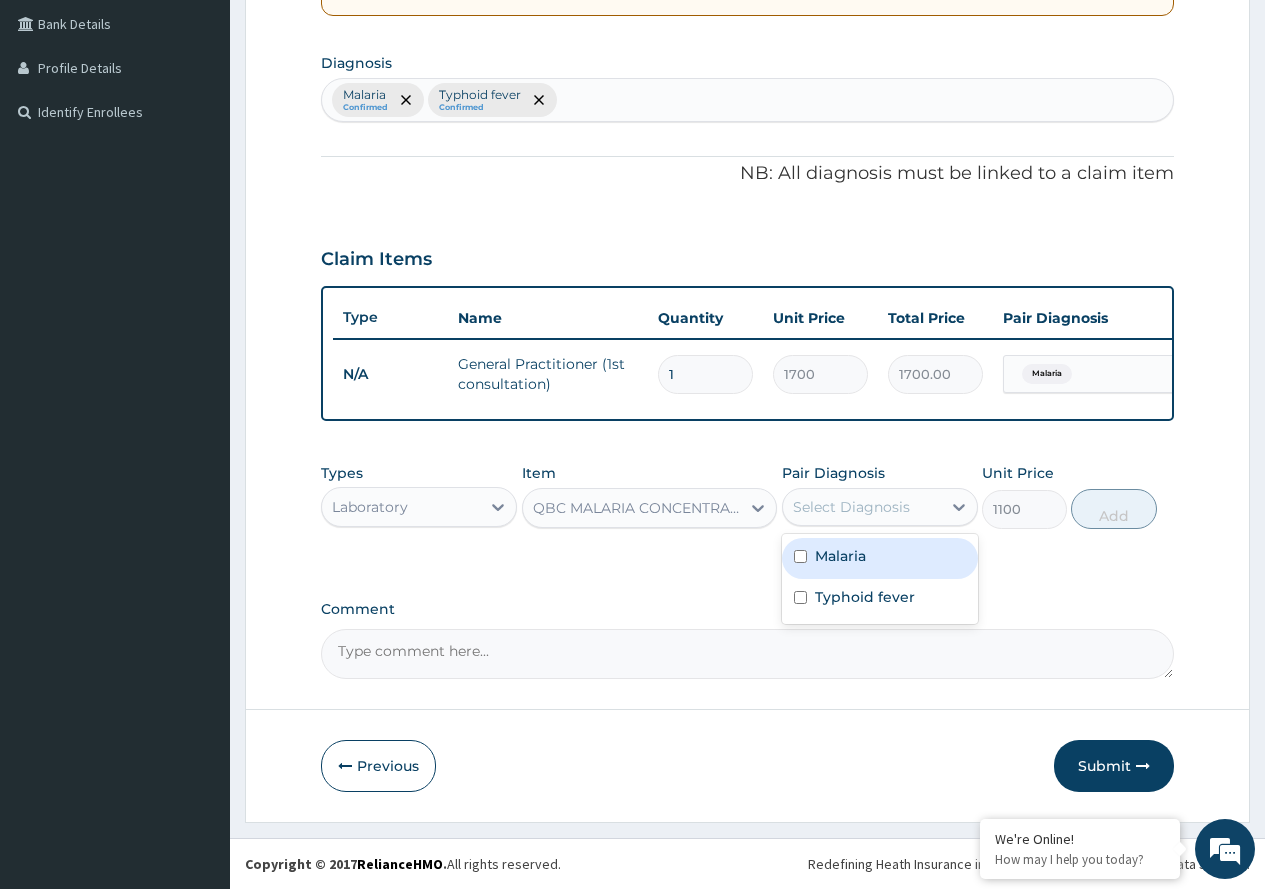 drag, startPoint x: 858, startPoint y: 508, endPoint x: 856, endPoint y: 561, distance: 53.037724 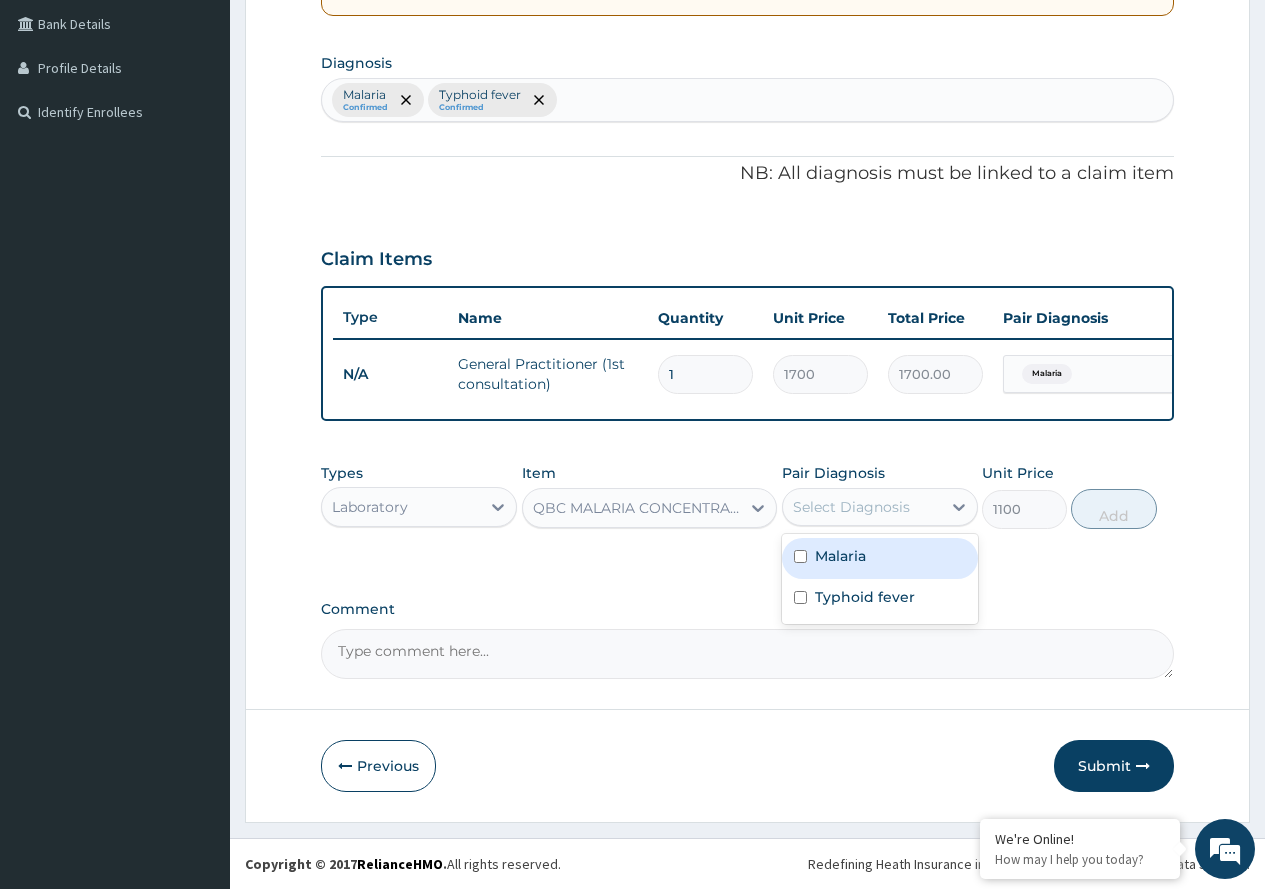 click on "Select Diagnosis" at bounding box center [851, 507] 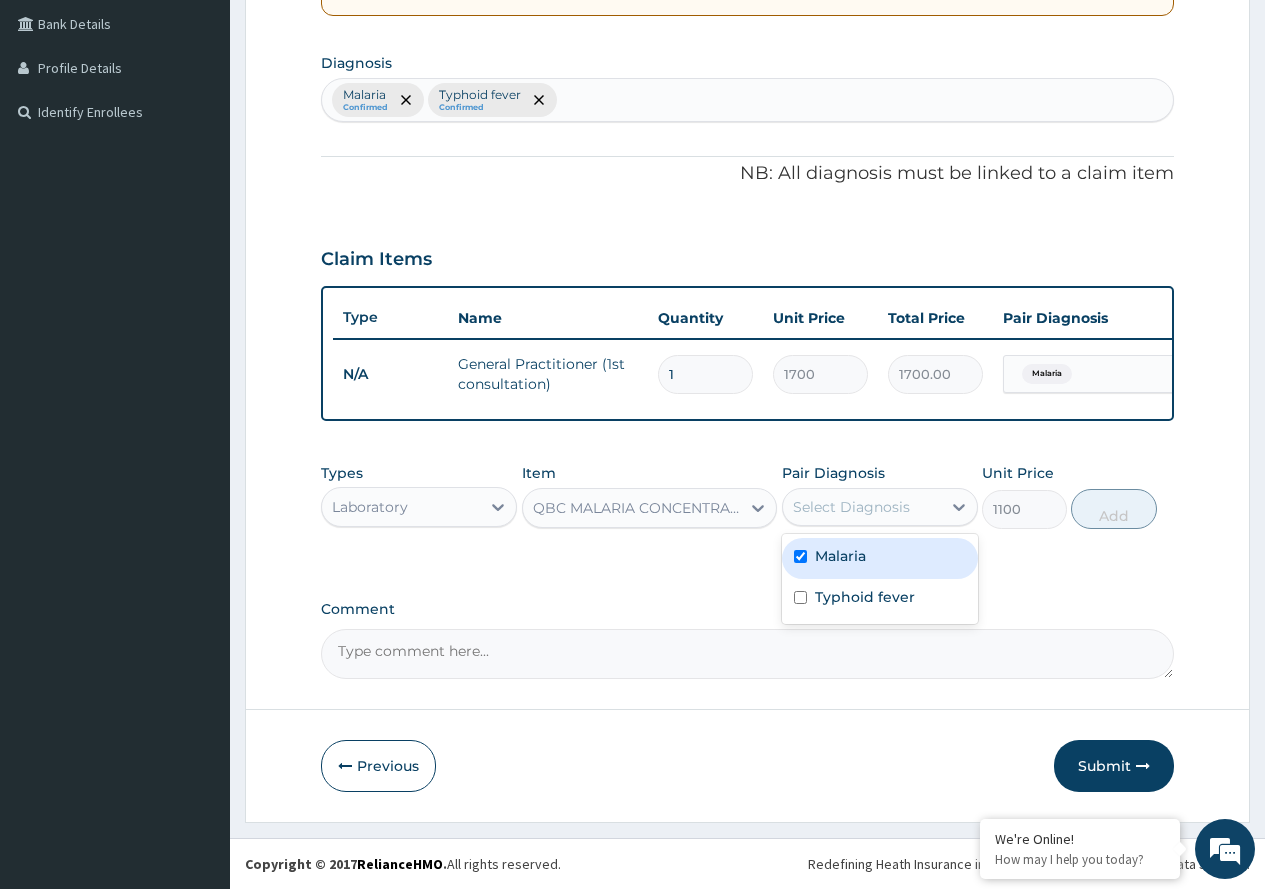 checkbox on "true" 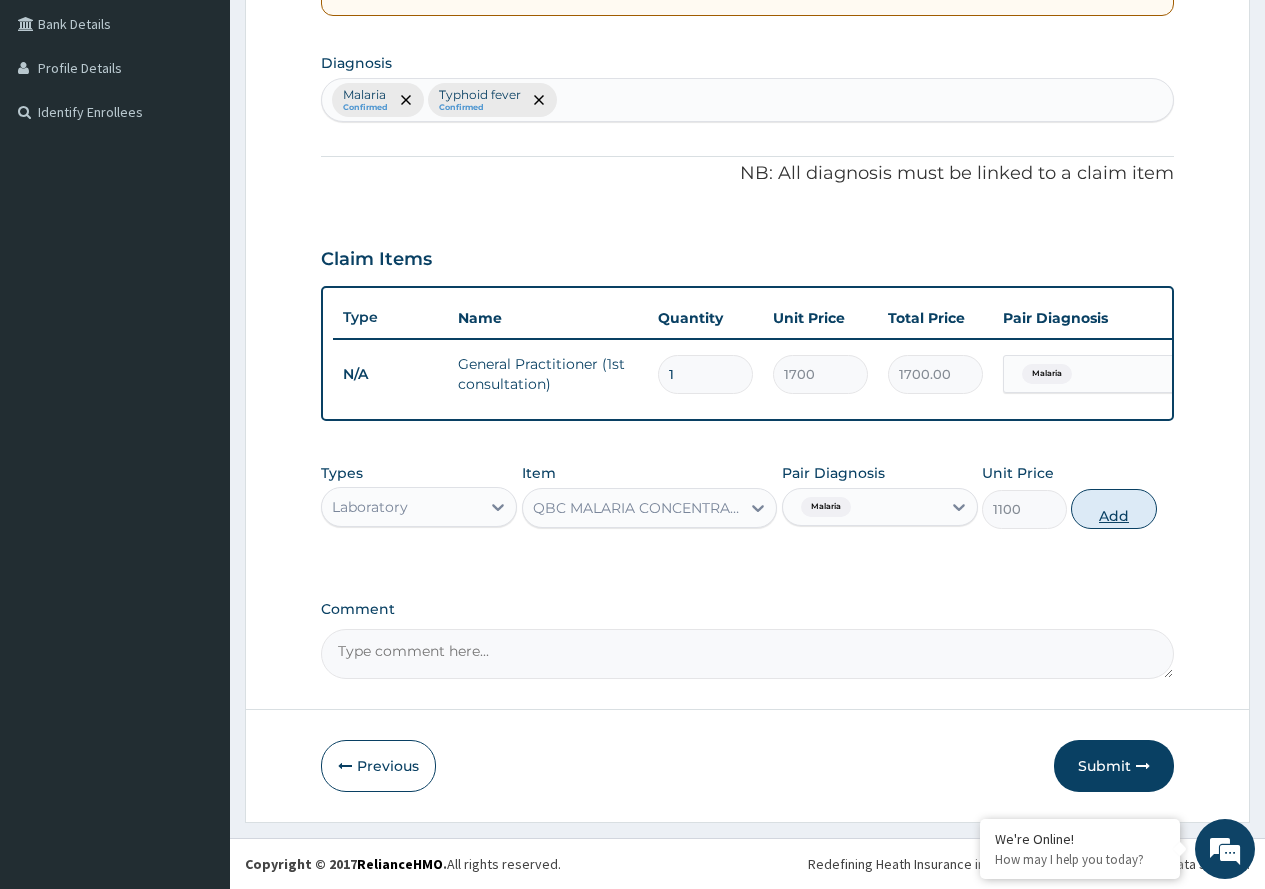 click on "Add" at bounding box center [1113, 509] 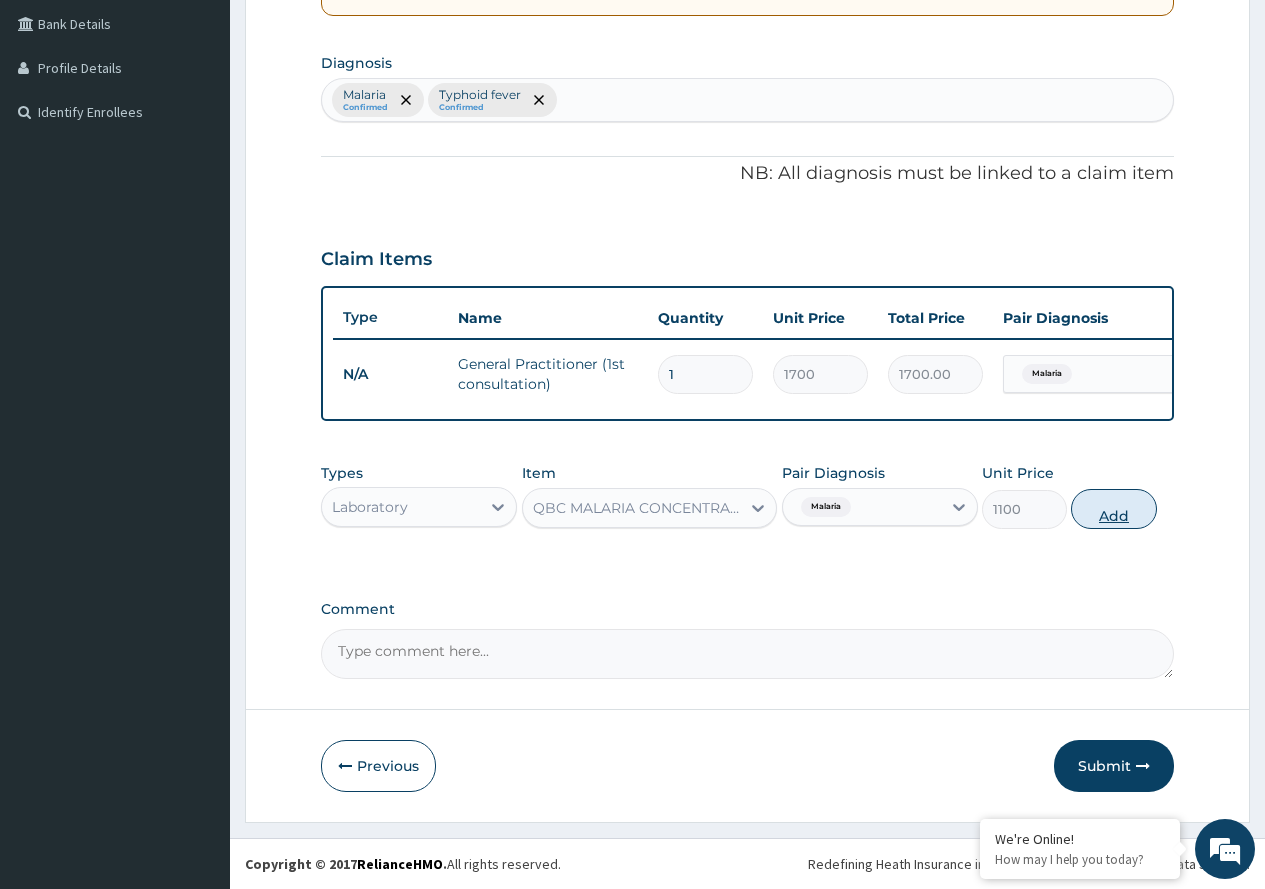 type on "0" 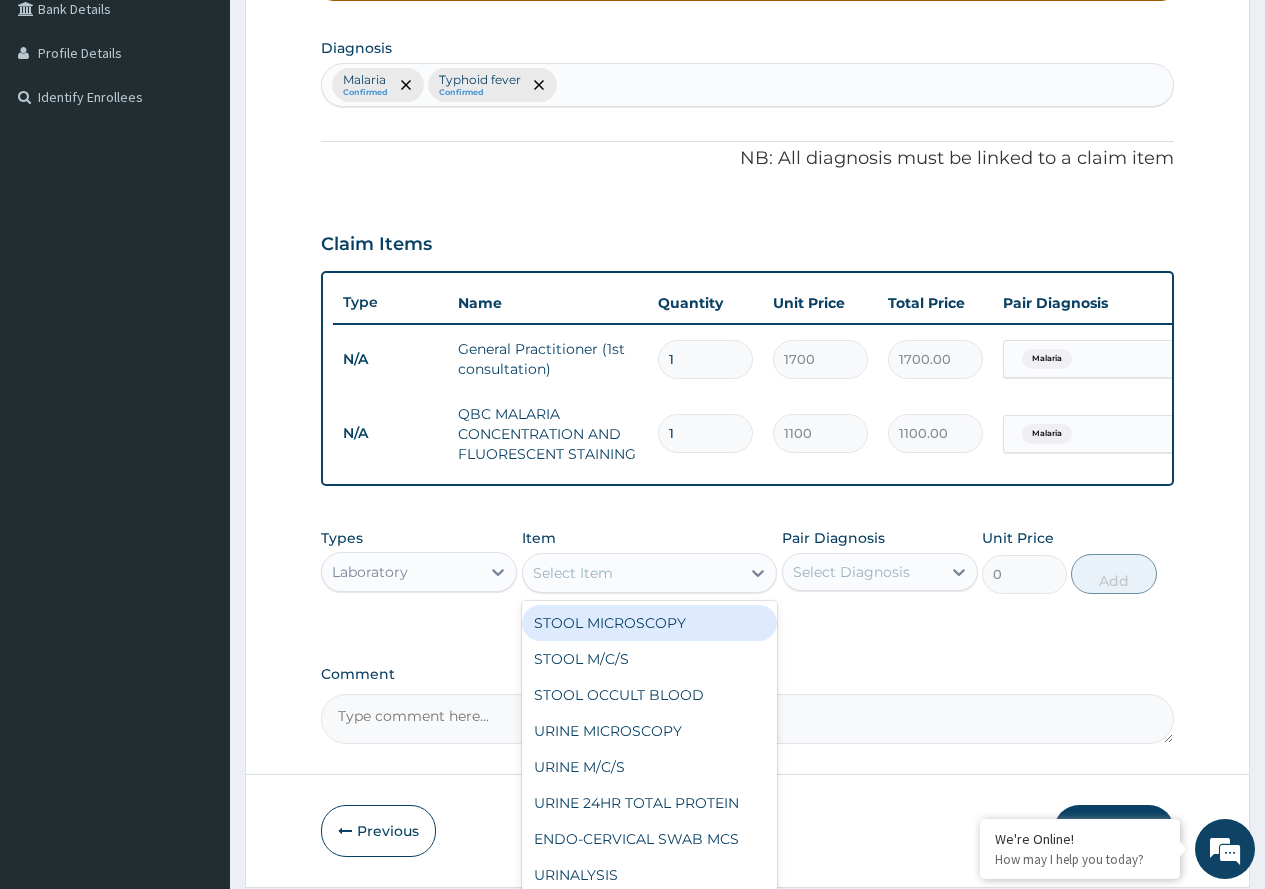 click on "Select Item" at bounding box center (632, 573) 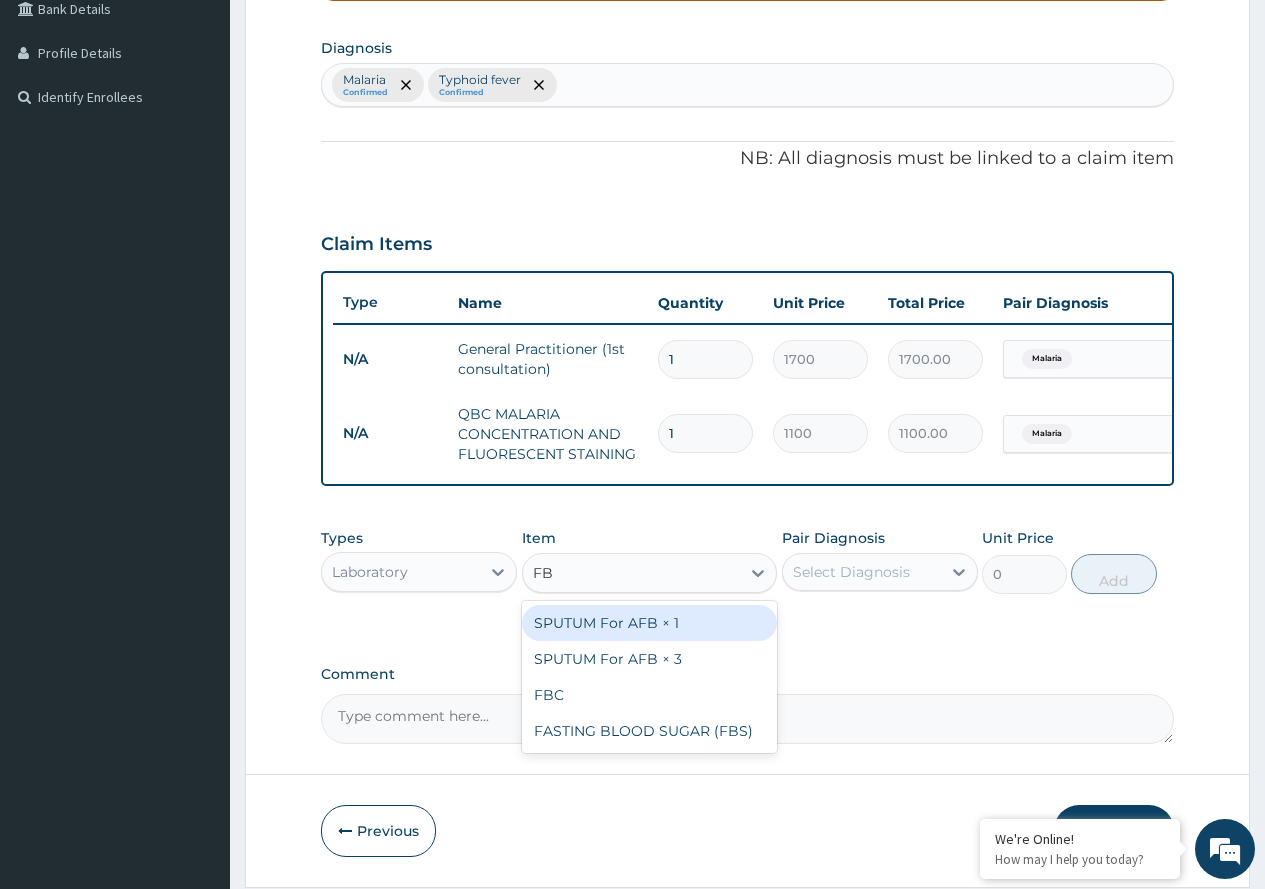 type on "FBC" 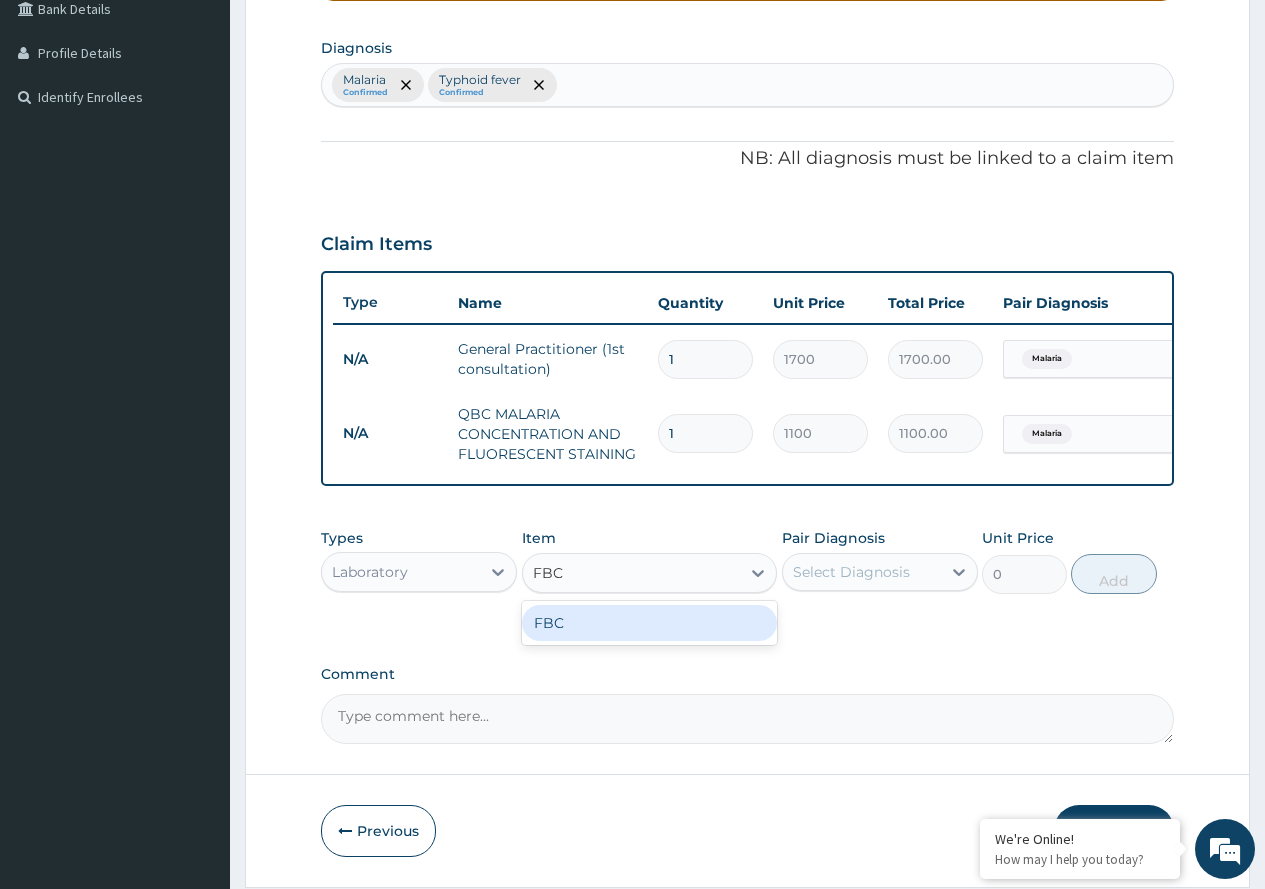 click on "FBC" at bounding box center (650, 623) 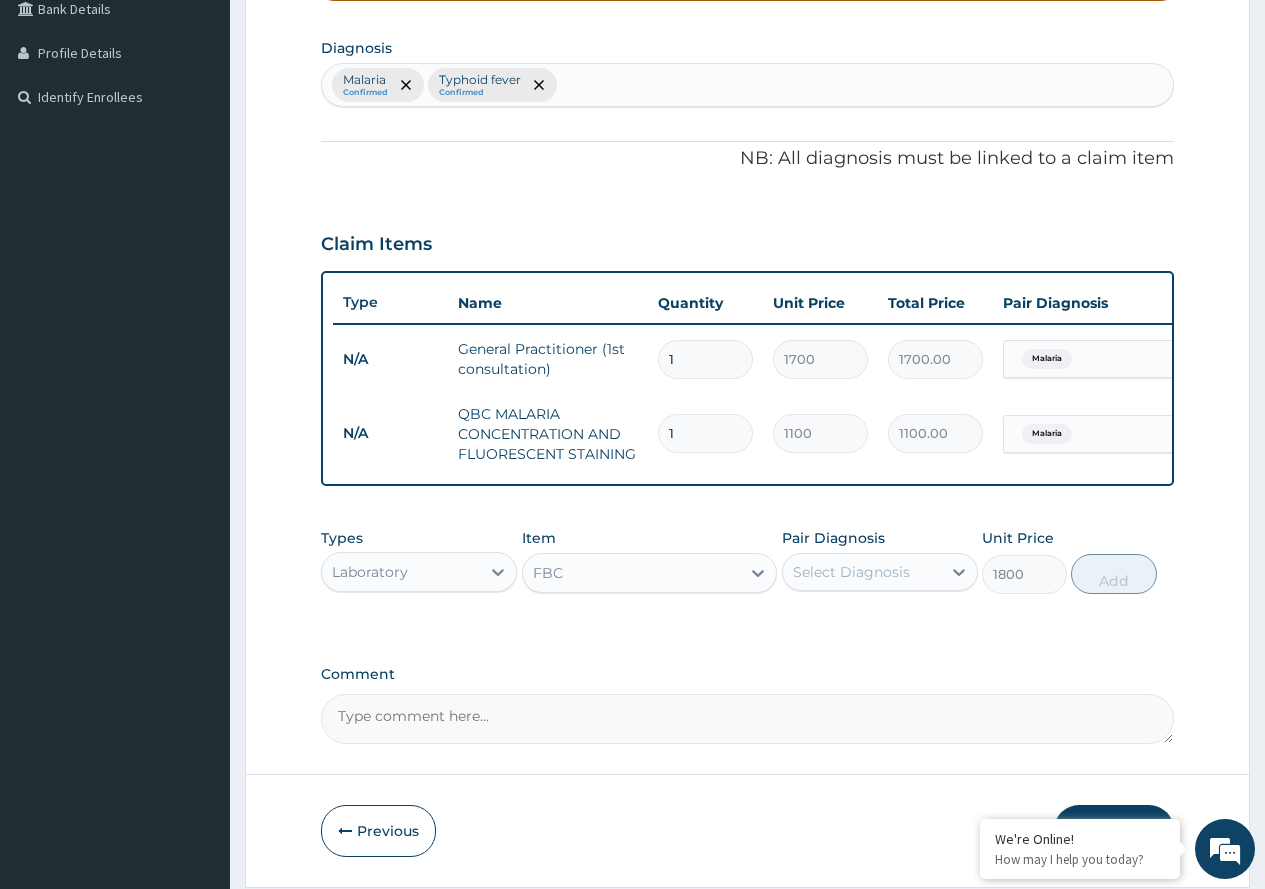 click on "Select Diagnosis" at bounding box center (851, 572) 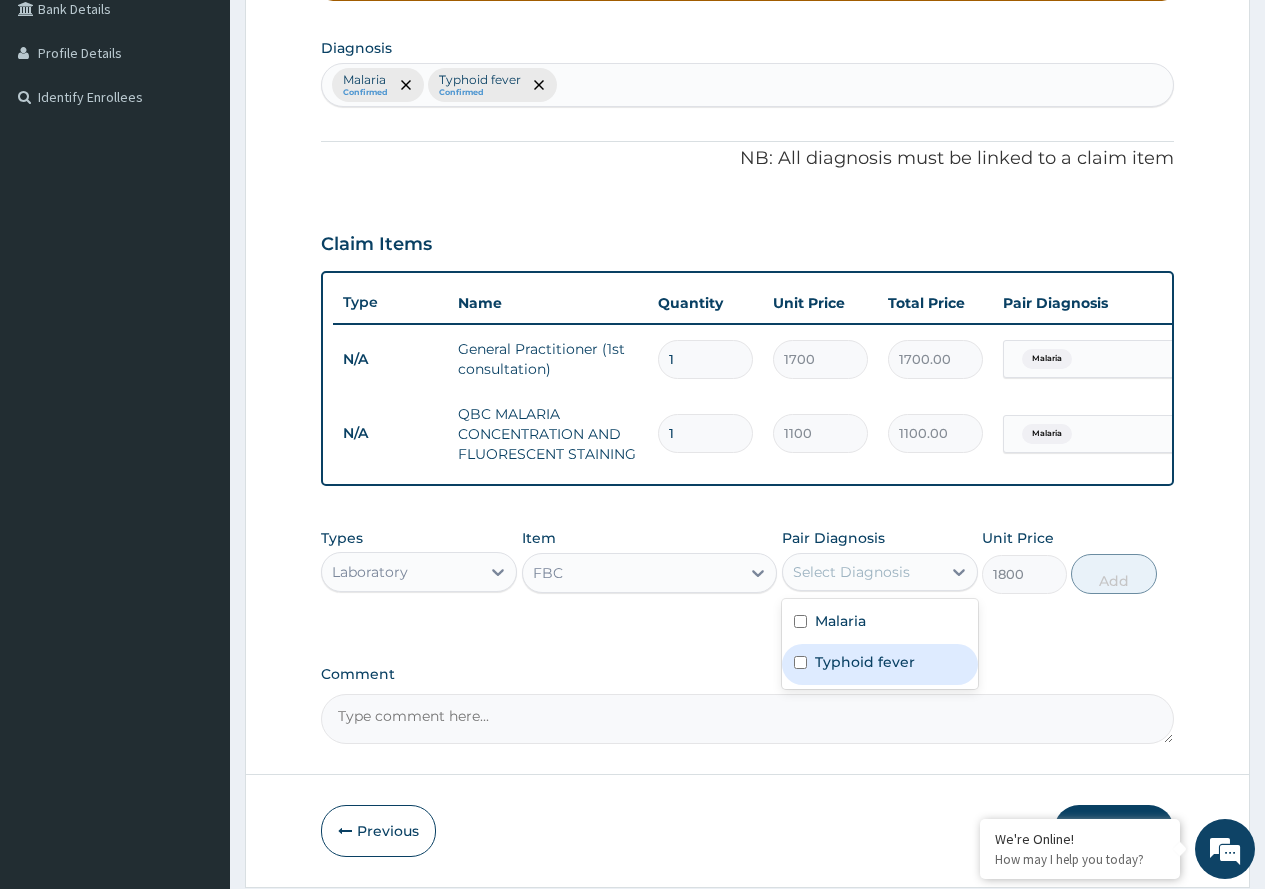 click on "Typhoid fever" at bounding box center (880, 664) 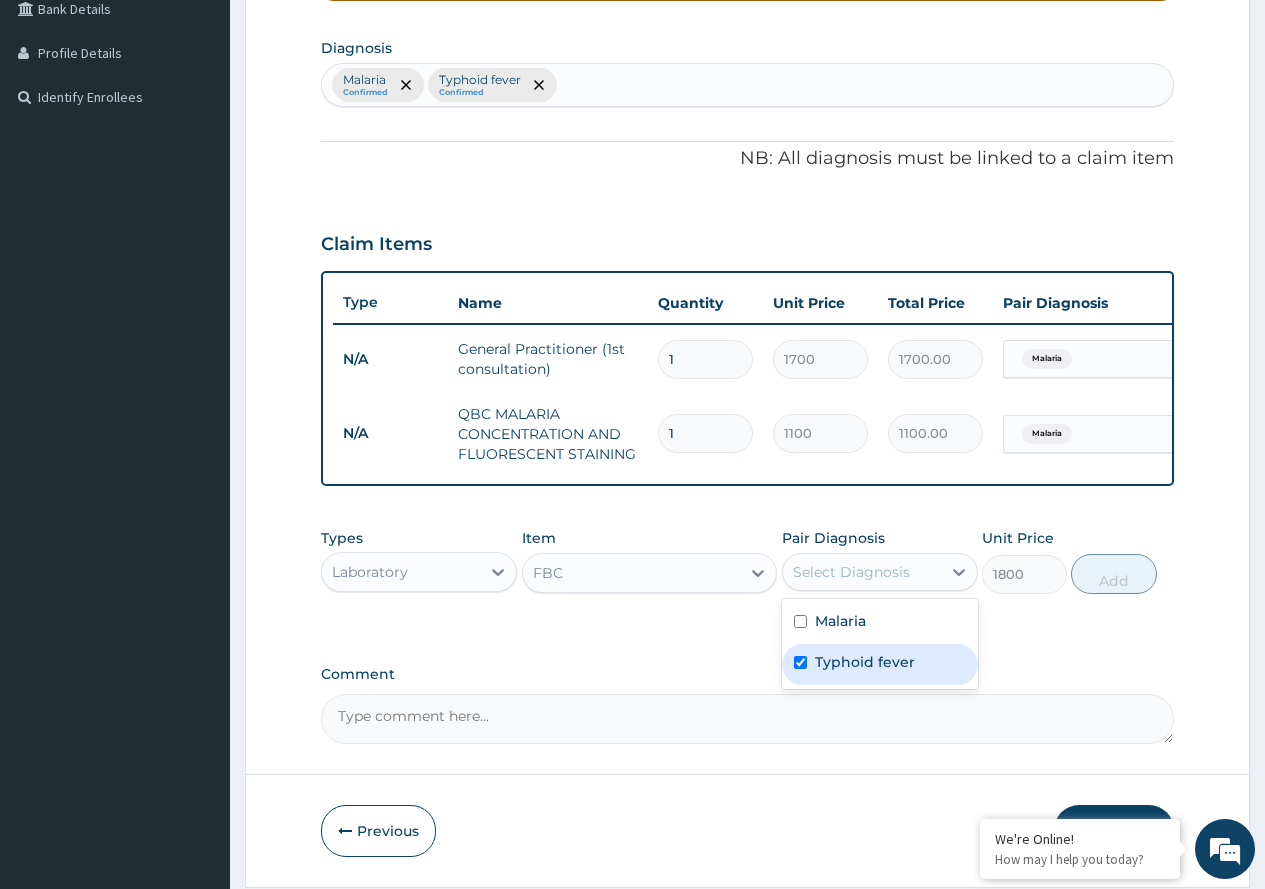 checkbox on "true" 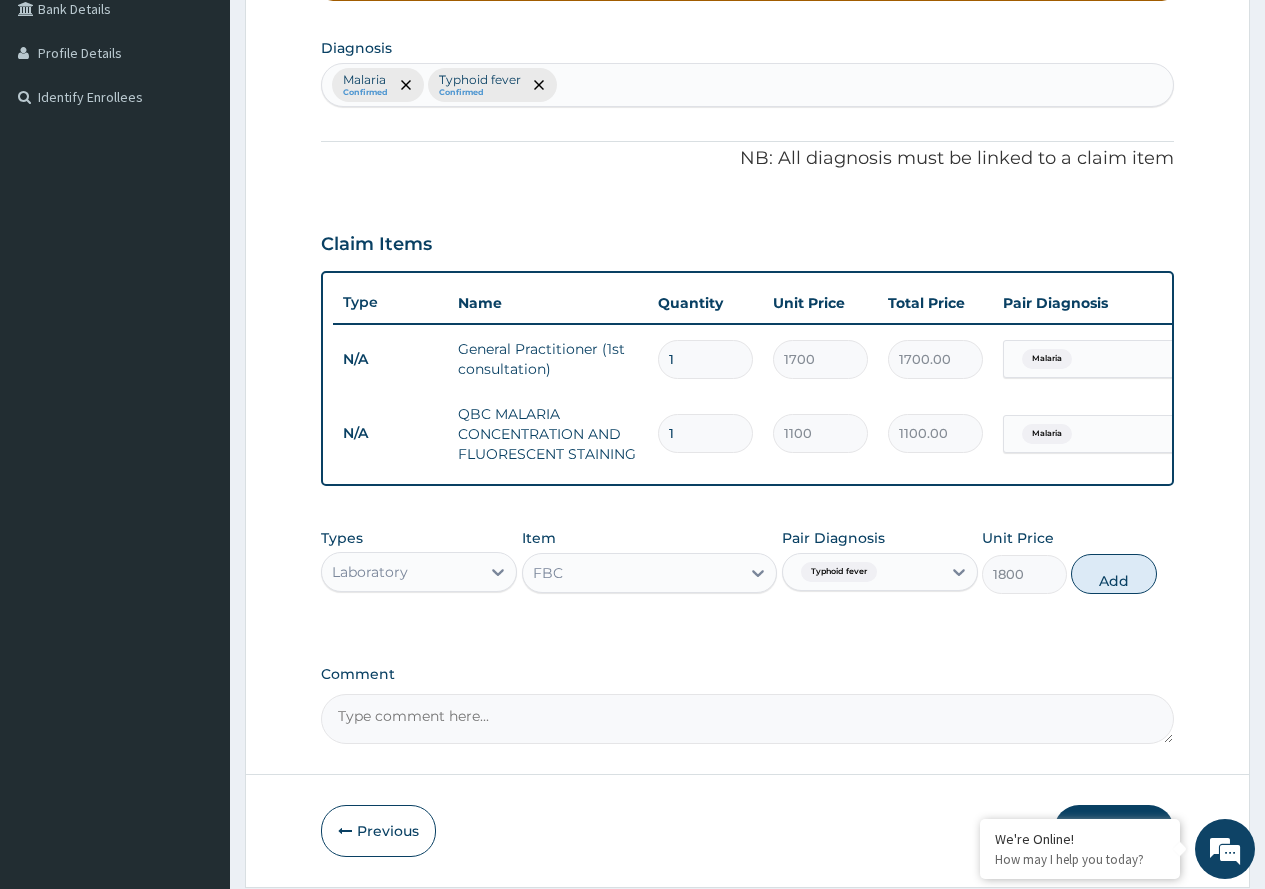 click on "Add" at bounding box center [1113, 574] 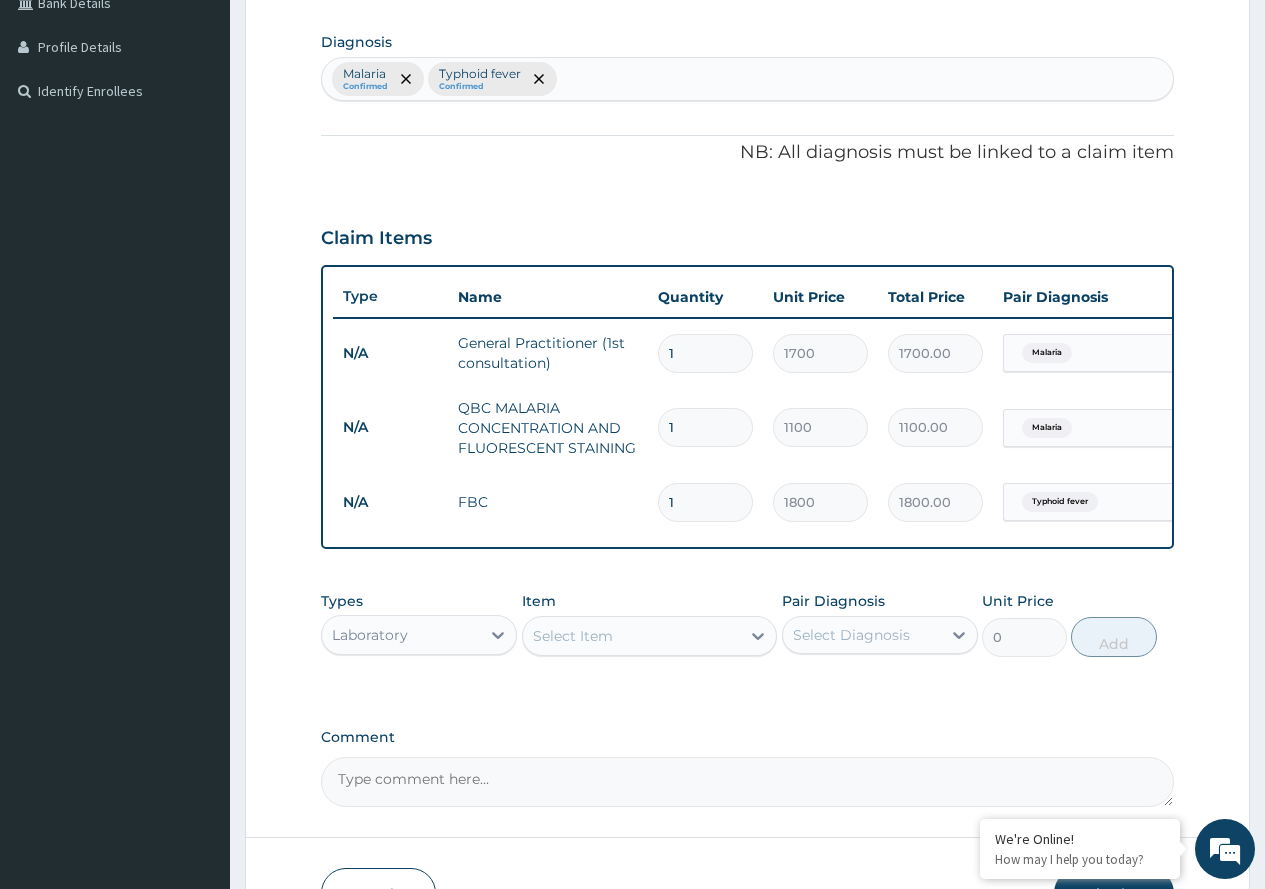 scroll, scrollTop: 622, scrollLeft: 0, axis: vertical 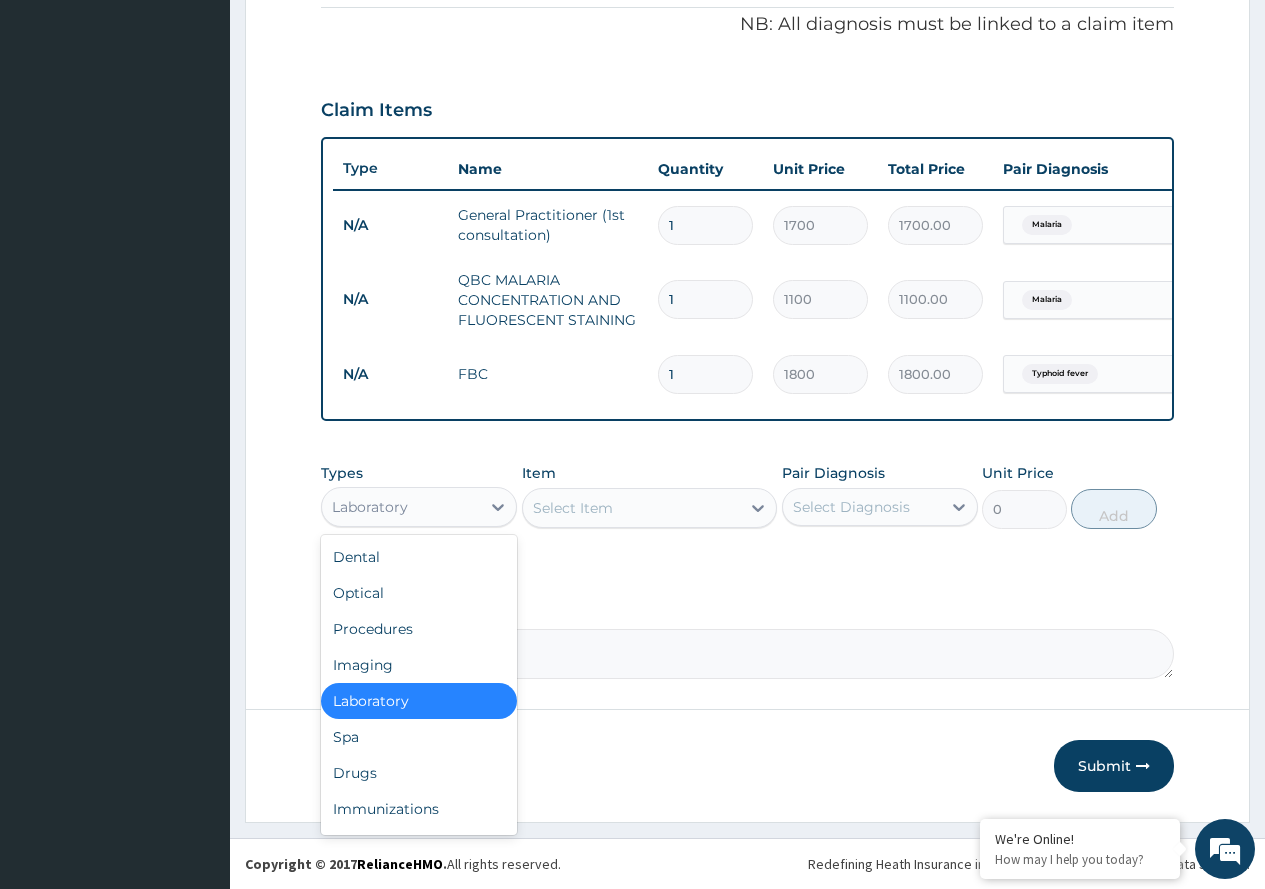 click on "Laboratory" at bounding box center [401, 507] 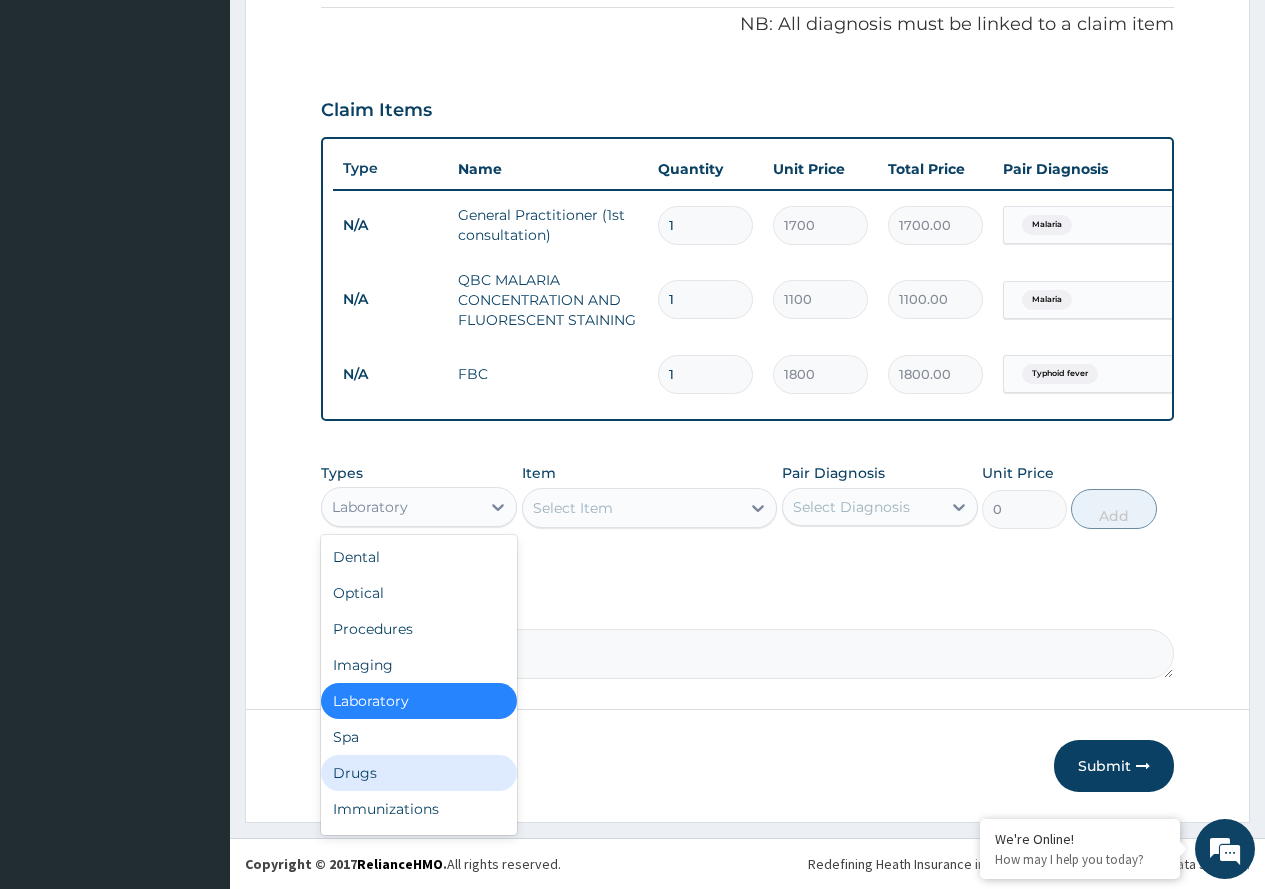 click on "Drugs" at bounding box center (419, 773) 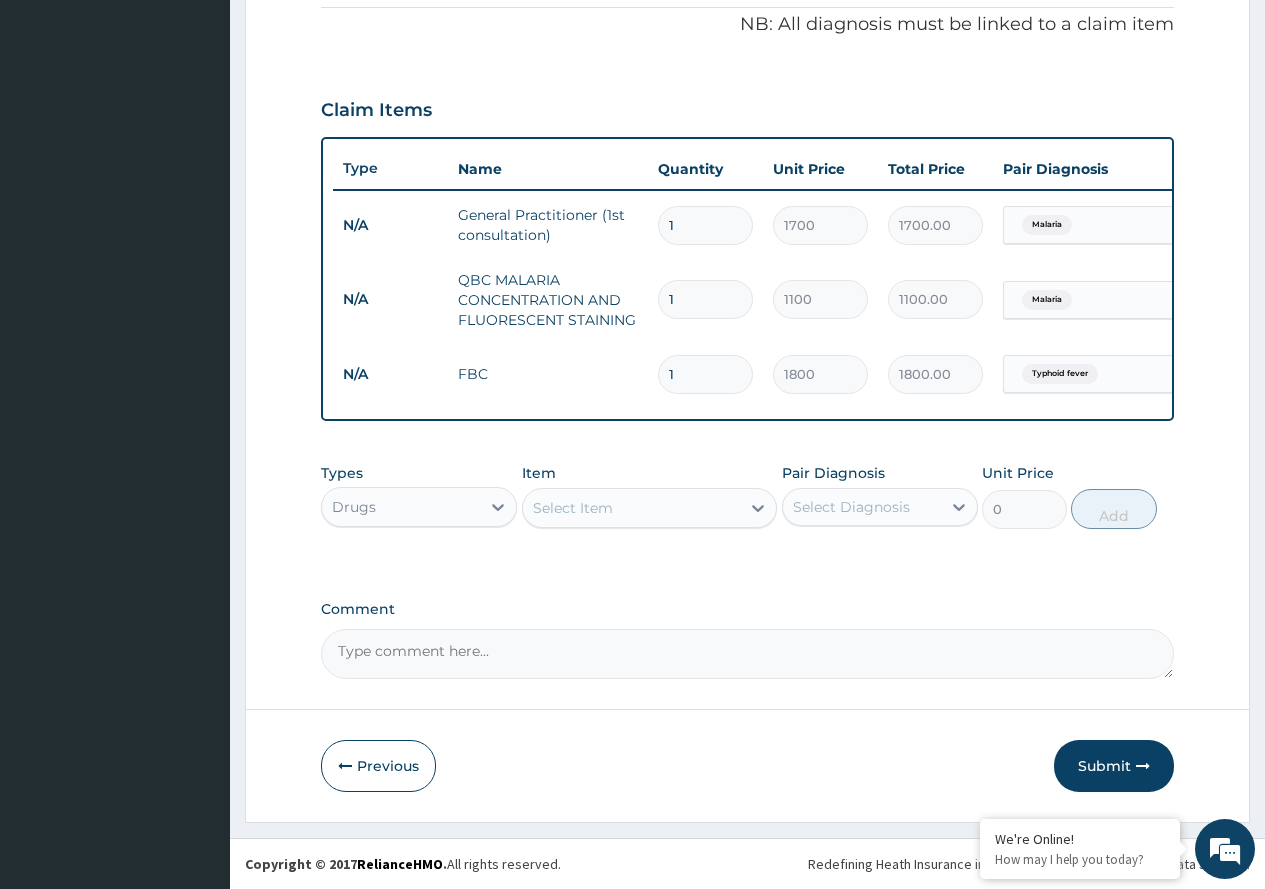 click 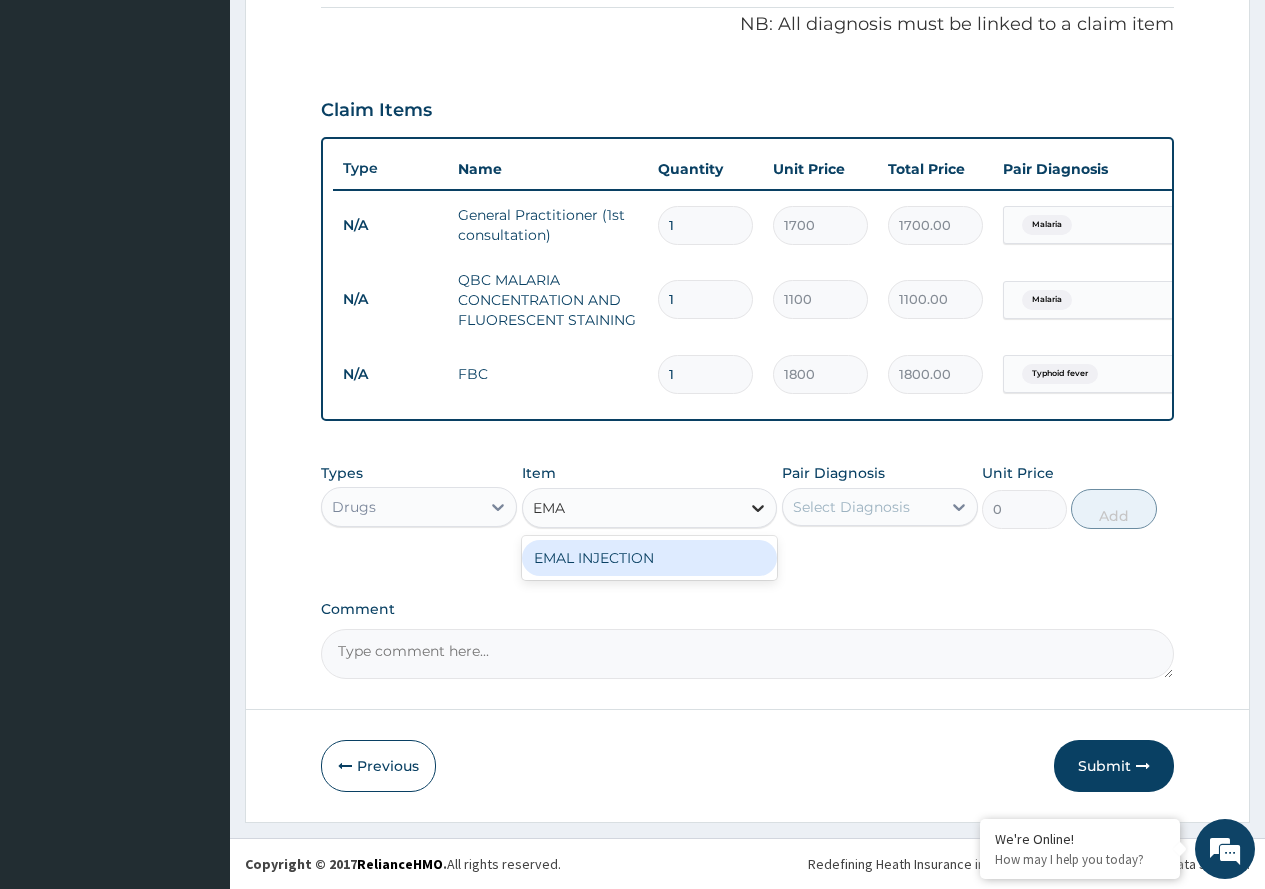 type on "EMAL" 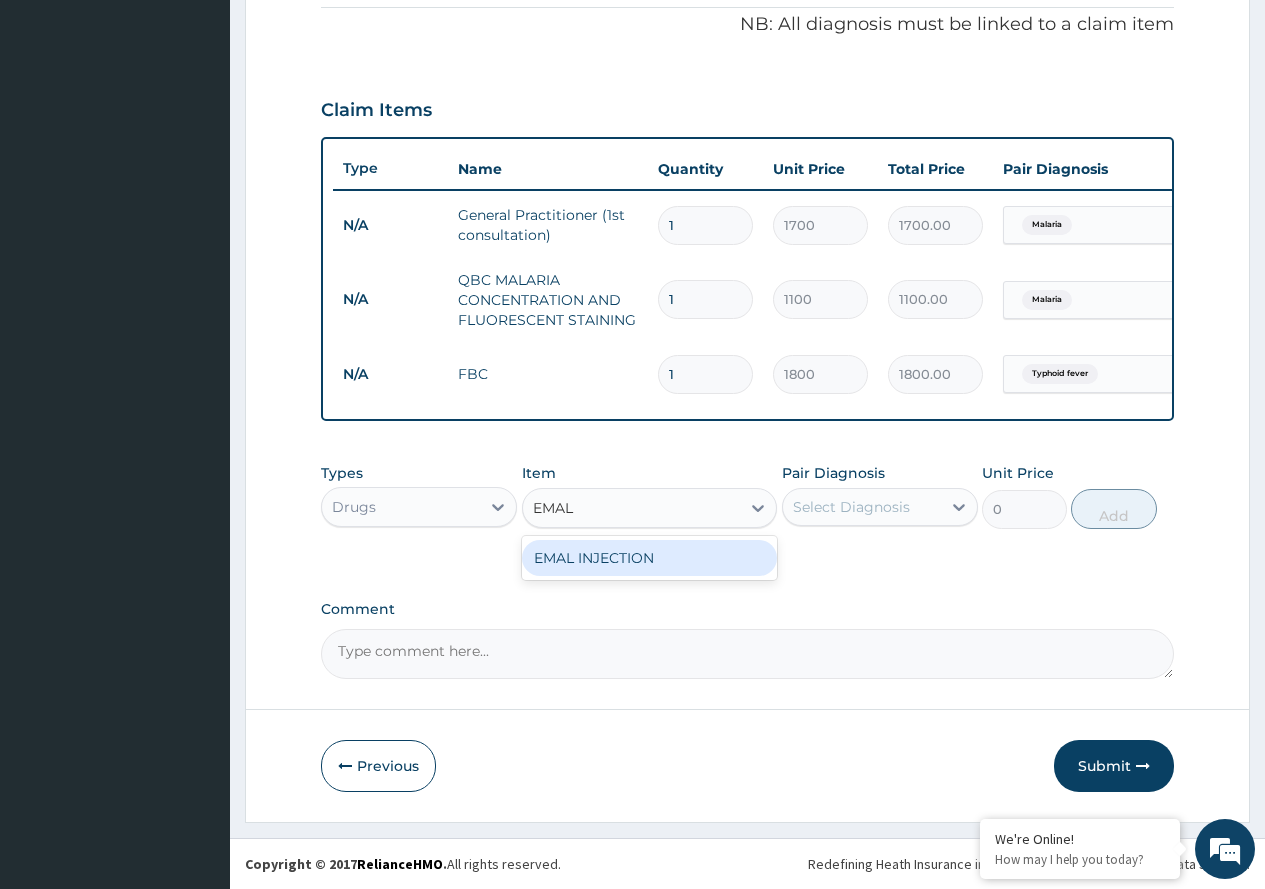 drag, startPoint x: 703, startPoint y: 564, endPoint x: 735, endPoint y: 543, distance: 38.27532 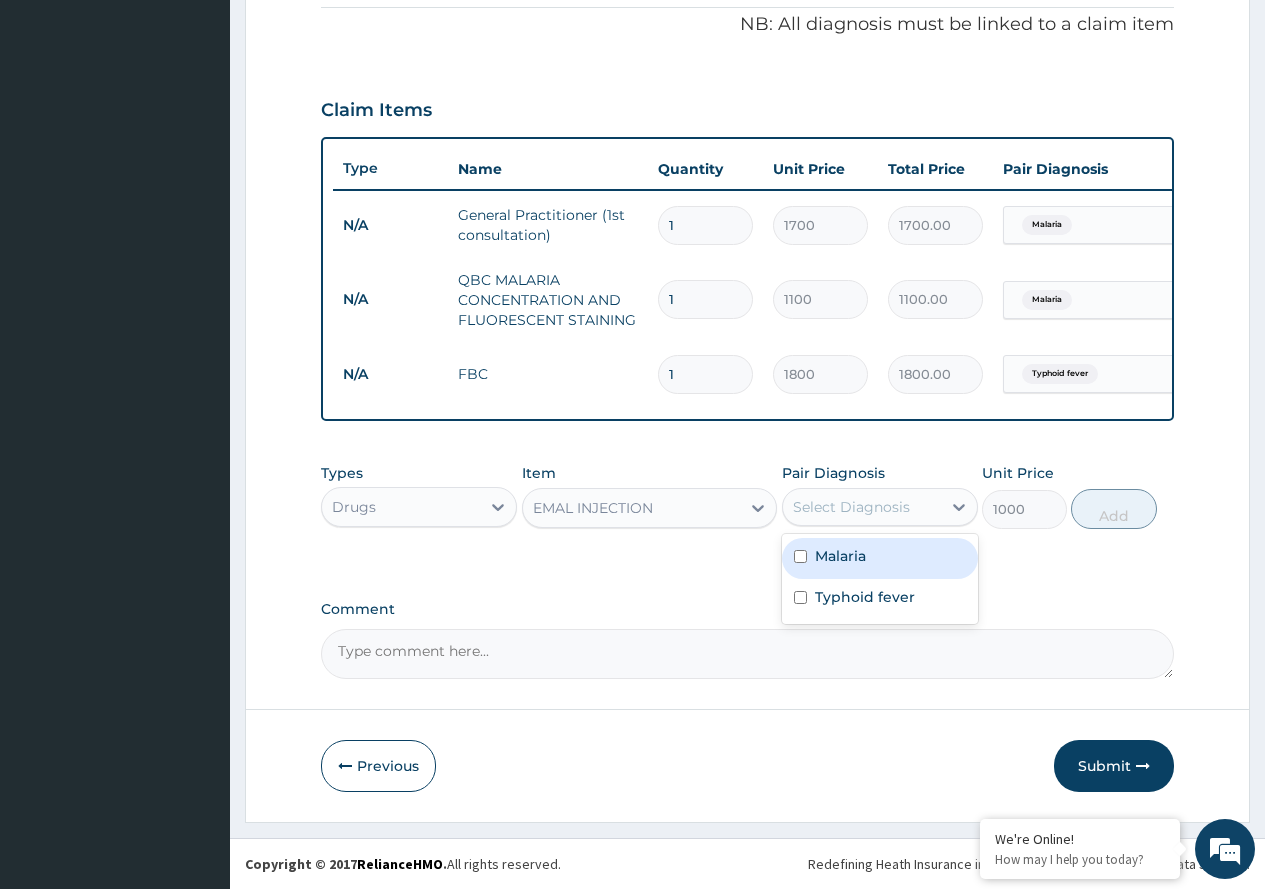 click on "Select Diagnosis" at bounding box center (851, 507) 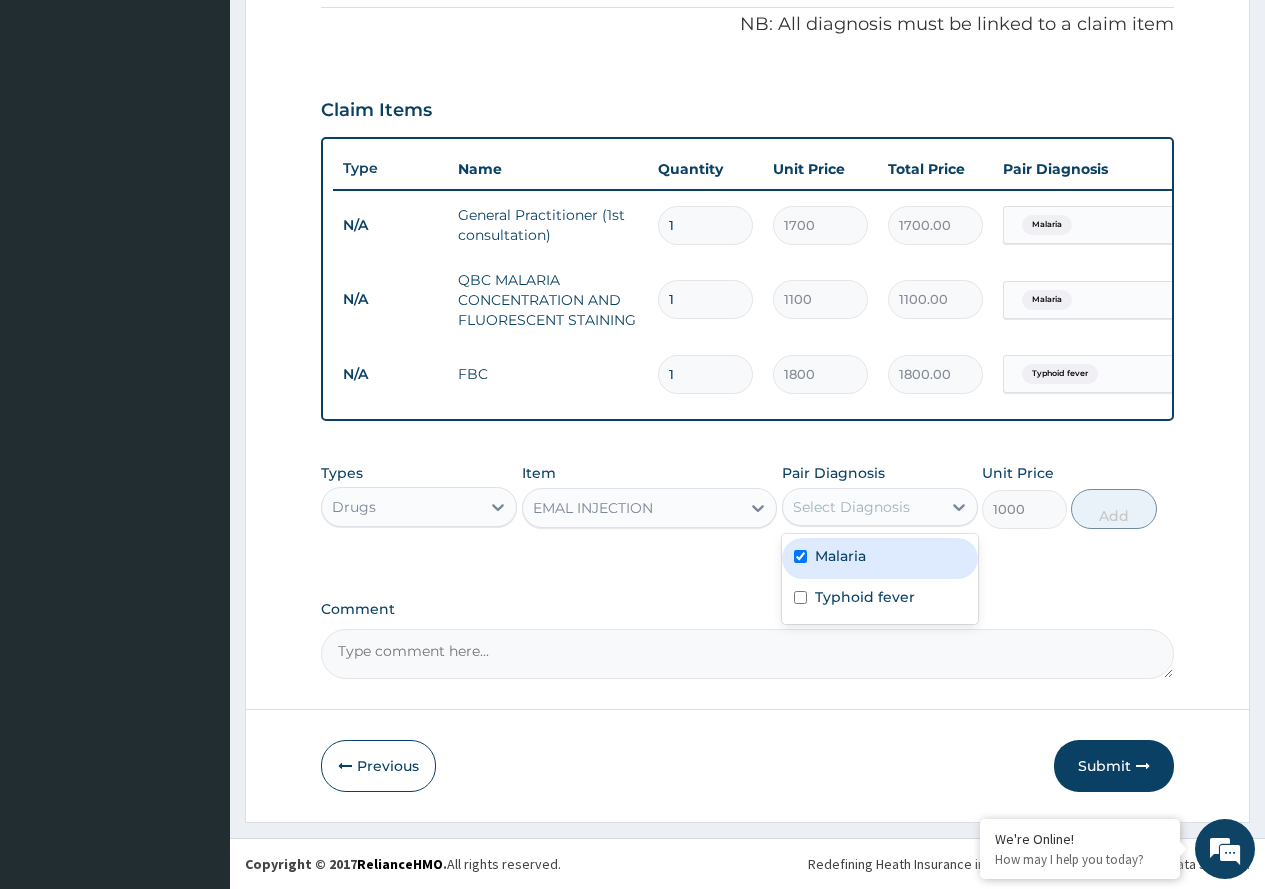 checkbox on "true" 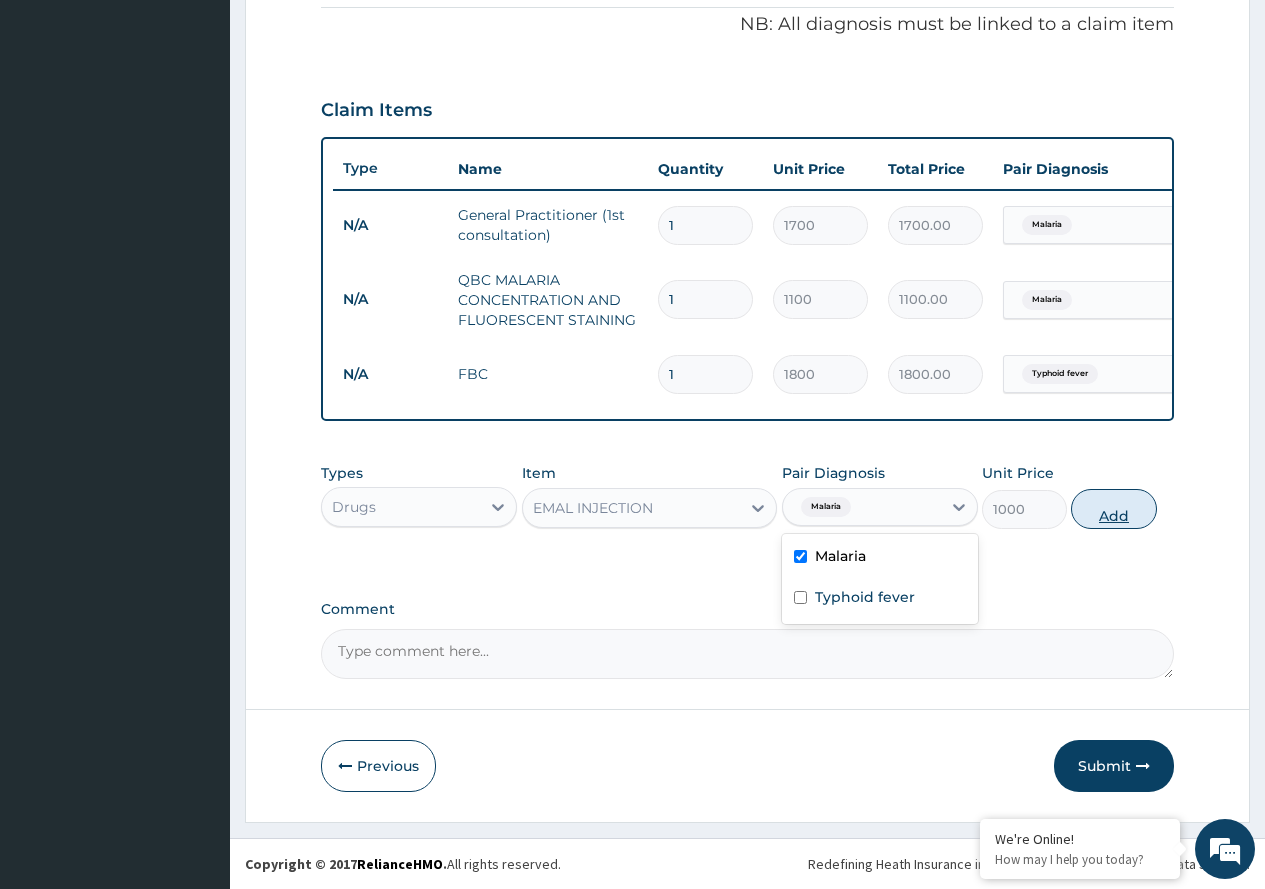 click on "Add" at bounding box center [1113, 509] 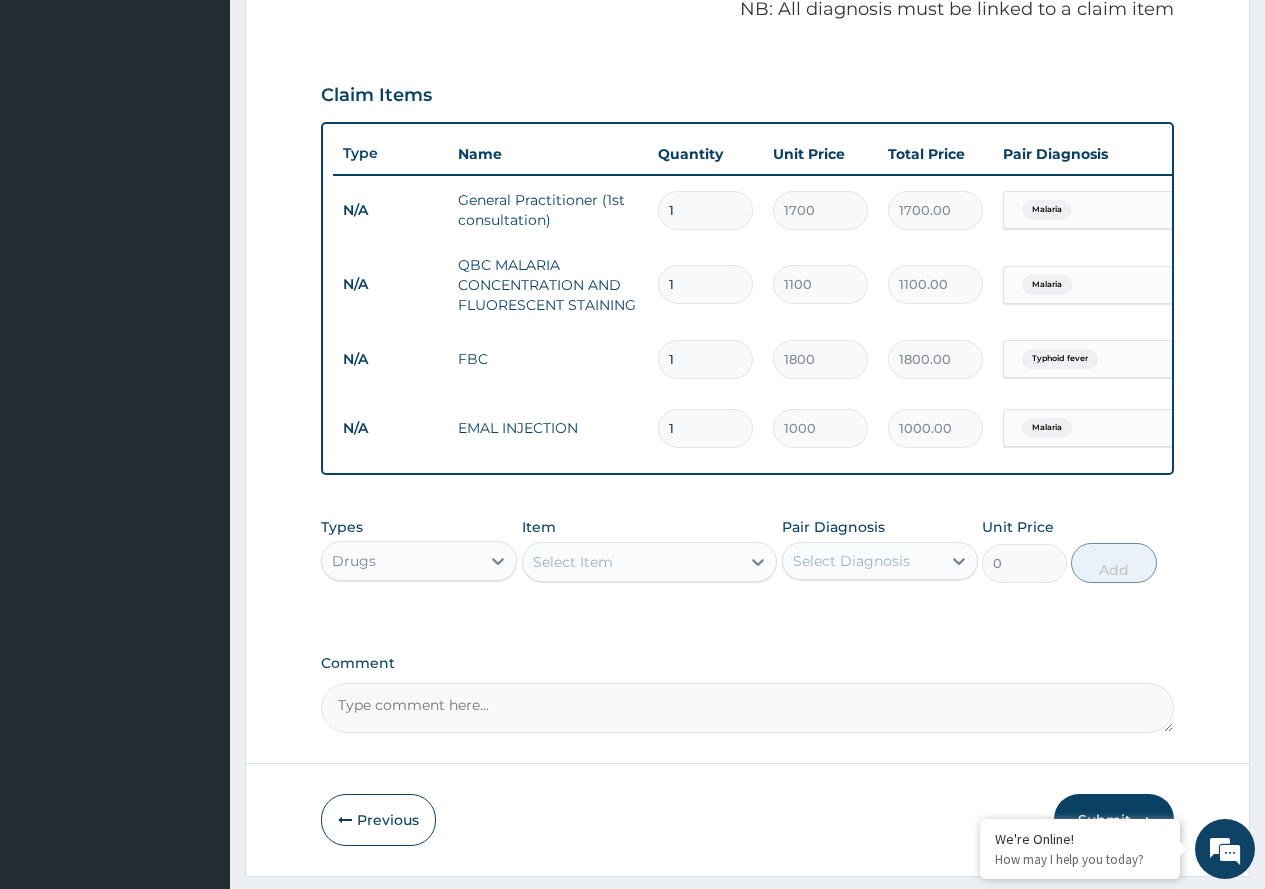 type 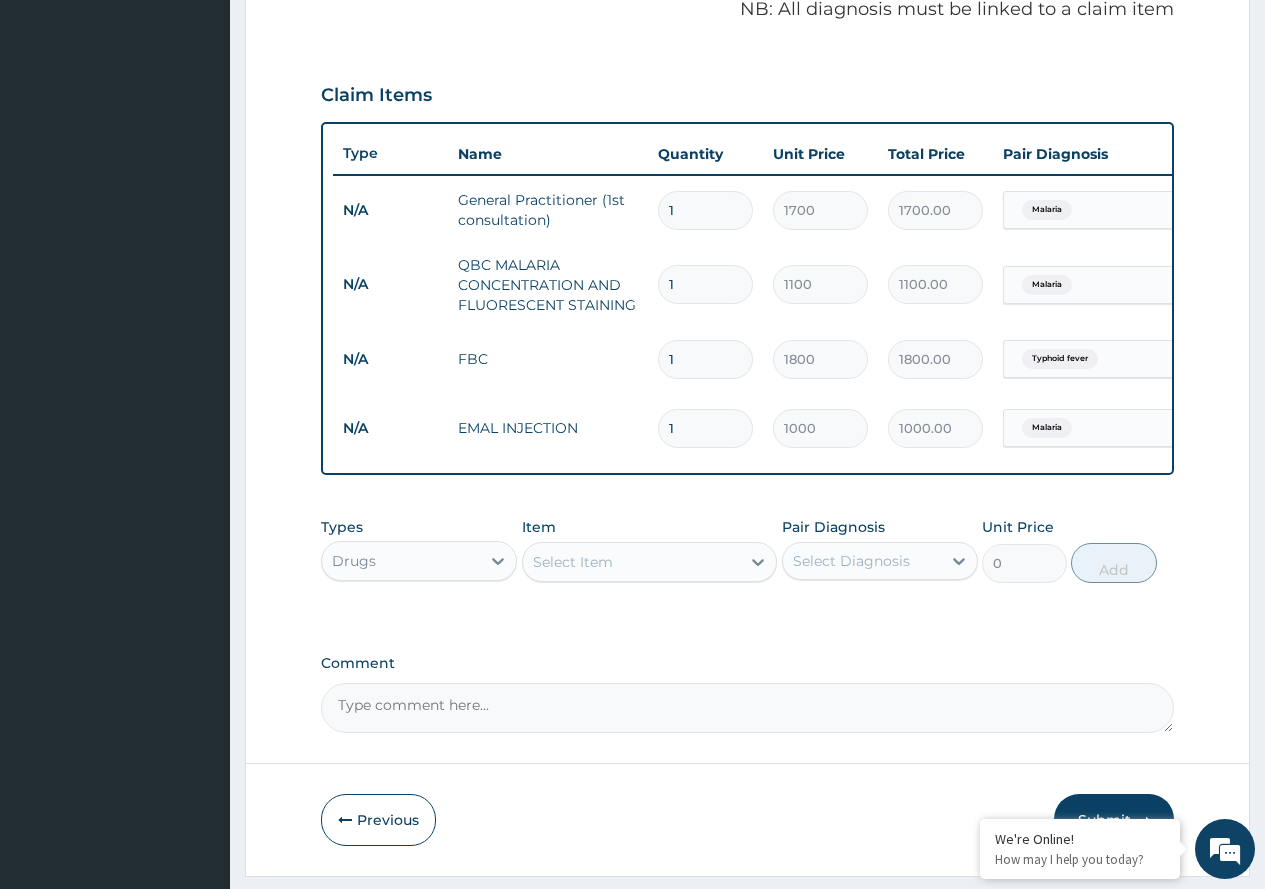 type on "0.00" 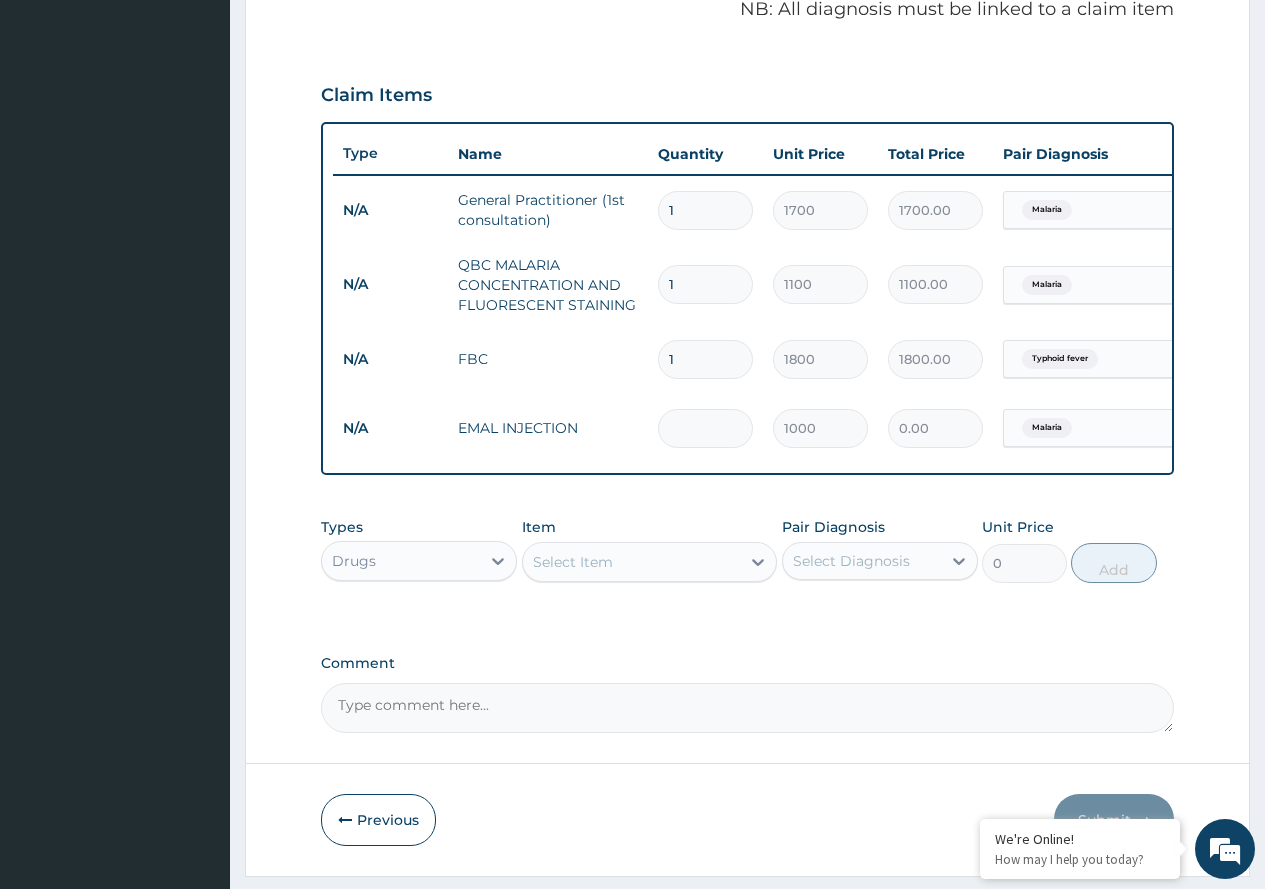 type on "3" 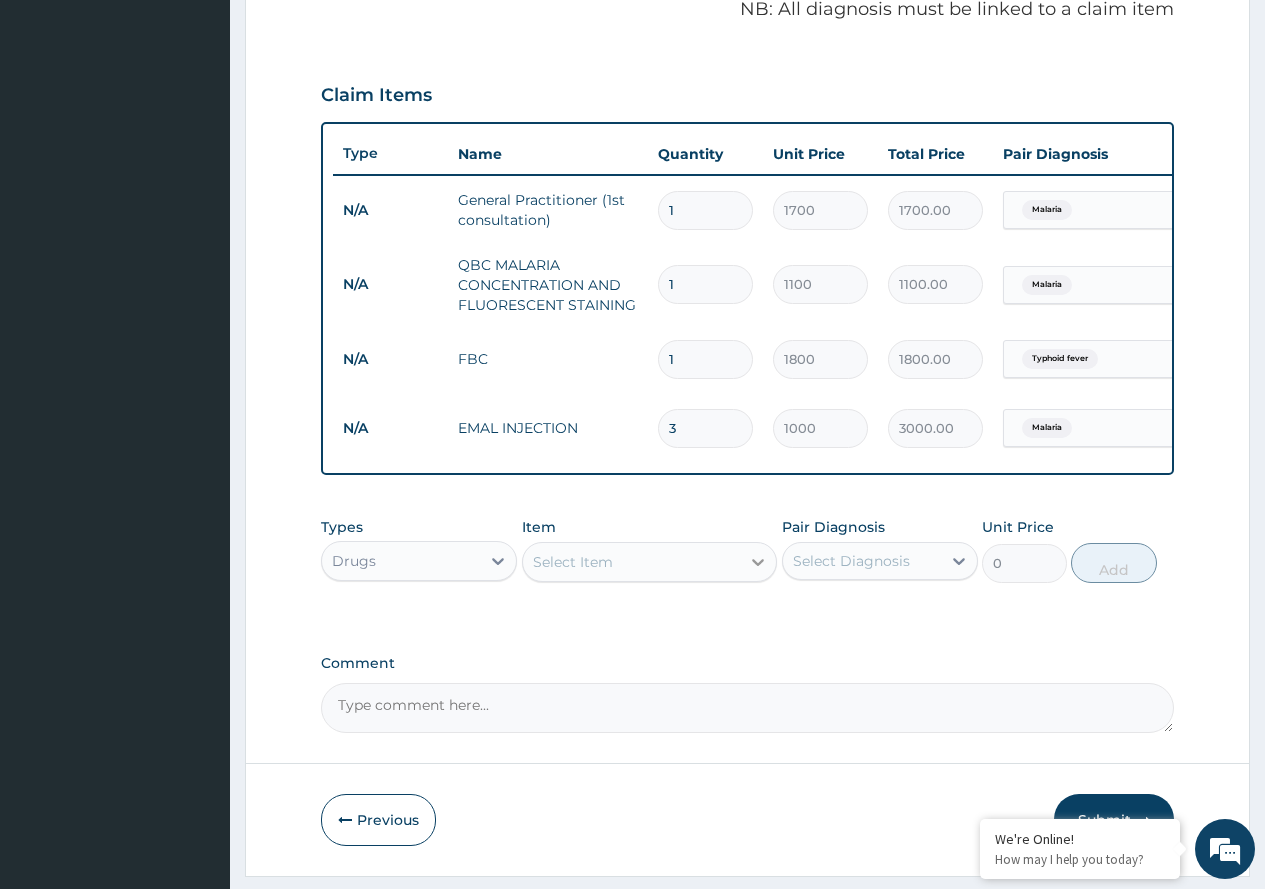 type on "3" 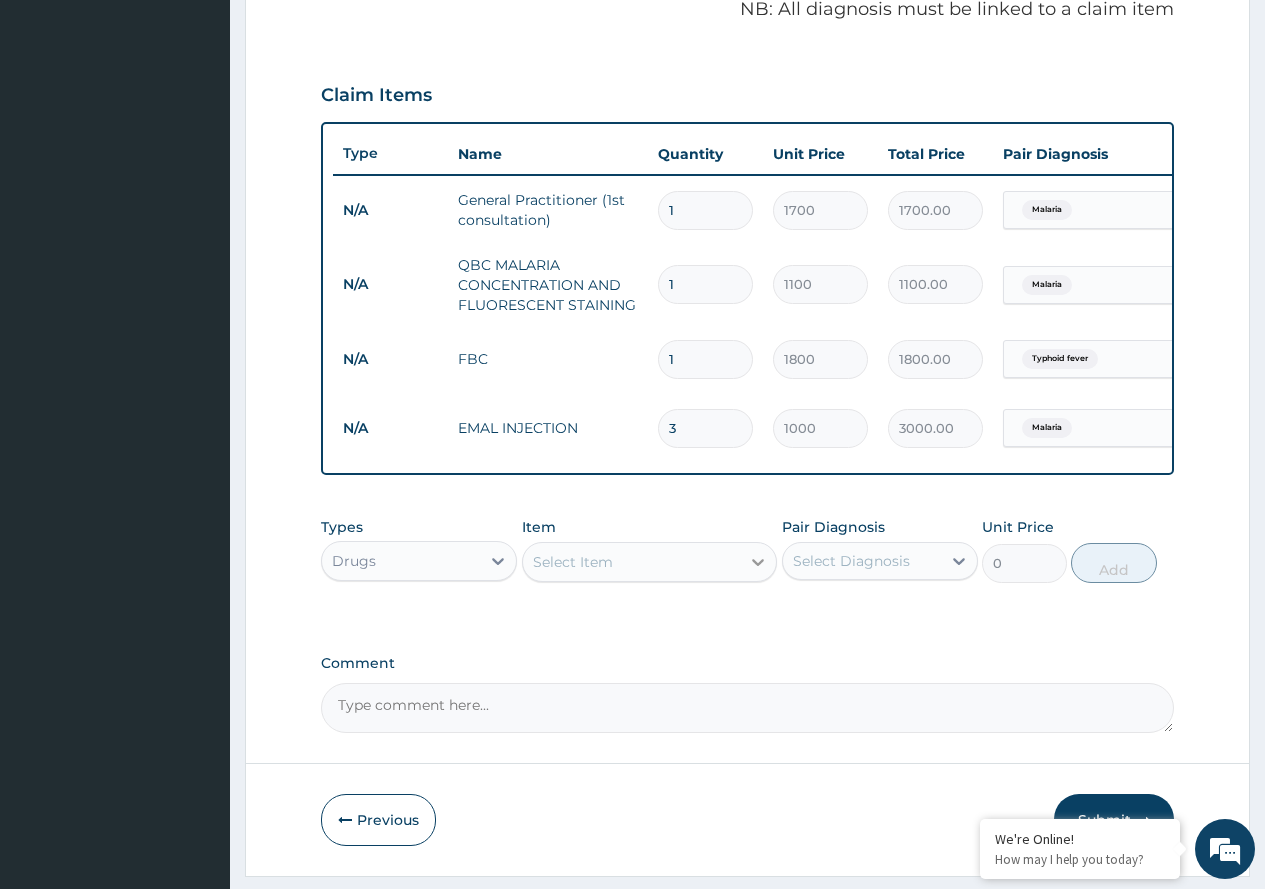 click 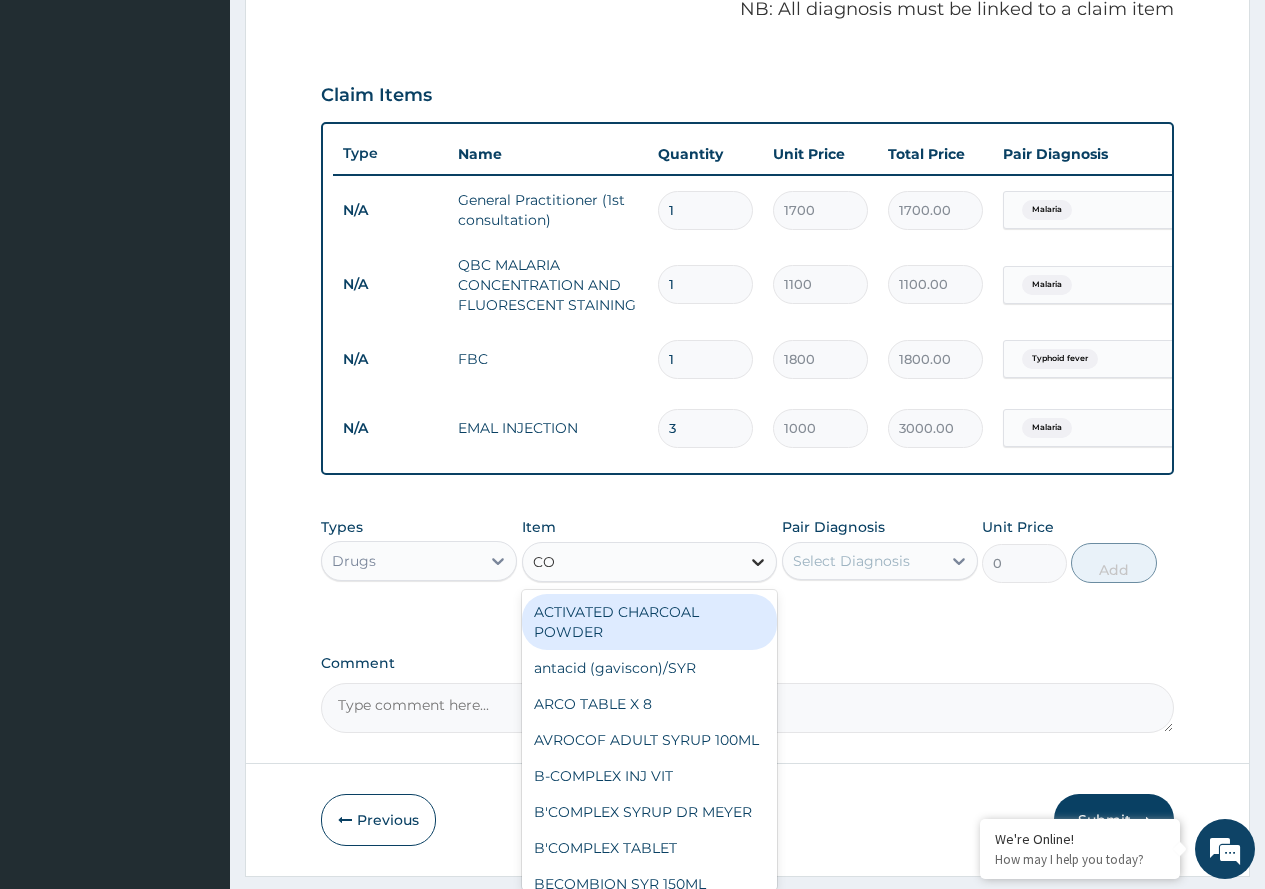 type on "COA" 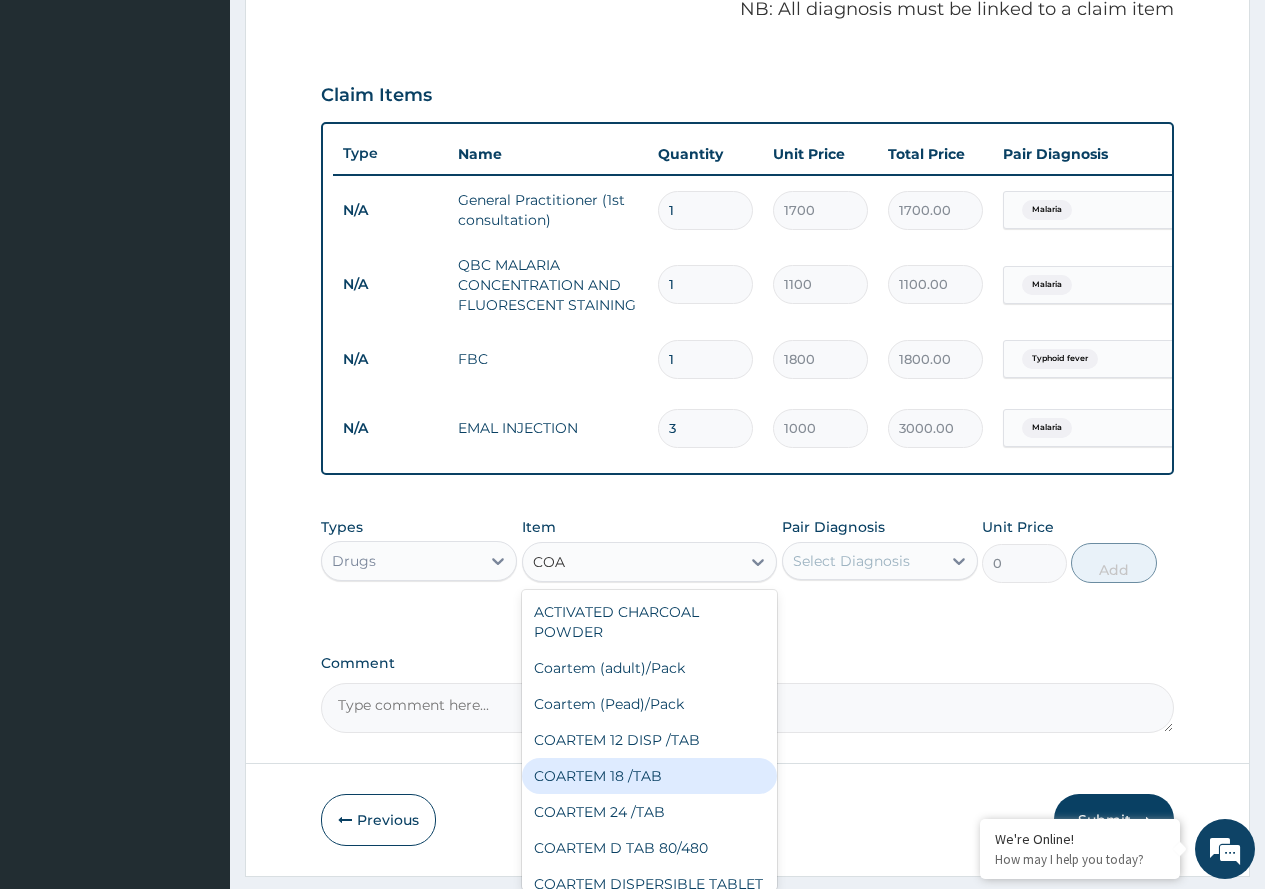 click on "COARTEM 18 /TAB" at bounding box center (650, 776) 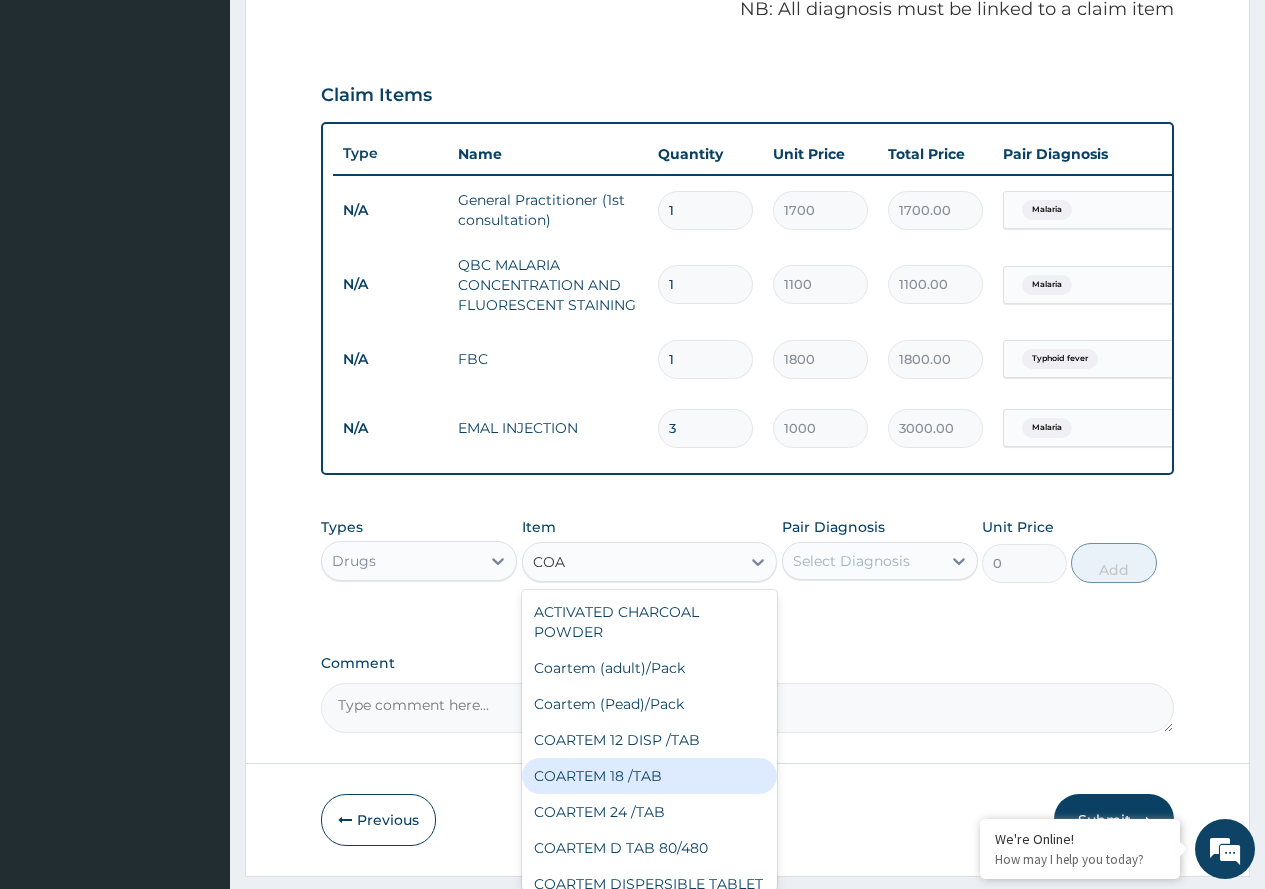 type 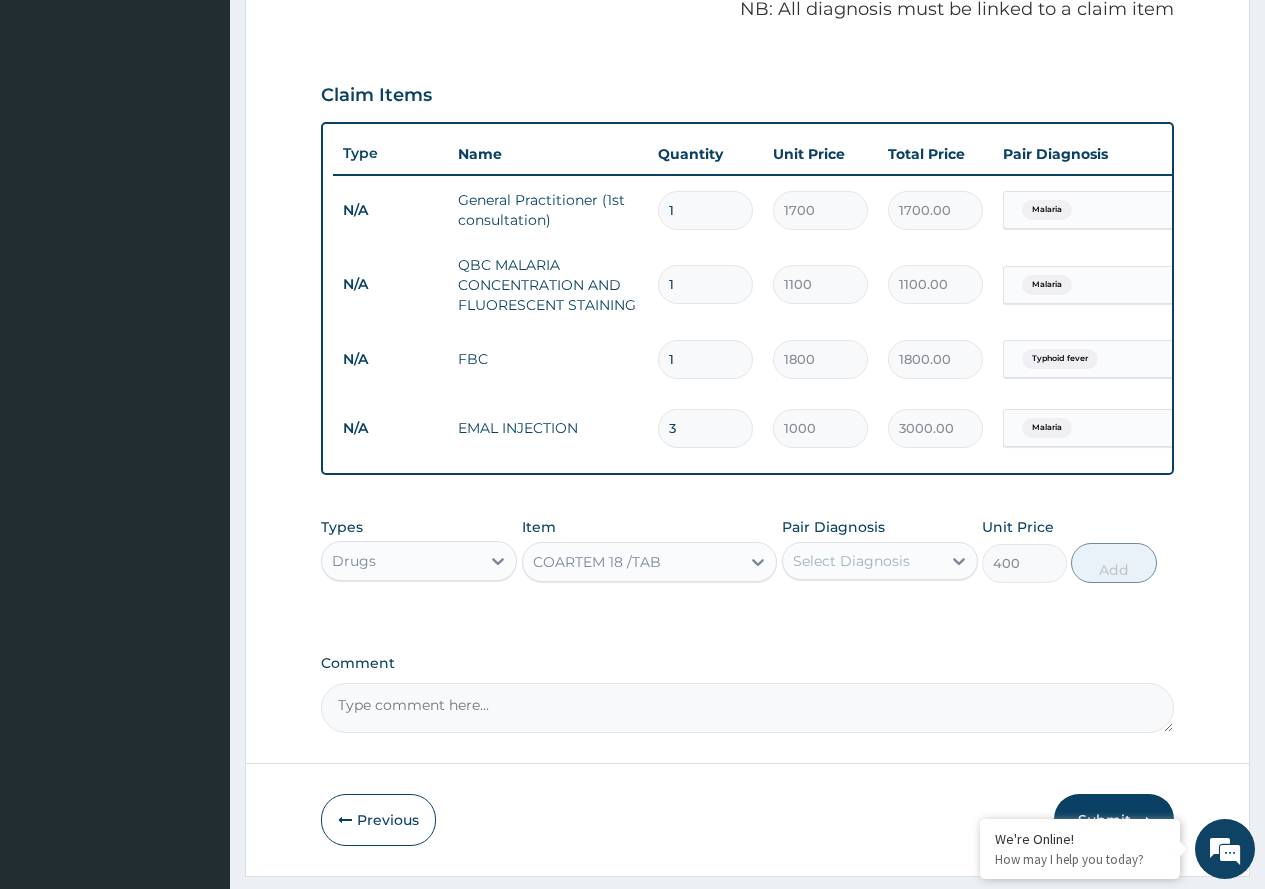 click on "Select Diagnosis" at bounding box center (862, 561) 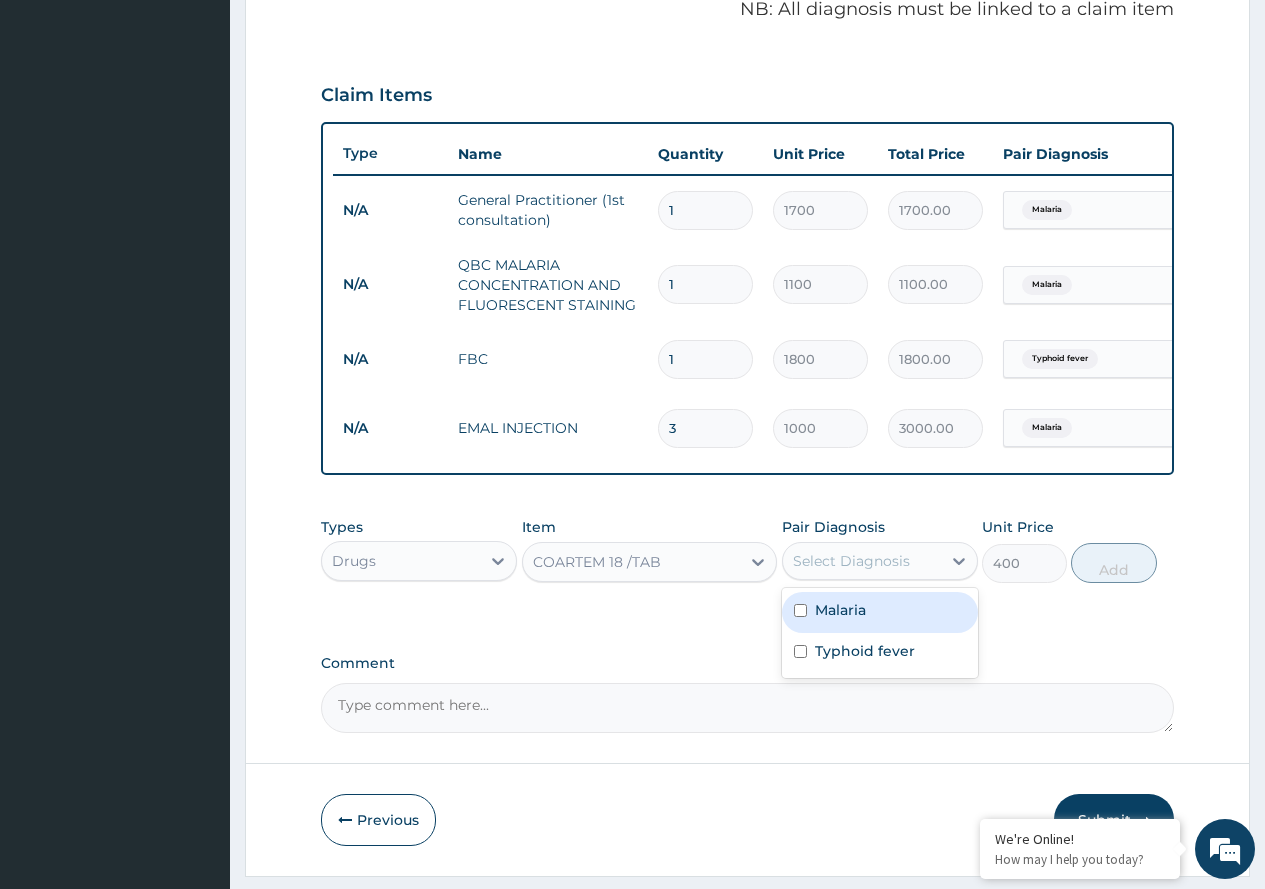 click on "Malaria" at bounding box center (880, 612) 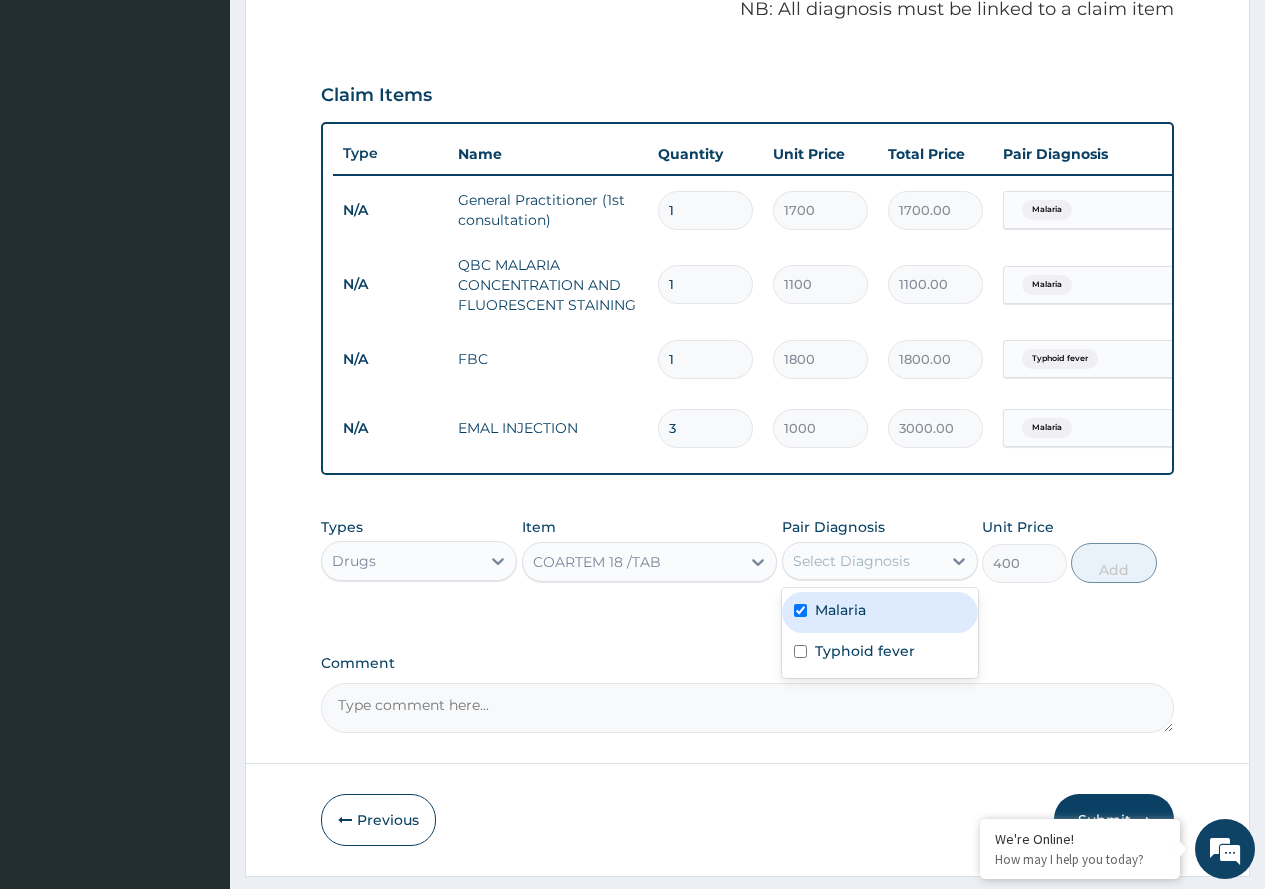 checkbox on "true" 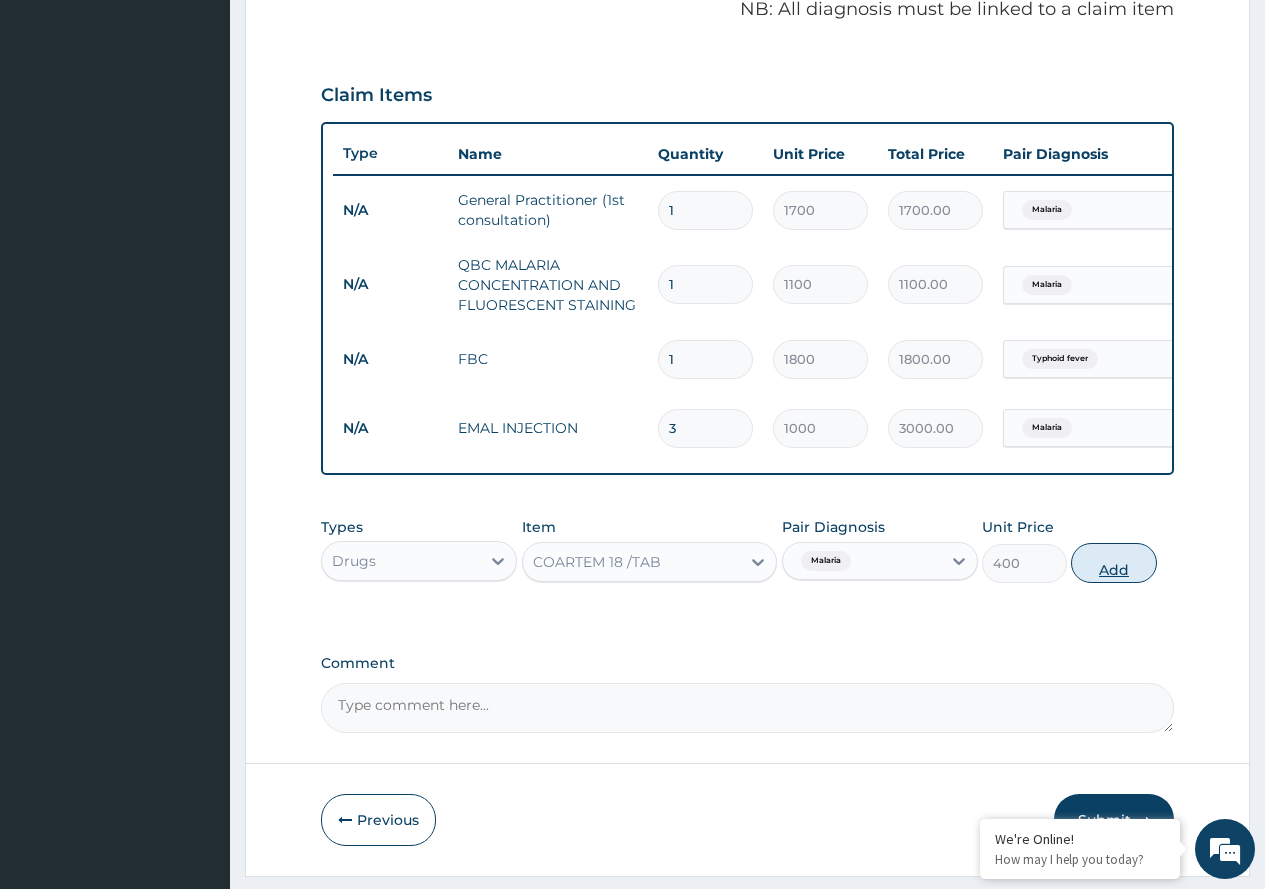 click on "Add" at bounding box center [1113, 563] 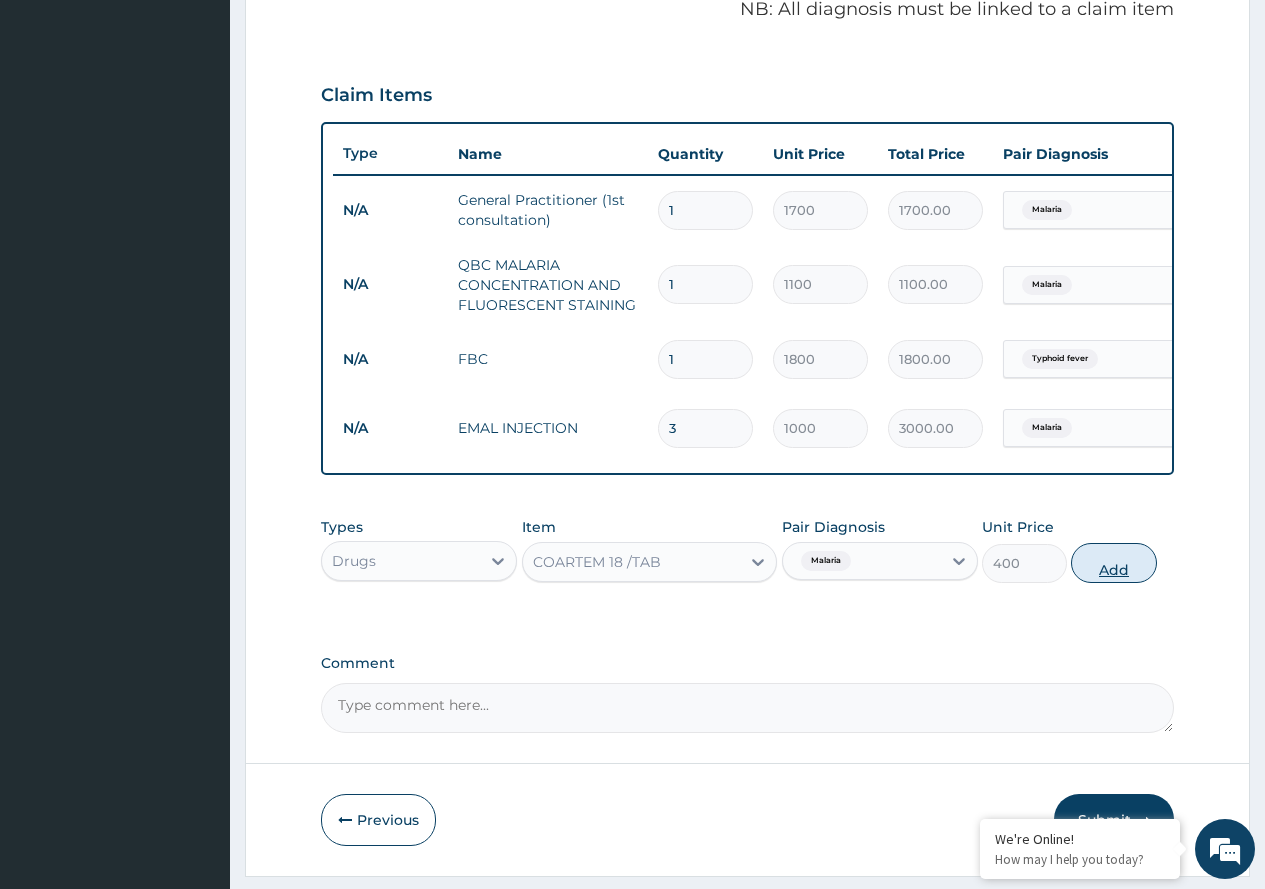 type on "0" 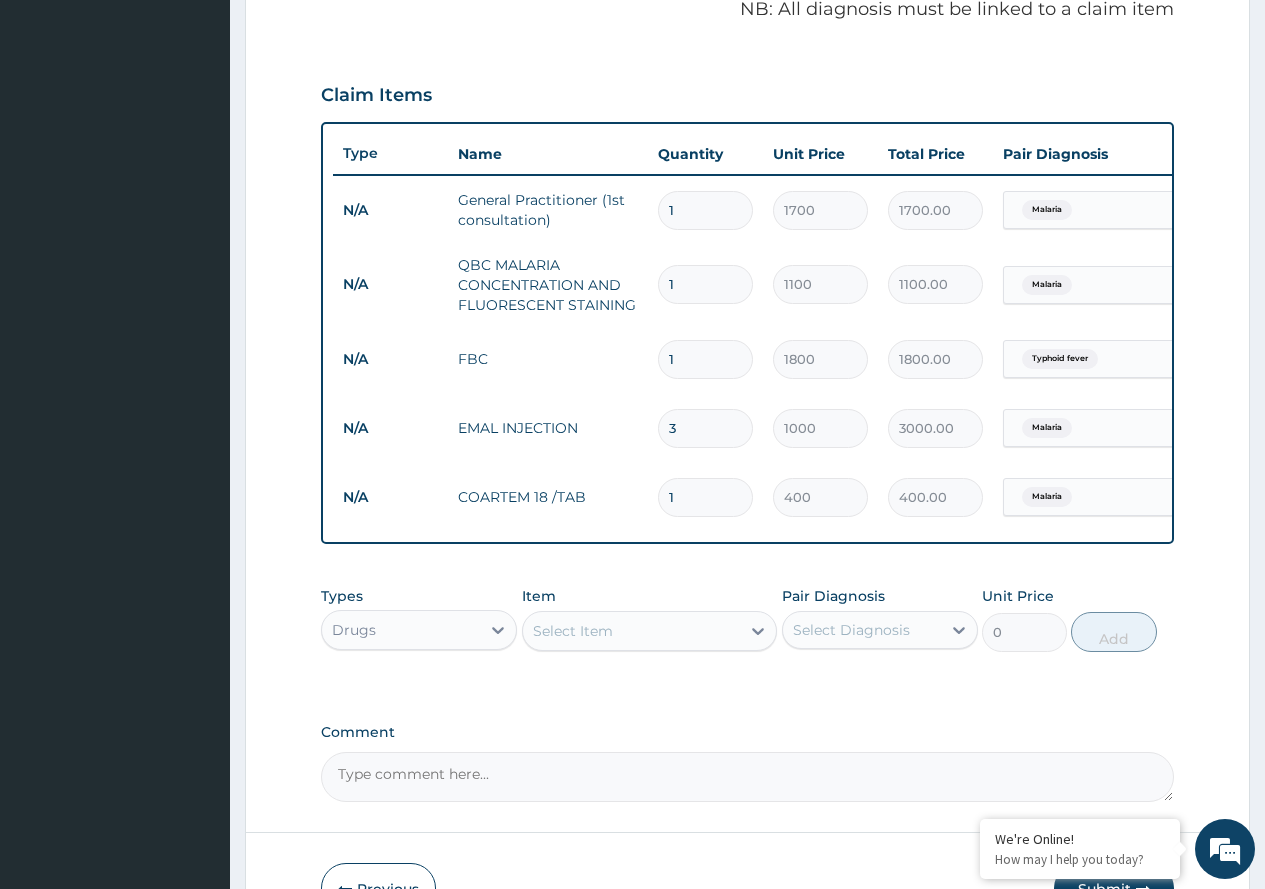 type on "18" 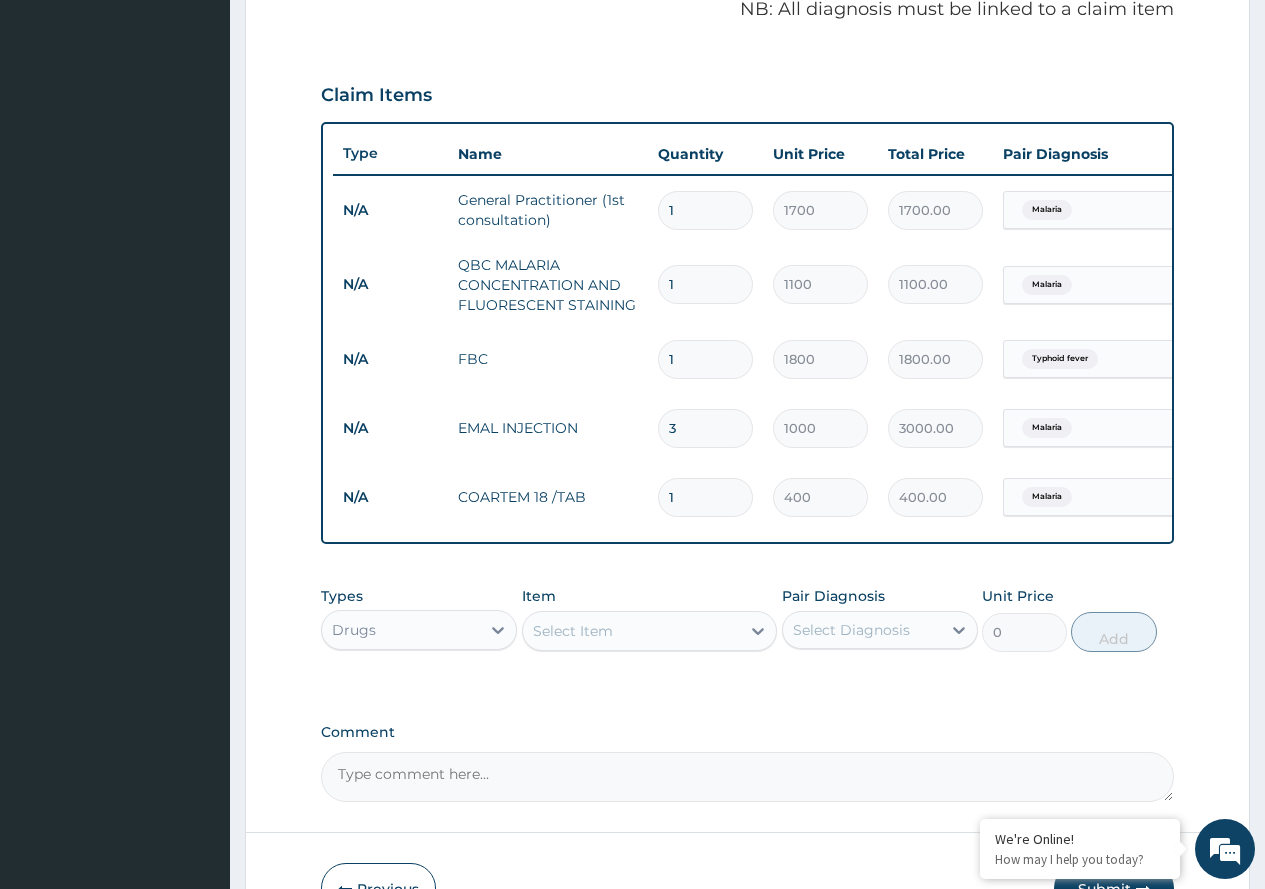 type on "7200.00" 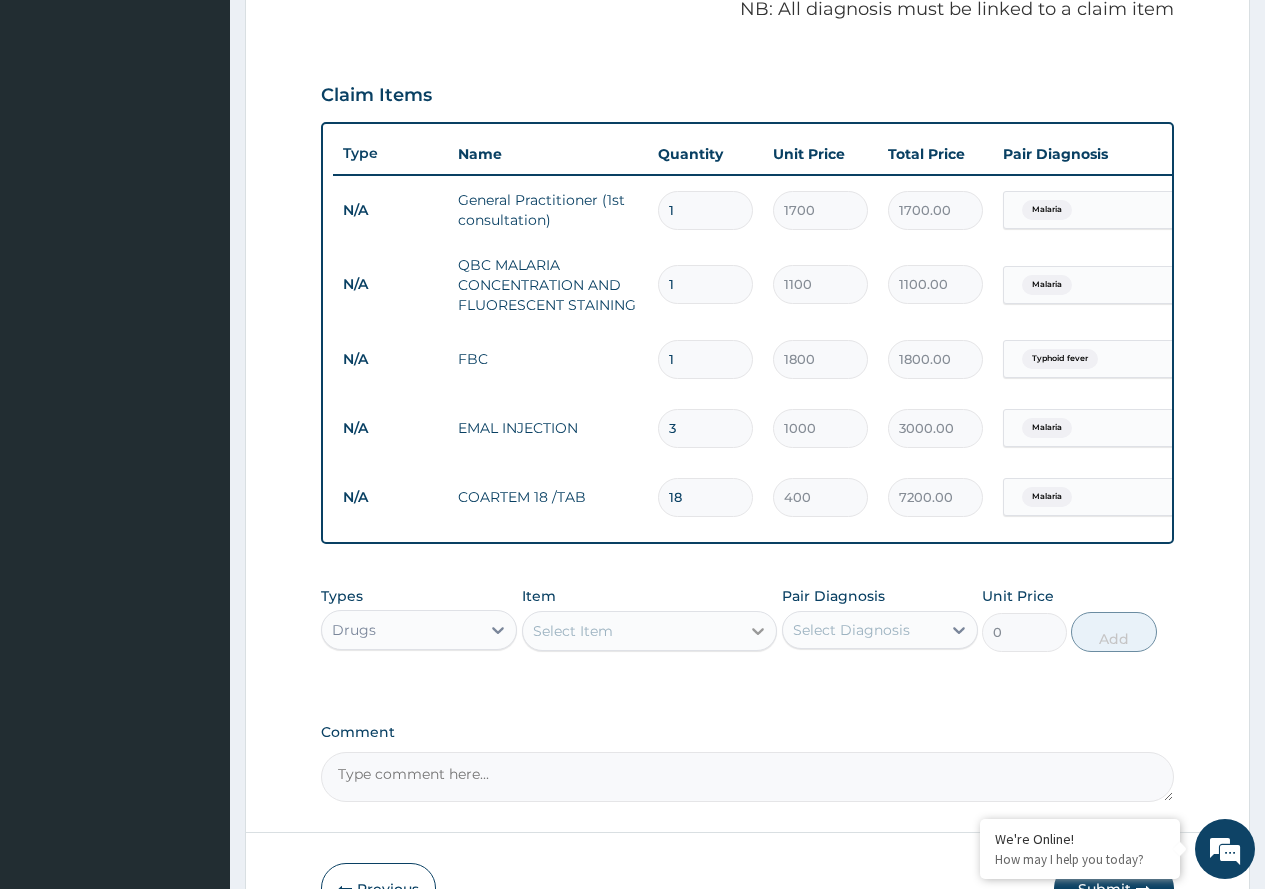 type on "18" 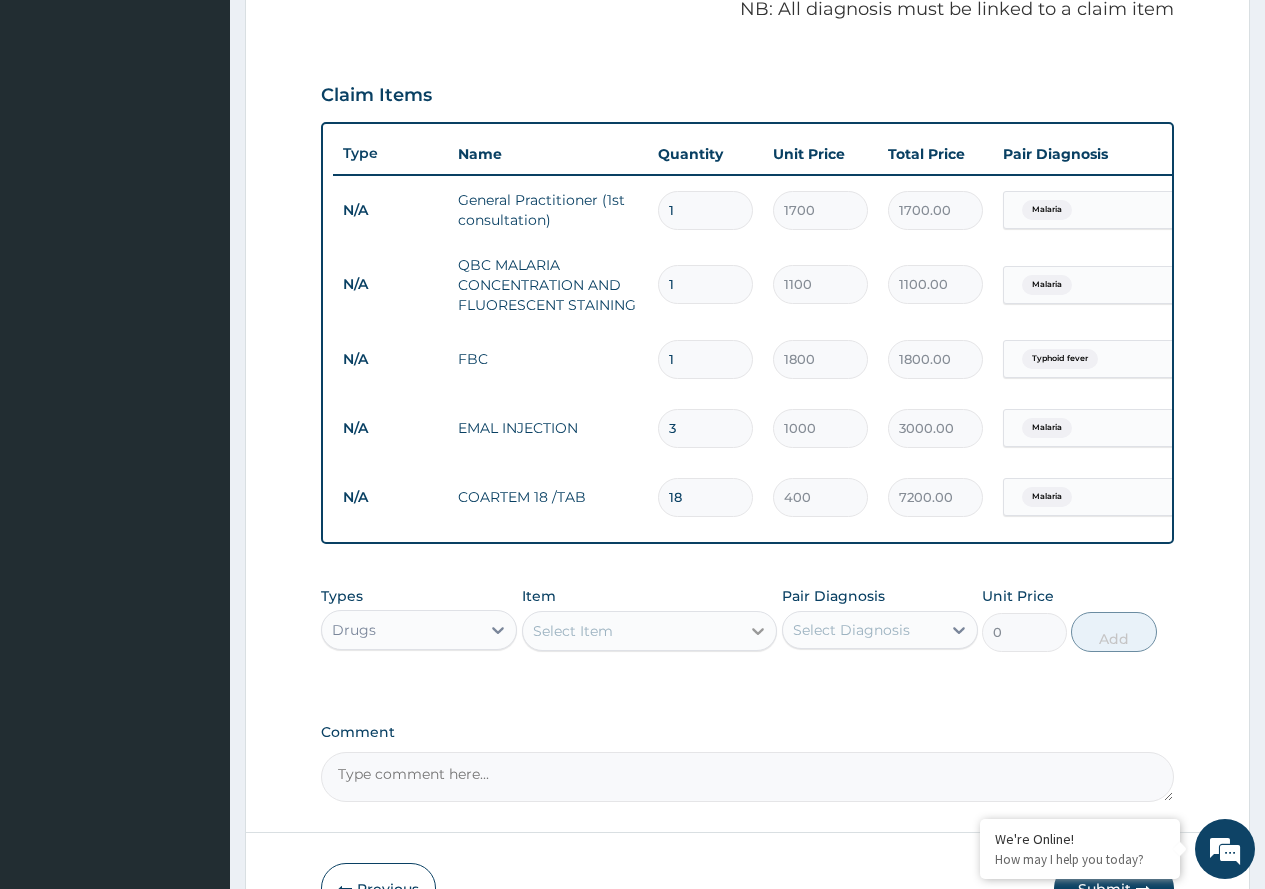 click 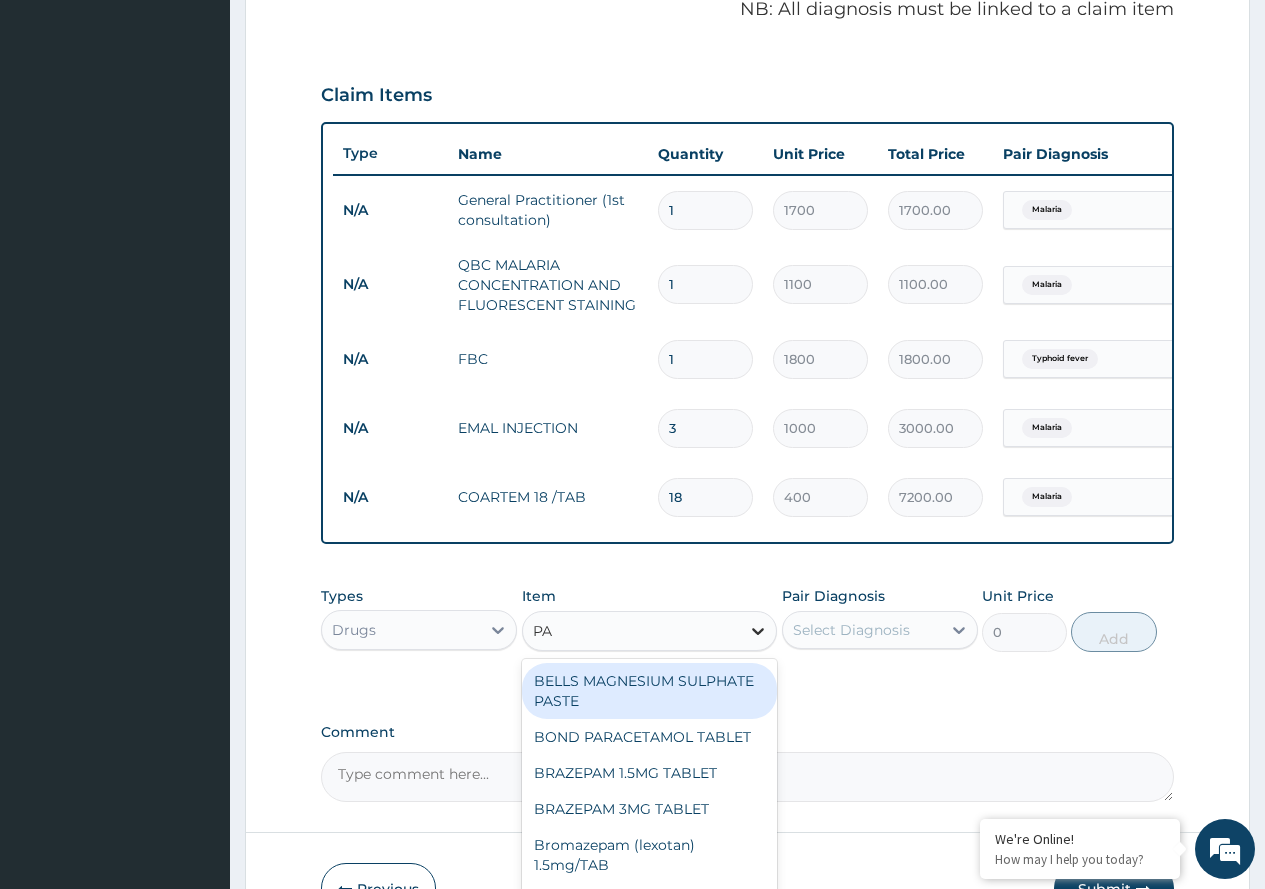 type on "PAR" 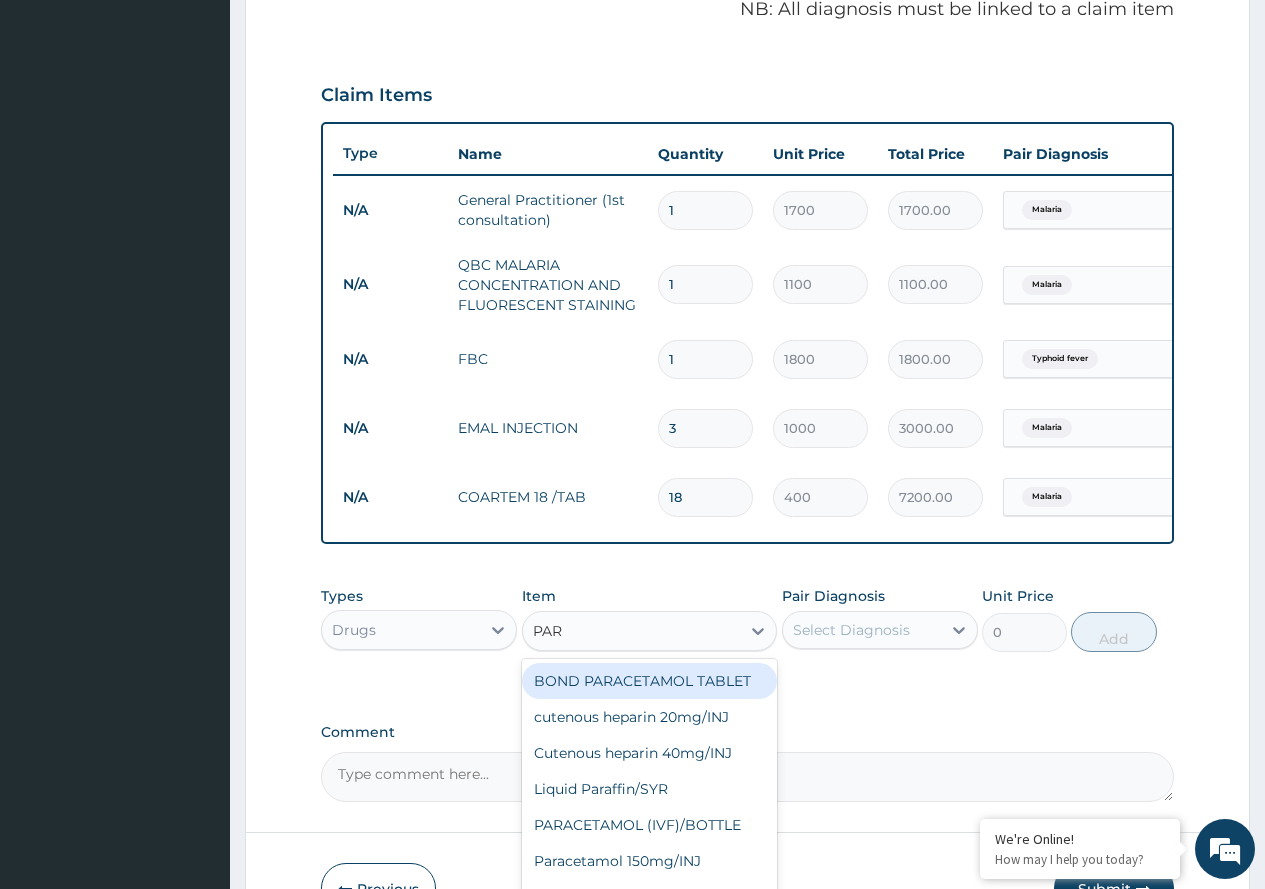 click on "BOND PARACETAMOL TABLET" at bounding box center (650, 681) 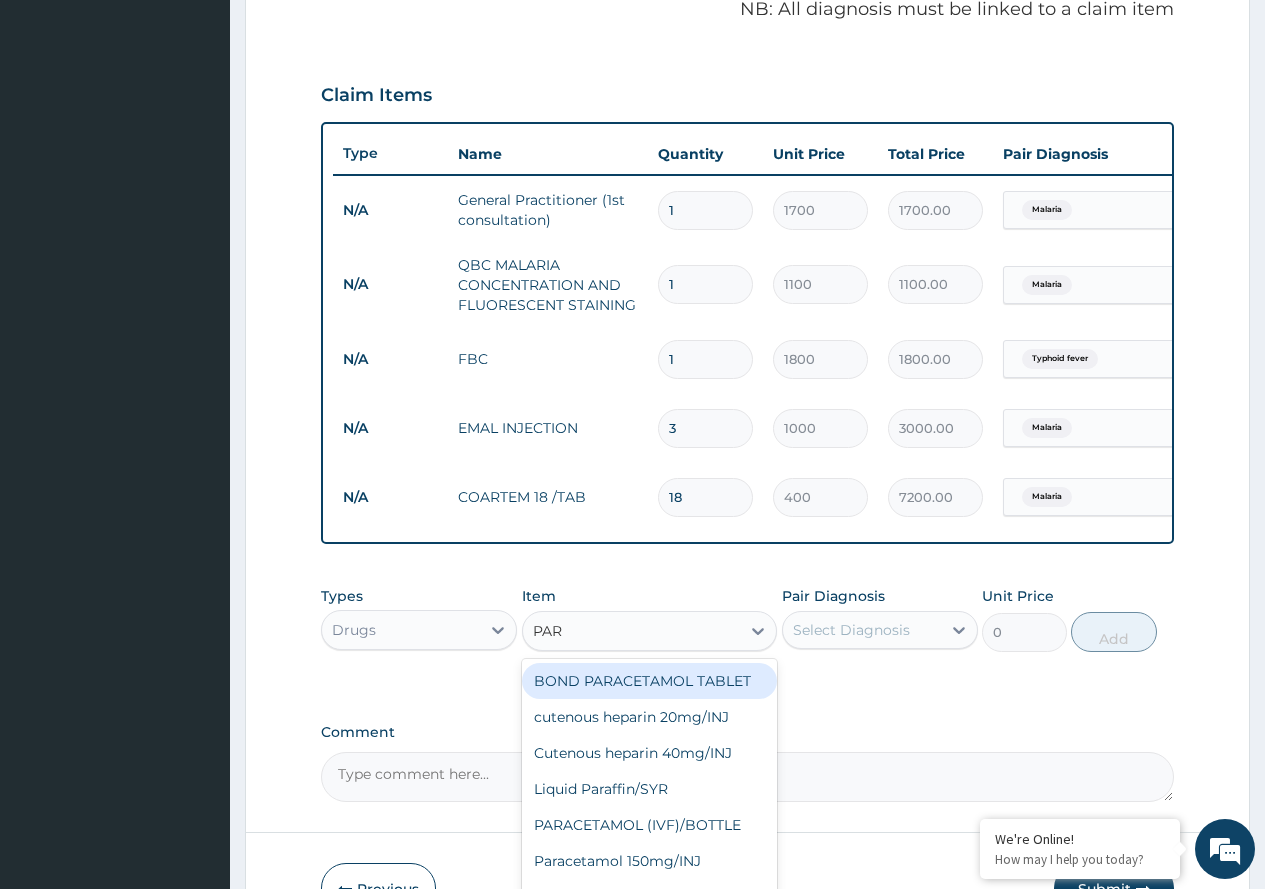 type 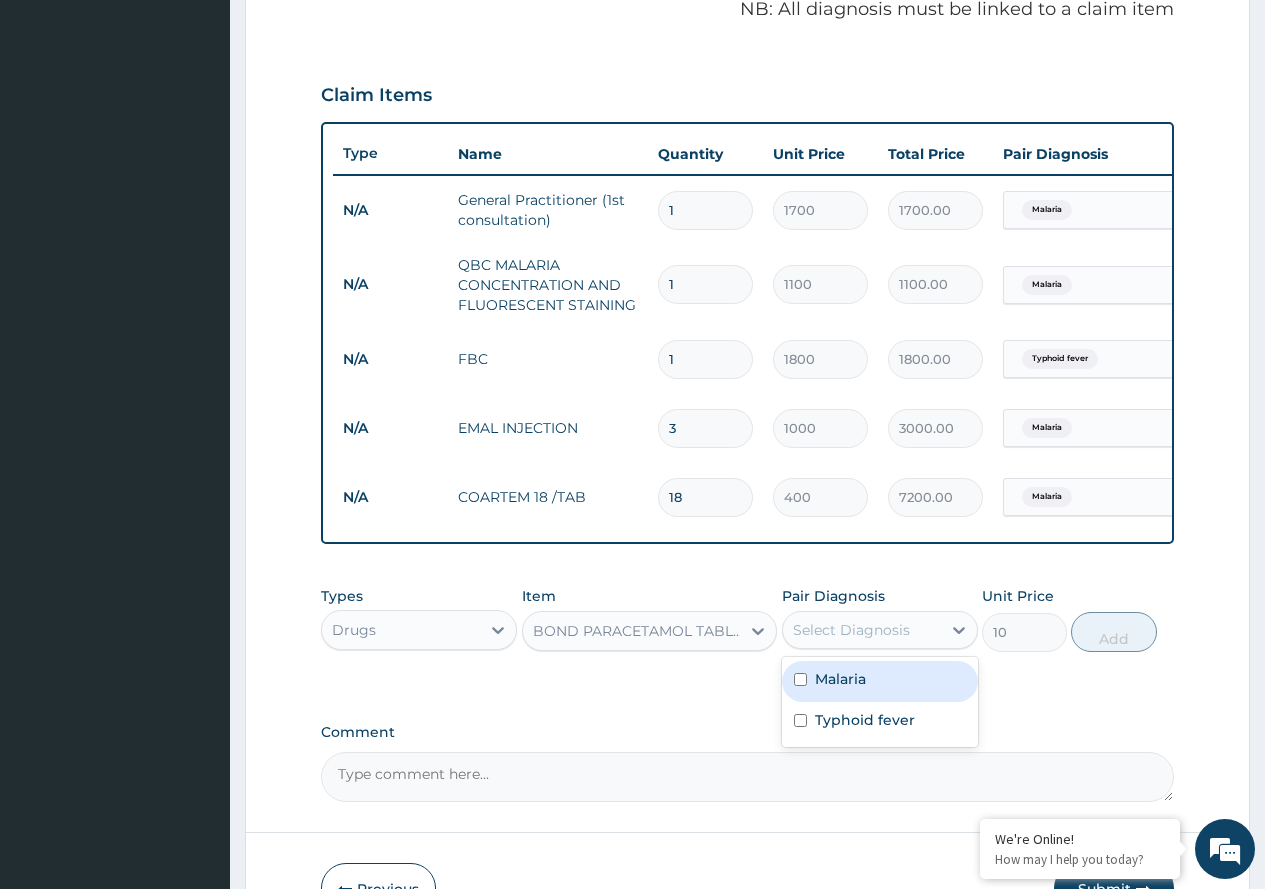 click on "Select Diagnosis" at bounding box center (851, 630) 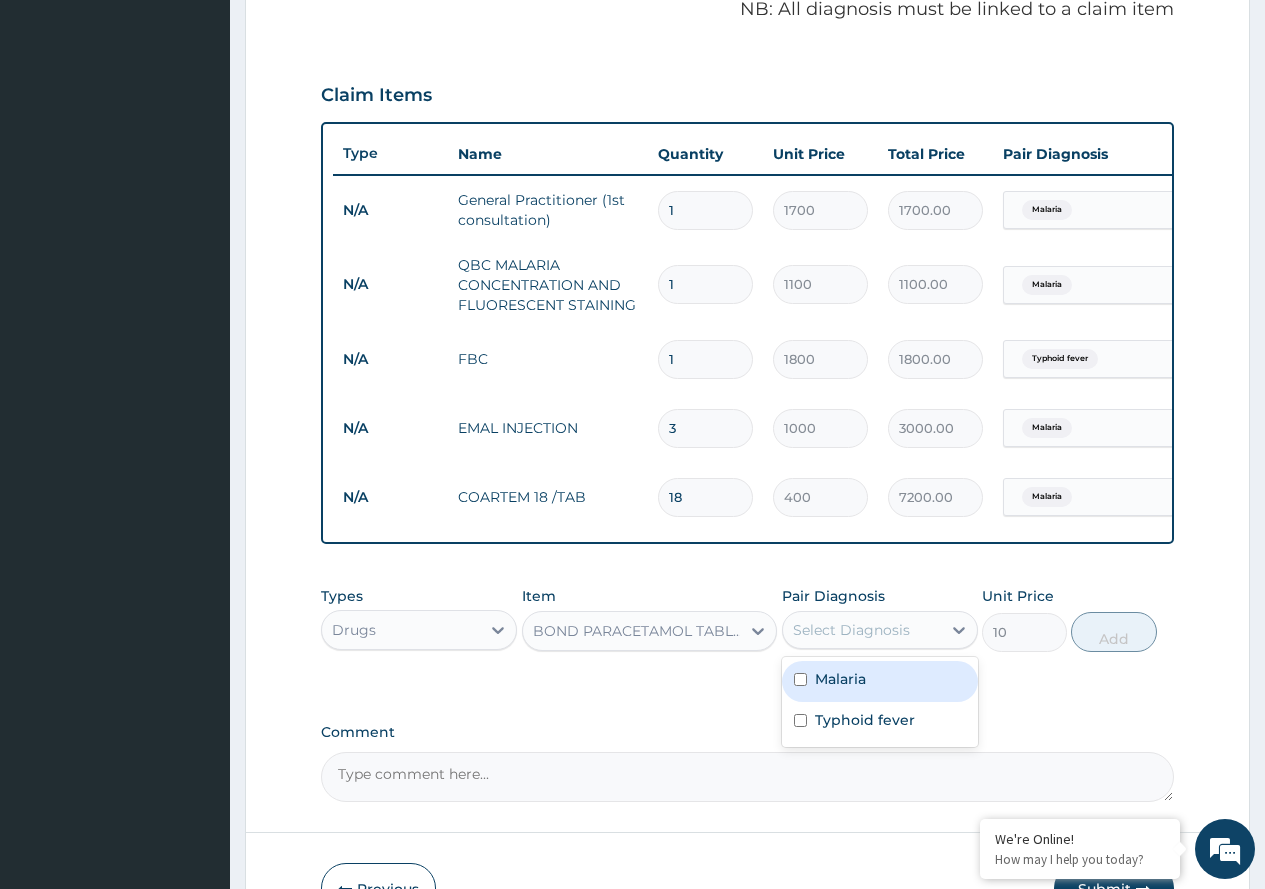 click on "Malaria" at bounding box center (880, 681) 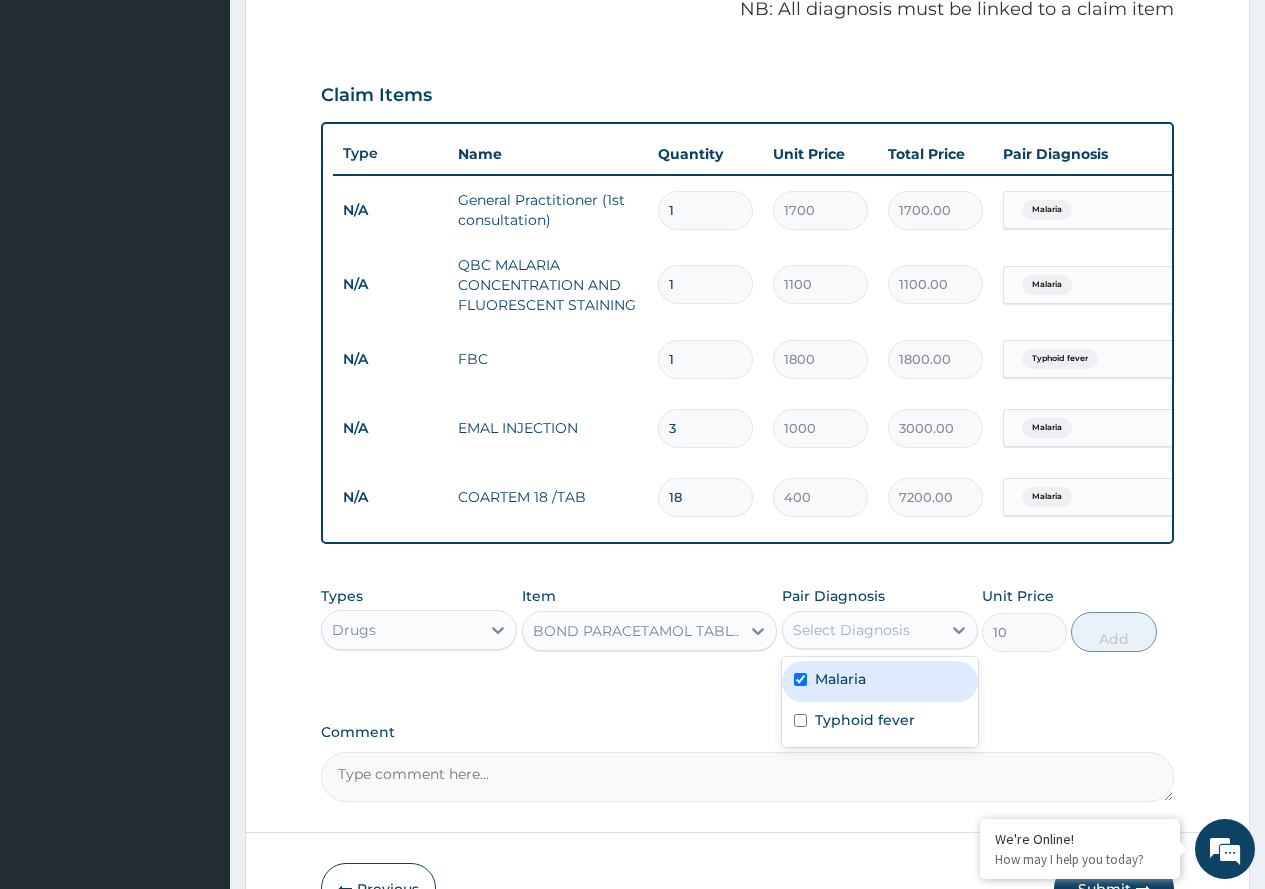 checkbox on "true" 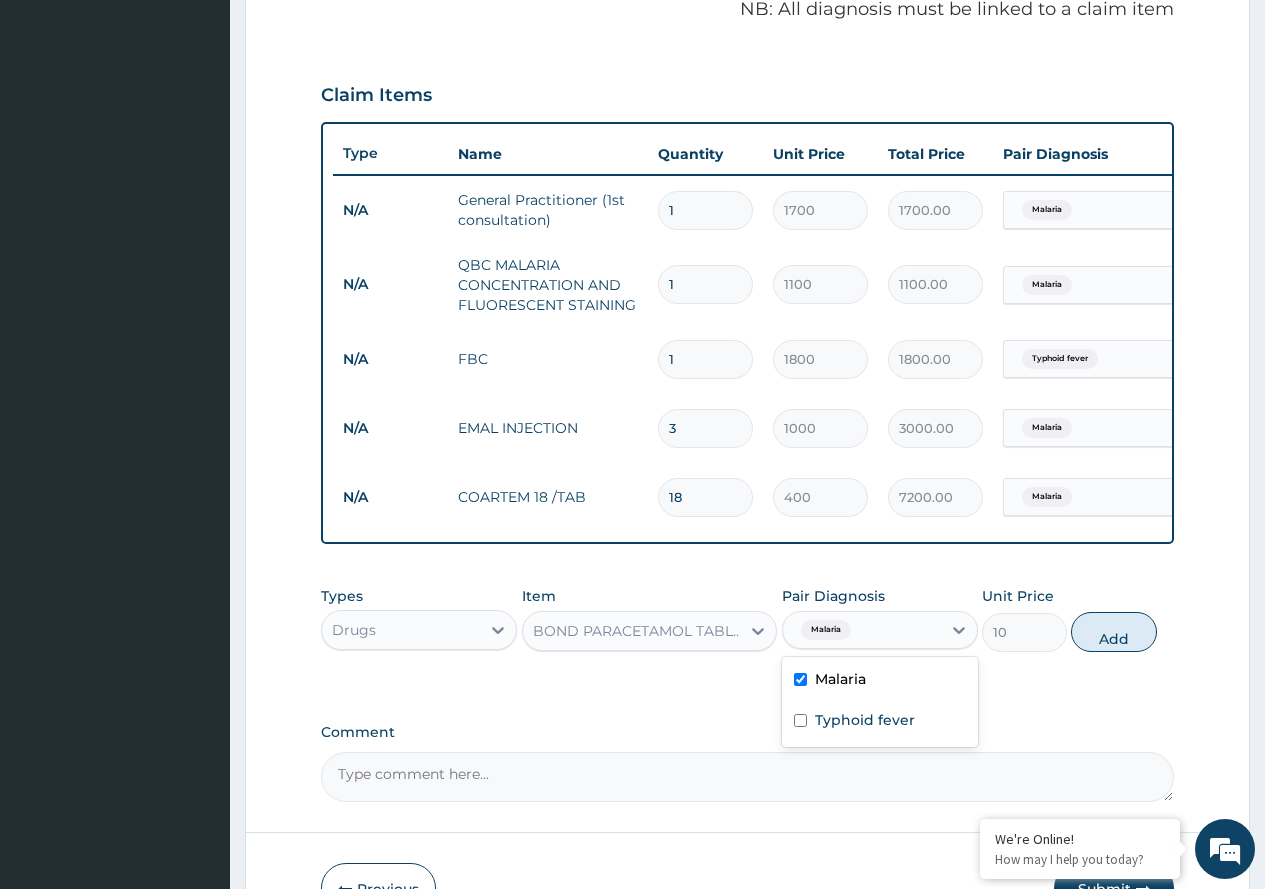 click on "Add" at bounding box center (1113, 632) 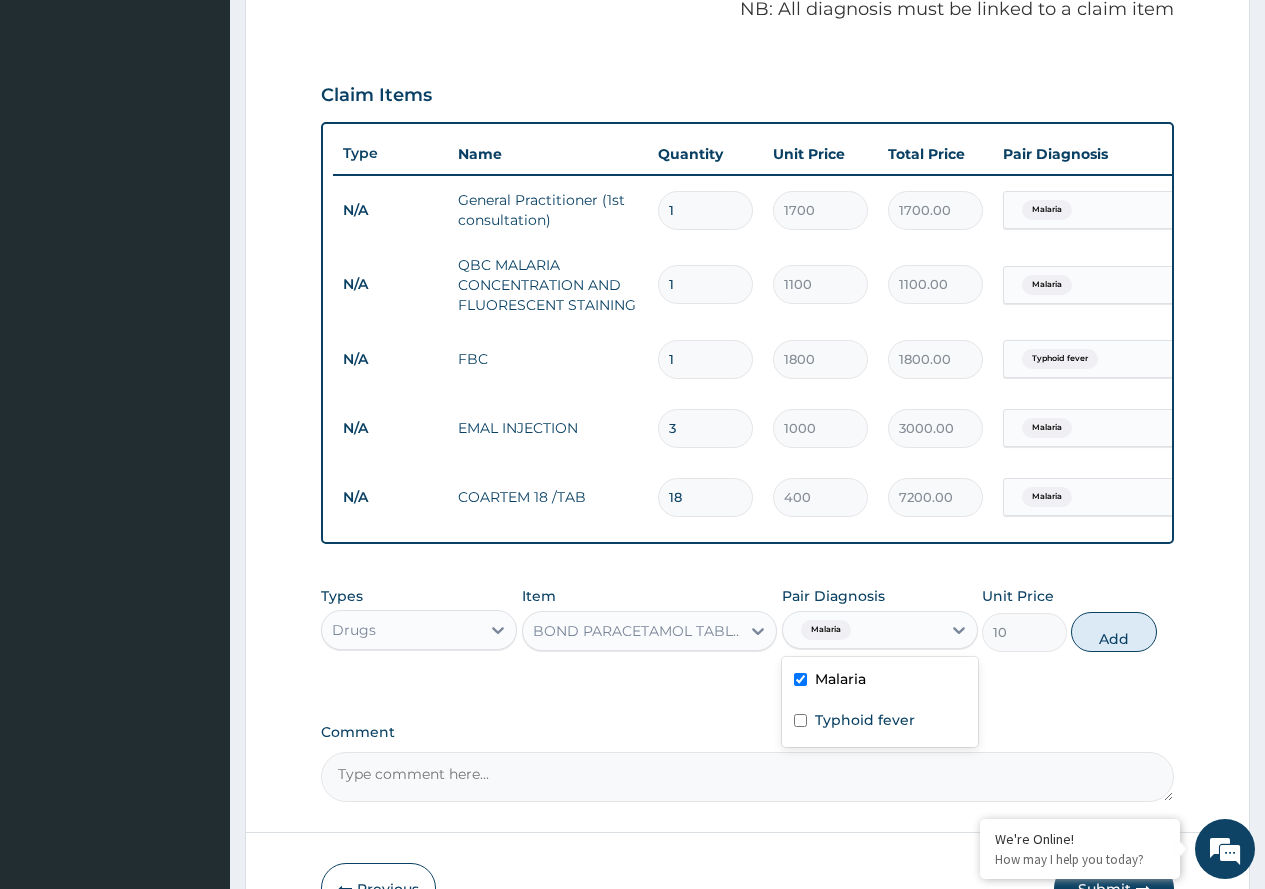 type on "0" 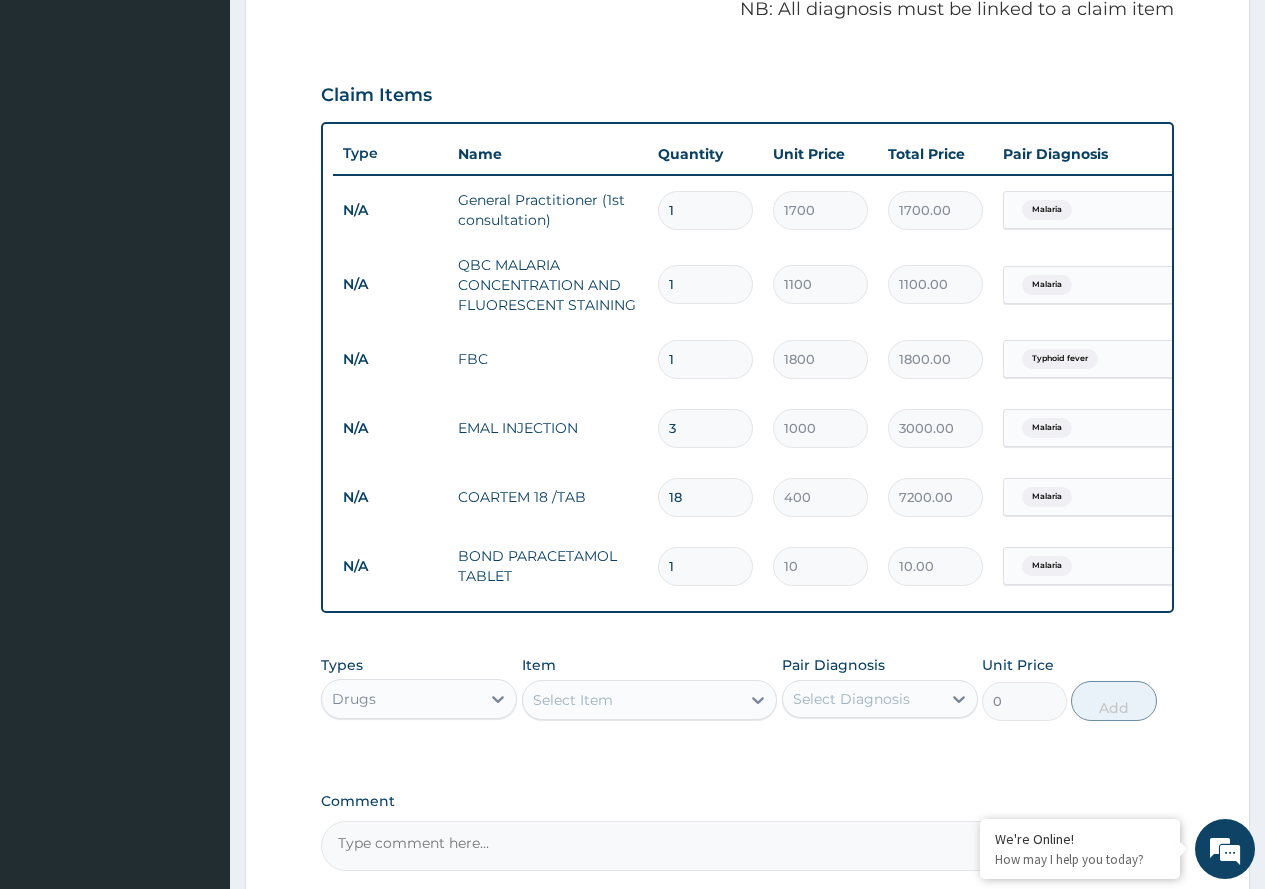 click on "1" at bounding box center (705, 566) 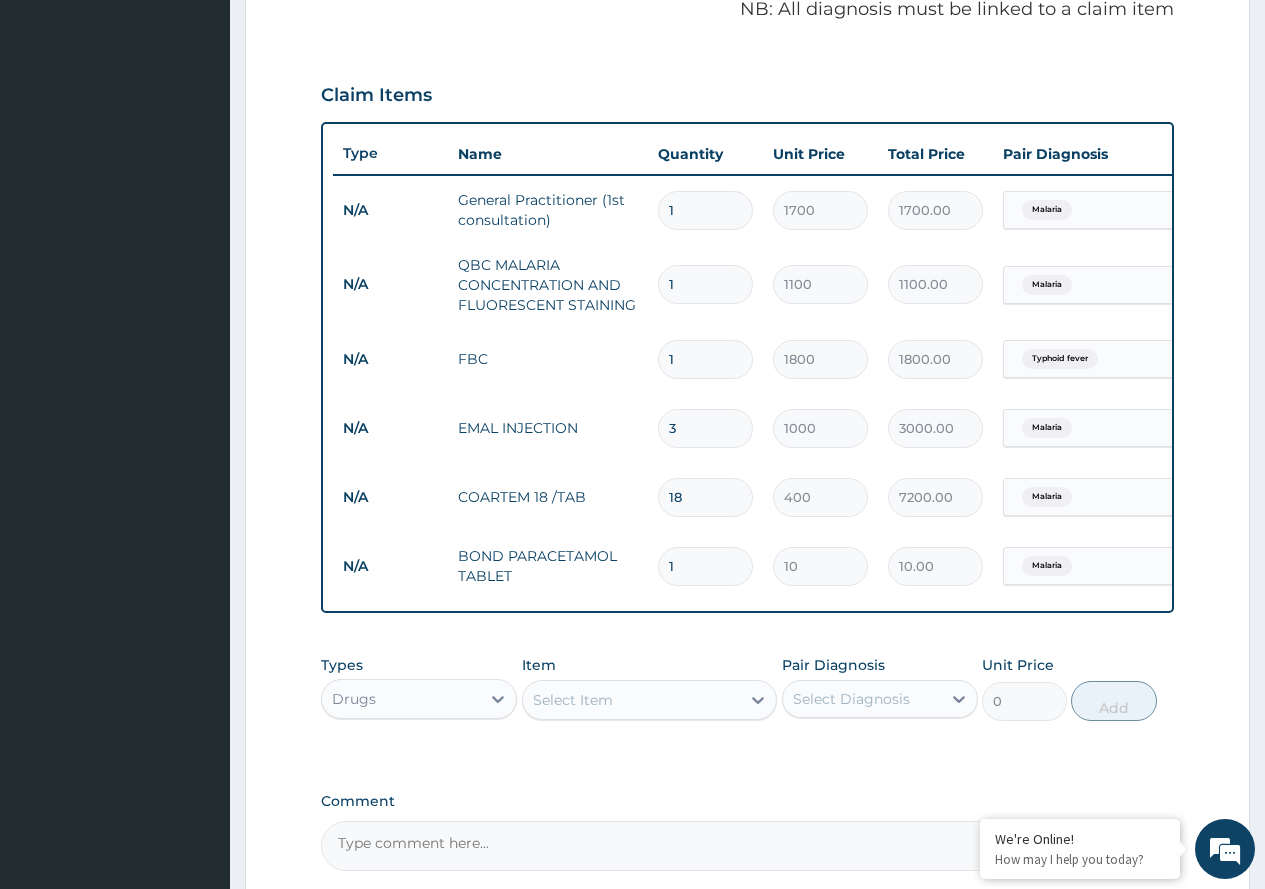 type on "21" 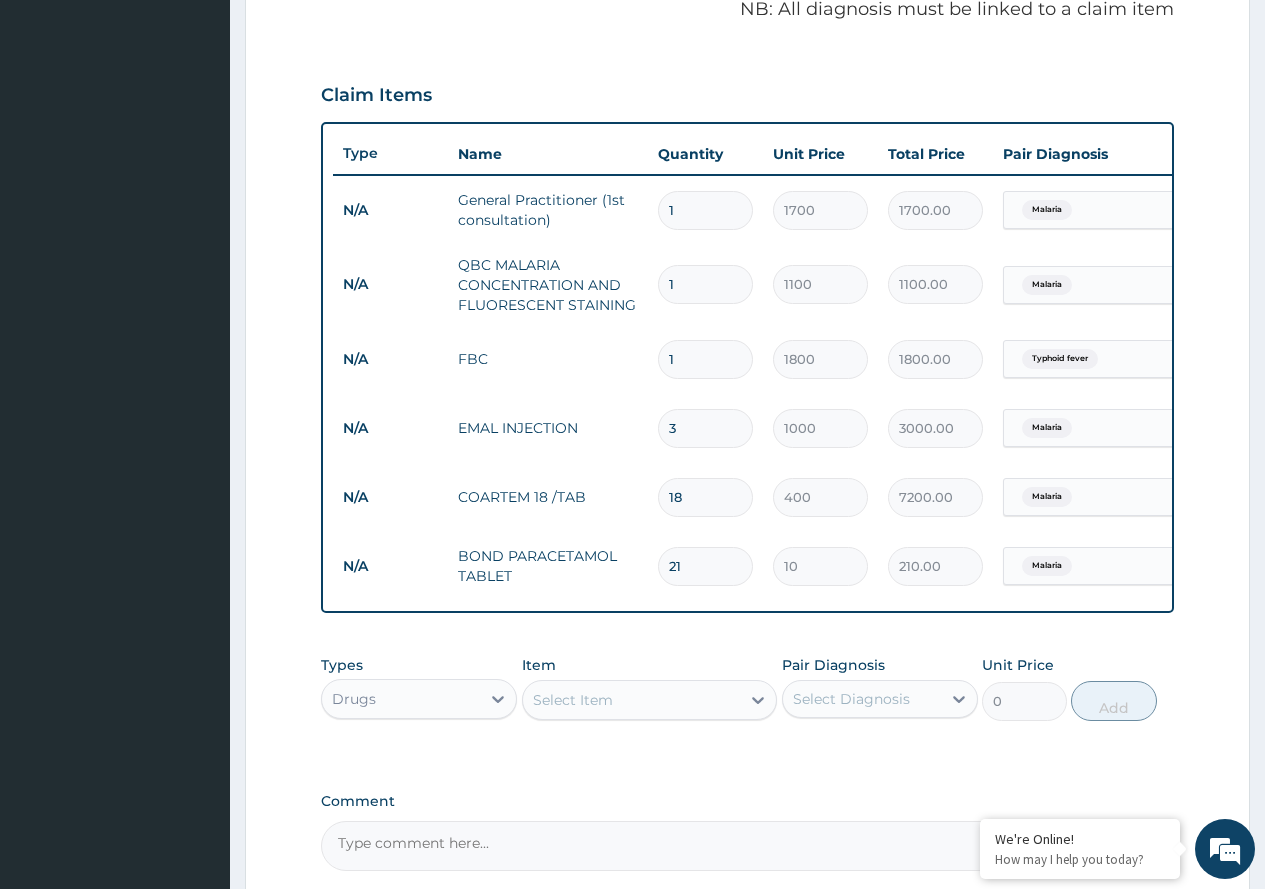 type on "20" 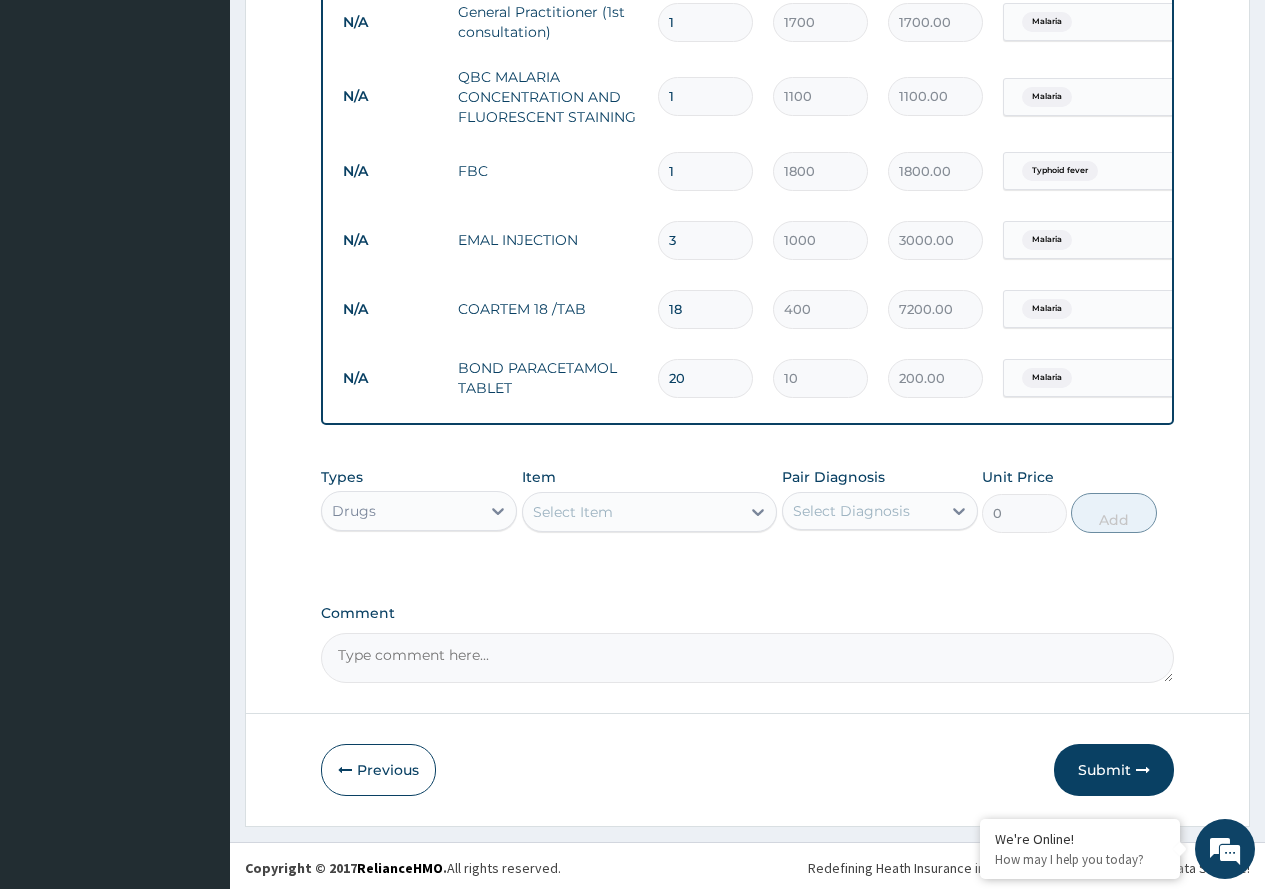 scroll, scrollTop: 822, scrollLeft: 0, axis: vertical 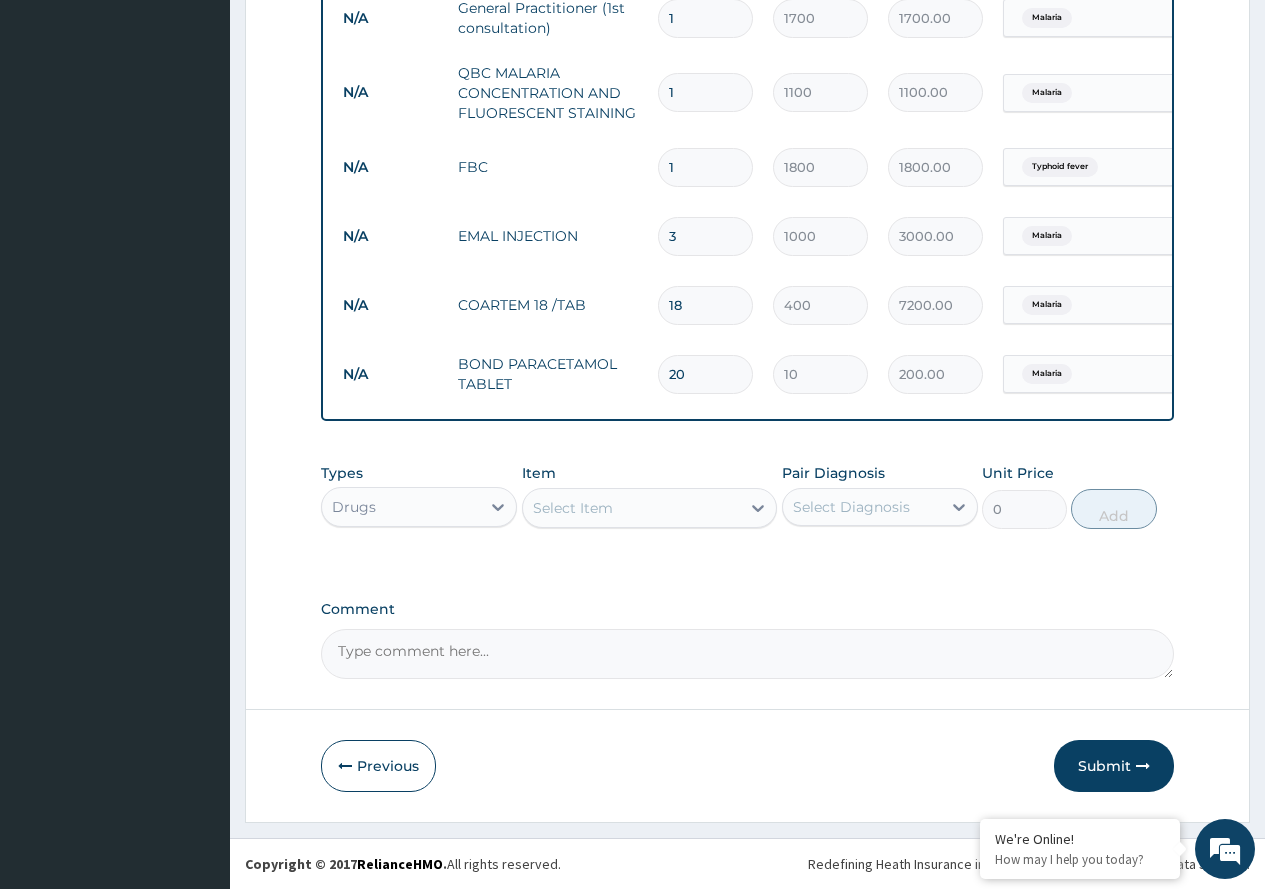 type on "2" 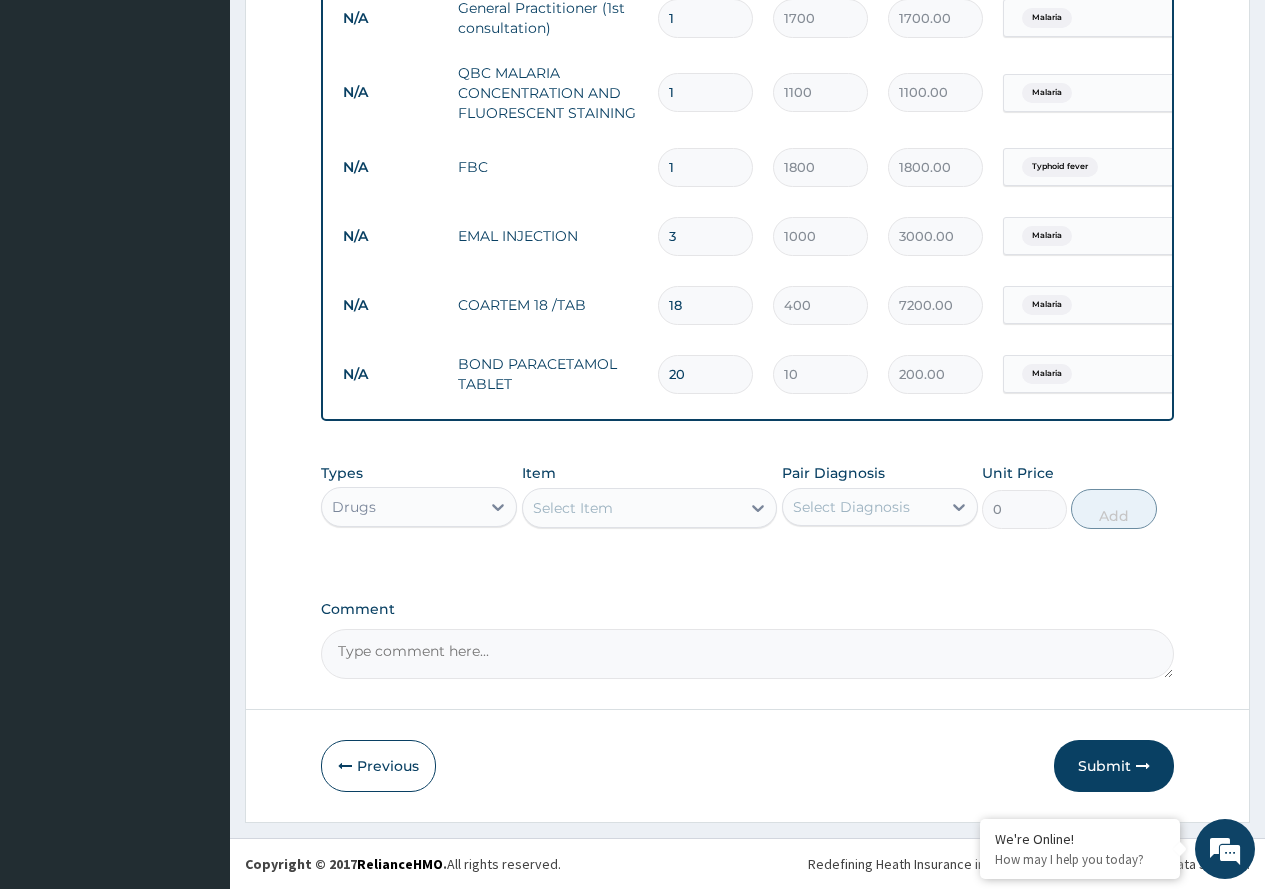 type on "20.00" 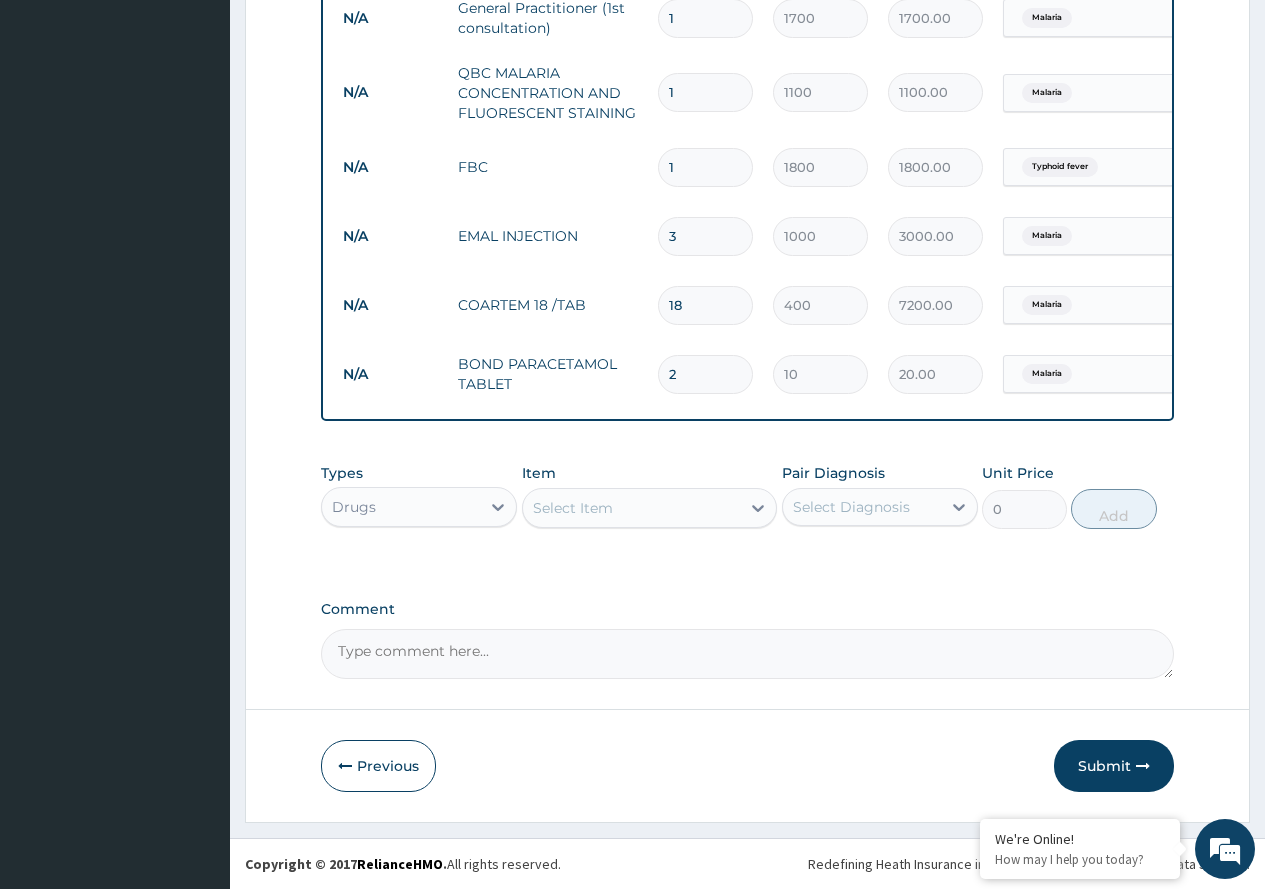 type on "21" 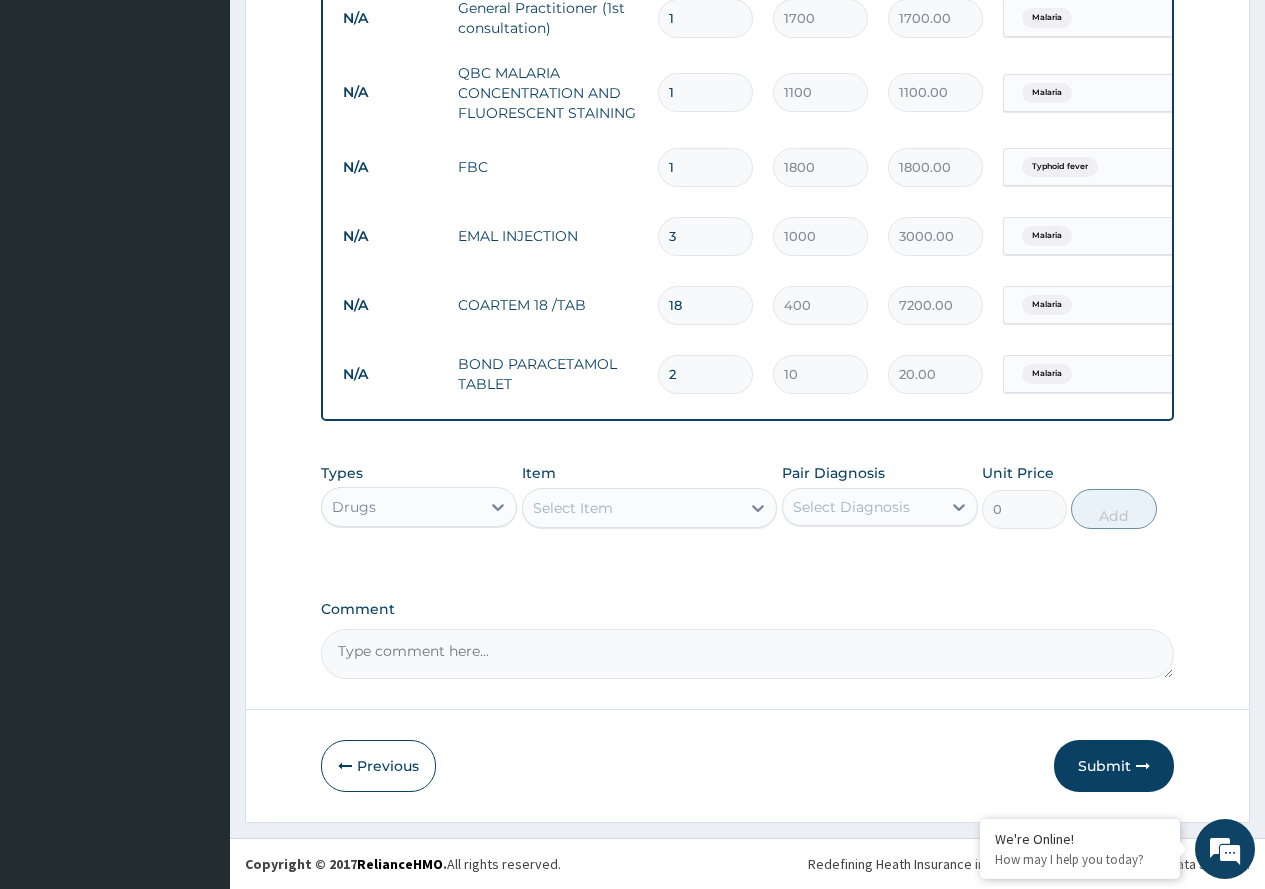 type on "210.00" 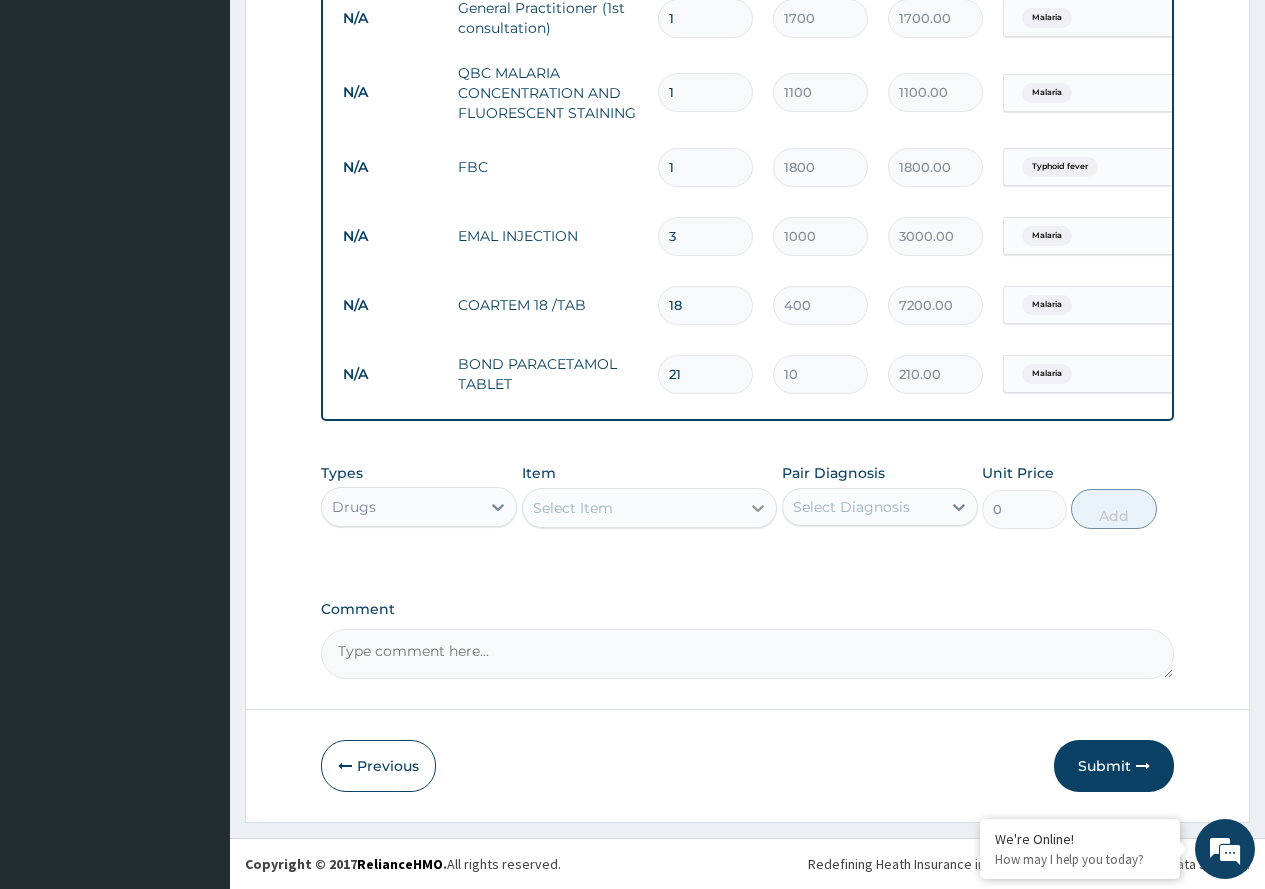 type on "21" 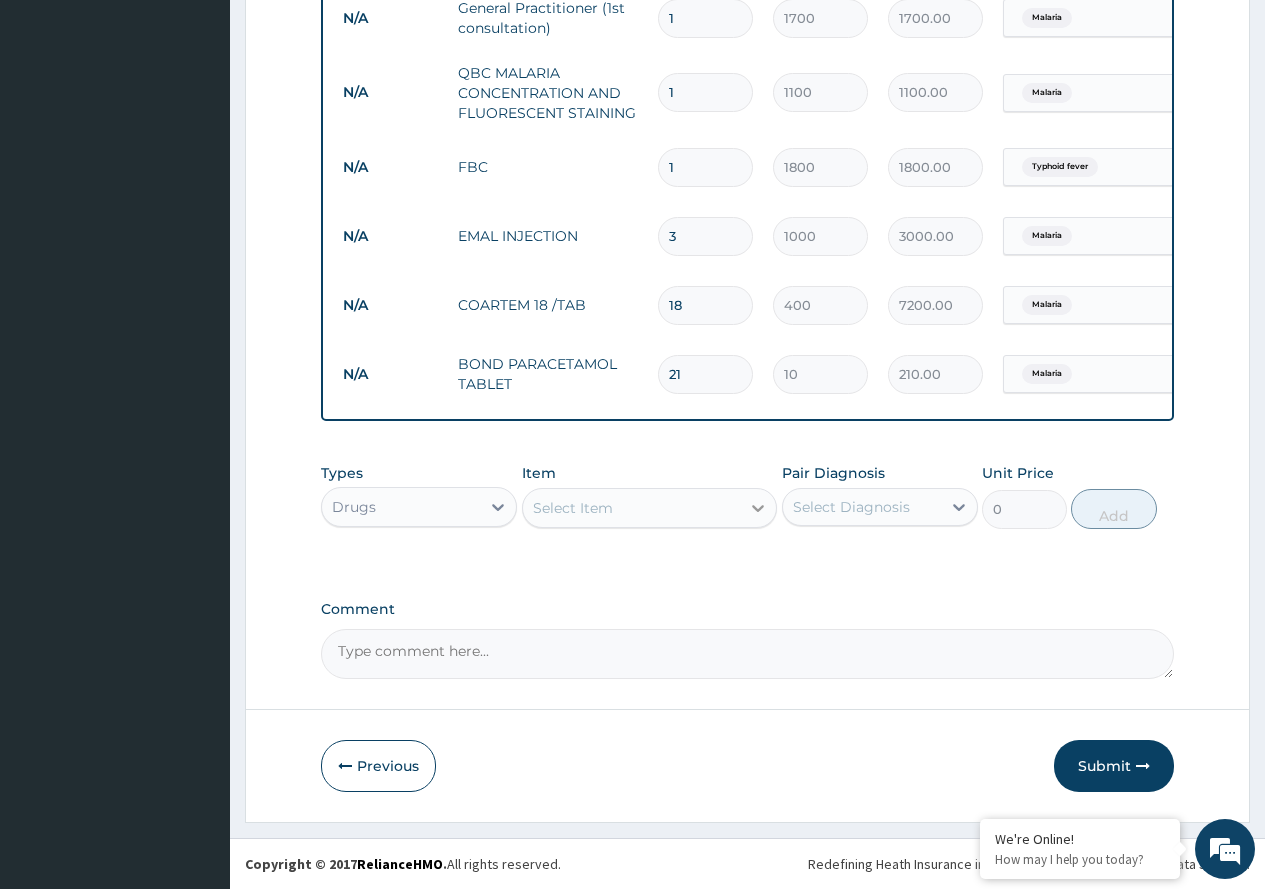 click 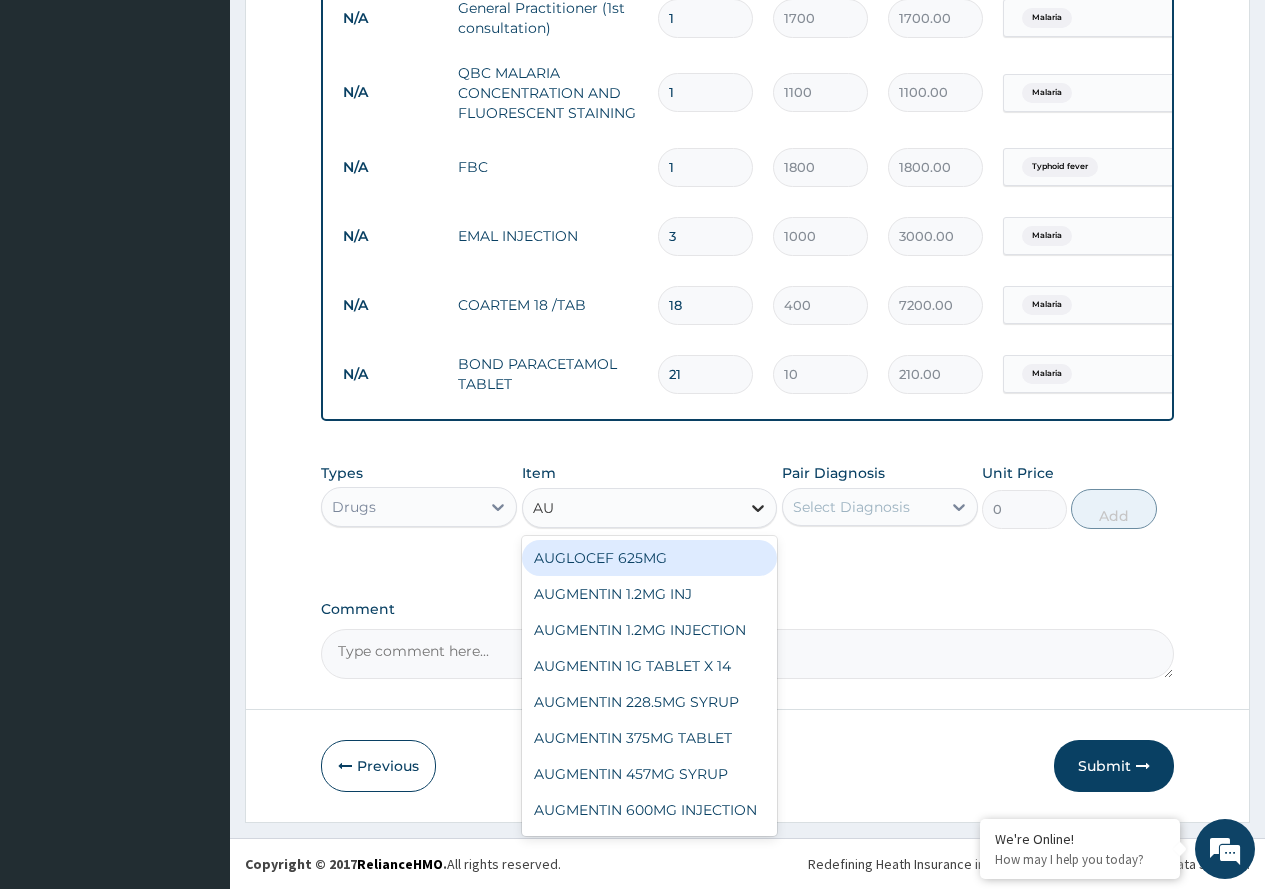 type on "AUG" 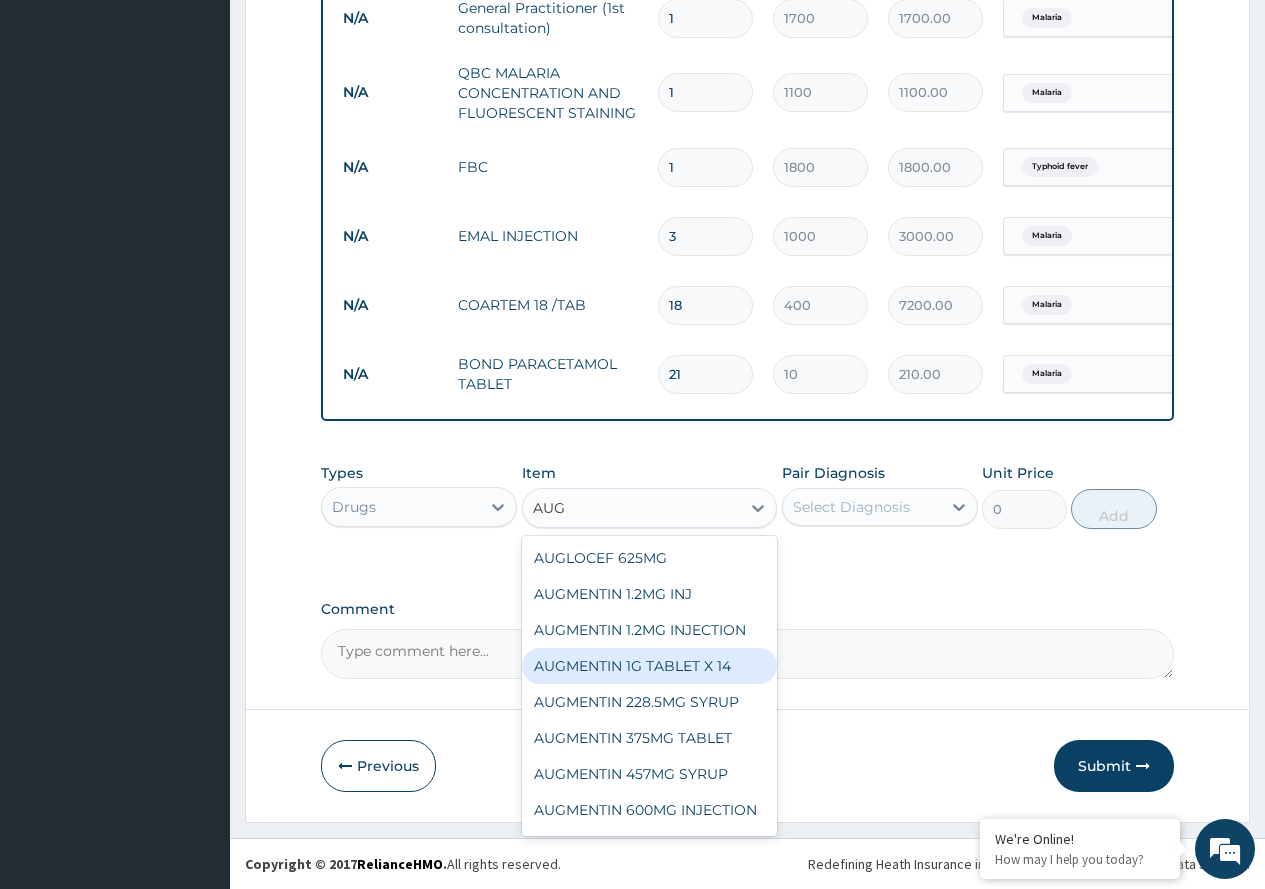click on "AUGMENTIN 1G TABLET X 14" at bounding box center (650, 666) 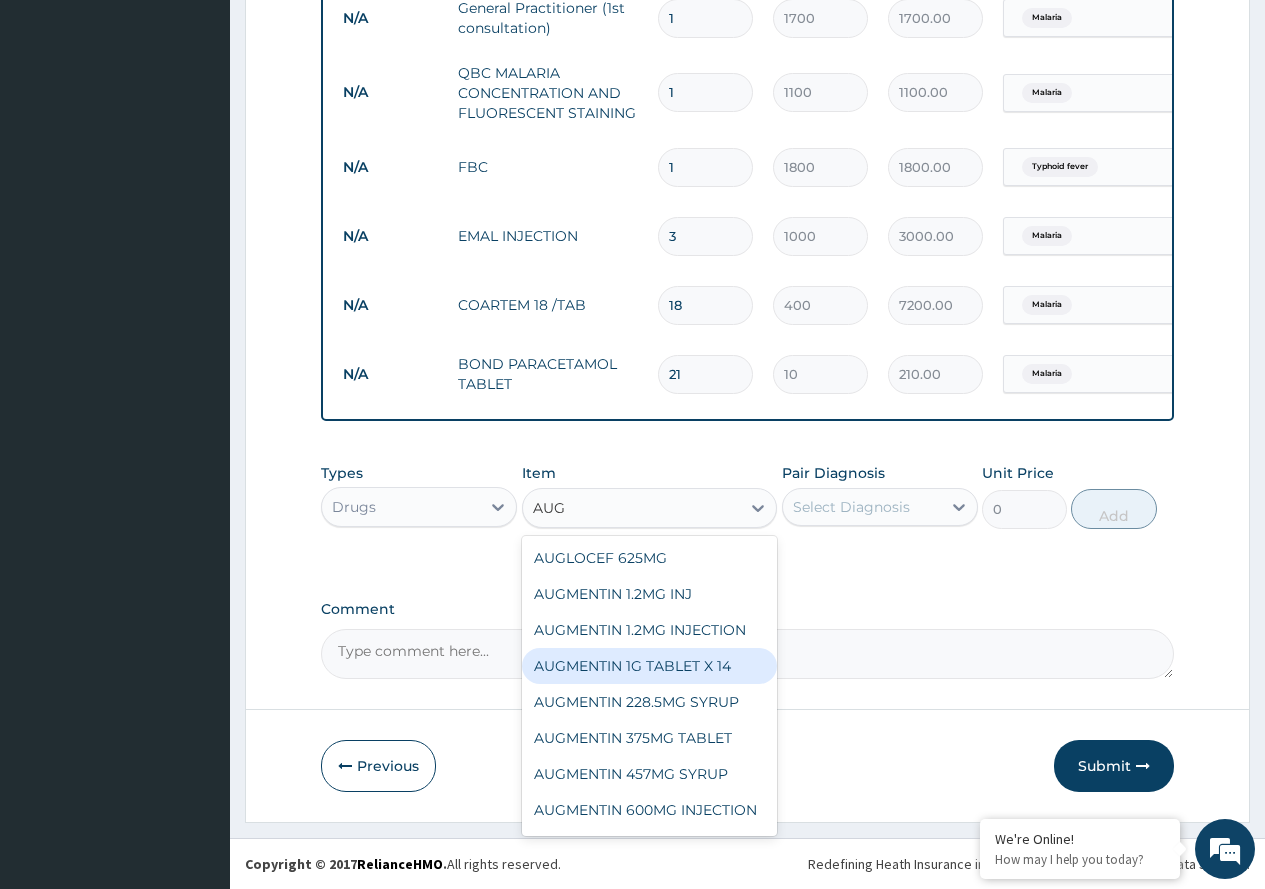 type 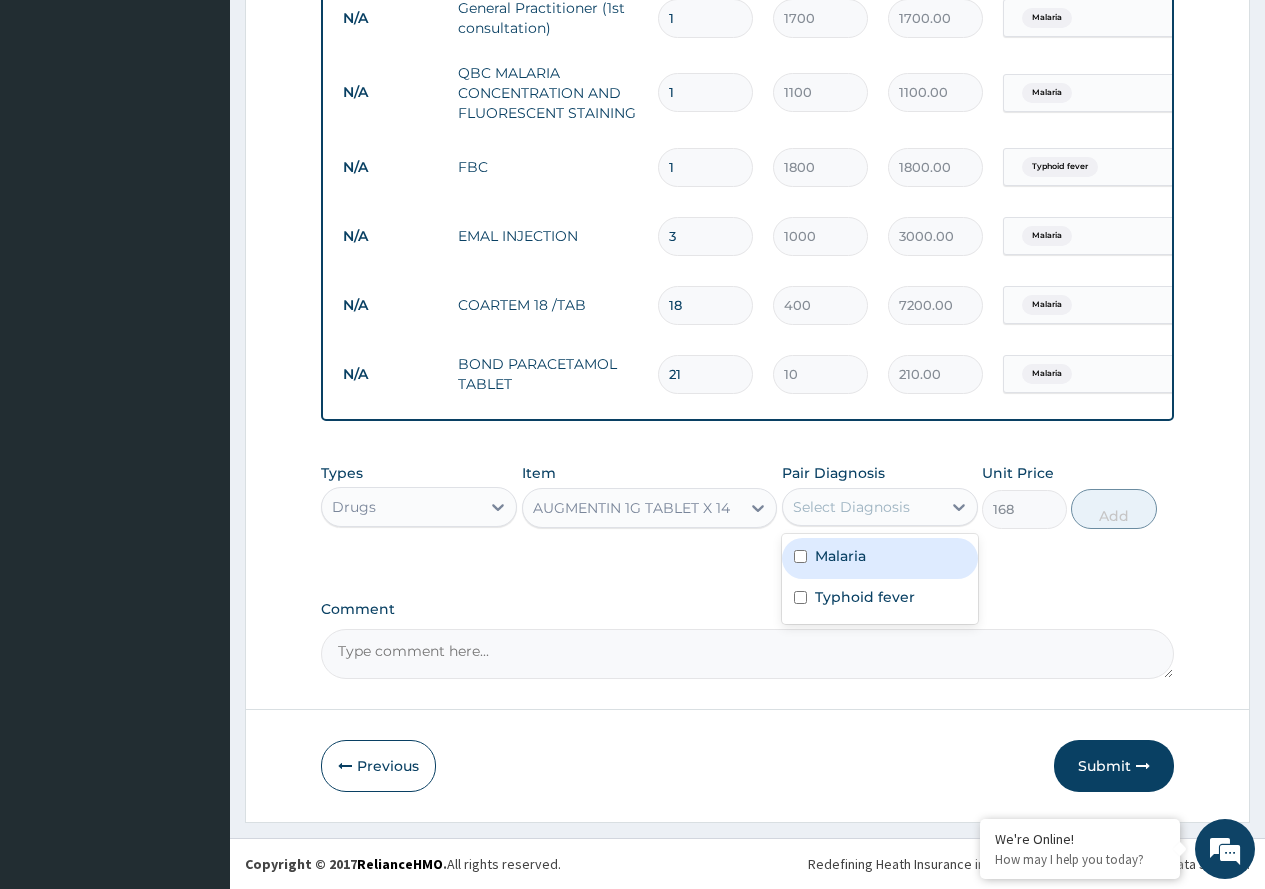 click on "Select Diagnosis" at bounding box center [862, 507] 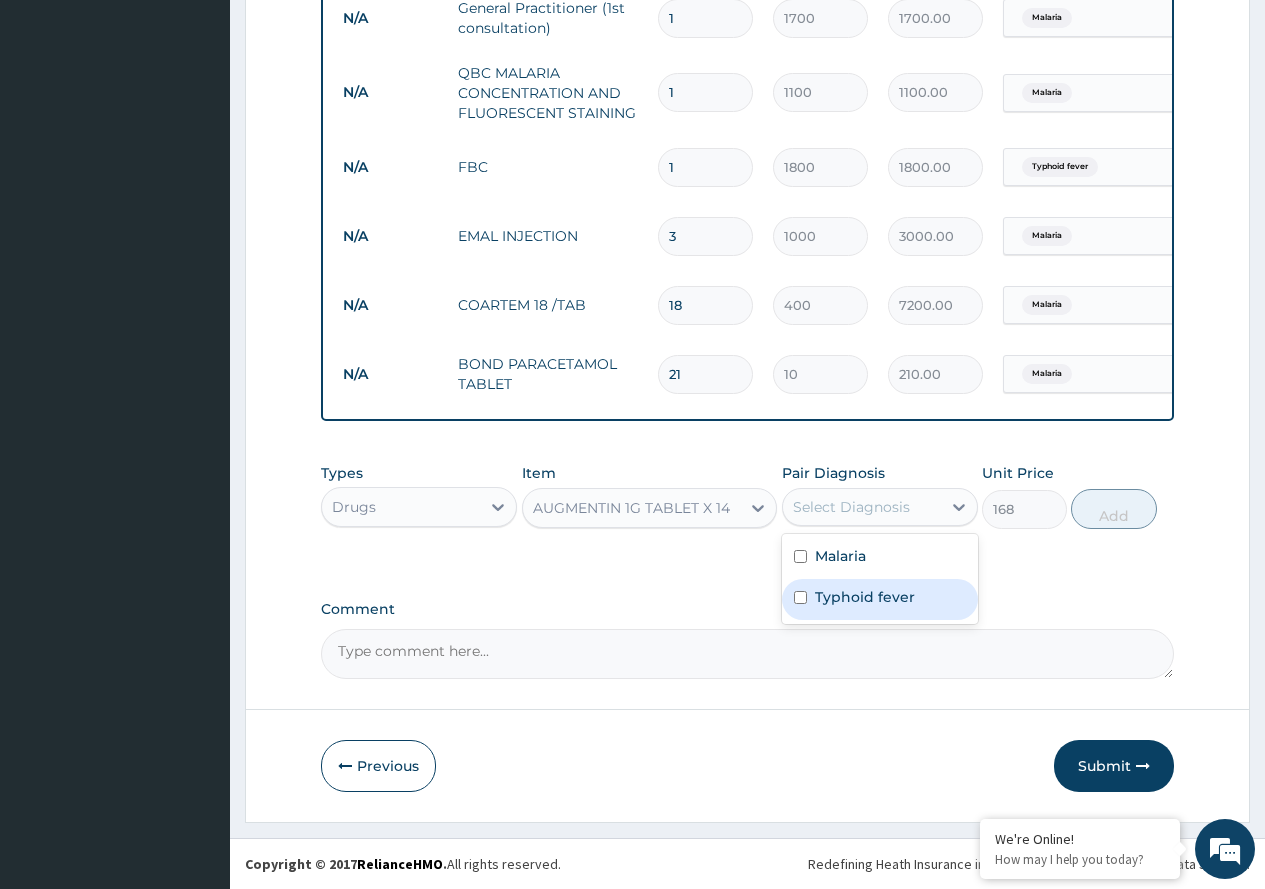 click on "Typhoid fever" at bounding box center [865, 597] 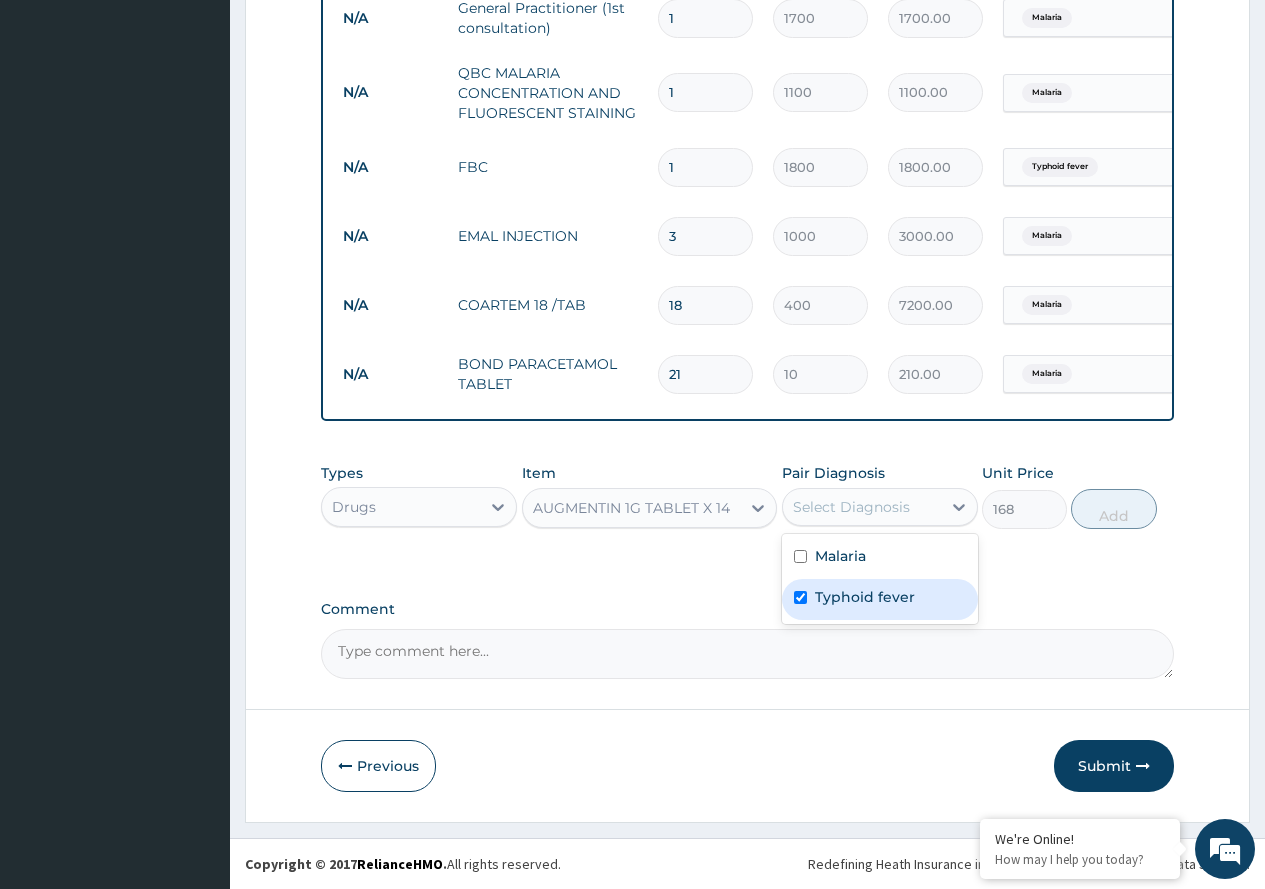 checkbox on "true" 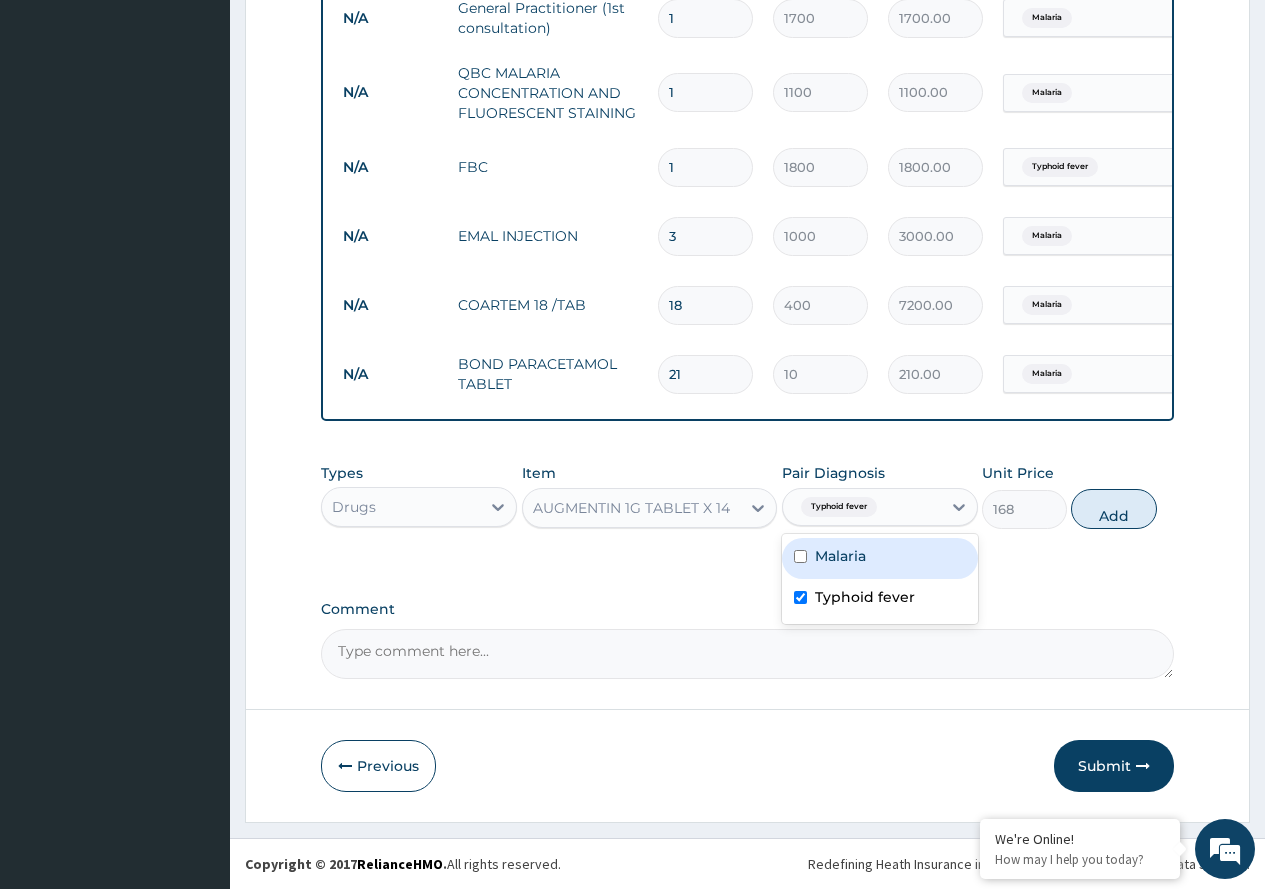 click on "Add" at bounding box center (1113, 509) 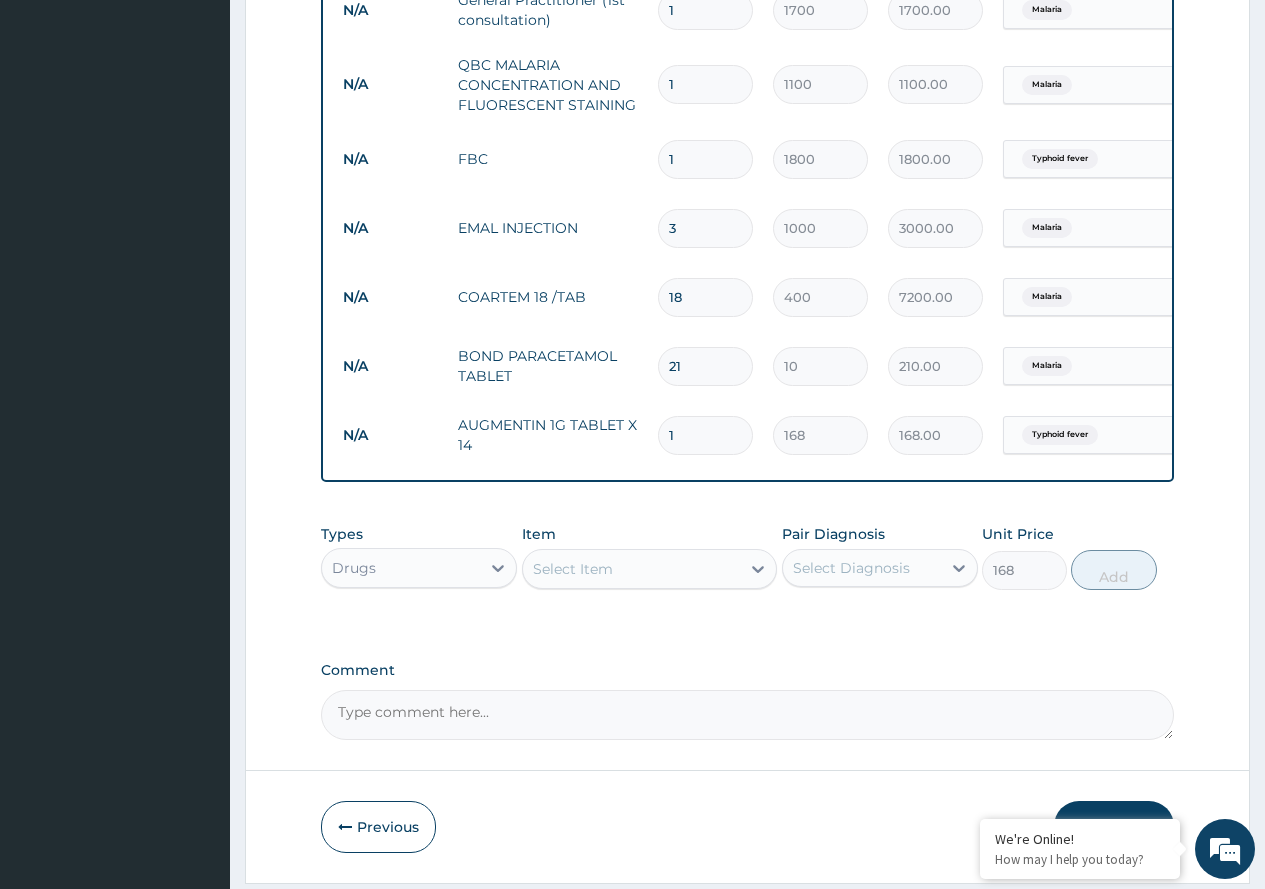 type on "0" 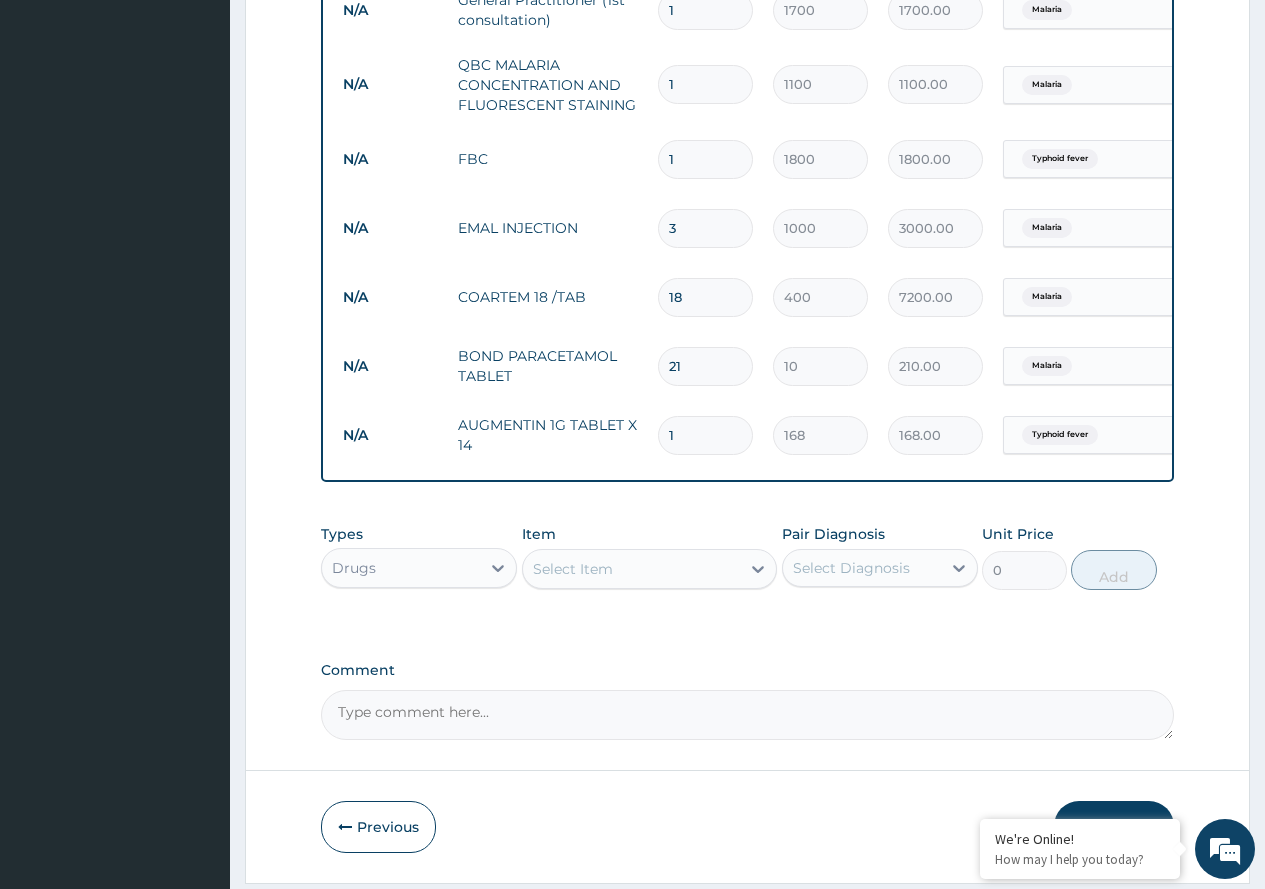 type on "14" 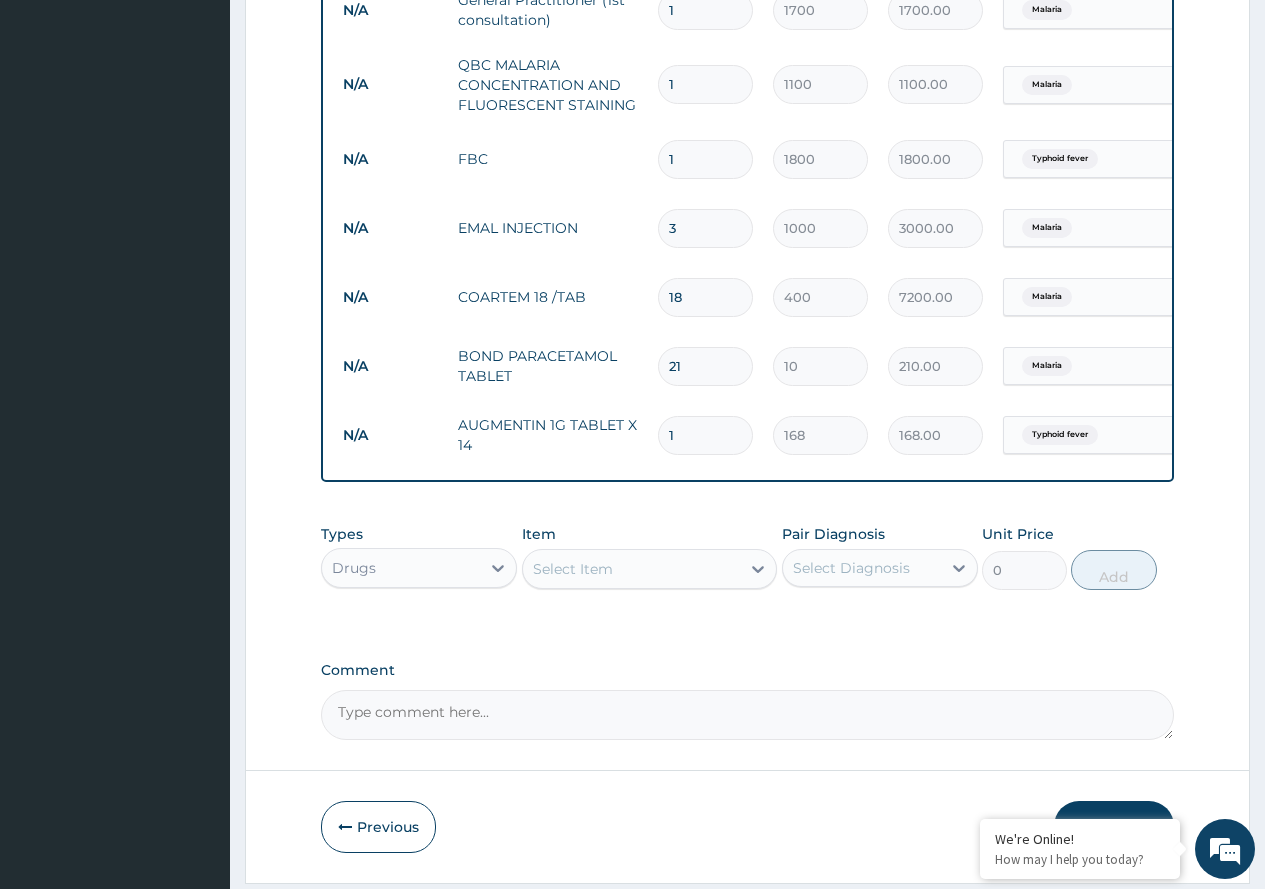 type on "2352.00" 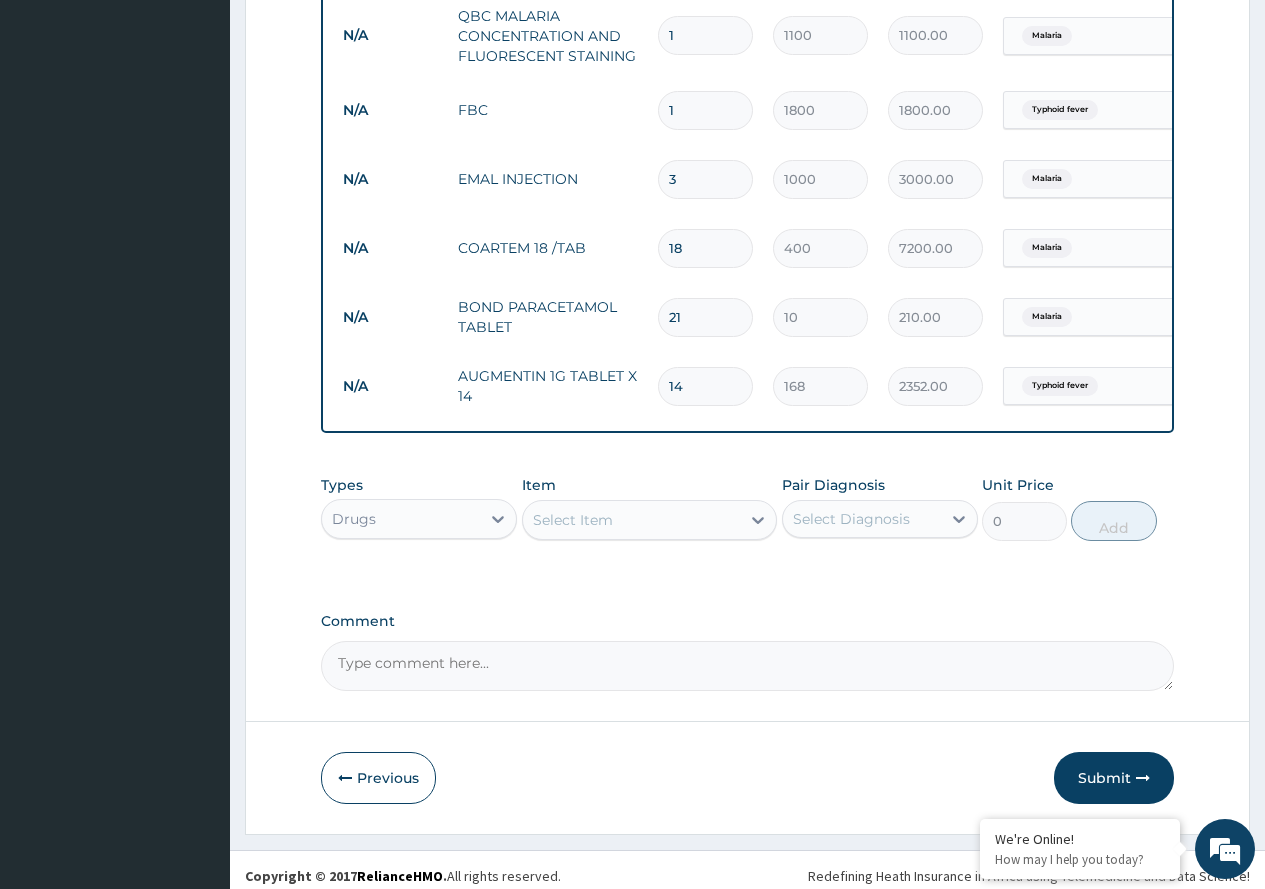 scroll, scrollTop: 898, scrollLeft: 0, axis: vertical 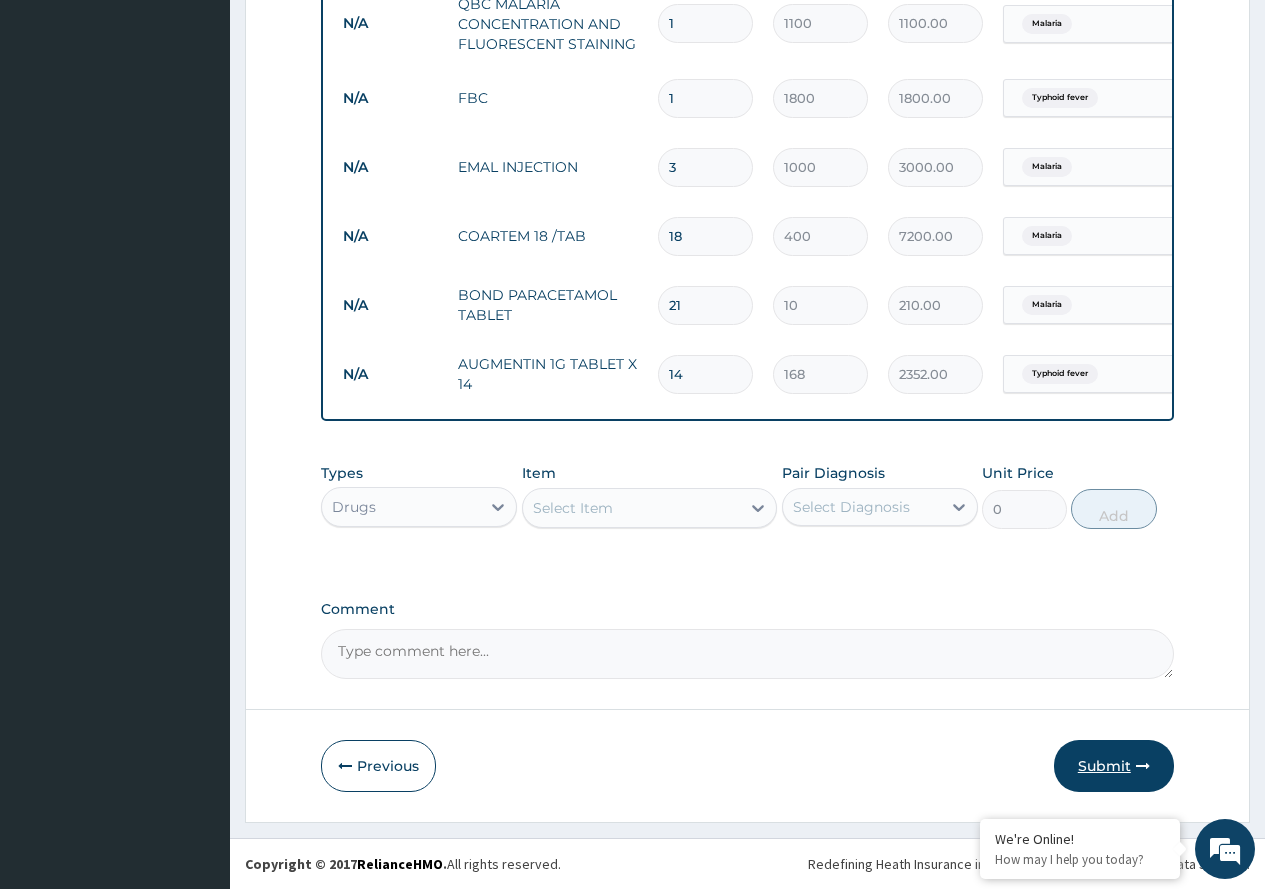 type on "14" 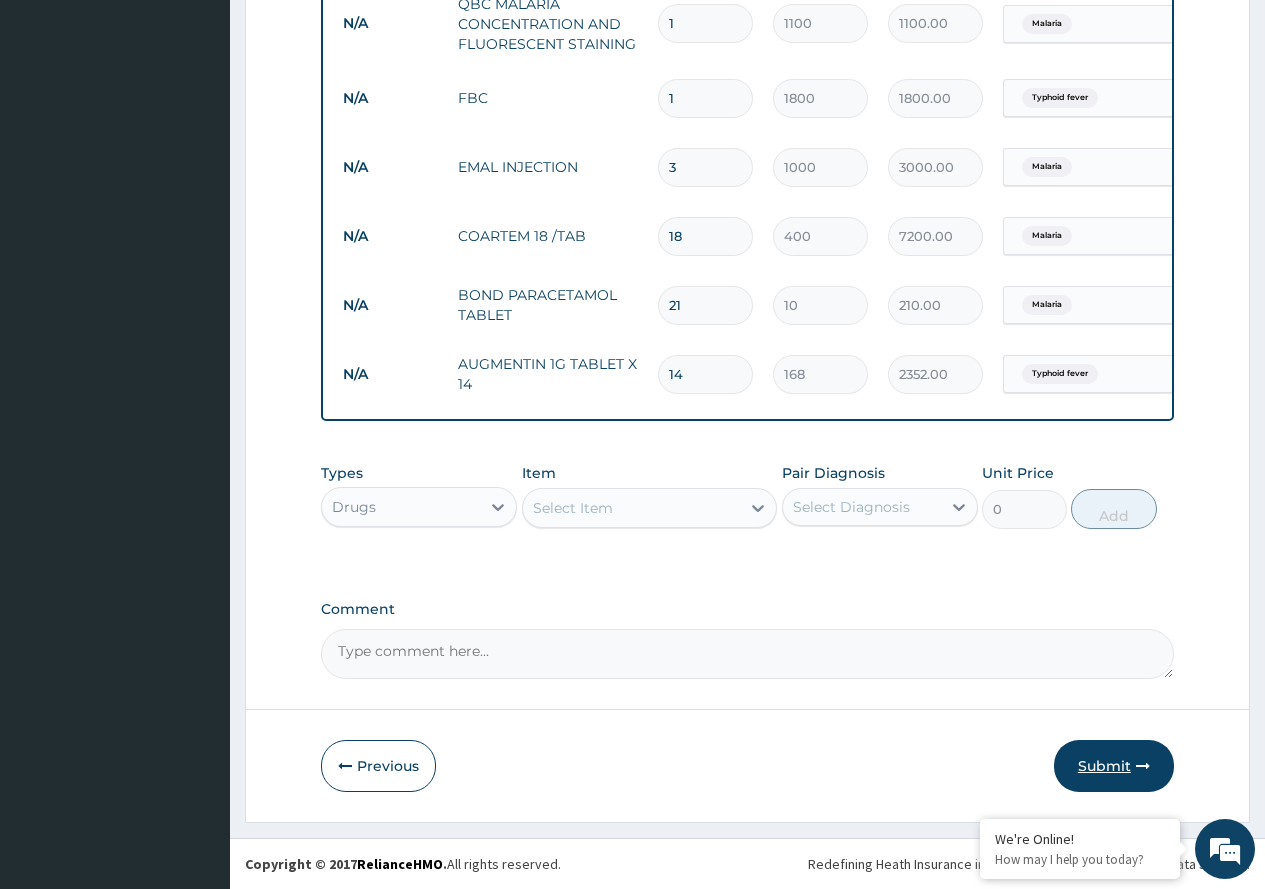click on "Submit" at bounding box center [1114, 766] 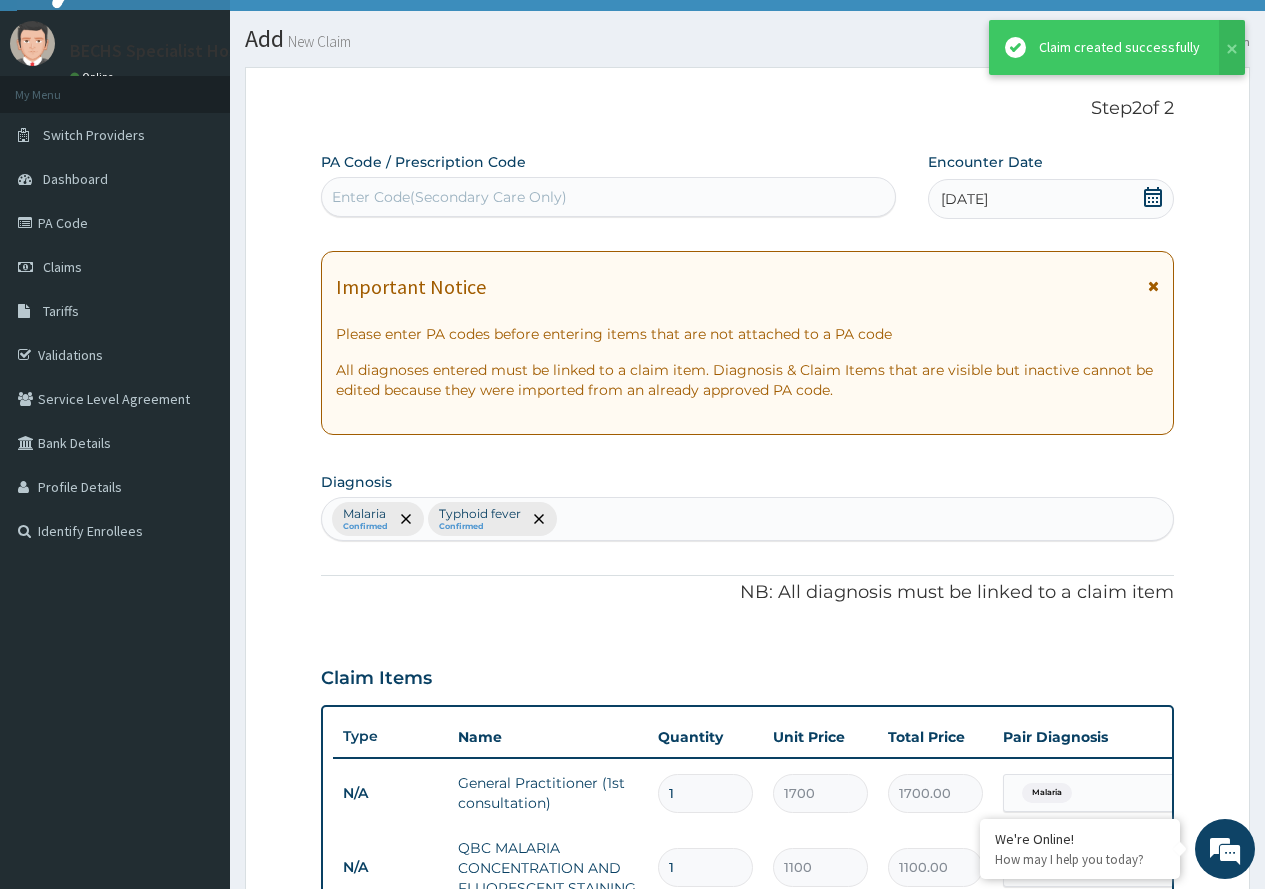 scroll, scrollTop: 898, scrollLeft: 0, axis: vertical 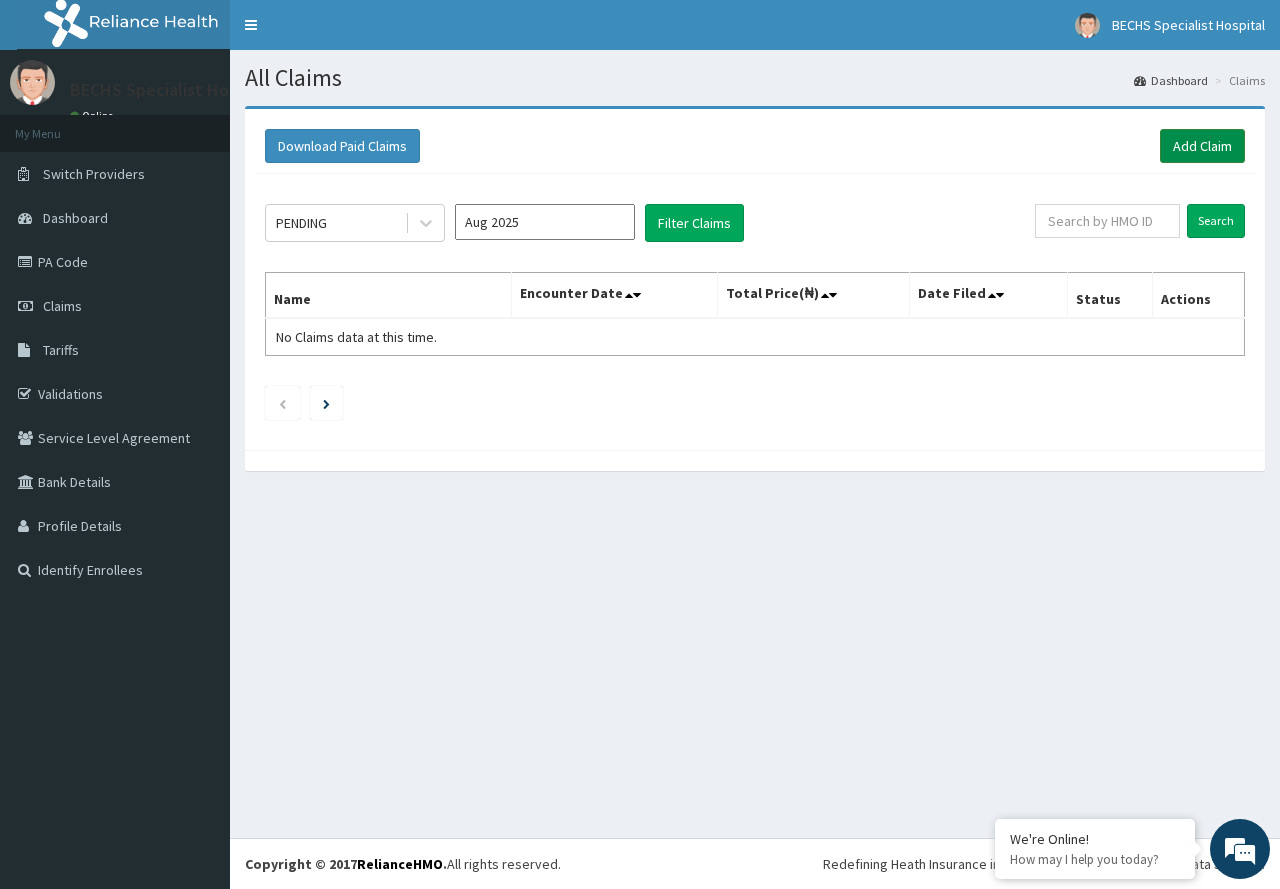 click on "Add Claim" at bounding box center (1202, 146) 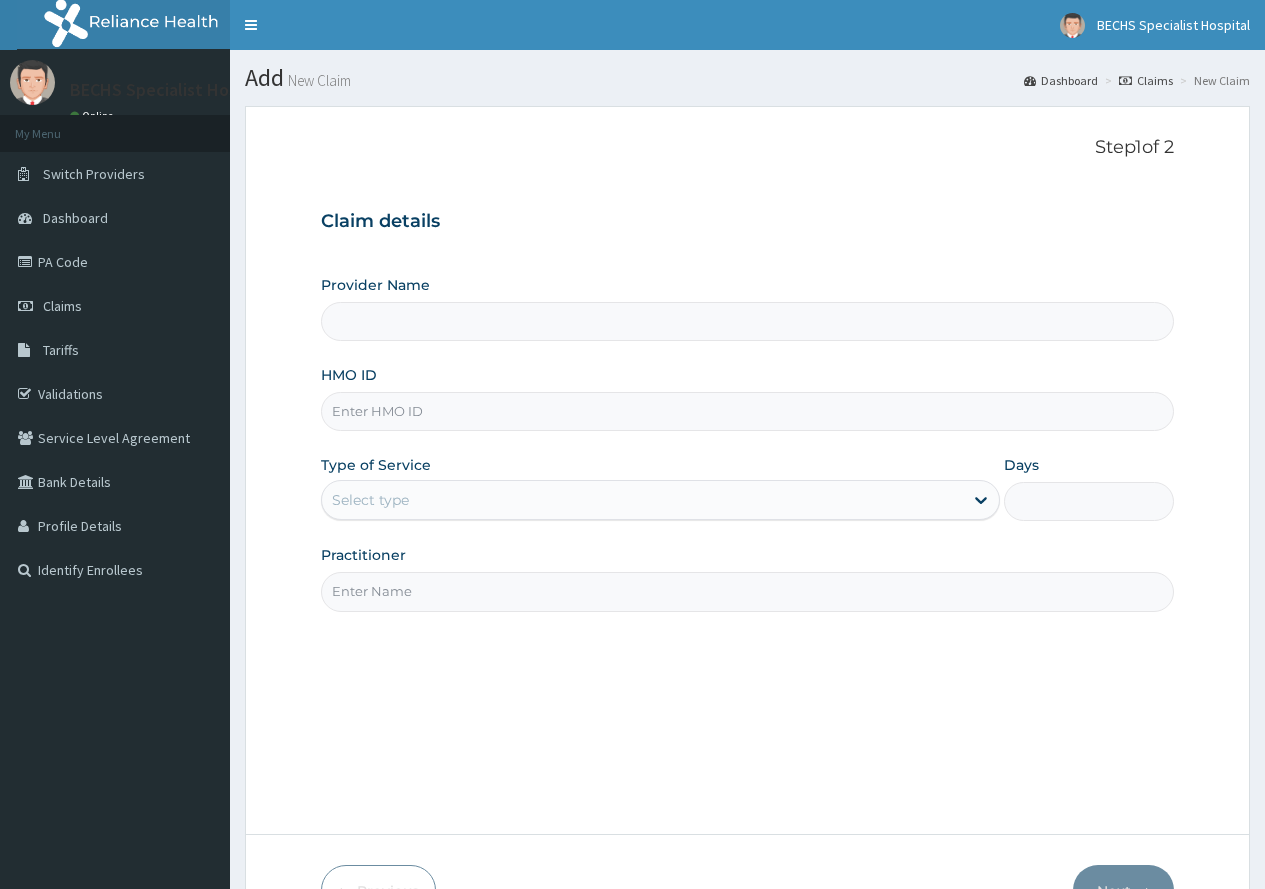 scroll, scrollTop: 0, scrollLeft: 0, axis: both 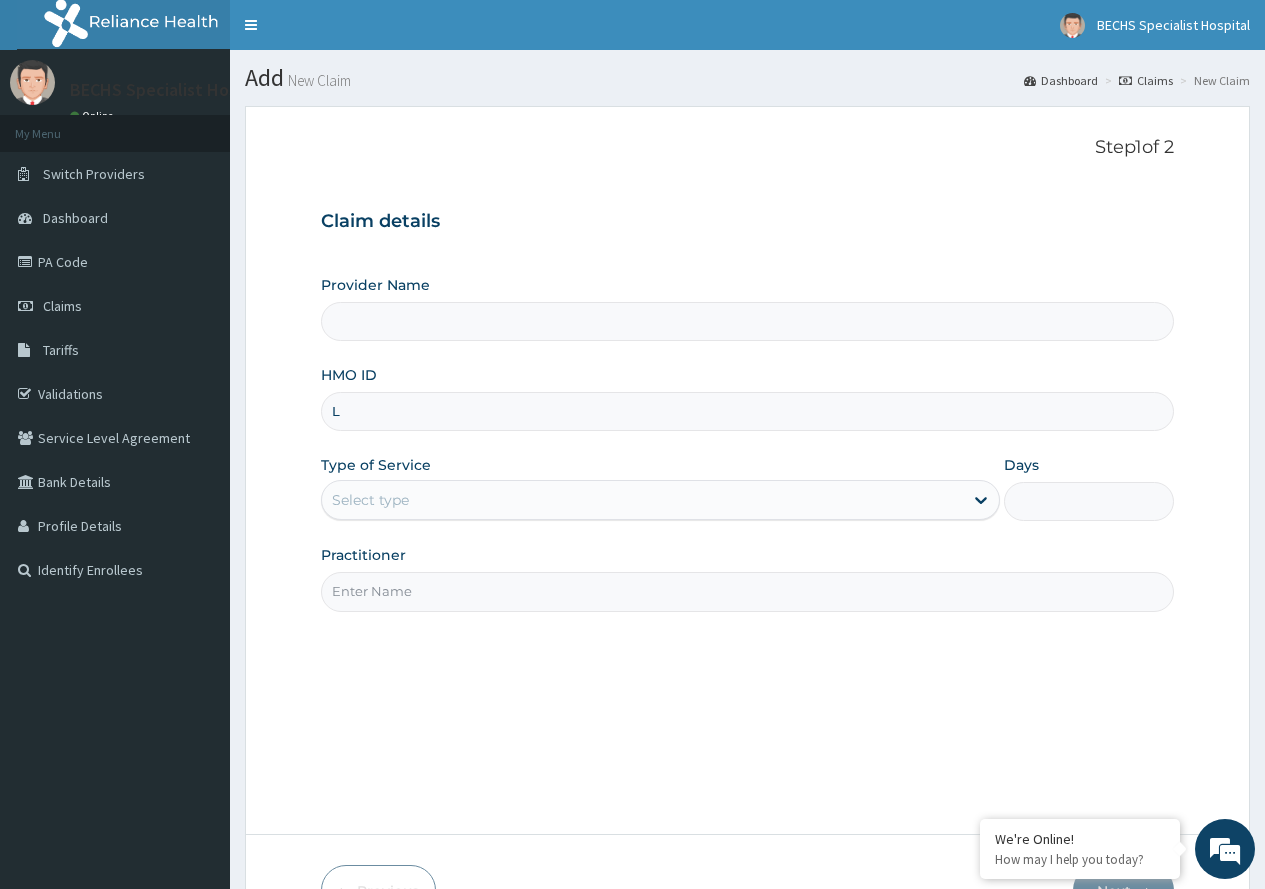 type on "LU" 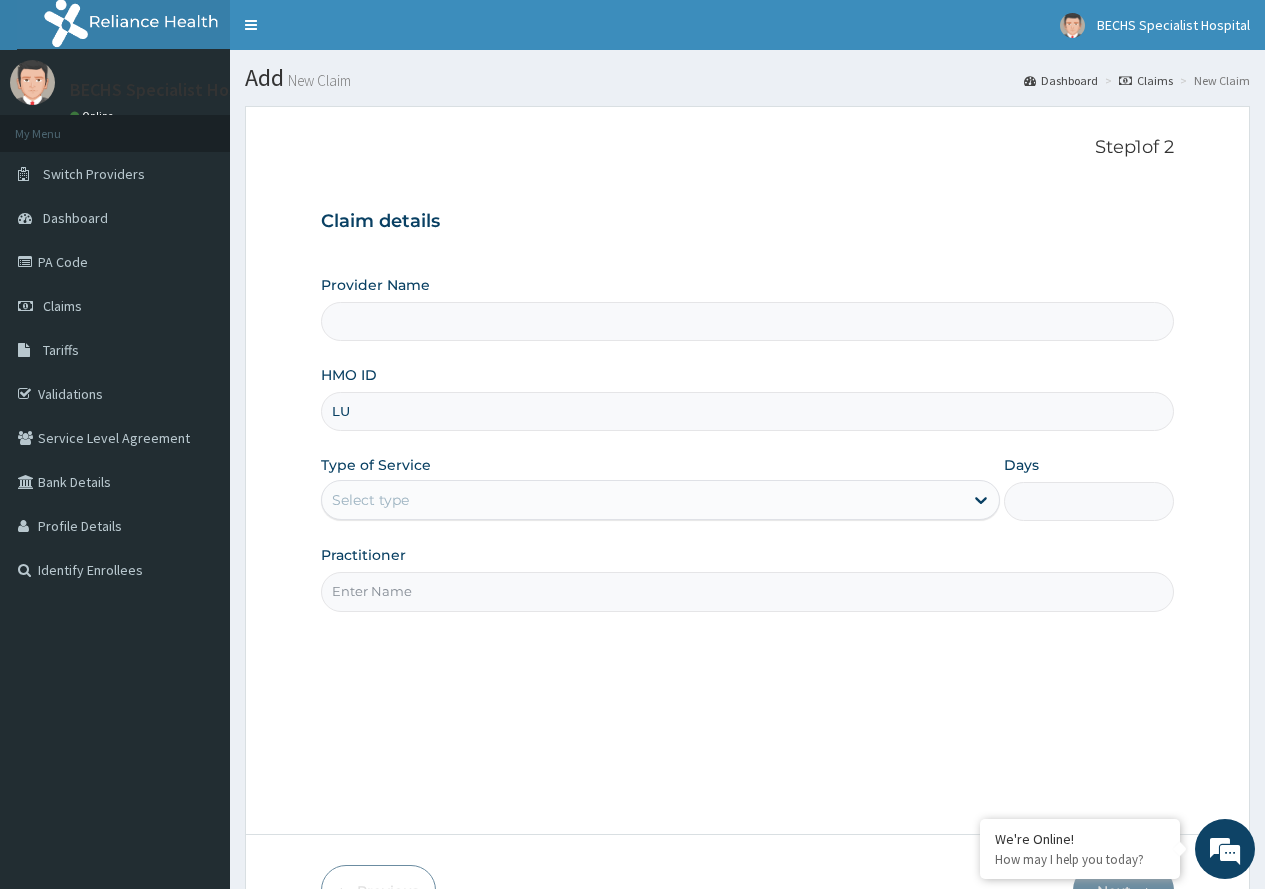 type on "Bechs Specialist Hospital" 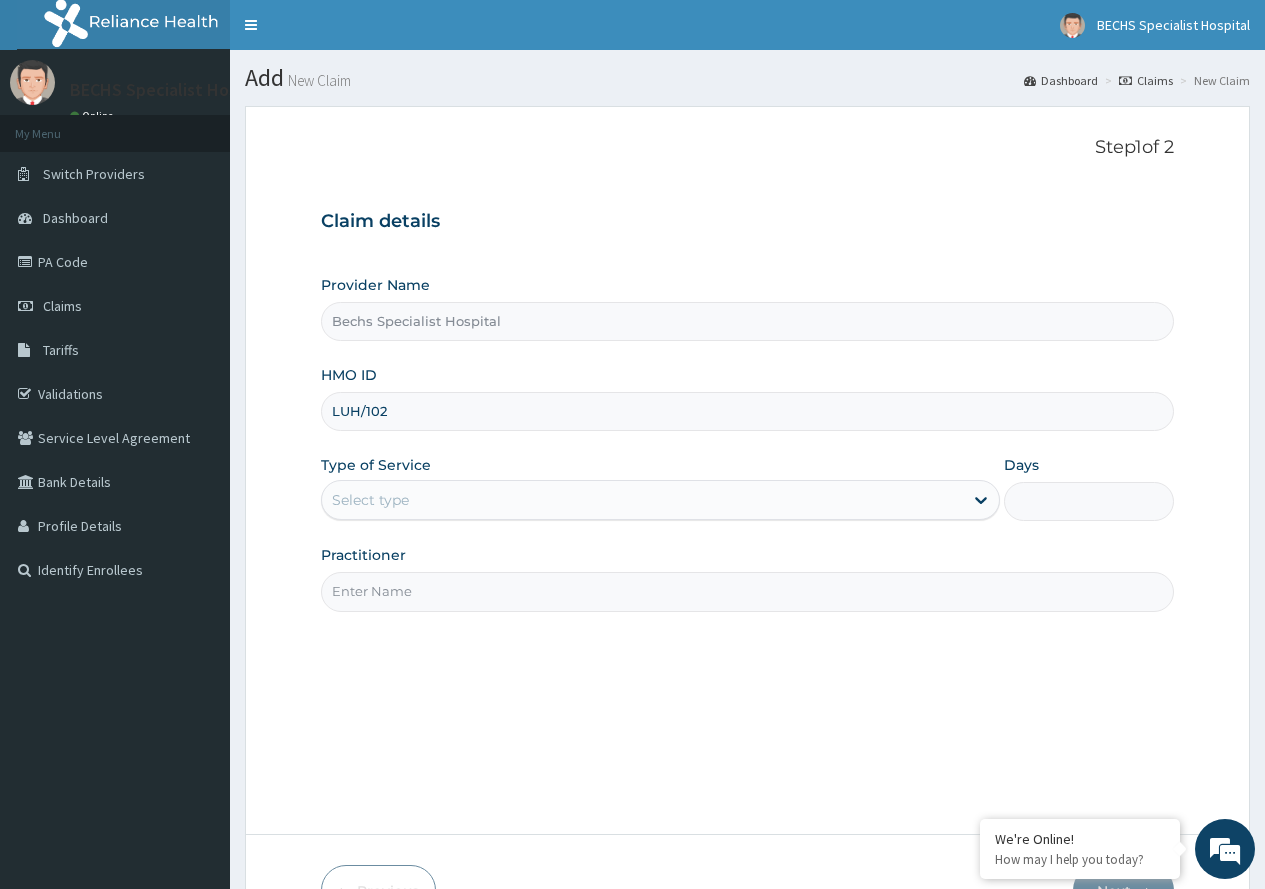 scroll, scrollTop: 0, scrollLeft: 0, axis: both 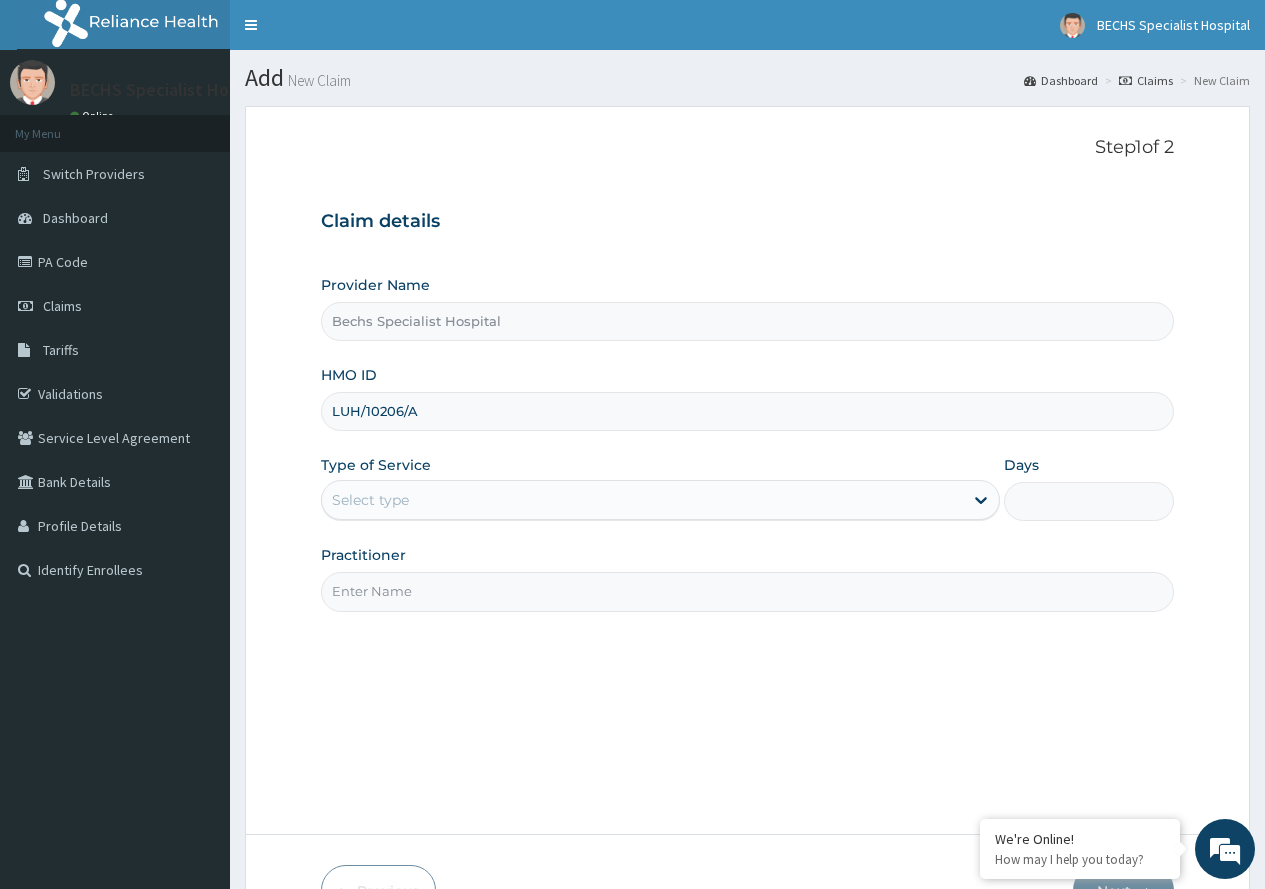 type on "LUH/10206/A" 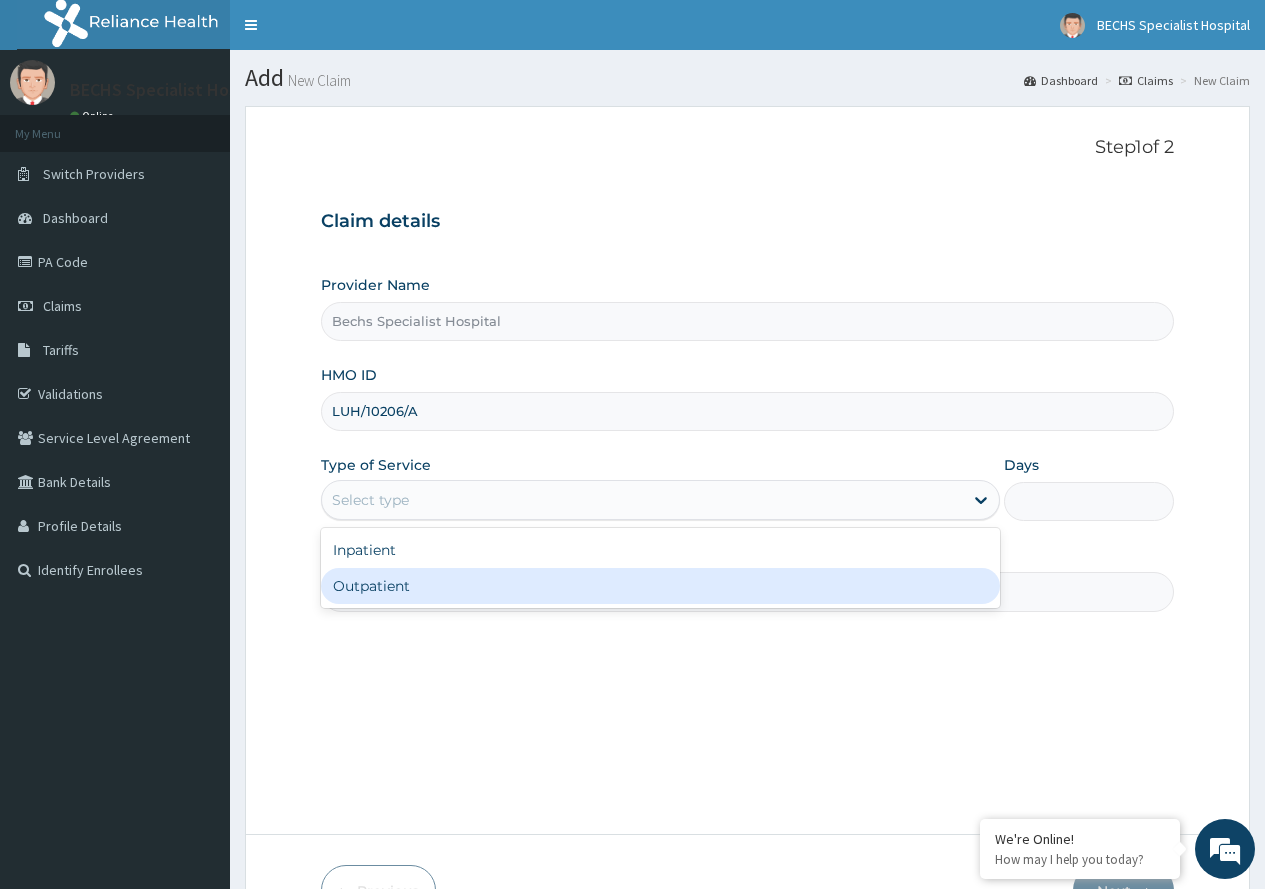 click on "Outpatient" at bounding box center (660, 586) 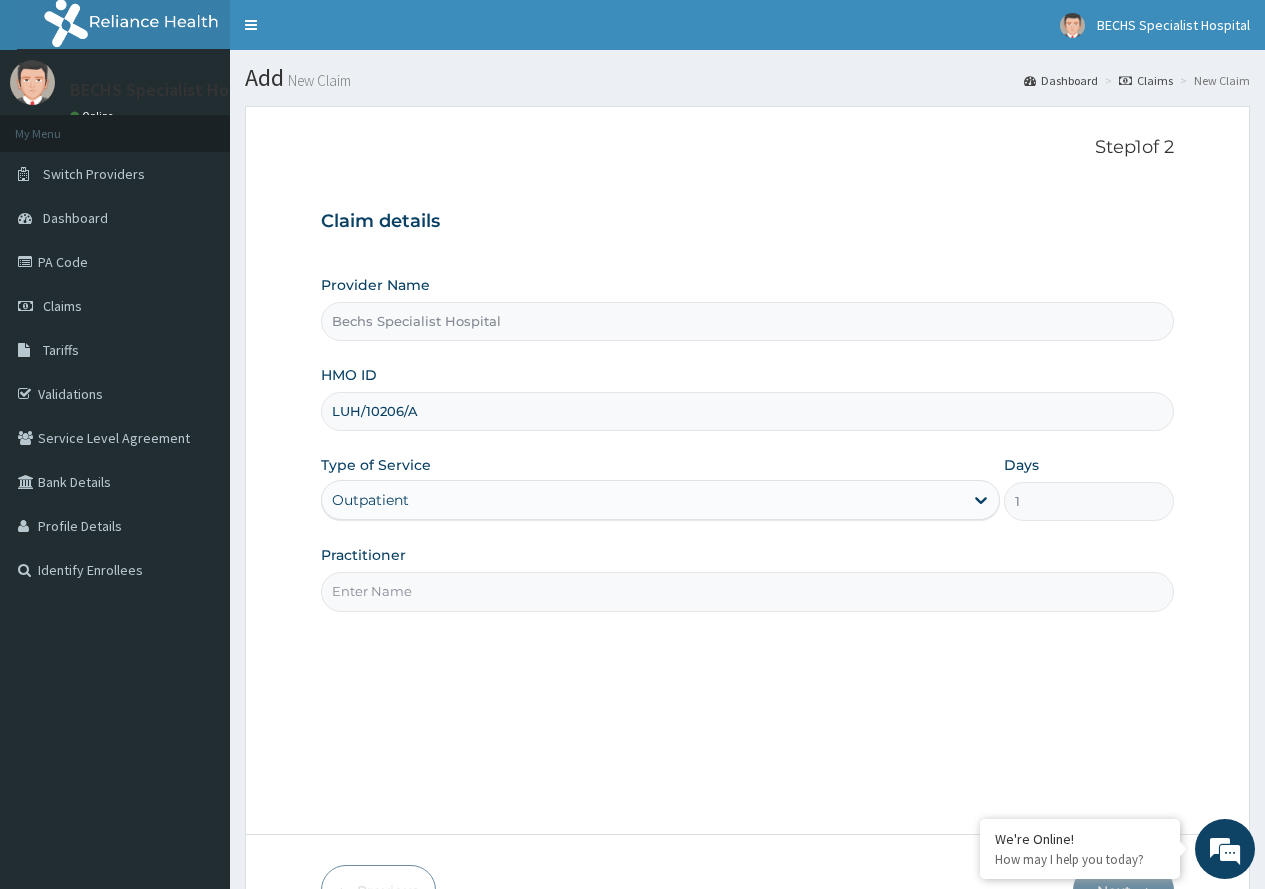click on "Practitioner" at bounding box center (747, 591) 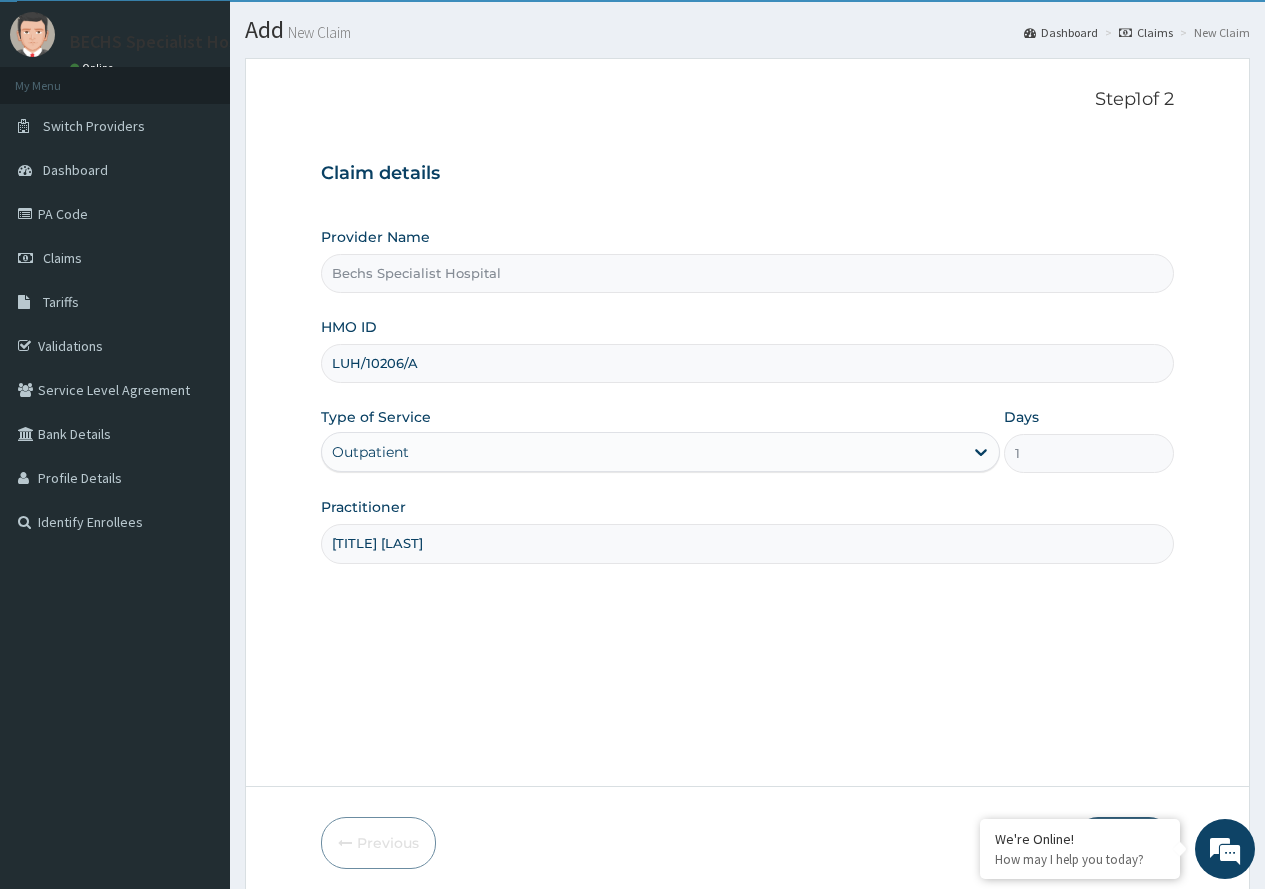 scroll, scrollTop: 125, scrollLeft: 0, axis: vertical 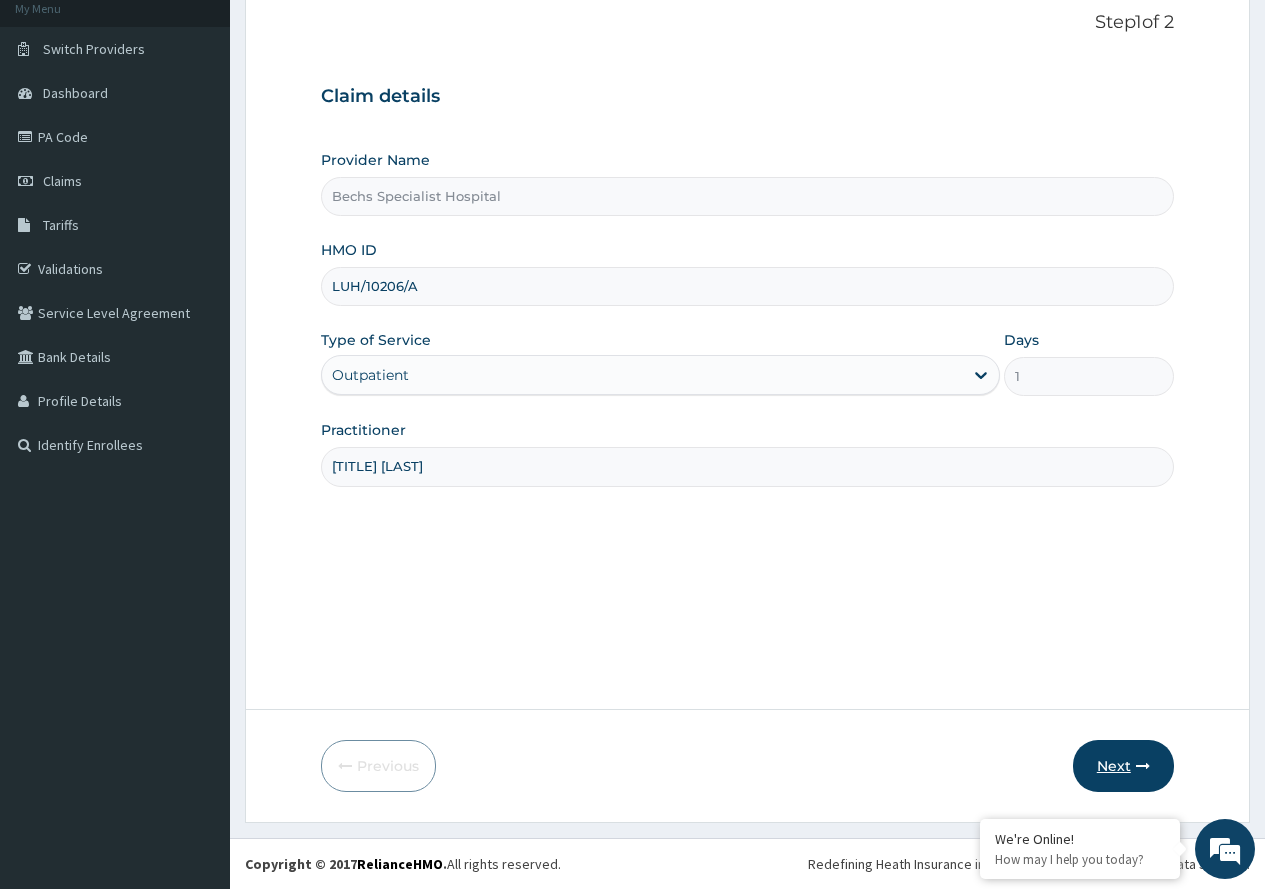 click on "Next" at bounding box center [1123, 766] 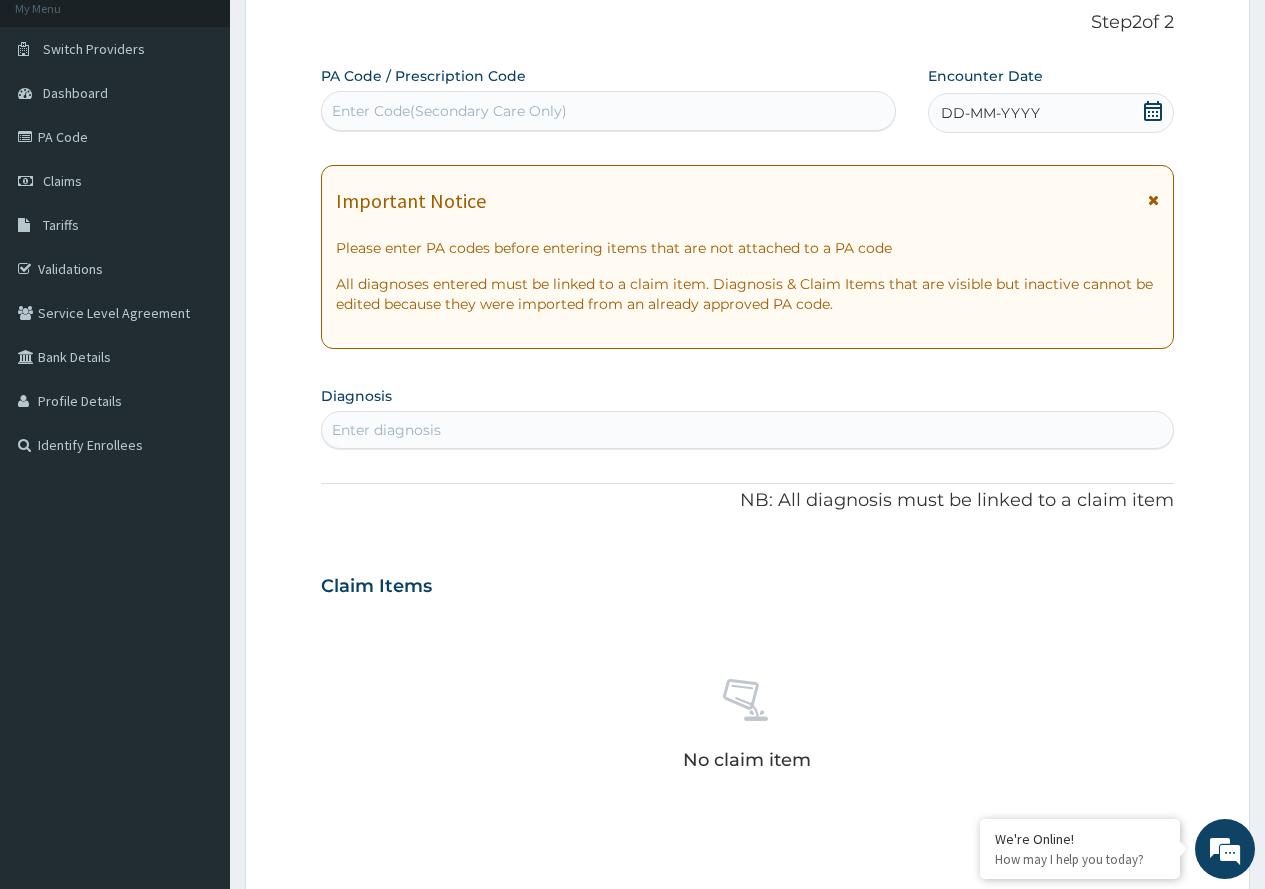 click 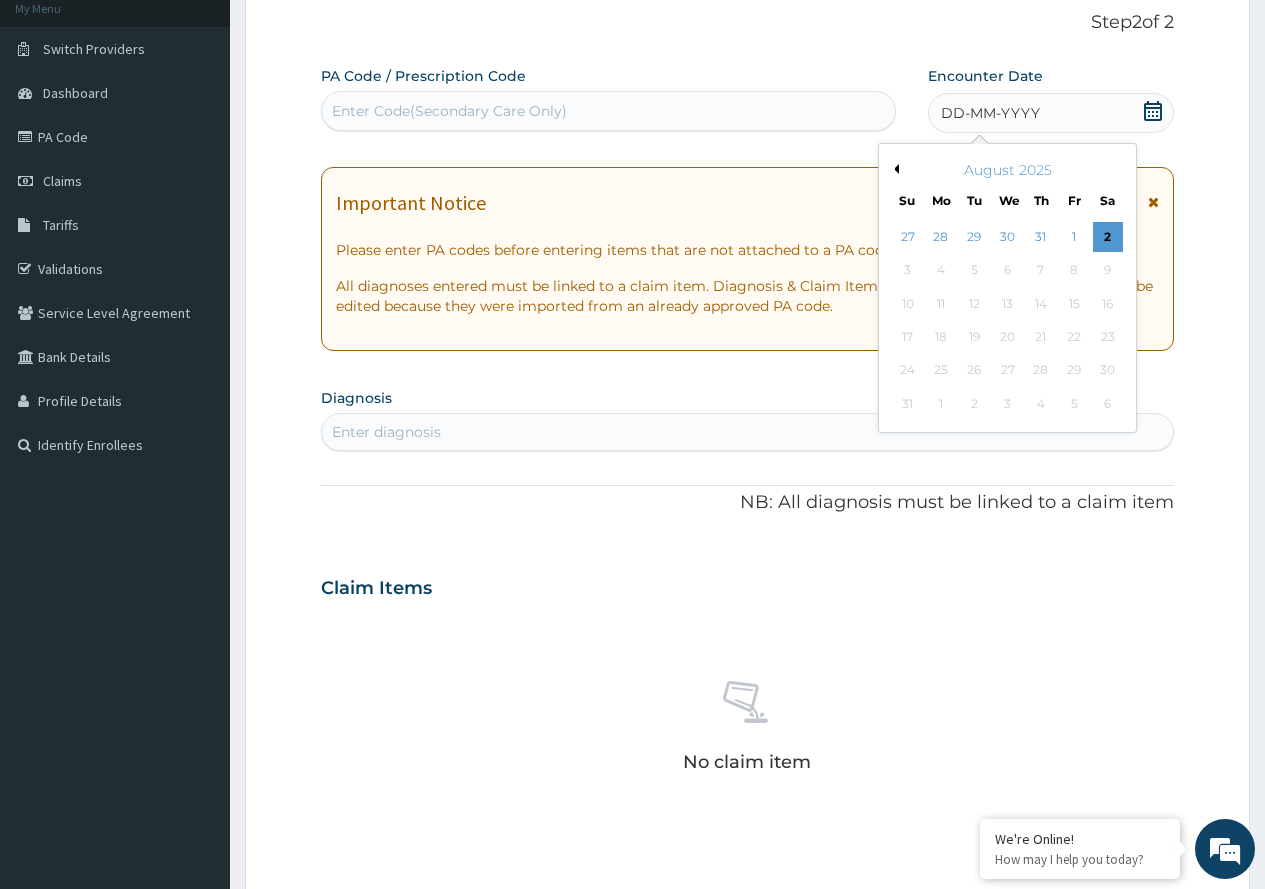 click on "Previous Month" at bounding box center [894, 169] 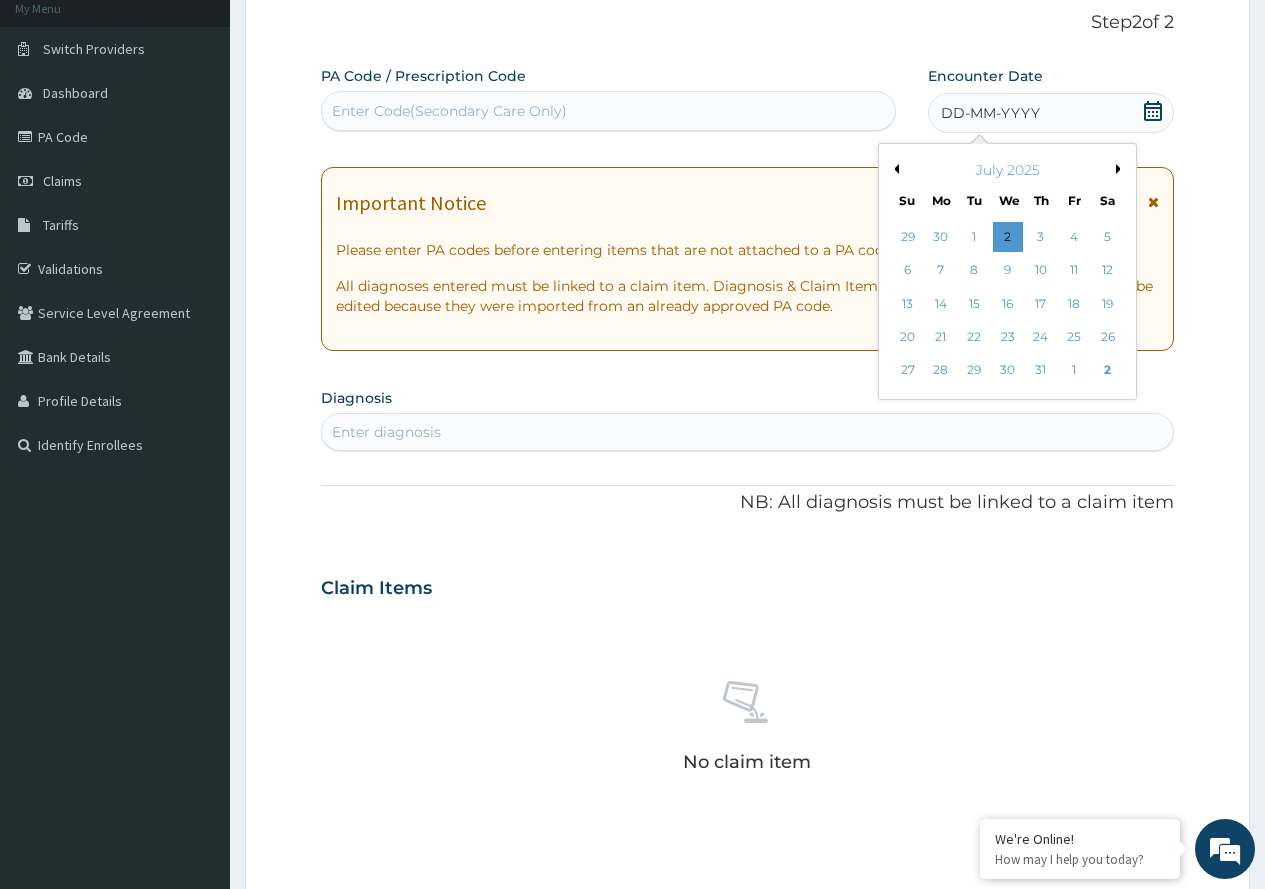 click on "Previous Month" at bounding box center [894, 169] 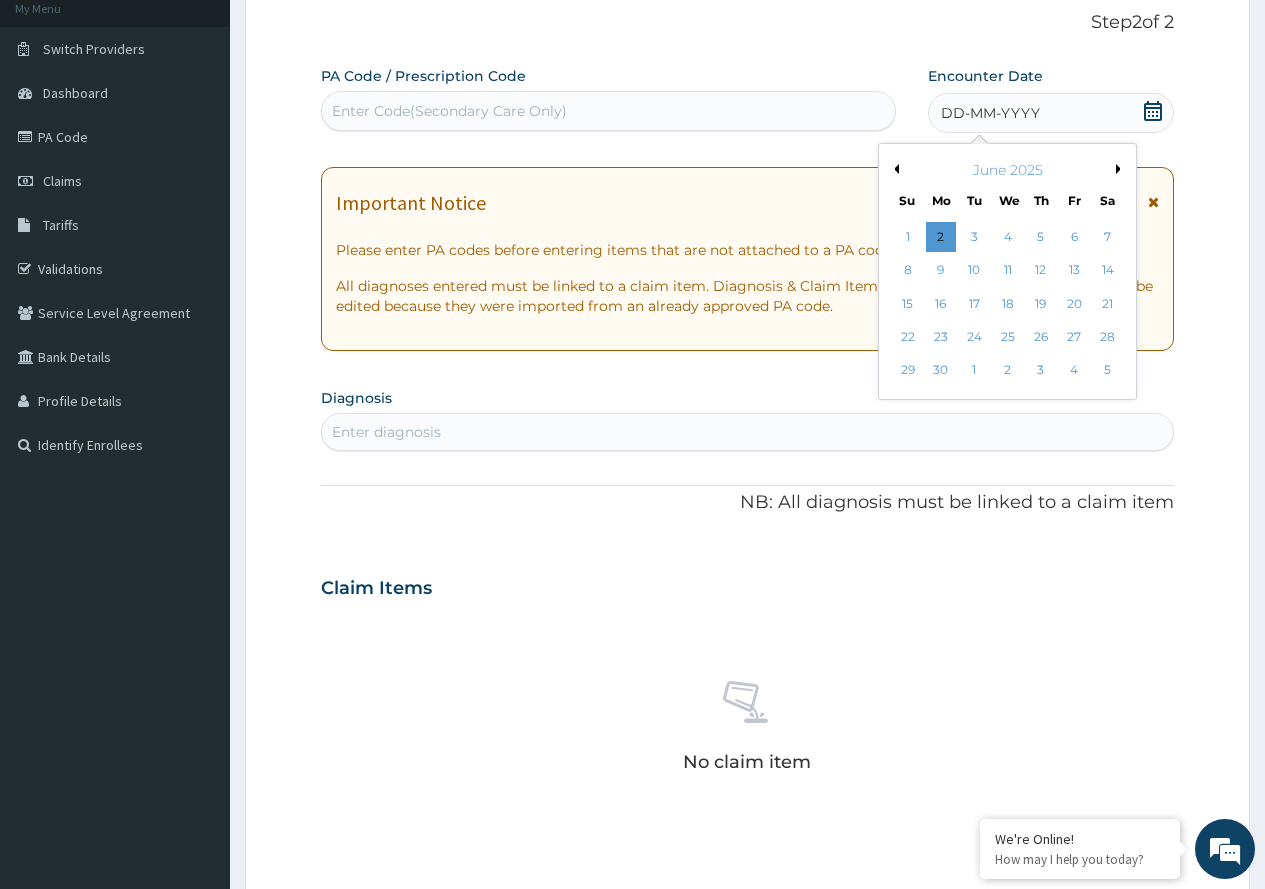 click on "Previous Month" at bounding box center [894, 169] 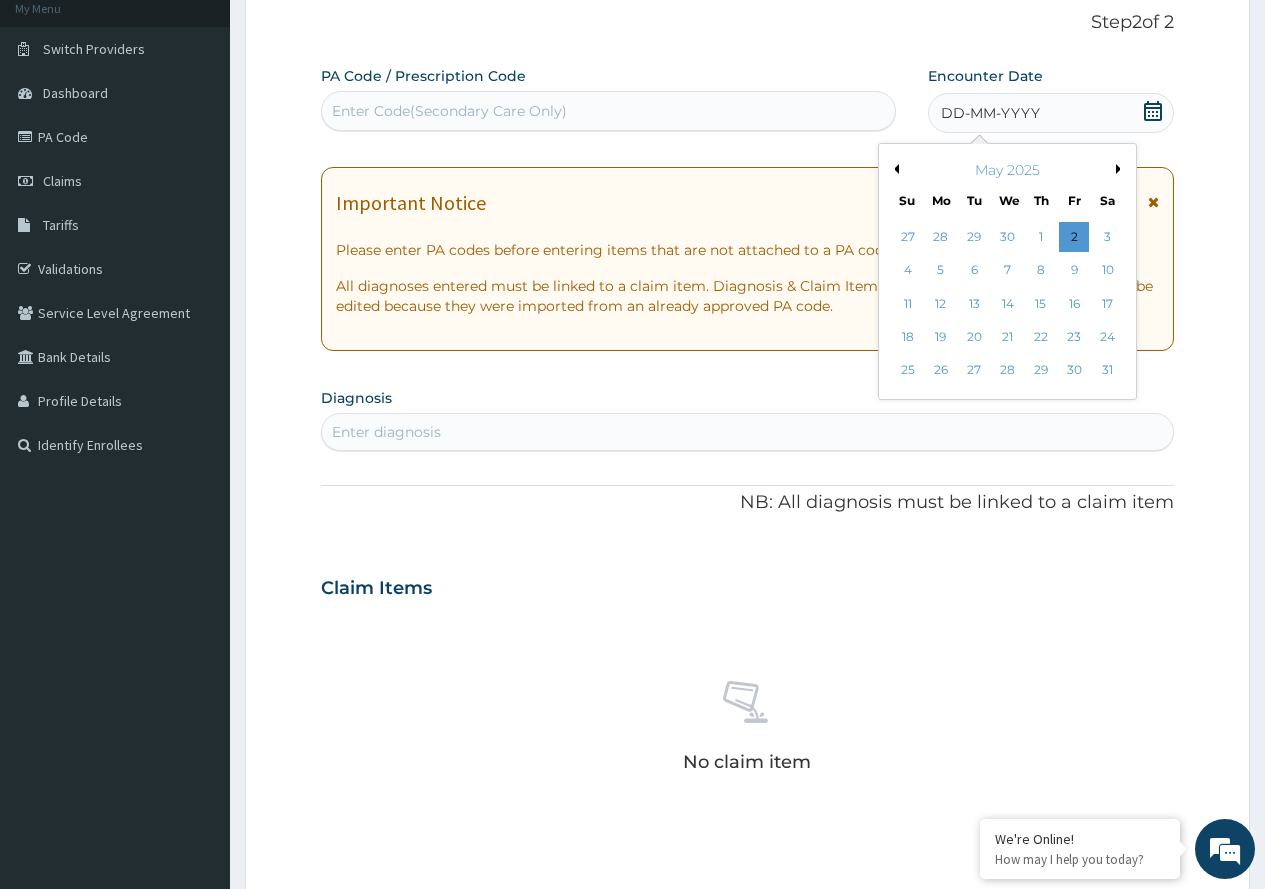 click on "Previous Month" at bounding box center [894, 169] 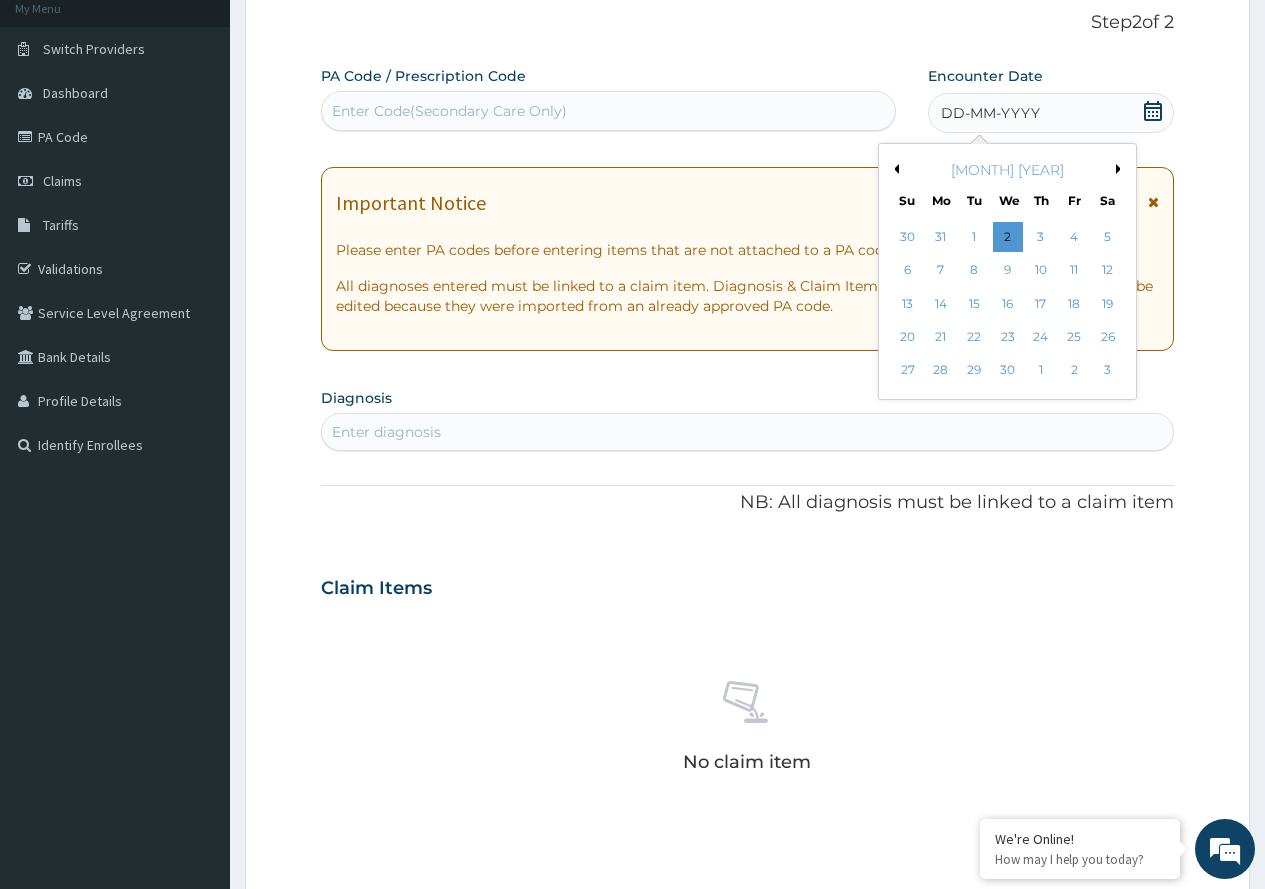 click on "Previous Month" at bounding box center (894, 169) 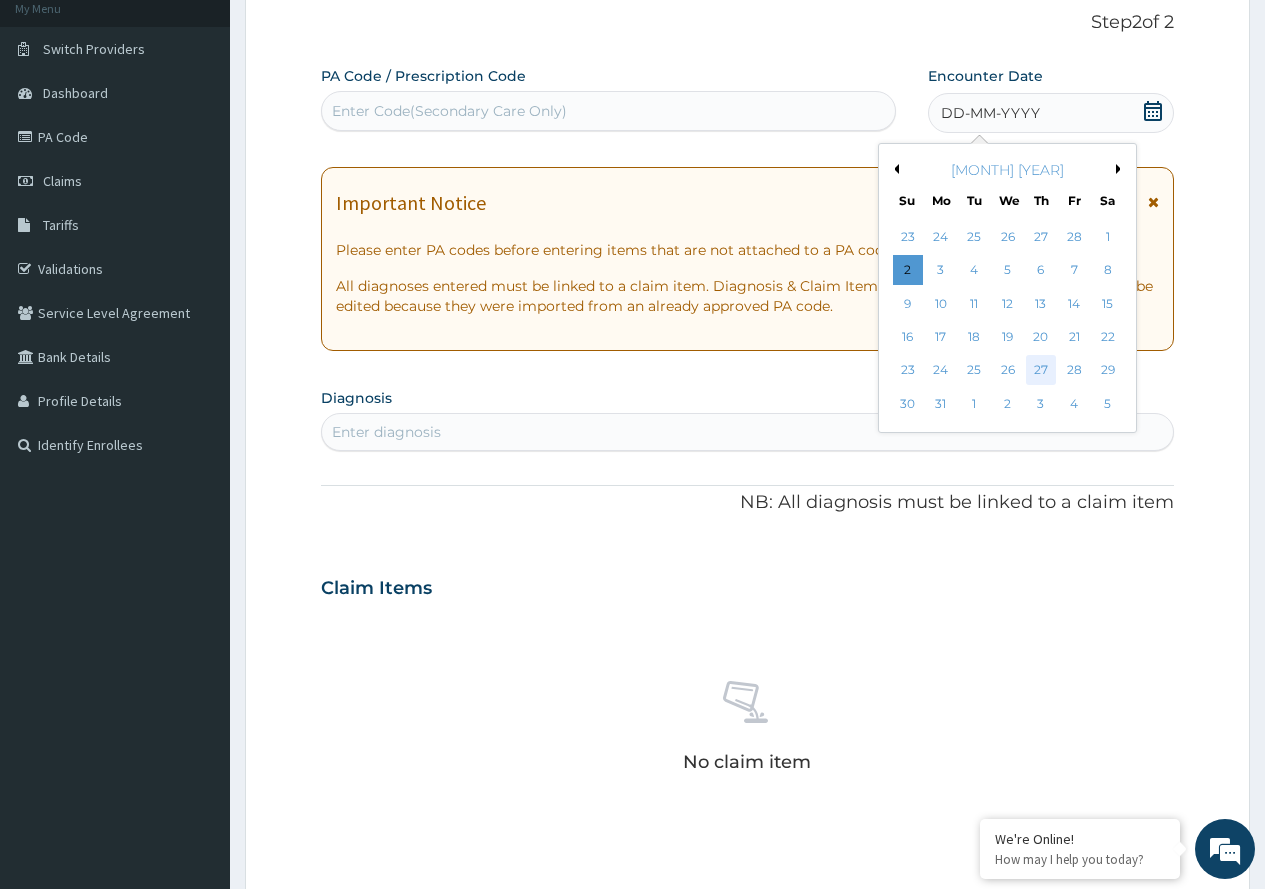 click on "27" at bounding box center [1041, 371] 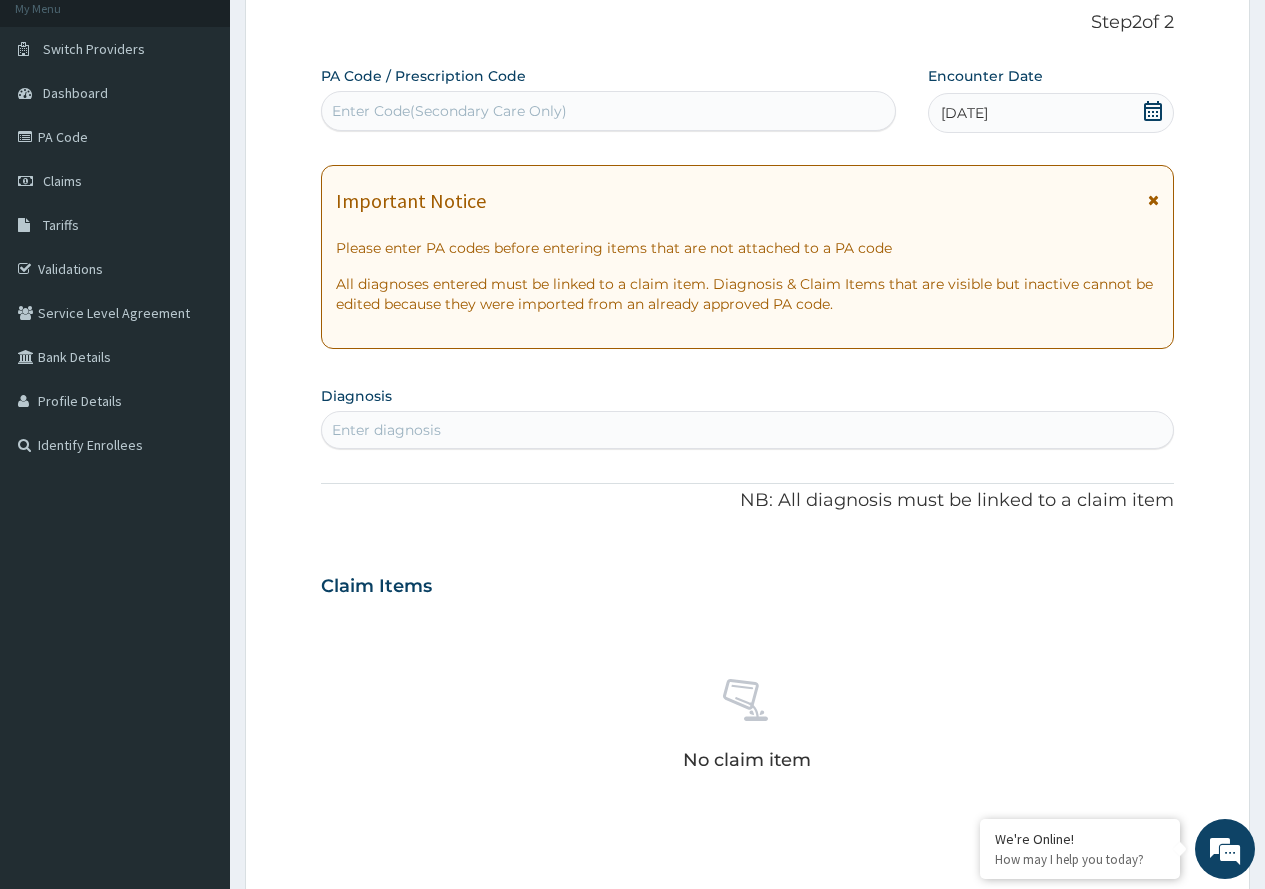 click on "Enter diagnosis" at bounding box center (747, 430) 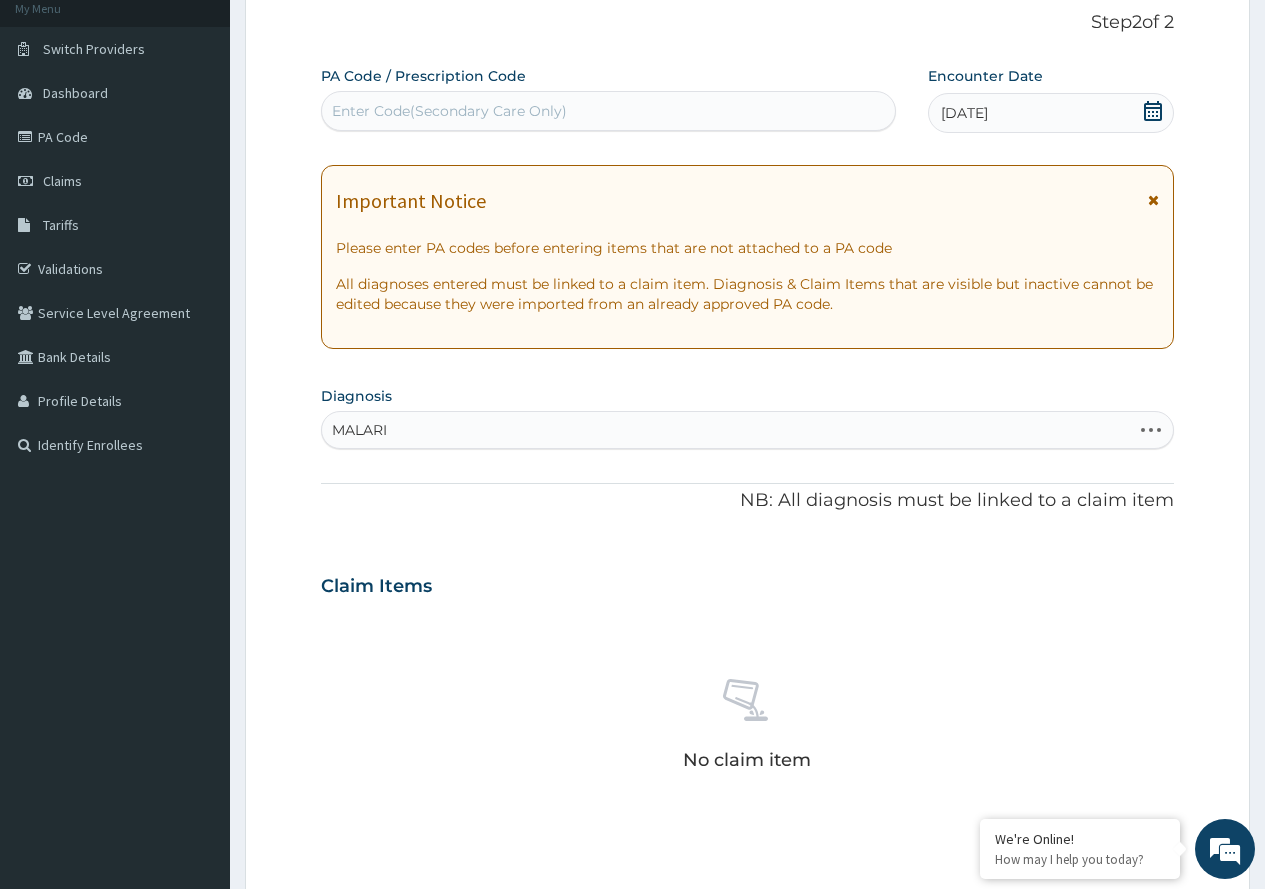 type on "MALARIA" 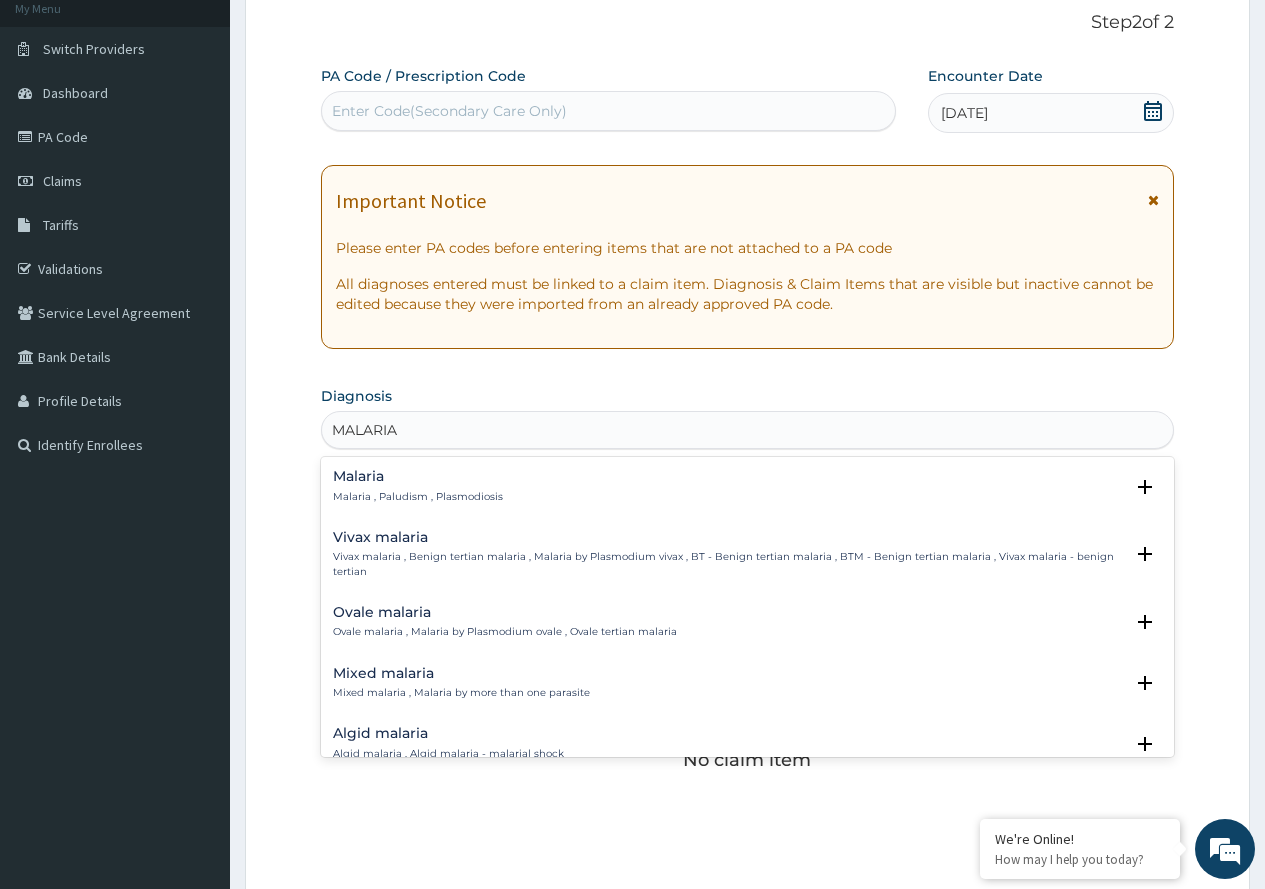 click on "Malaria , Paludism , Plasmodiosis" at bounding box center (418, 497) 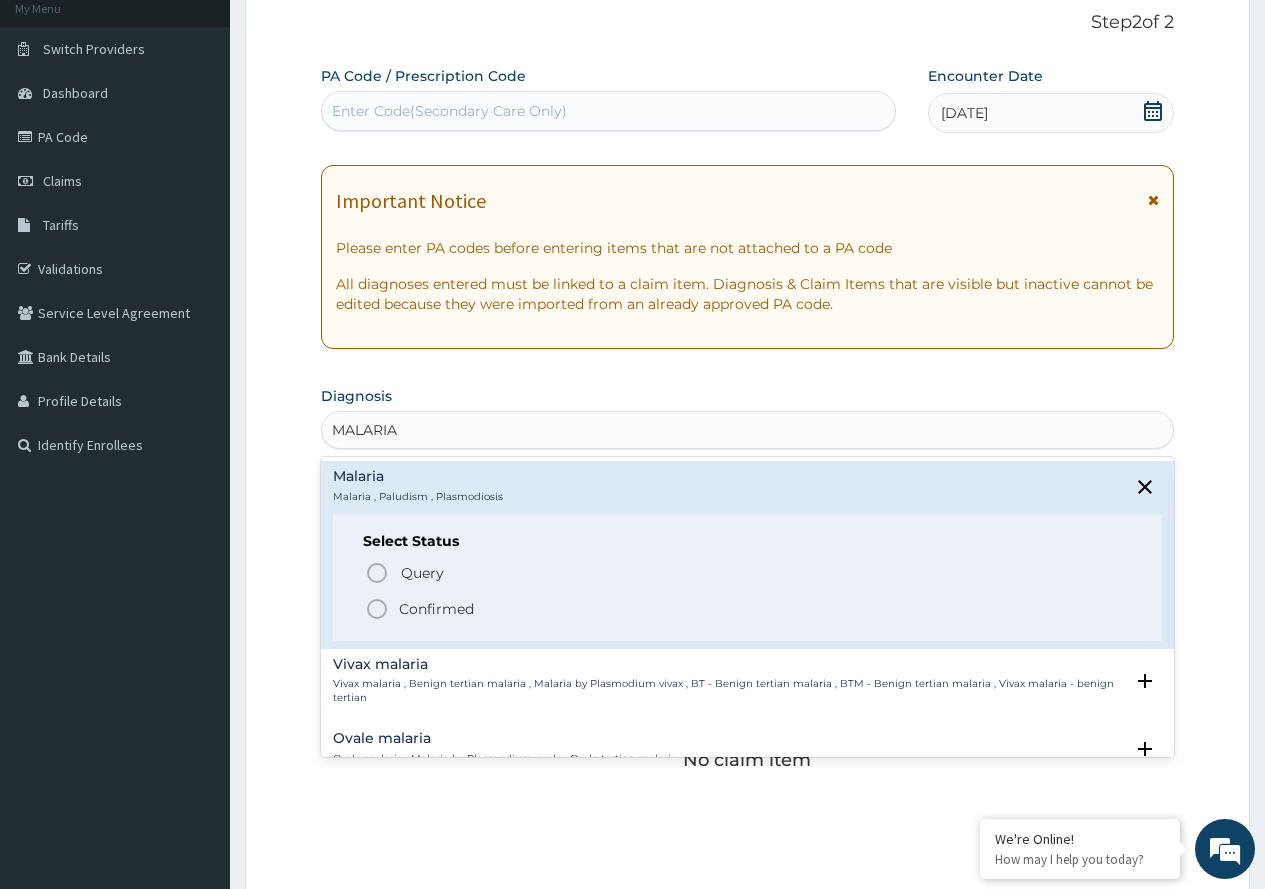 click 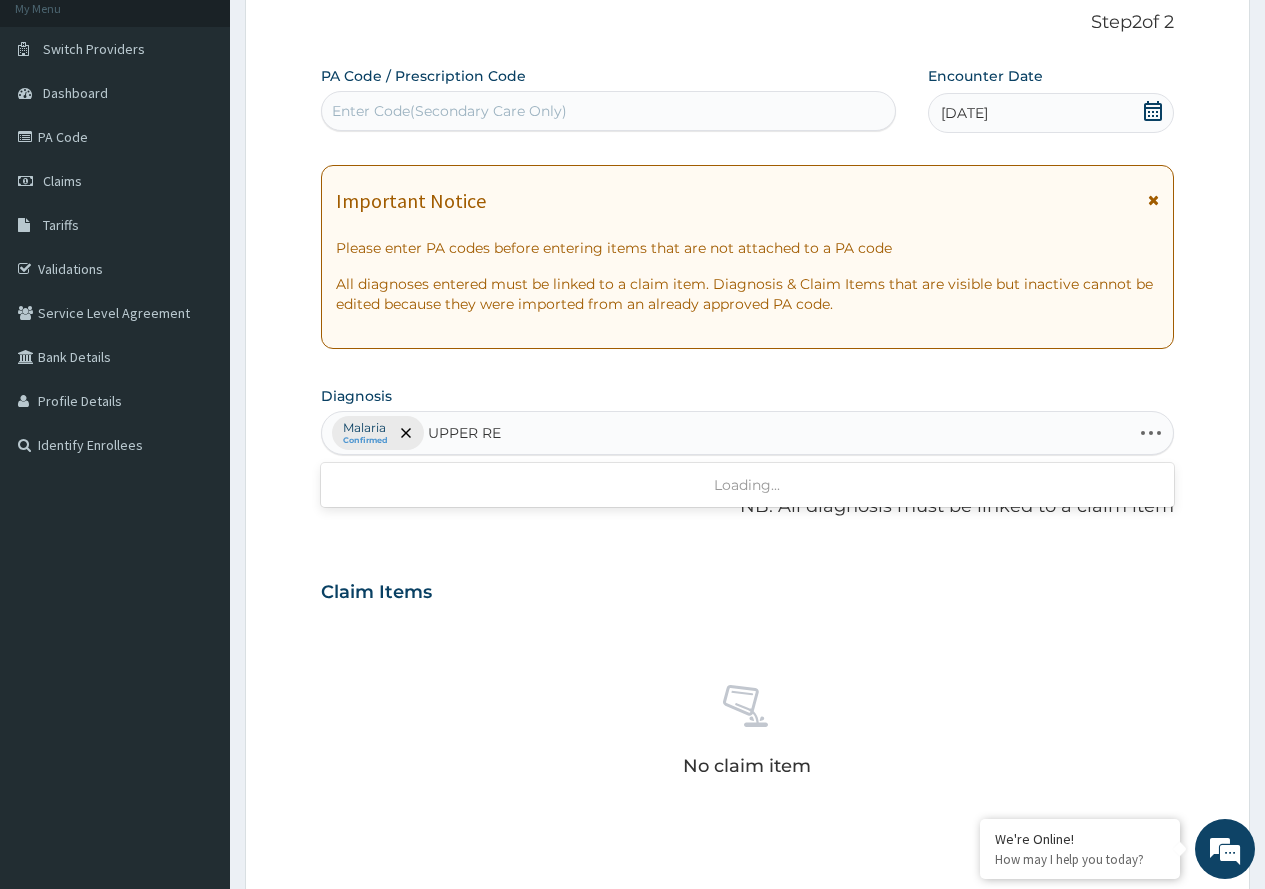 type on "UPPER RES" 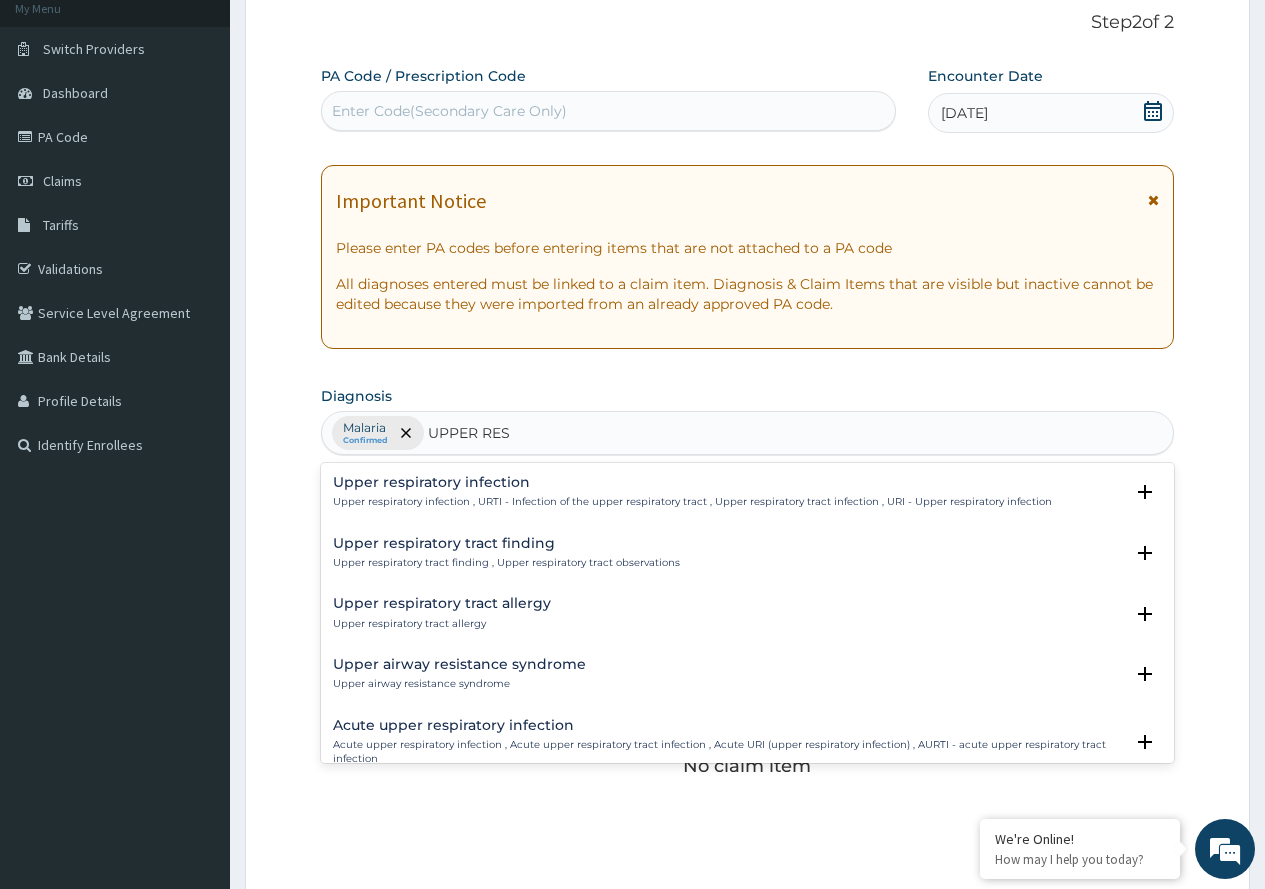 click on "Upper respiratory infection" at bounding box center (692, 482) 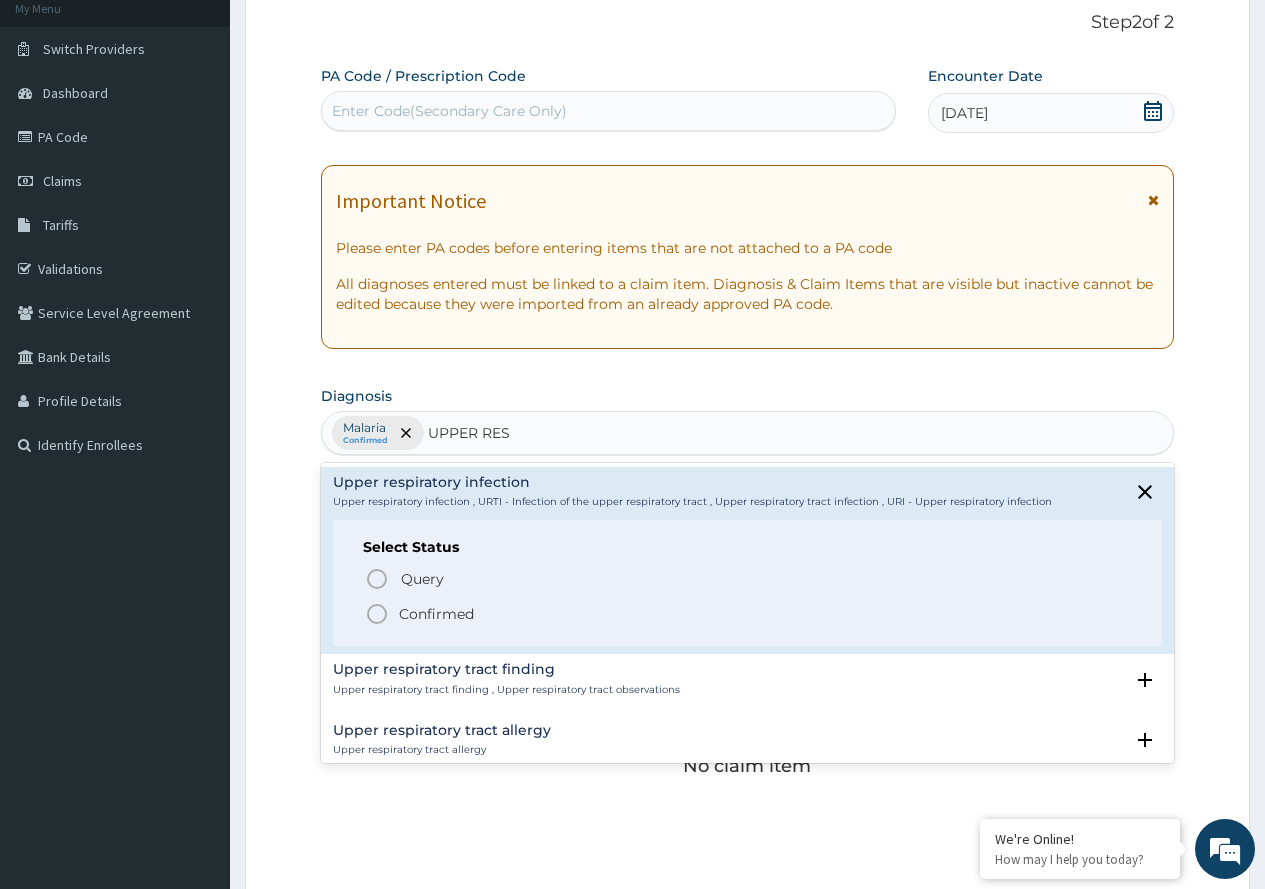 click 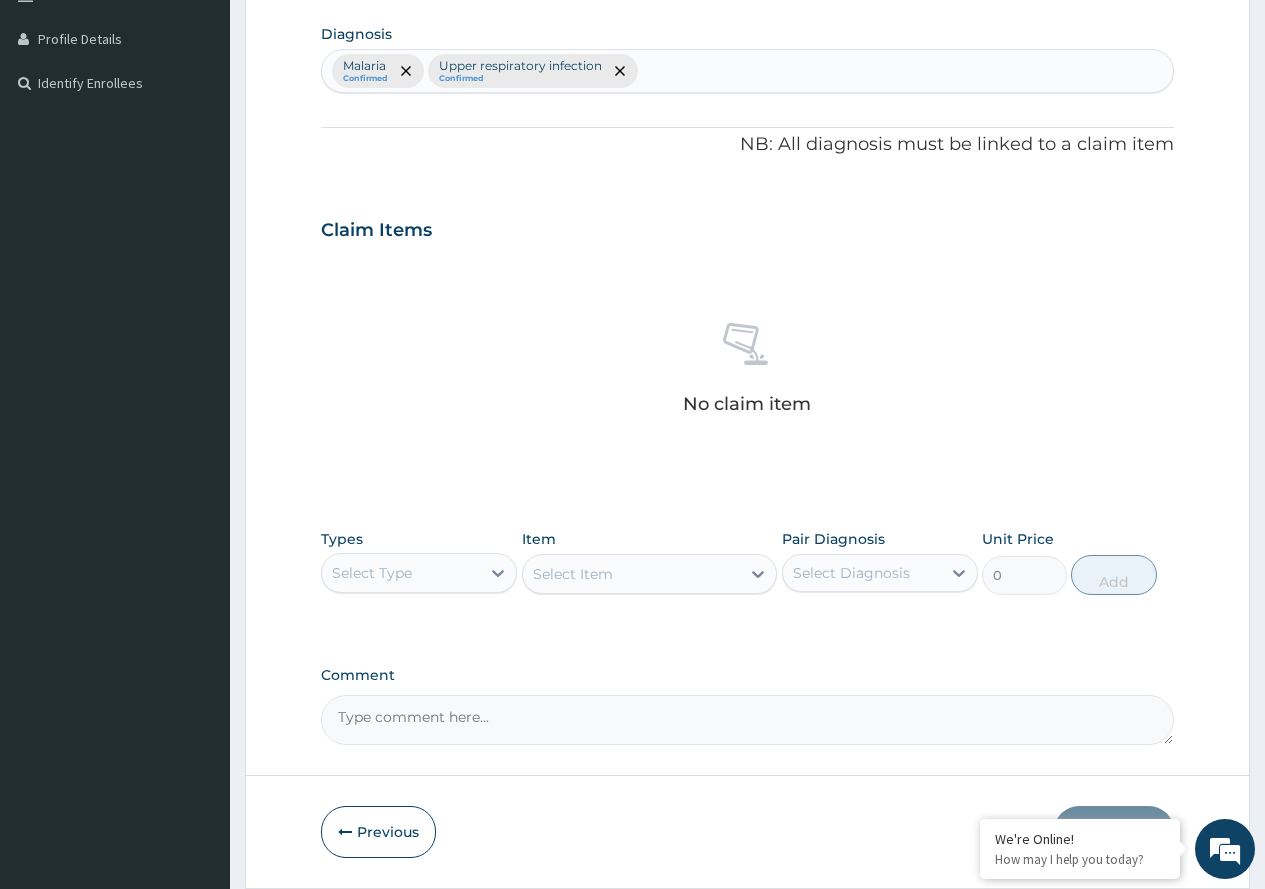scroll, scrollTop: 553, scrollLeft: 0, axis: vertical 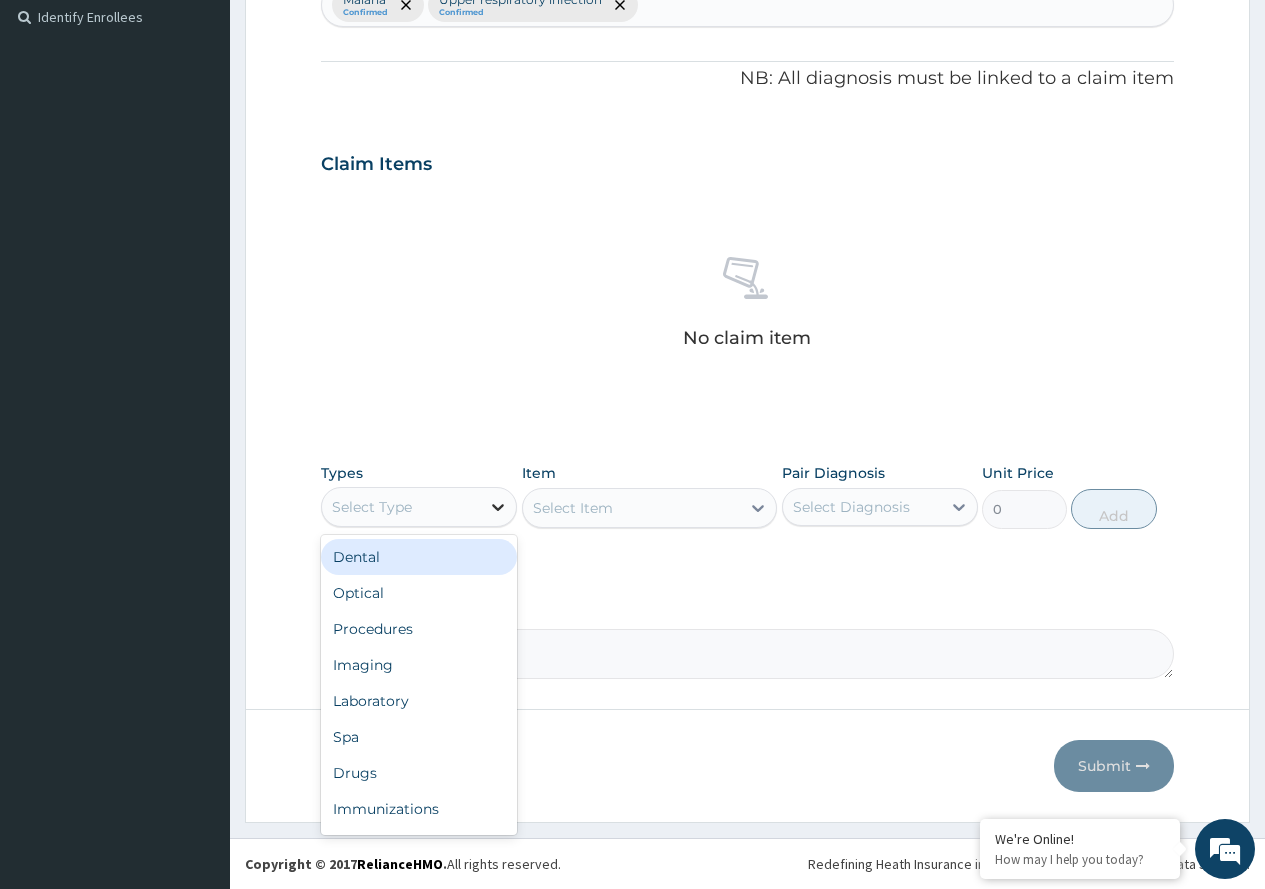 click at bounding box center [498, 507] 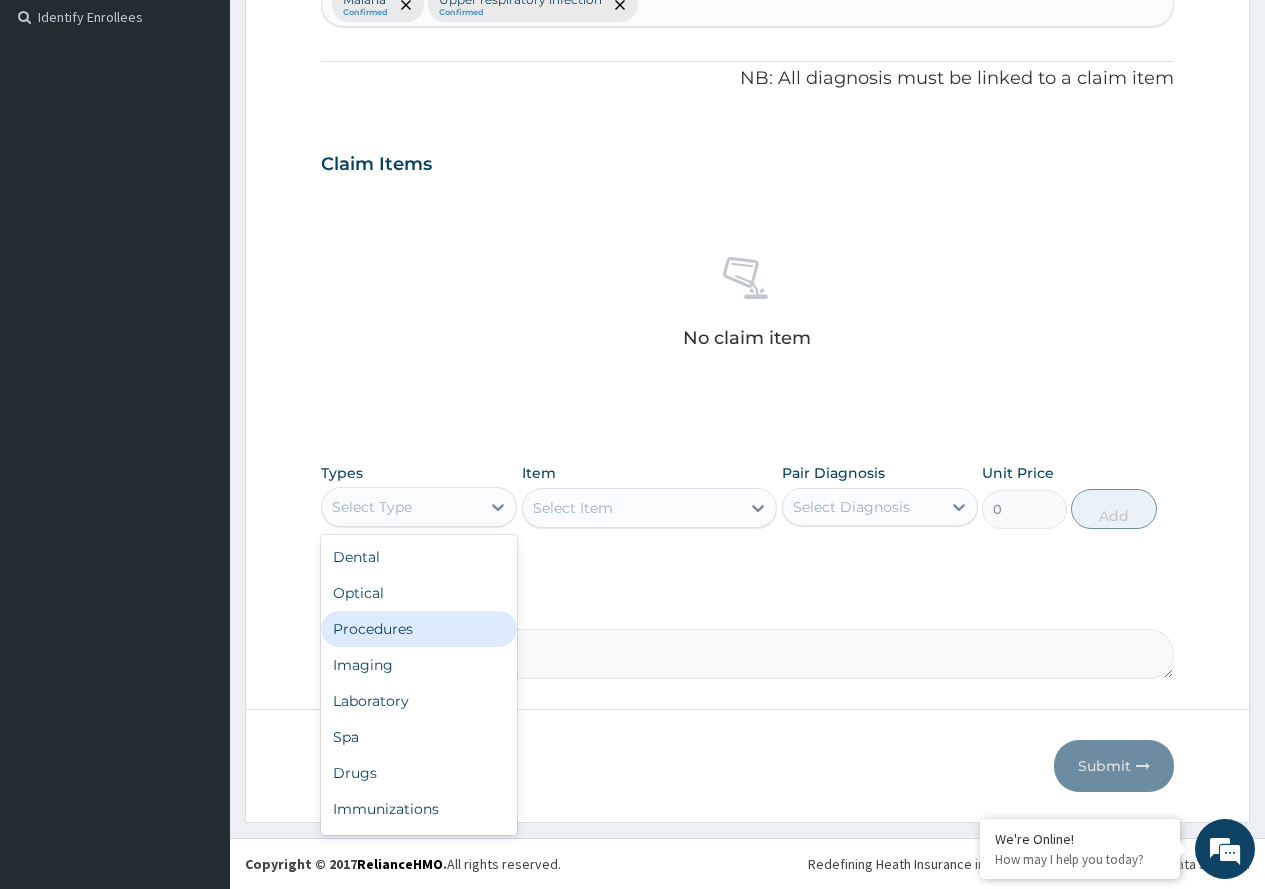 click on "Procedures" at bounding box center [419, 629] 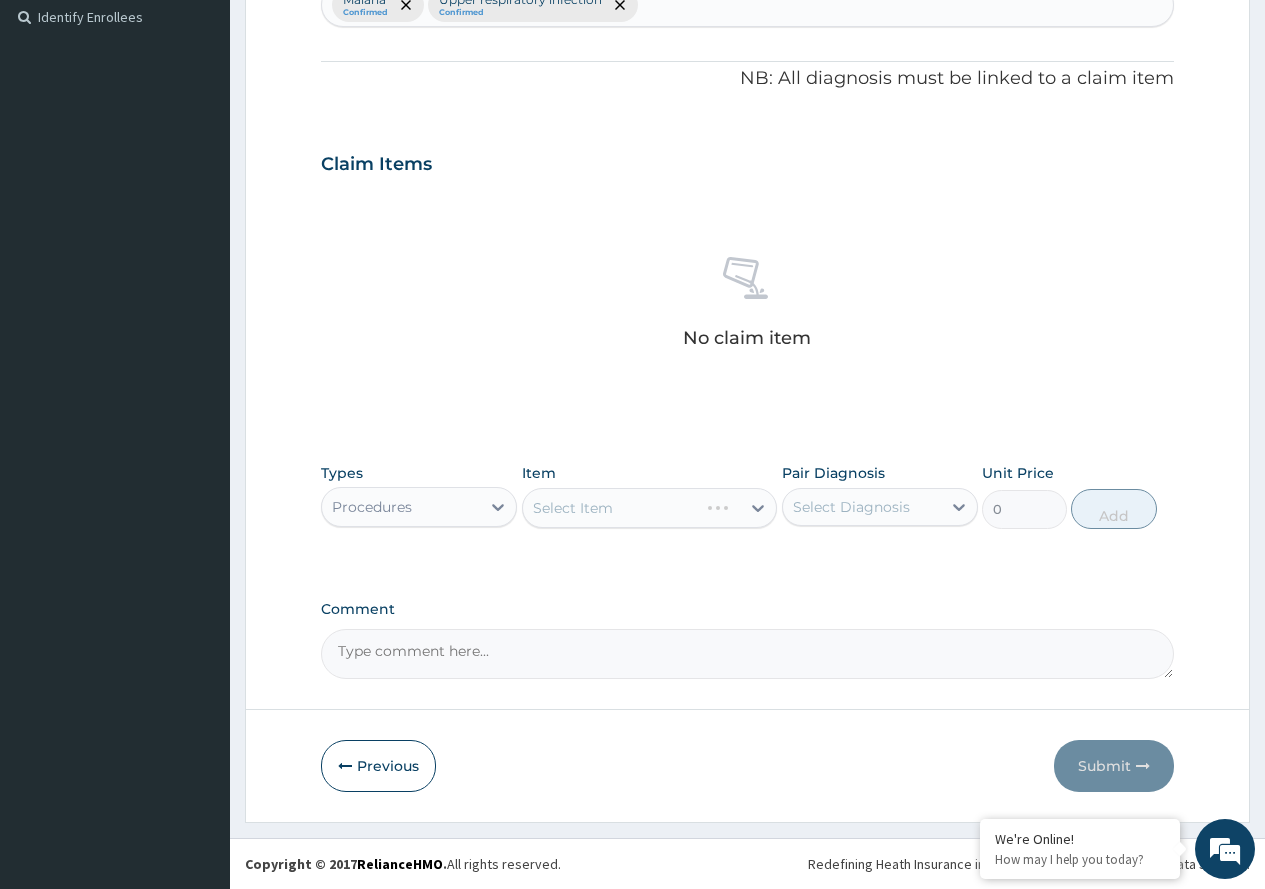click on "Select Item" at bounding box center [650, 508] 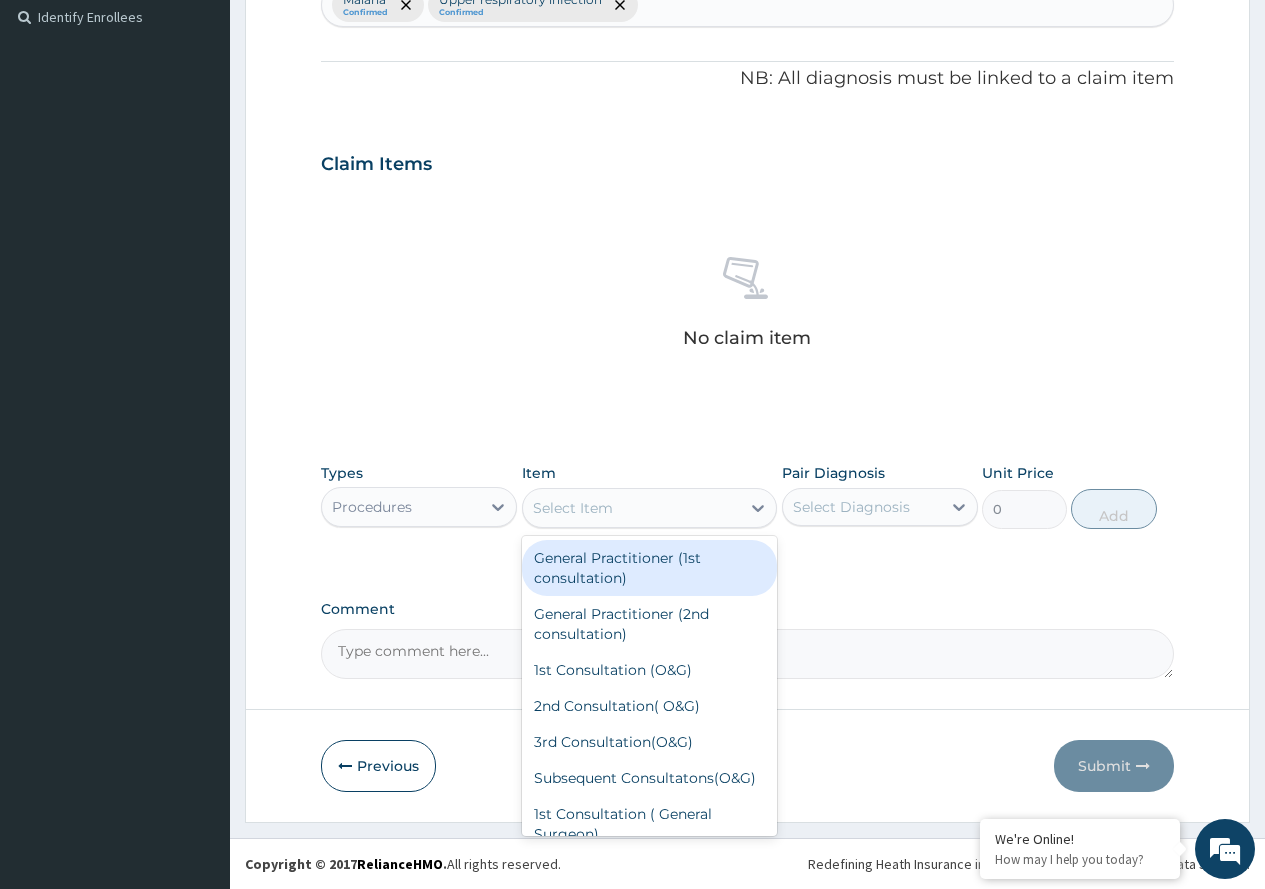 click 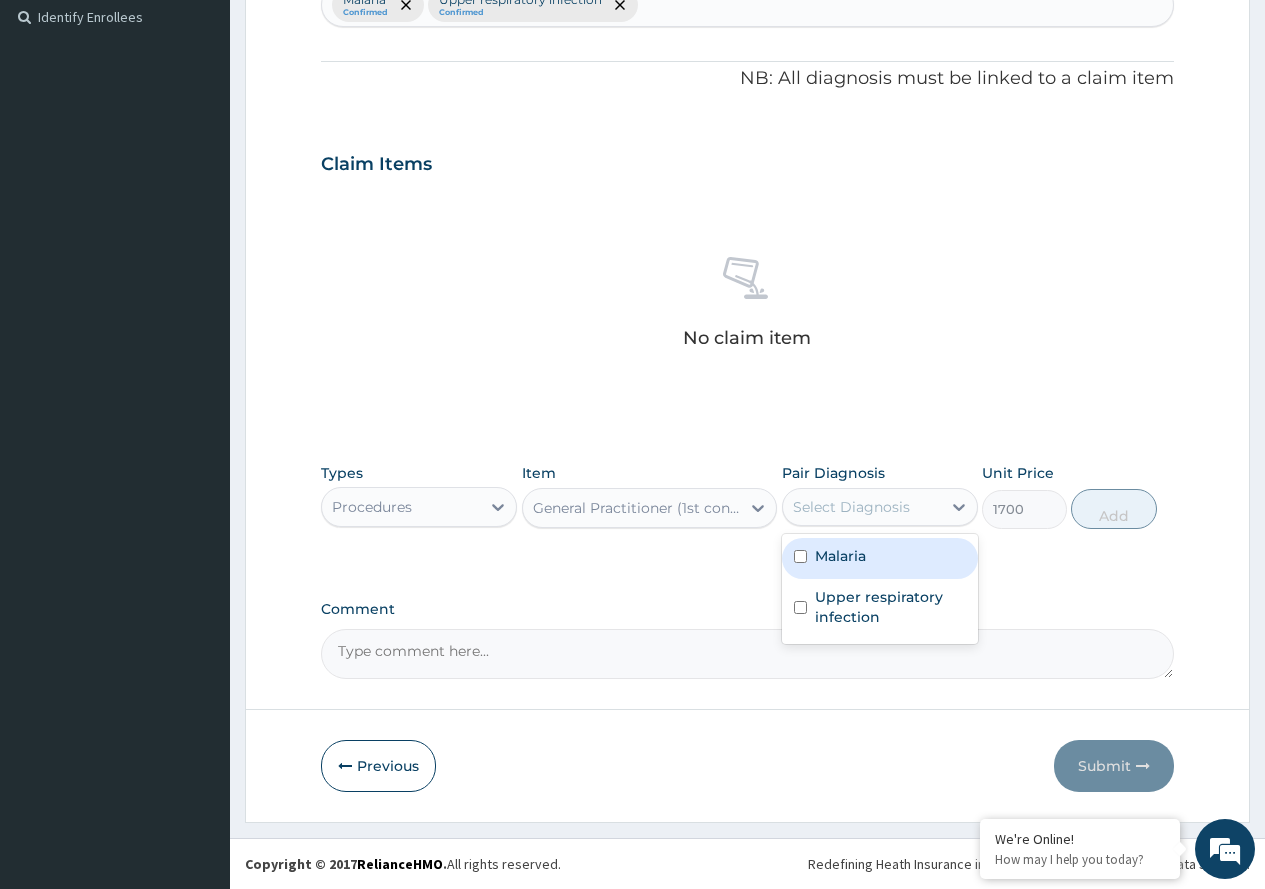 click on "Select Diagnosis" at bounding box center (851, 507) 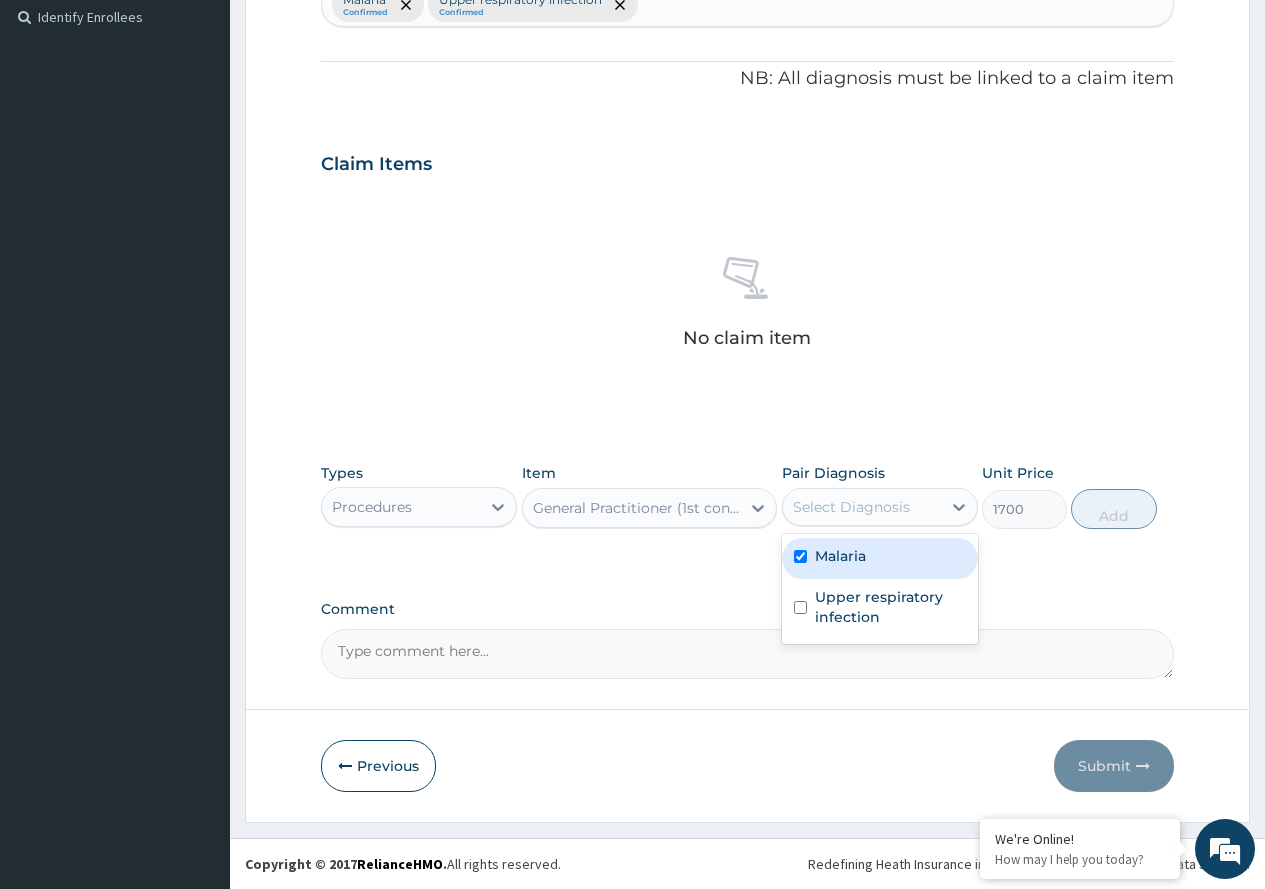 checkbox on "true" 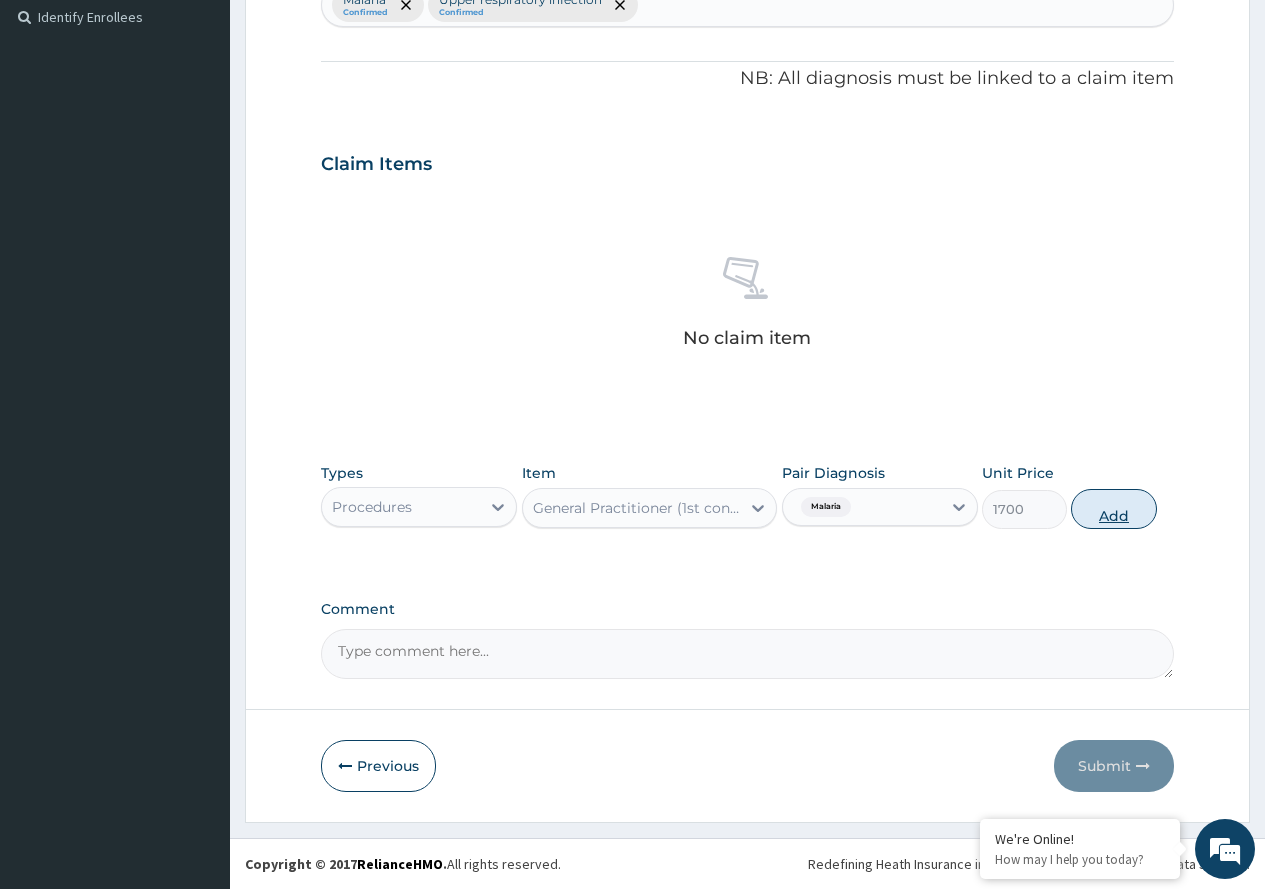 click on "Add" at bounding box center [1113, 509] 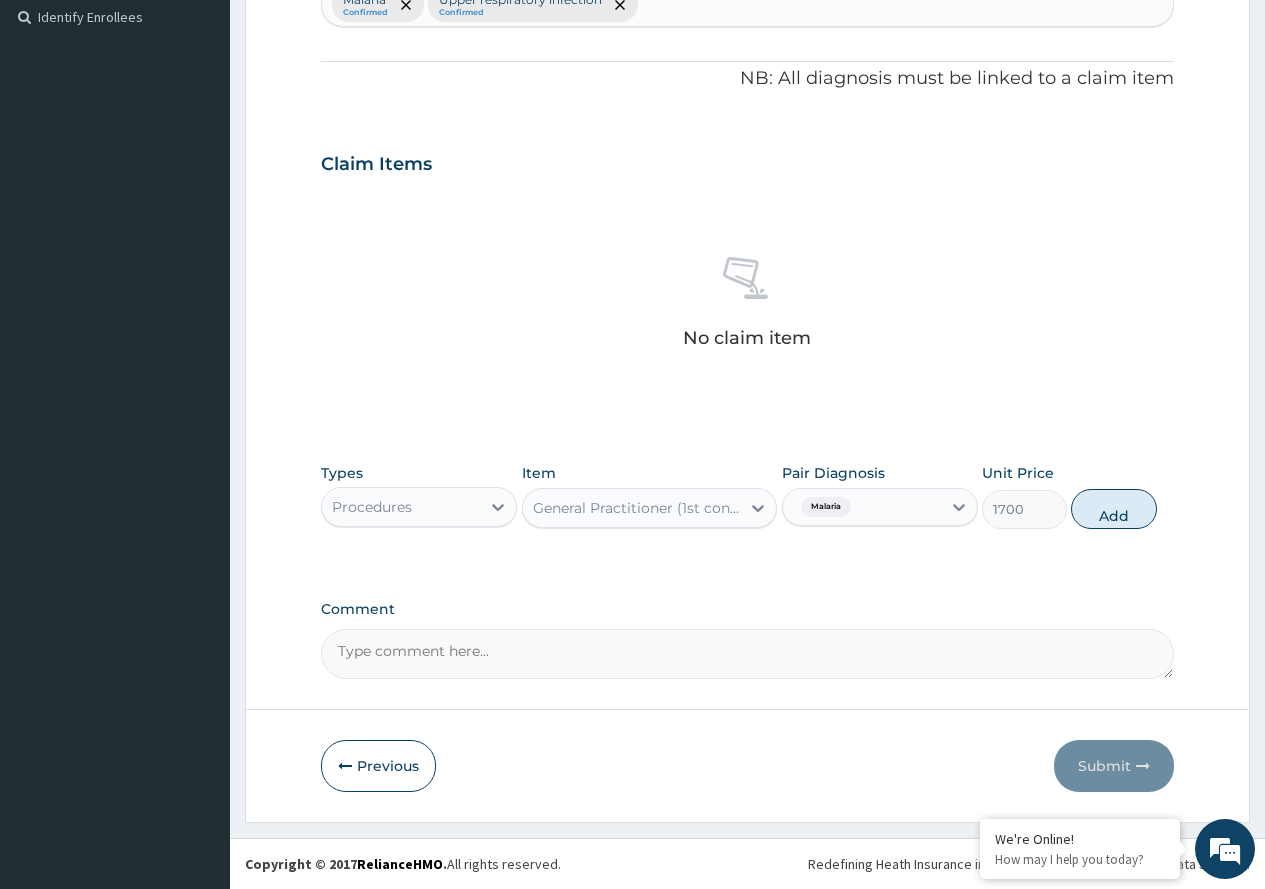 type on "0" 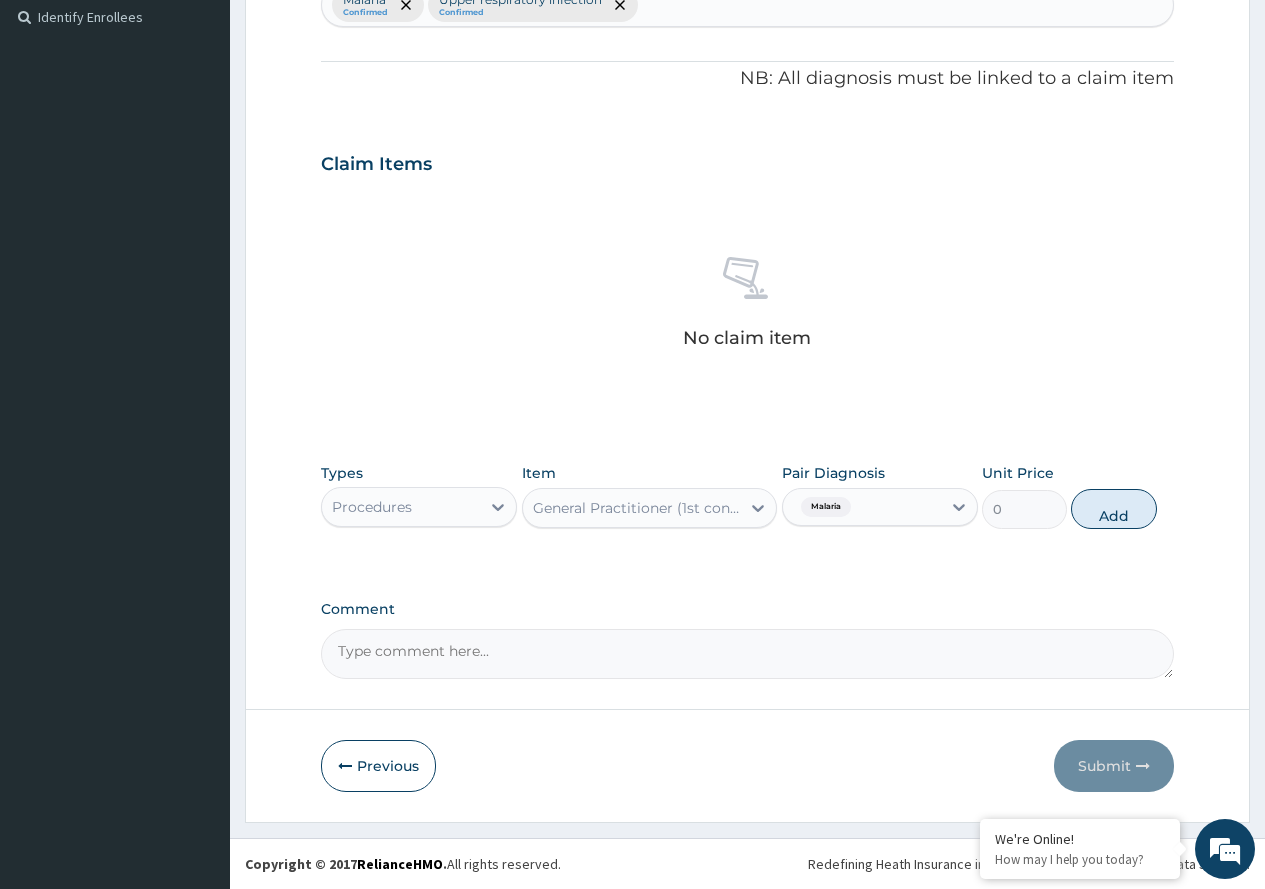 scroll, scrollTop: 473, scrollLeft: 0, axis: vertical 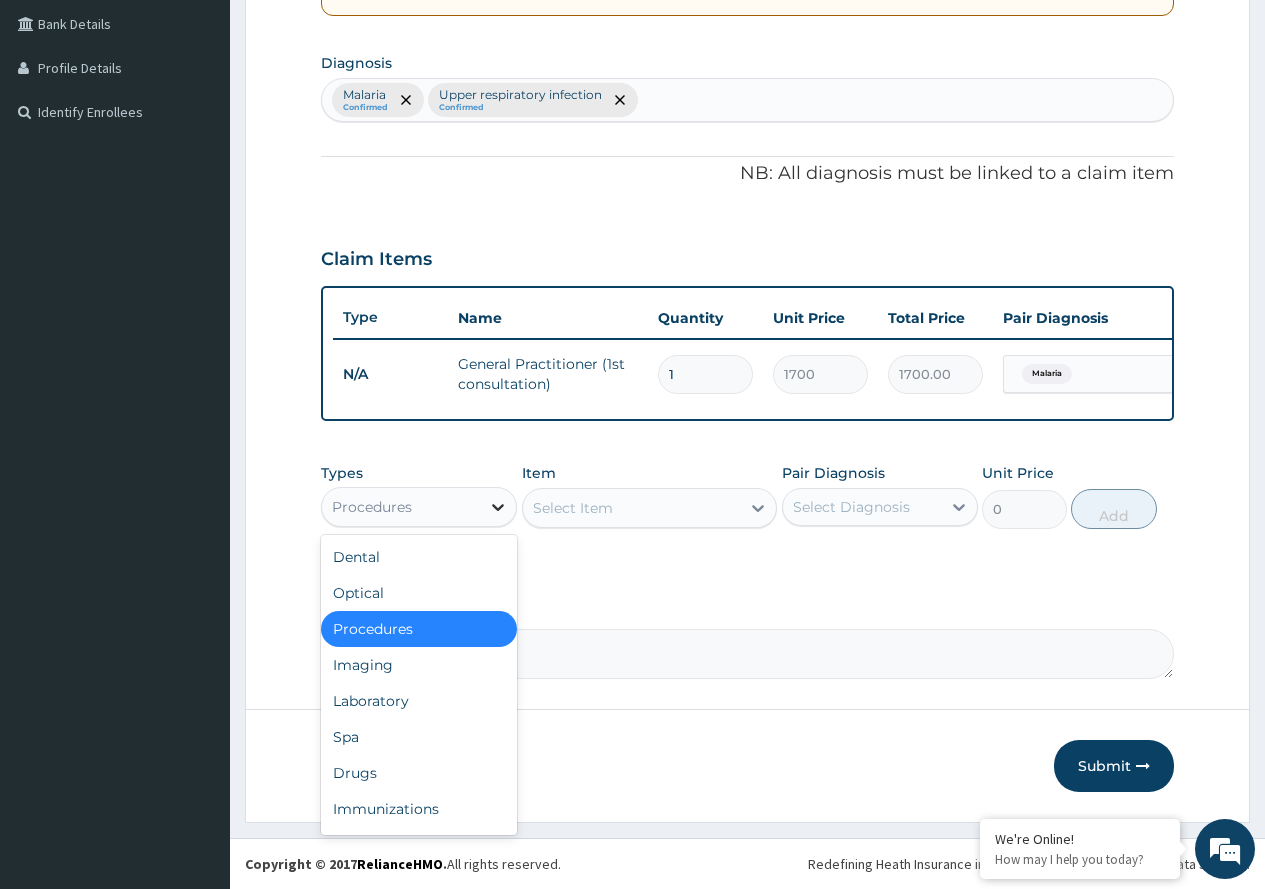 click 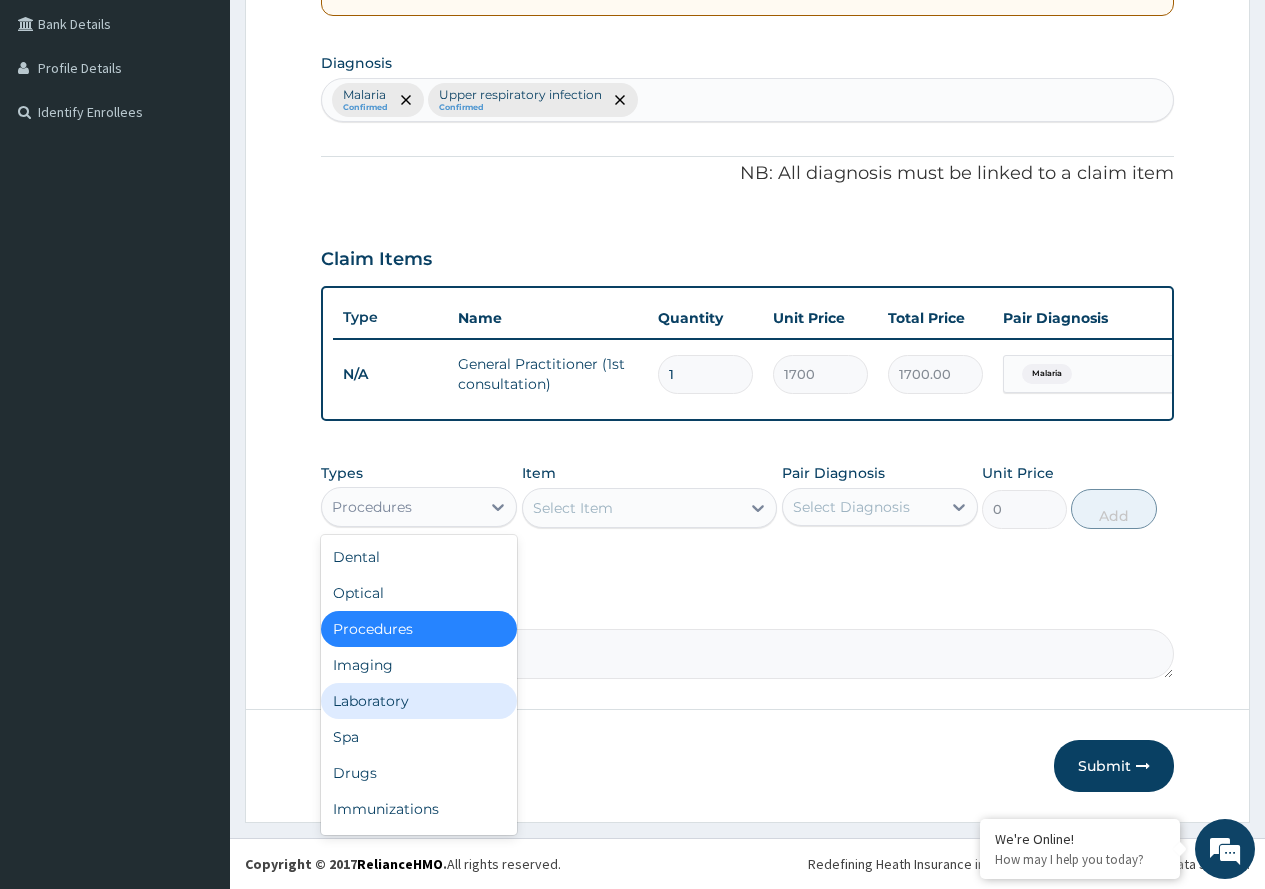click on "Laboratory" at bounding box center (419, 701) 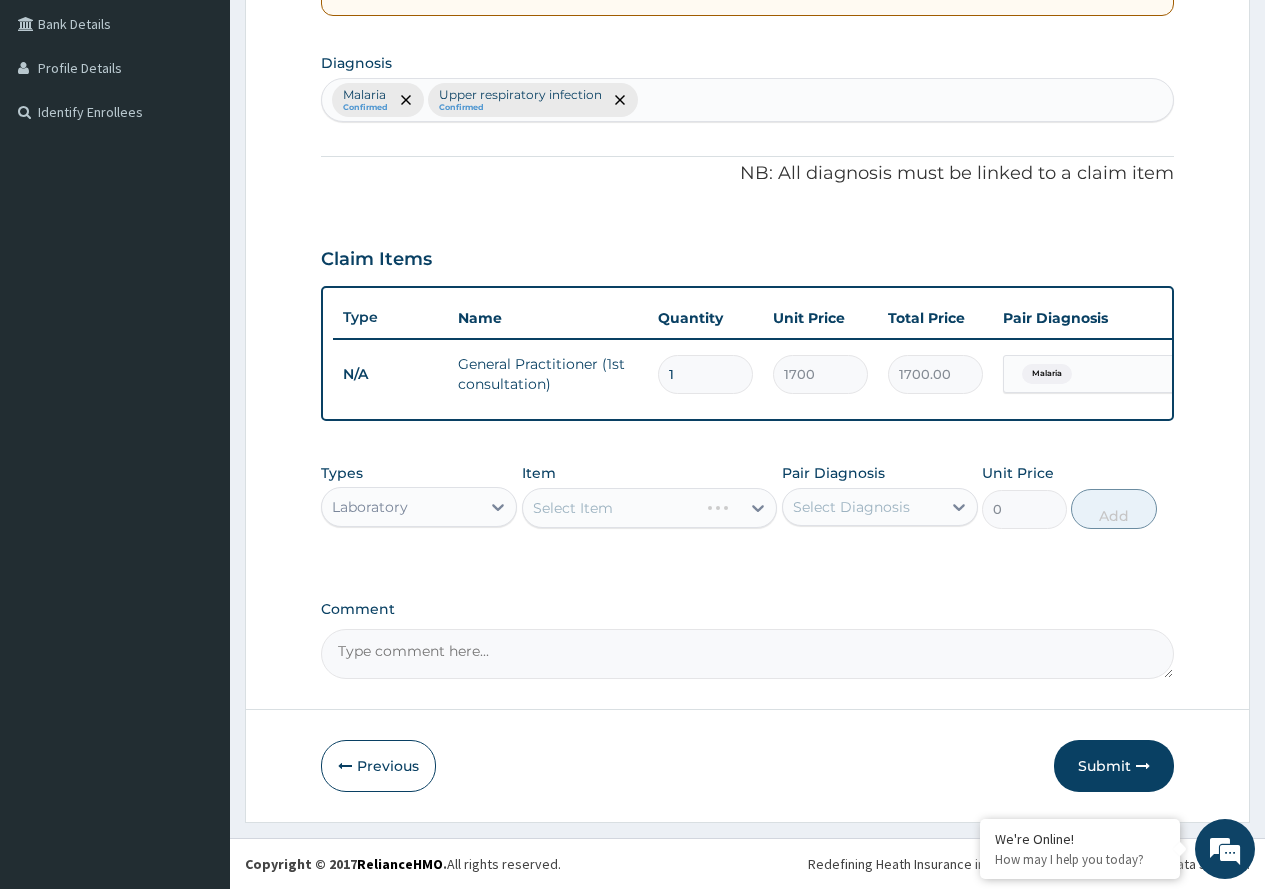 click on "Select Item" at bounding box center (650, 508) 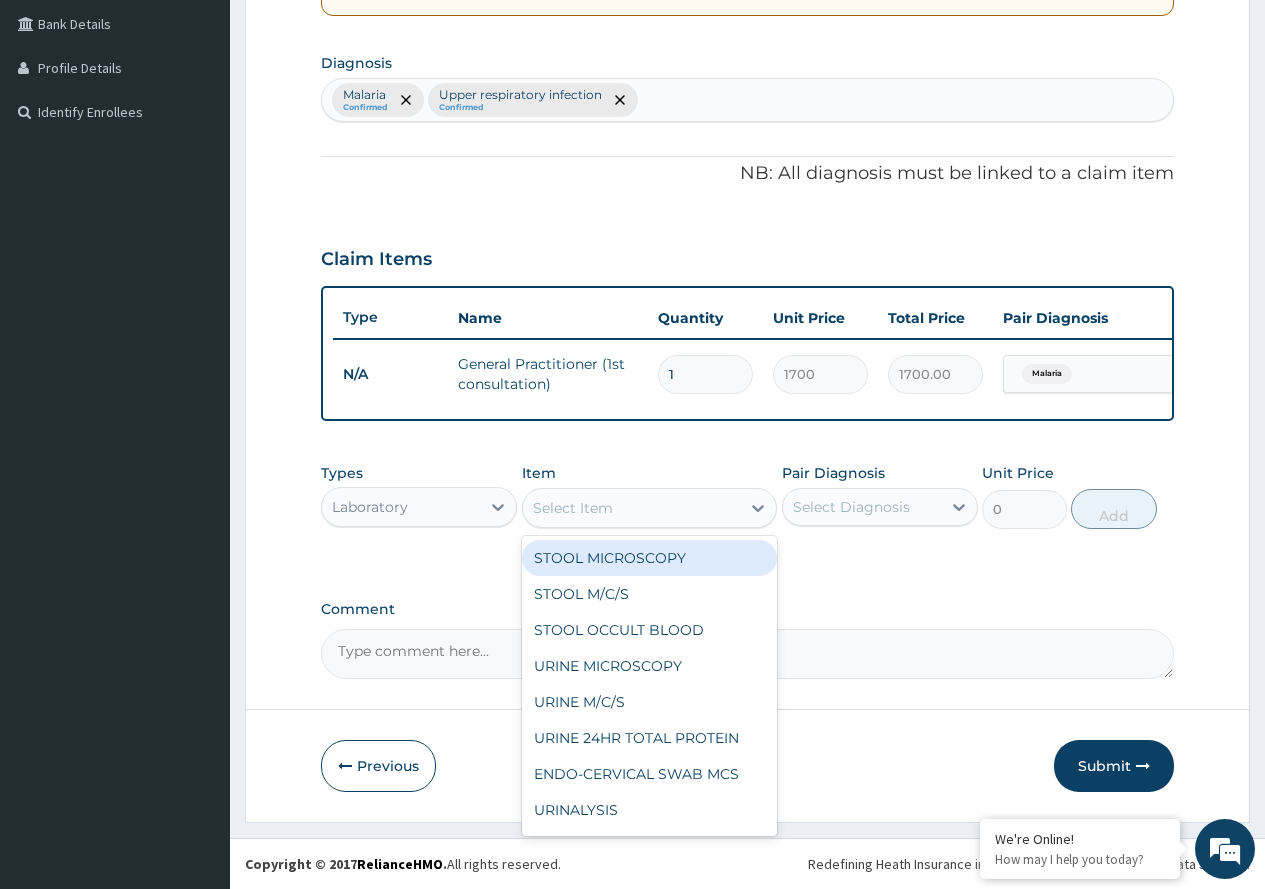 click 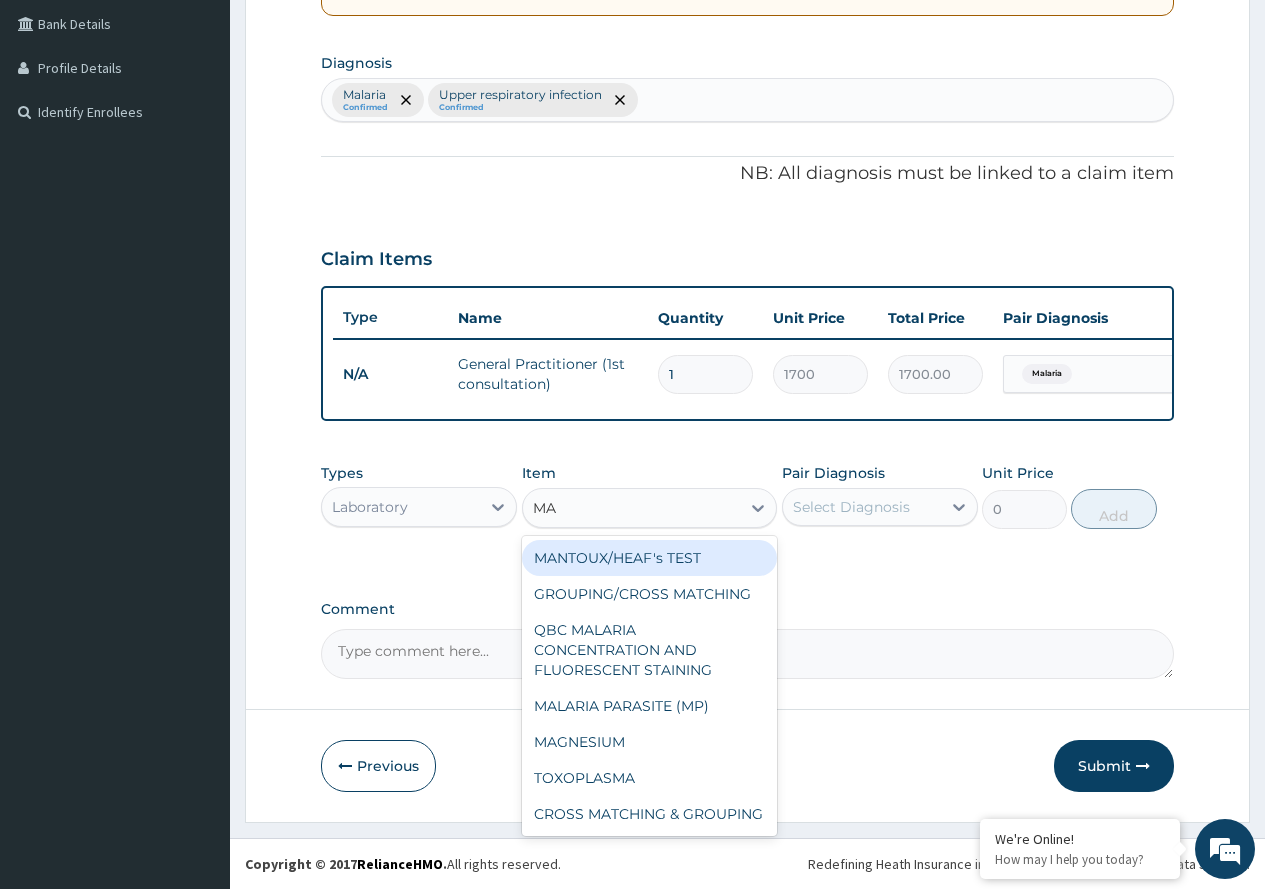 type on "MAL" 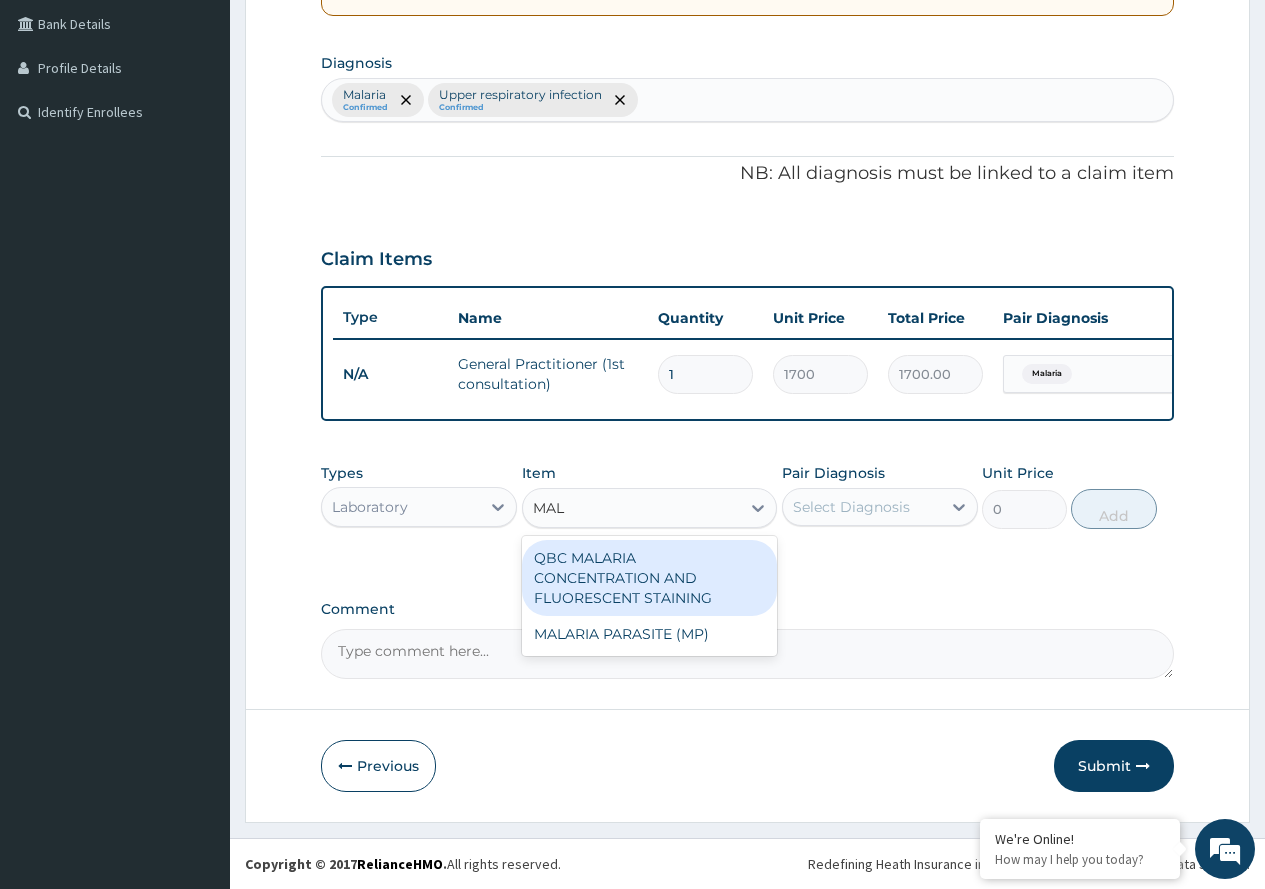 click on "QBC MALARIA CONCENTRATION AND FLUORESCENT STAINING" at bounding box center [650, 578] 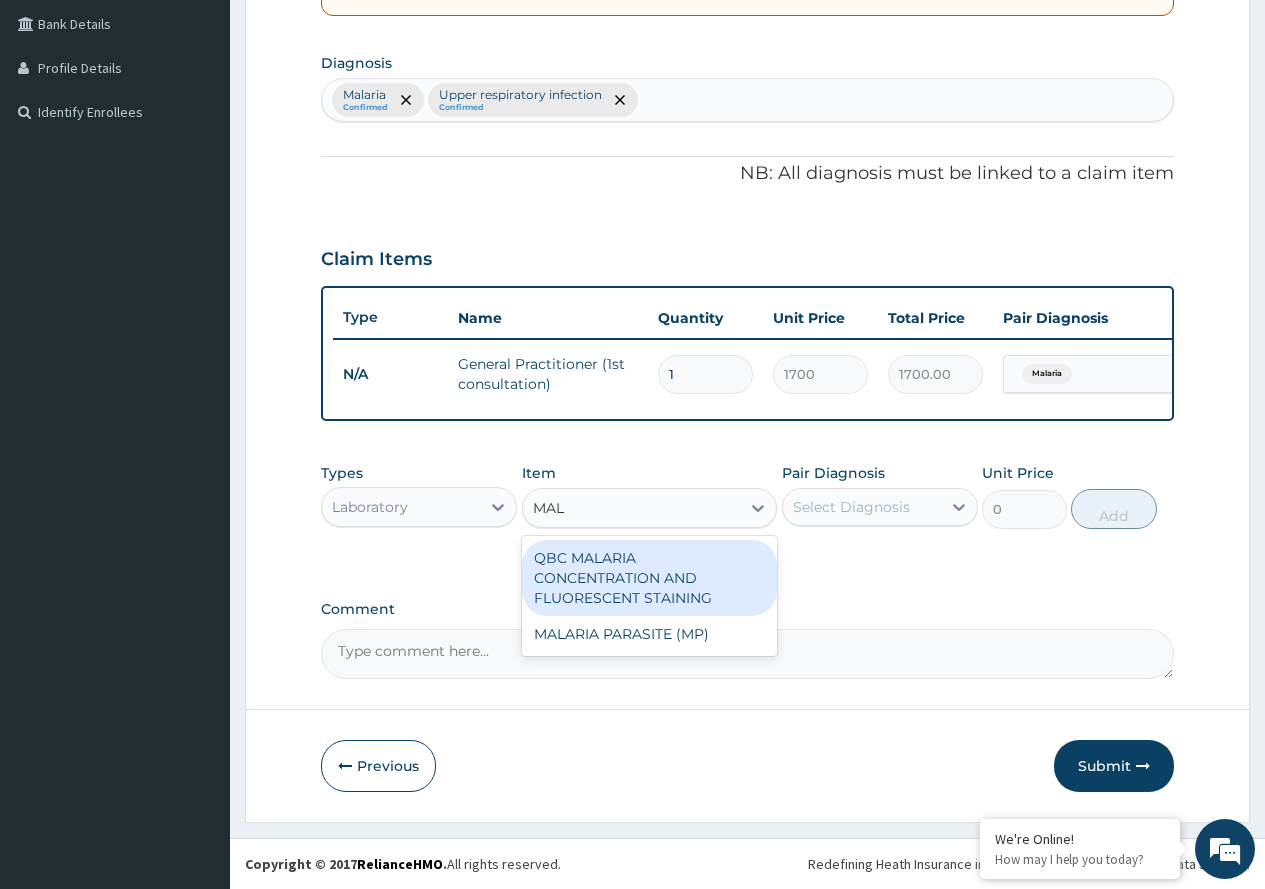 type 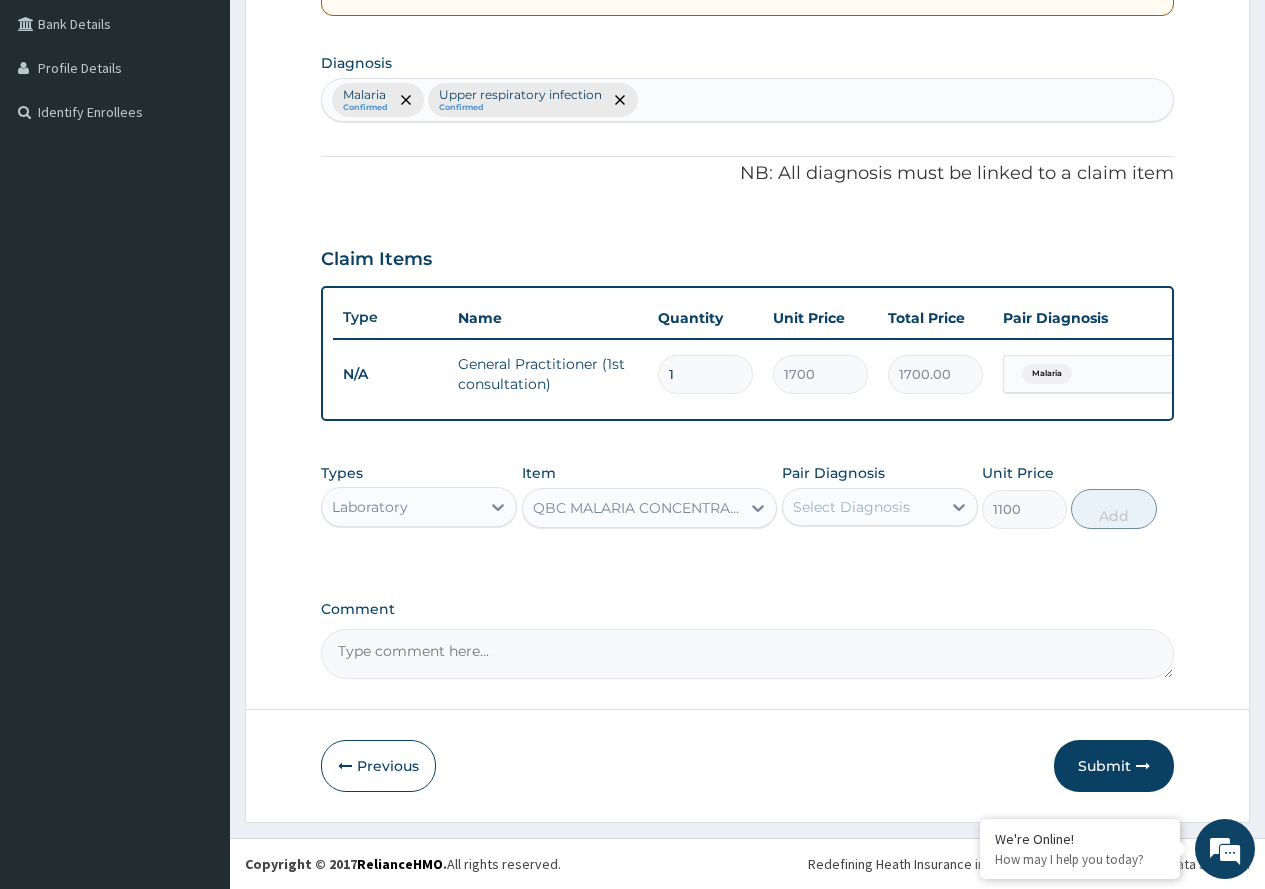 click on "Select Diagnosis" at bounding box center (862, 507) 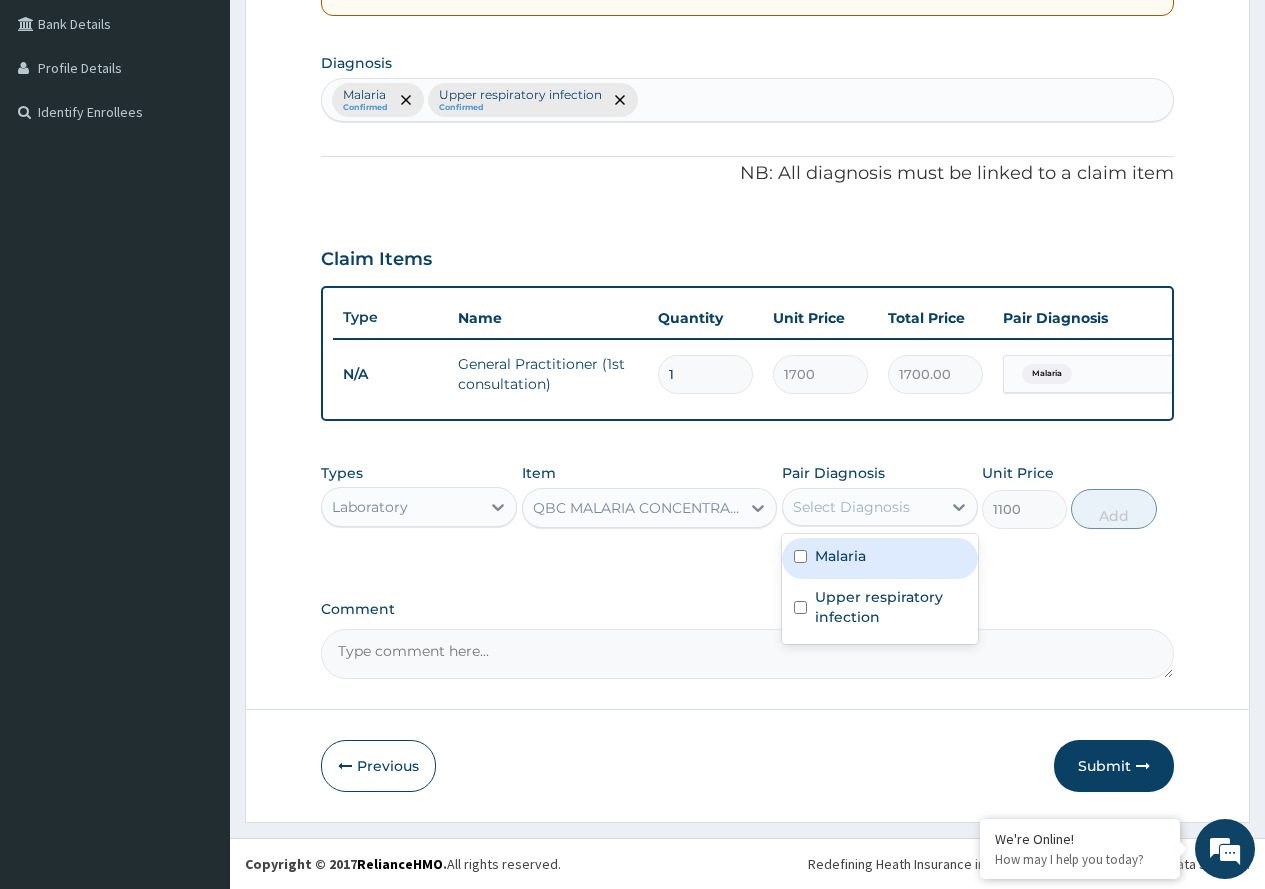 click on "Malaria" at bounding box center [880, 558] 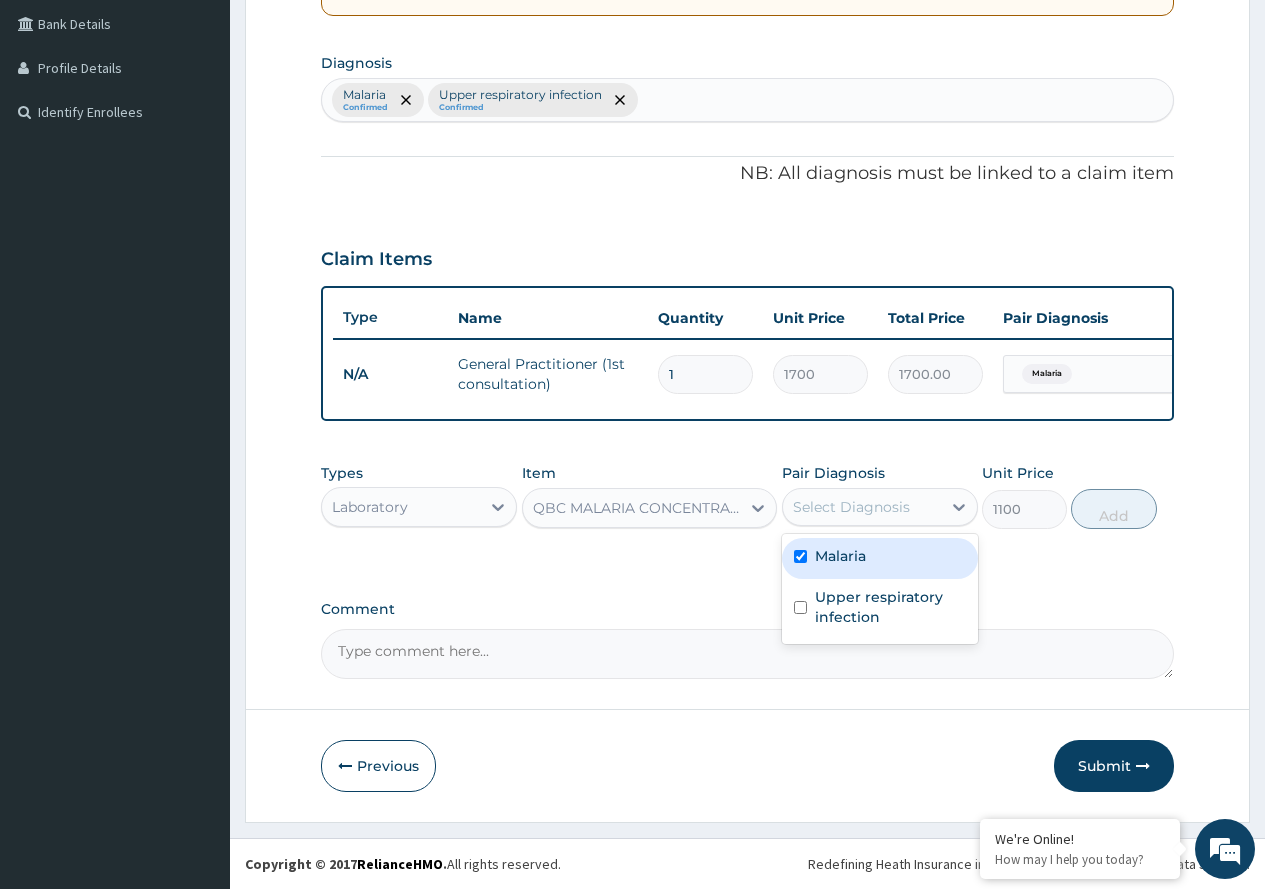 checkbox on "true" 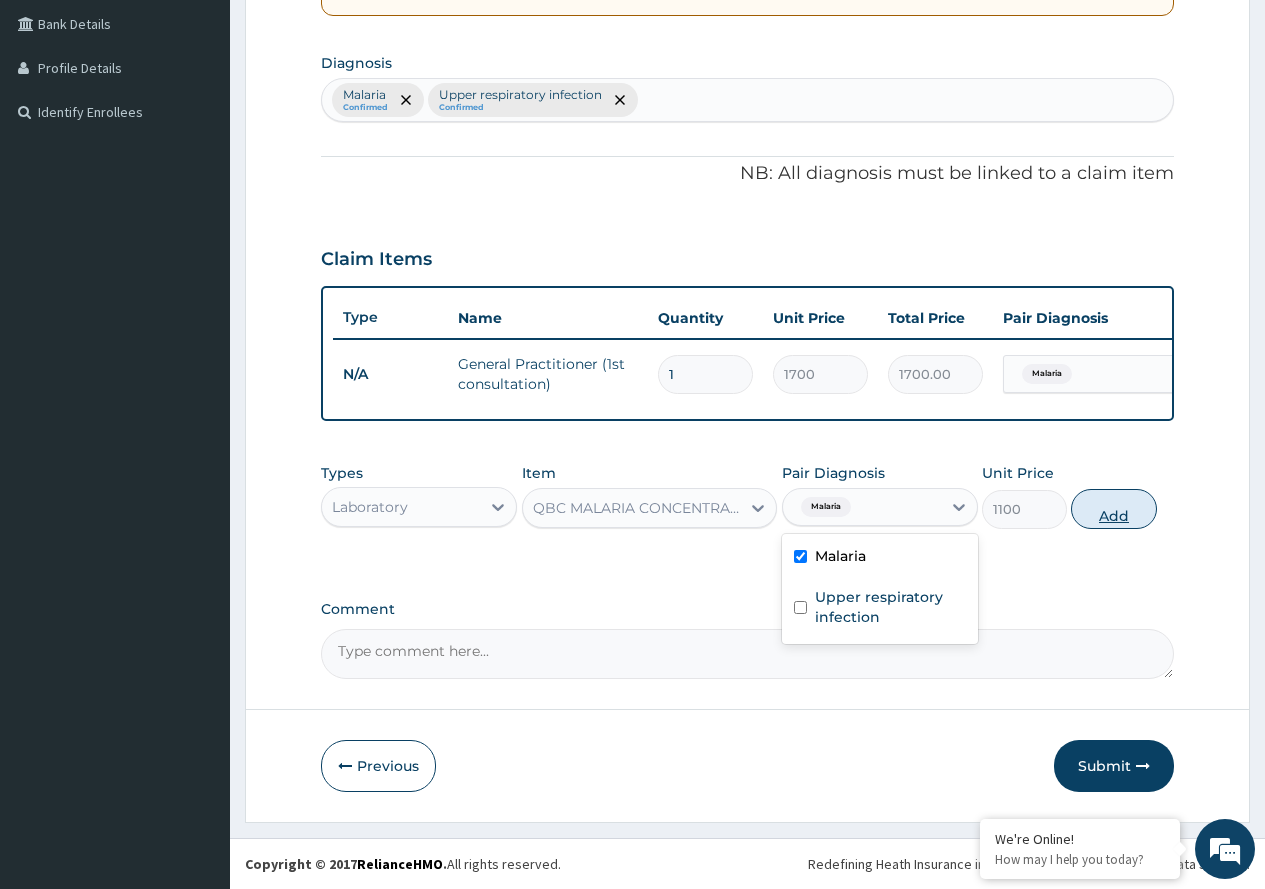 click on "Add" at bounding box center (1113, 509) 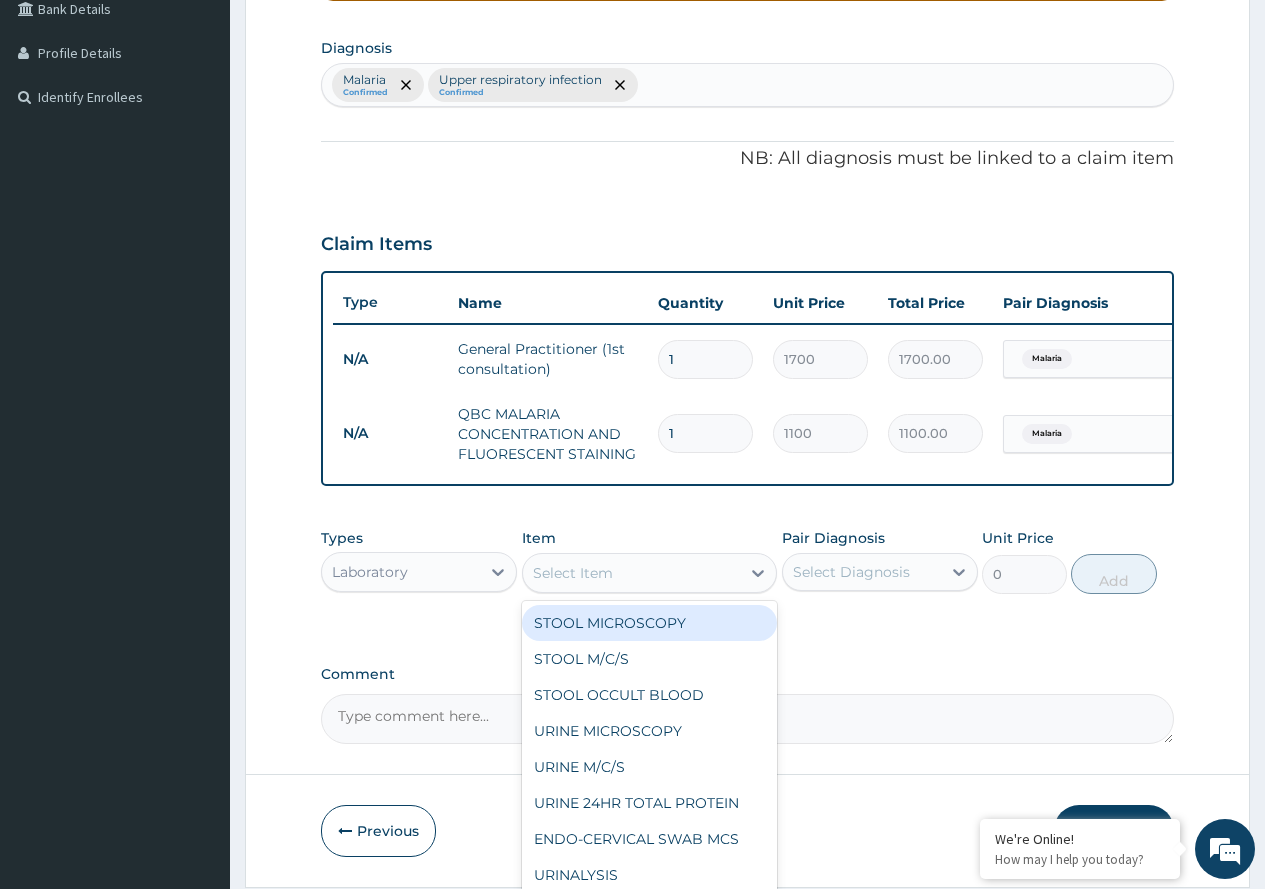 click on "Select Item" at bounding box center (632, 573) 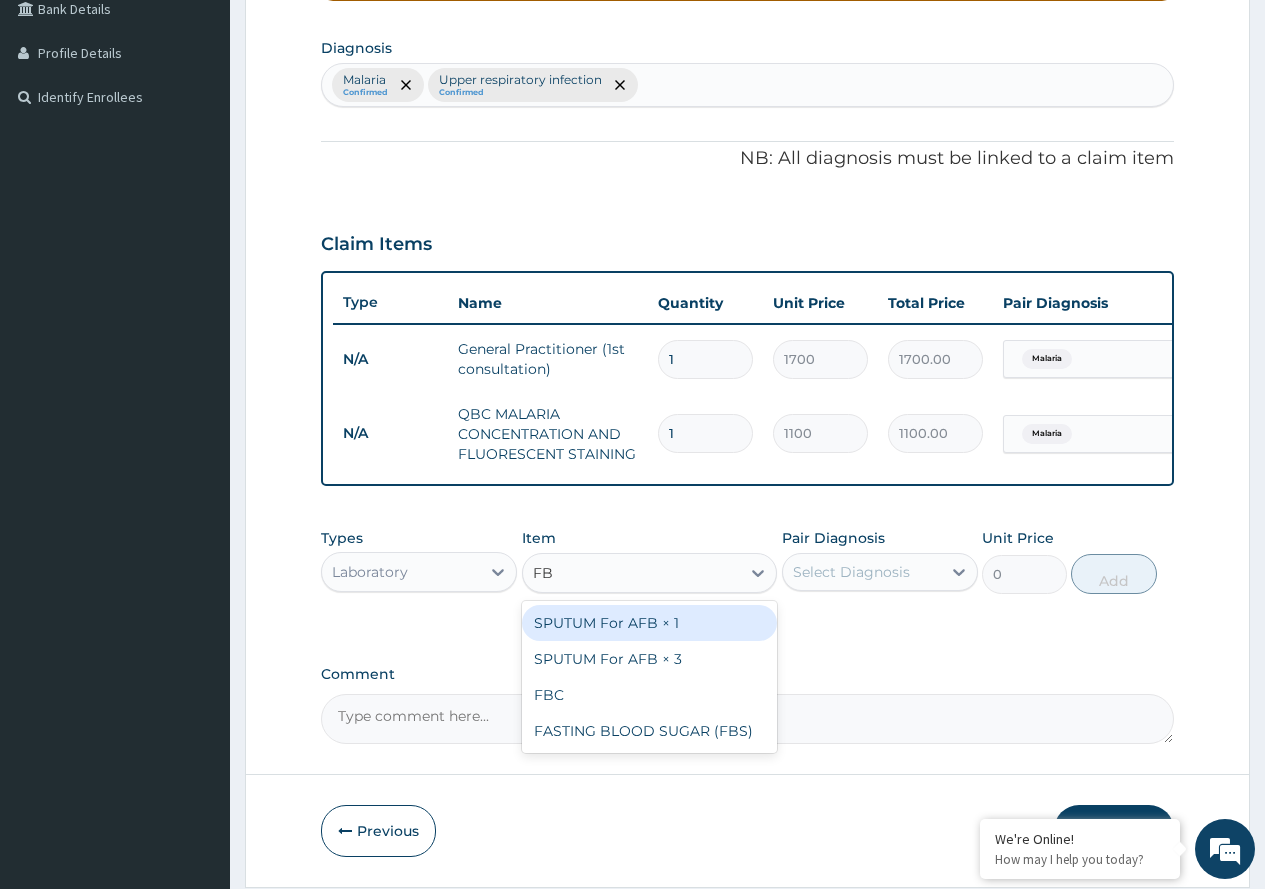 type on "FBC" 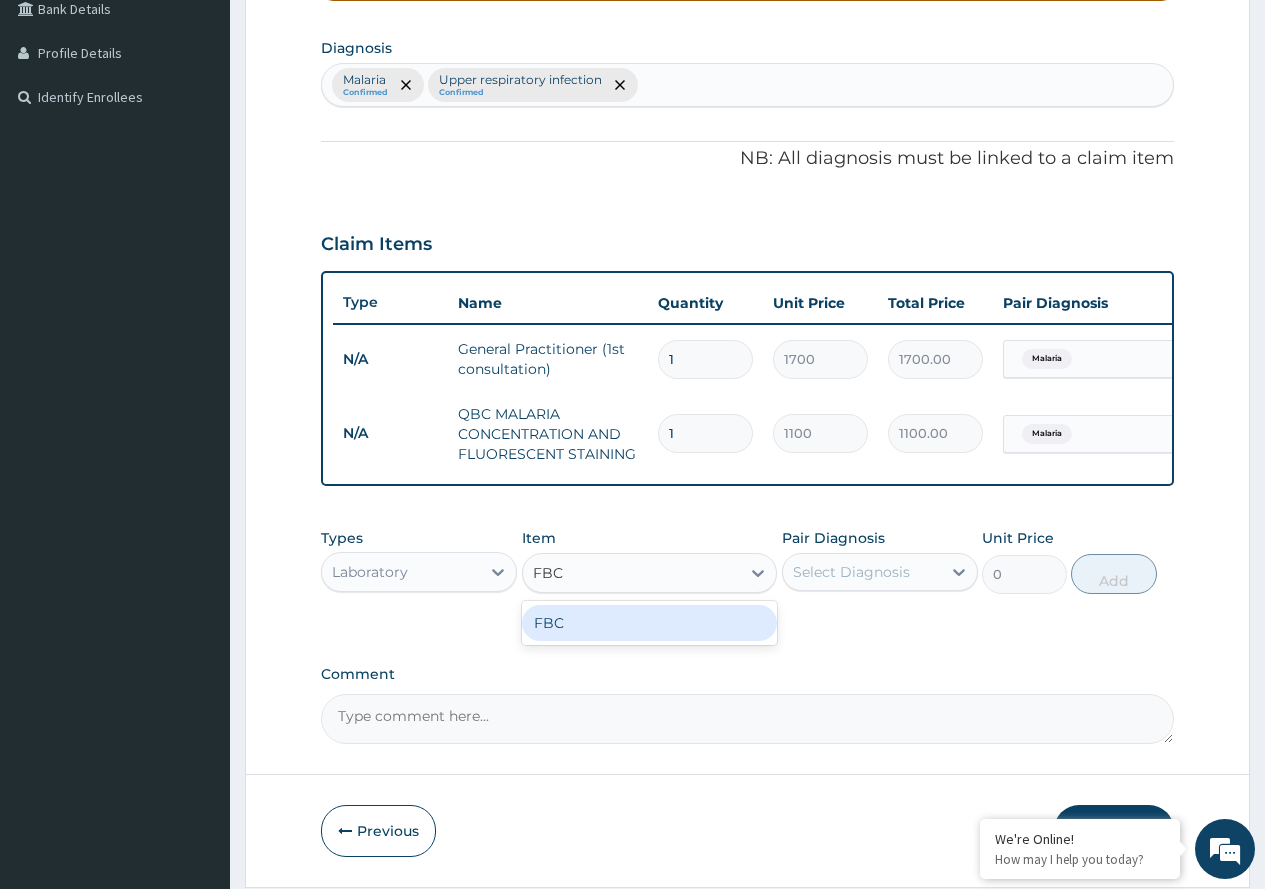 click on "FBC" at bounding box center (650, 623) 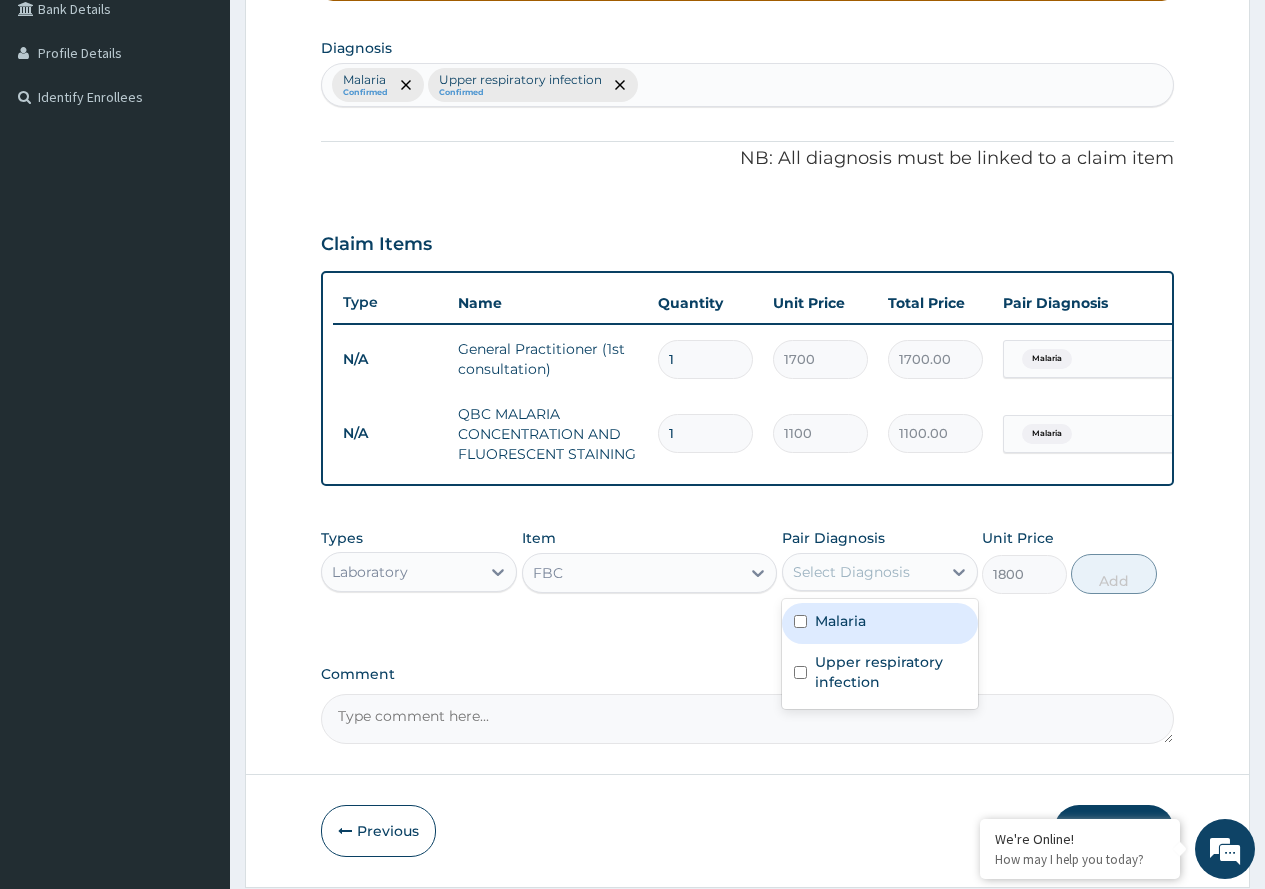 click on "Select Diagnosis" at bounding box center [851, 572] 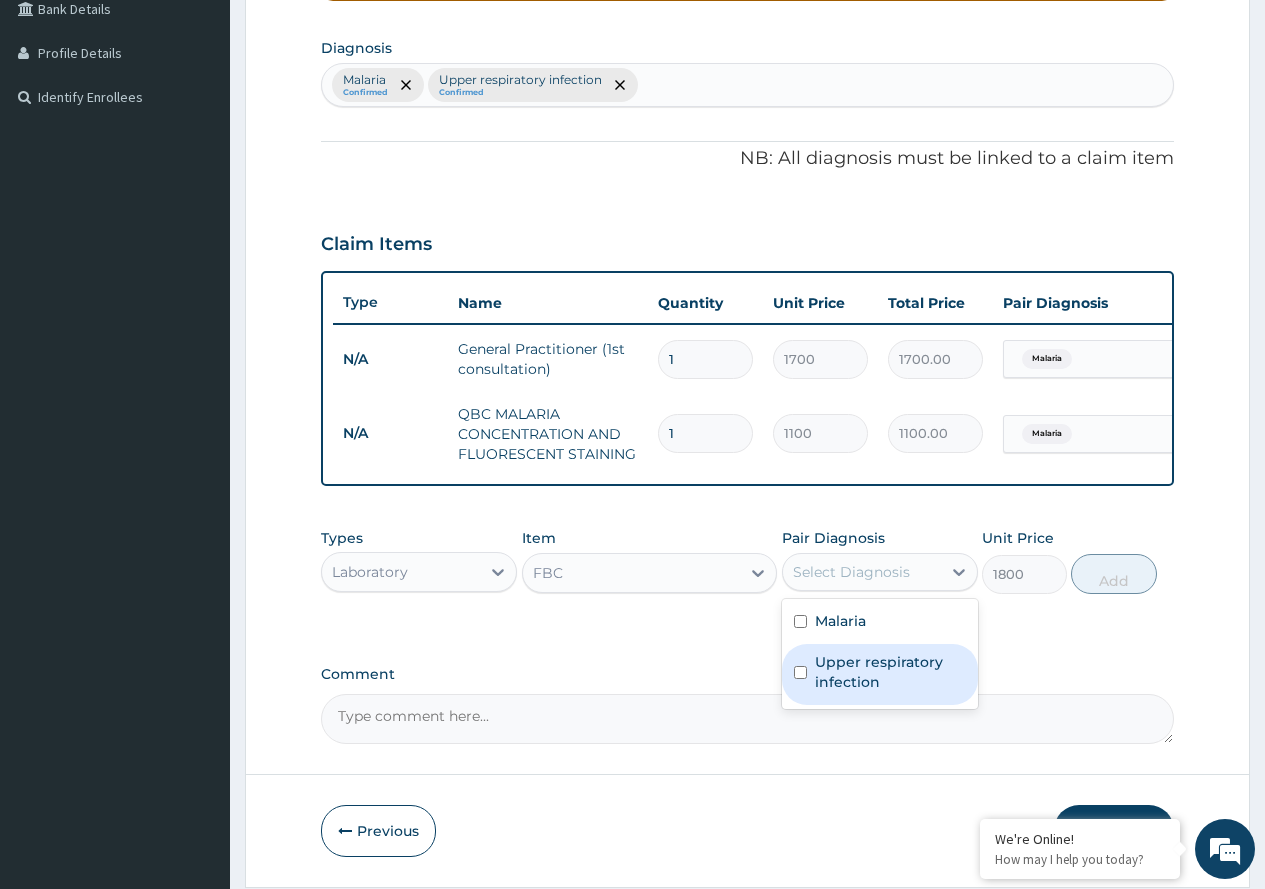 click on "Upper respiratory infection" at bounding box center [890, 672] 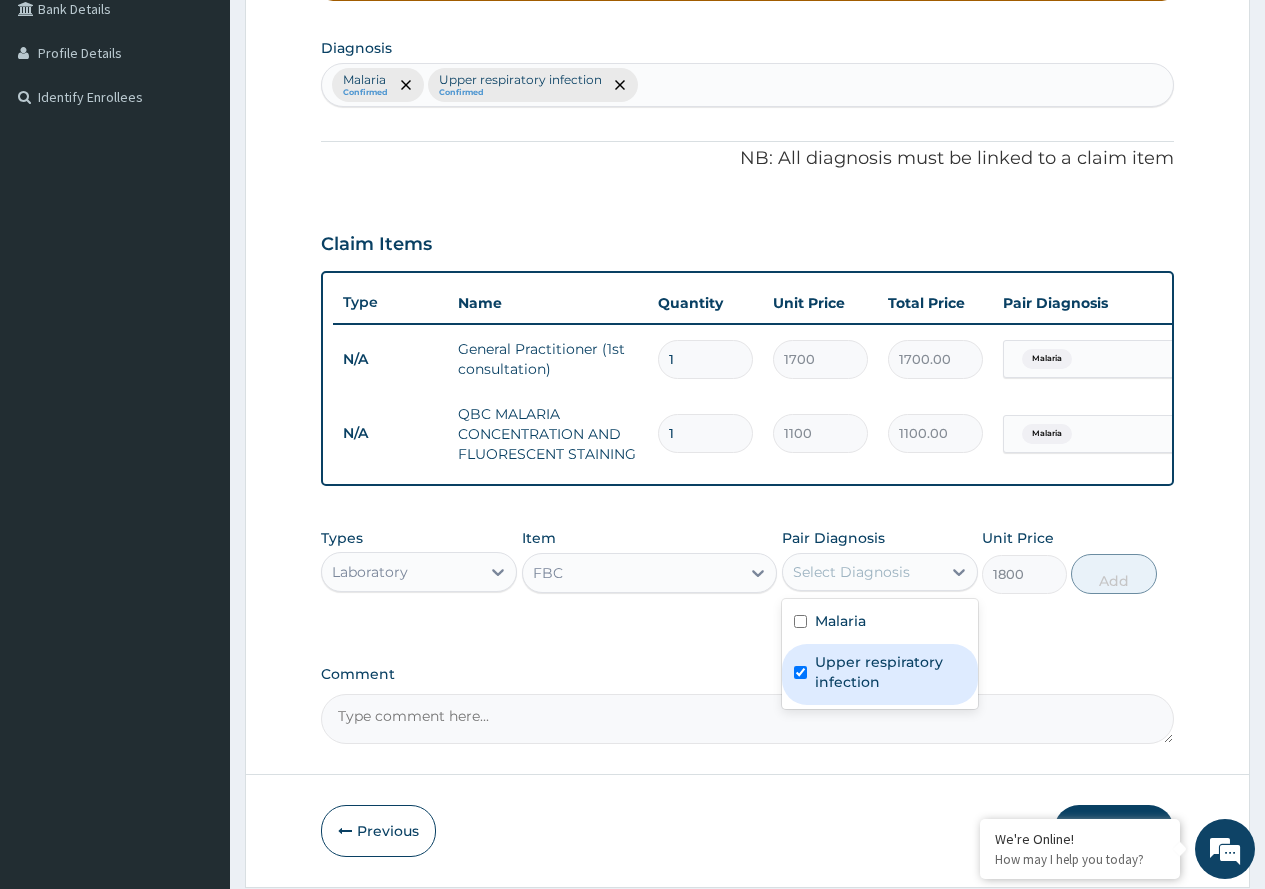 checkbox on "true" 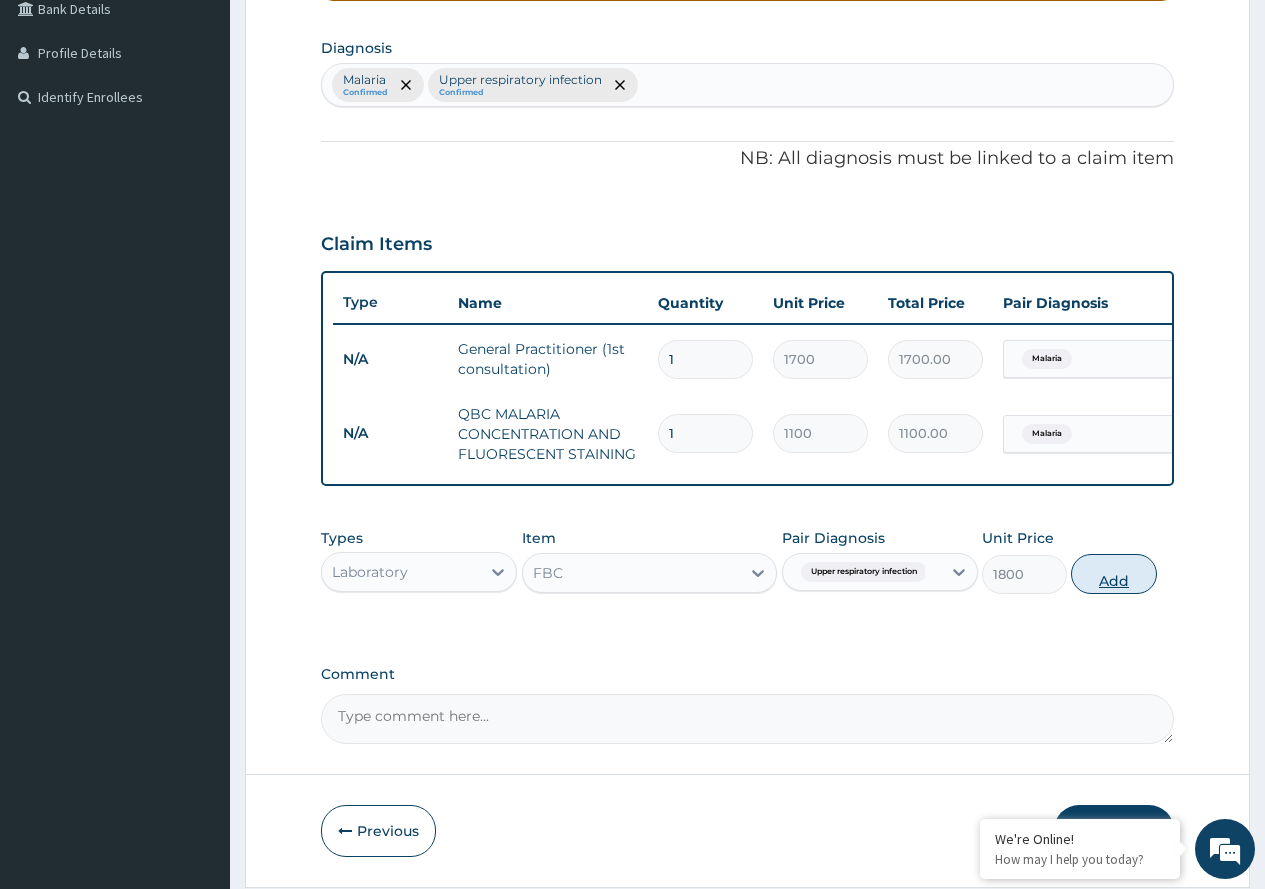 click on "Add" at bounding box center (1113, 574) 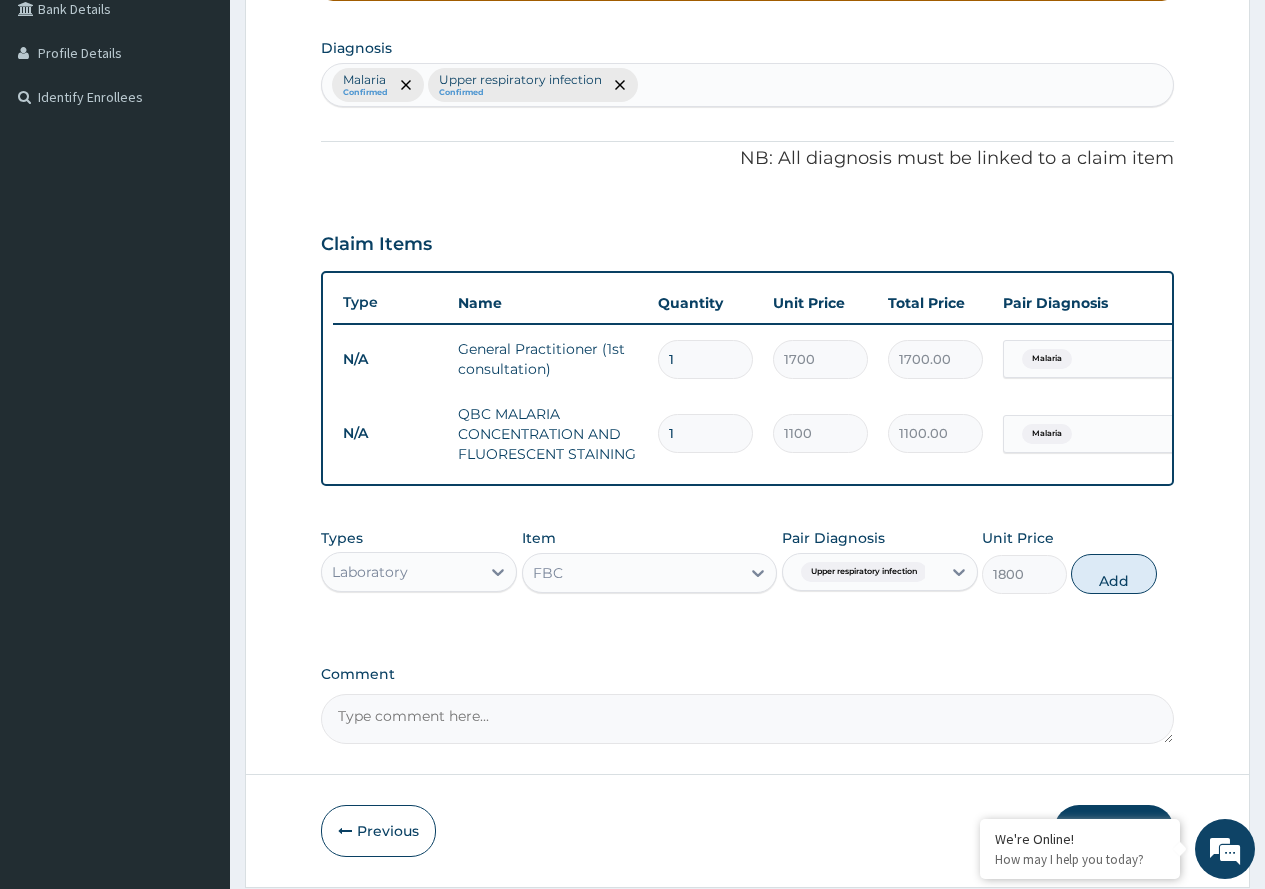 type on "0" 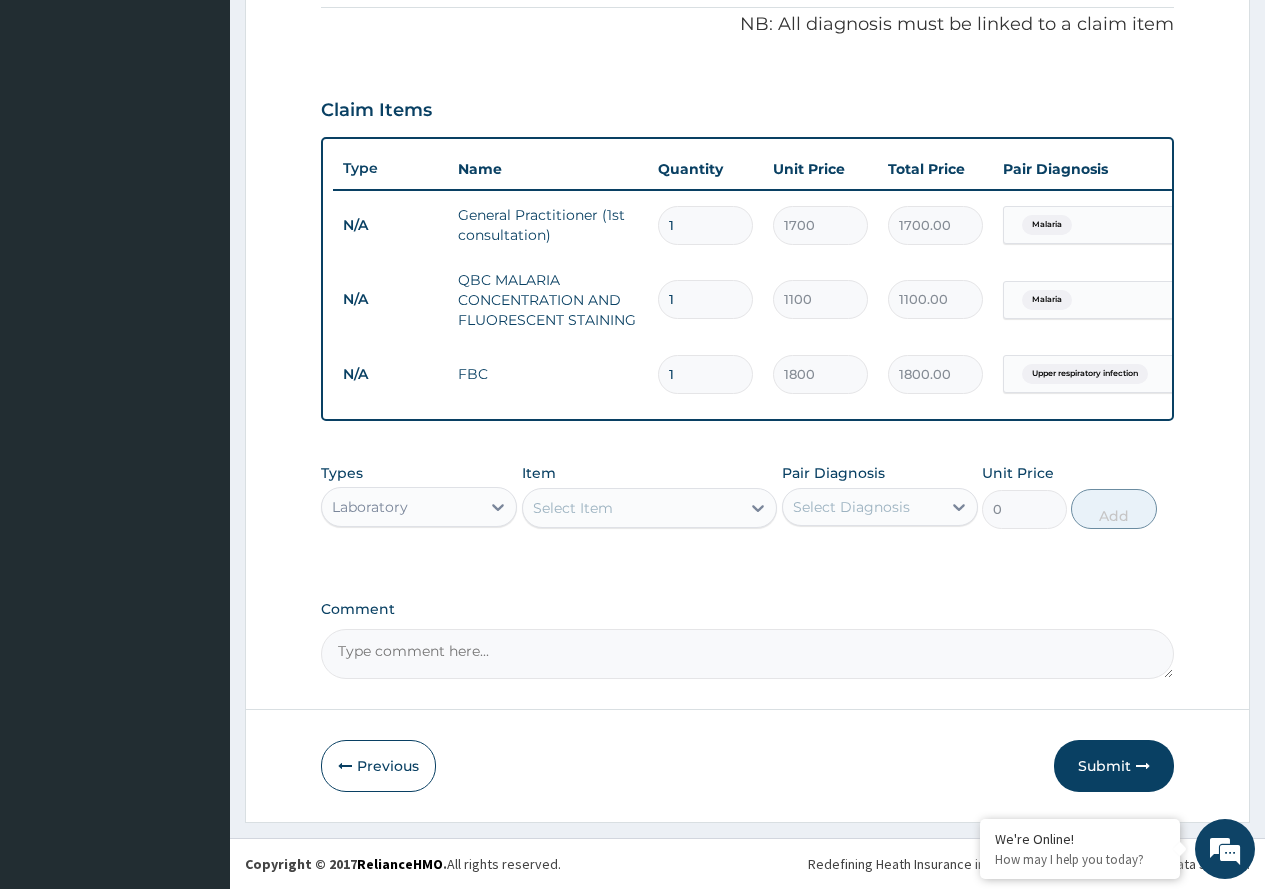 scroll, scrollTop: 622, scrollLeft: 0, axis: vertical 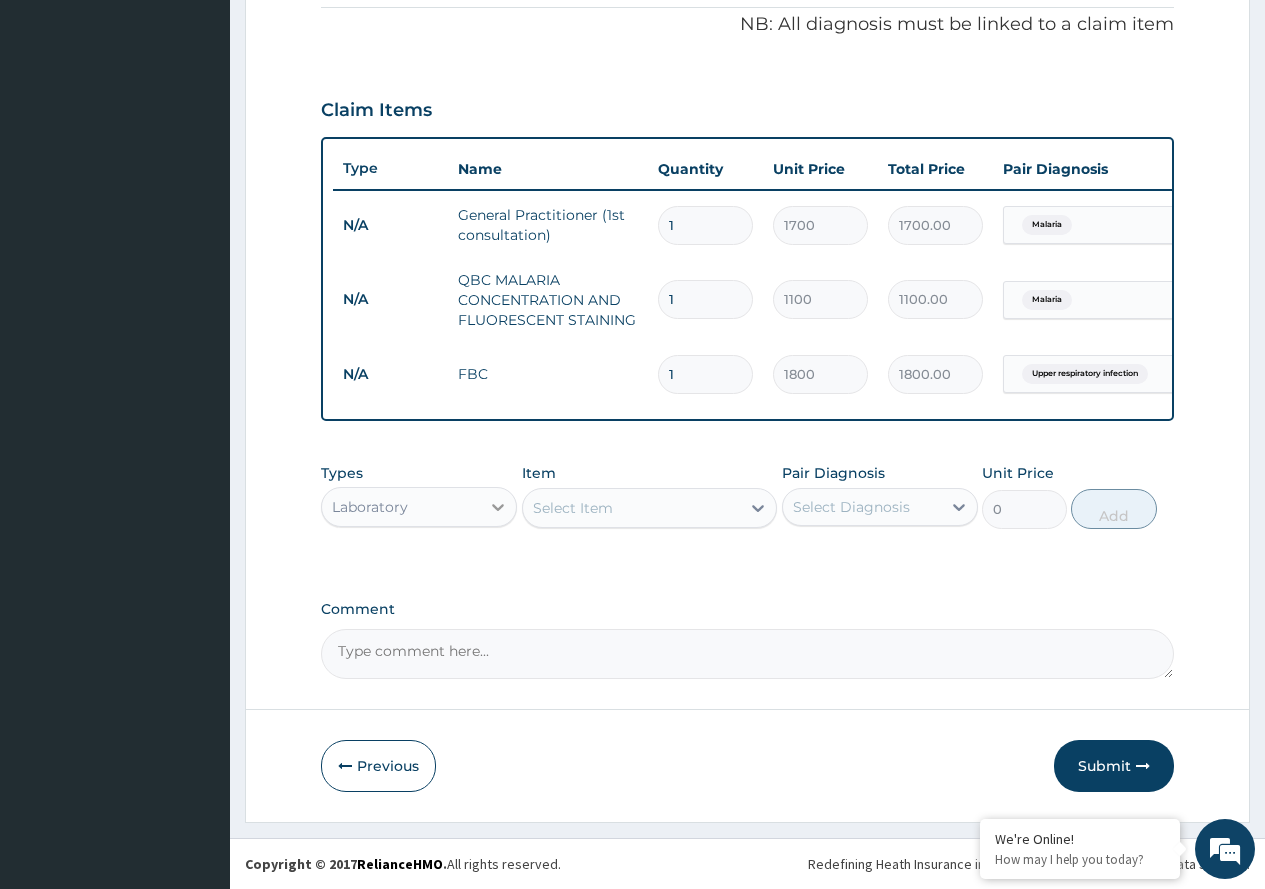 click at bounding box center (498, 507) 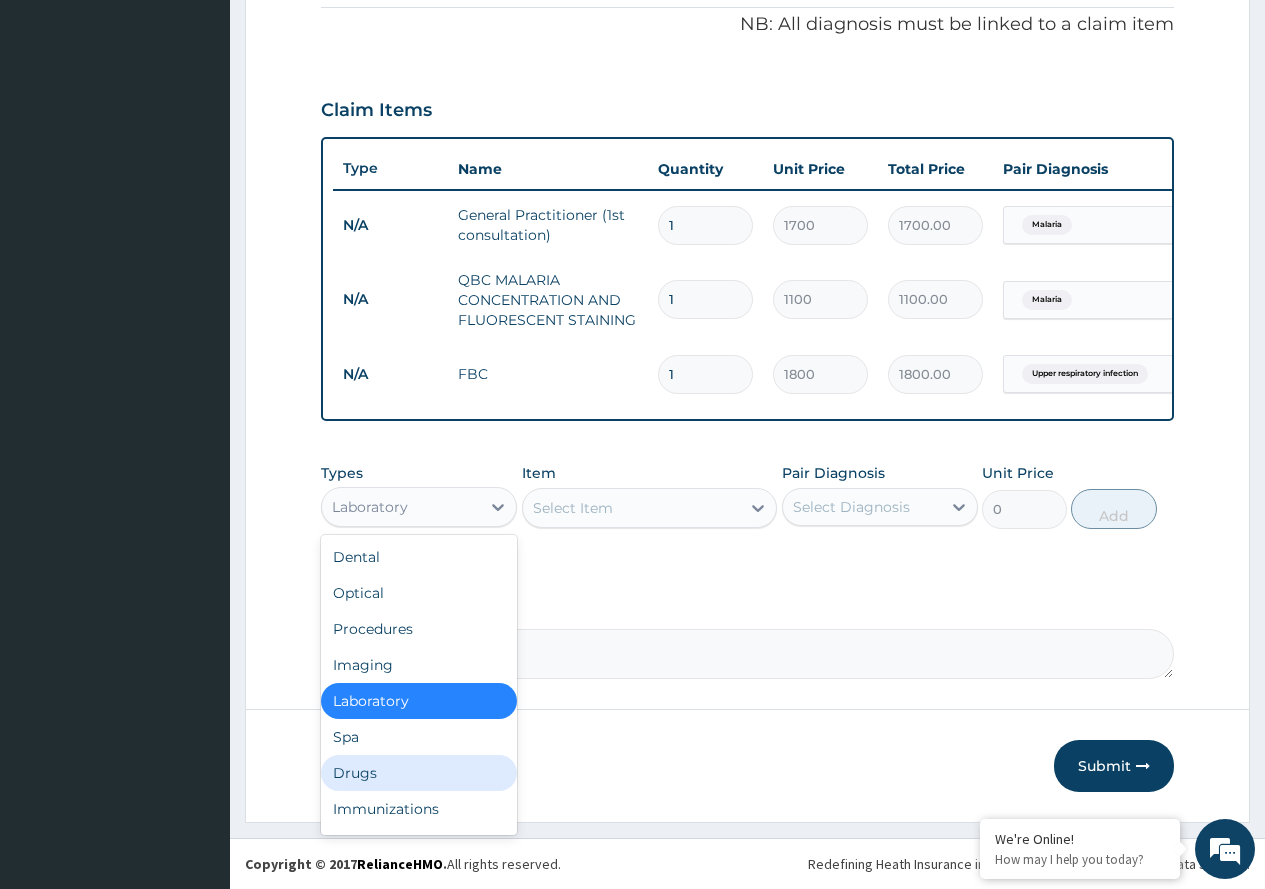 click on "Drugs" at bounding box center [419, 773] 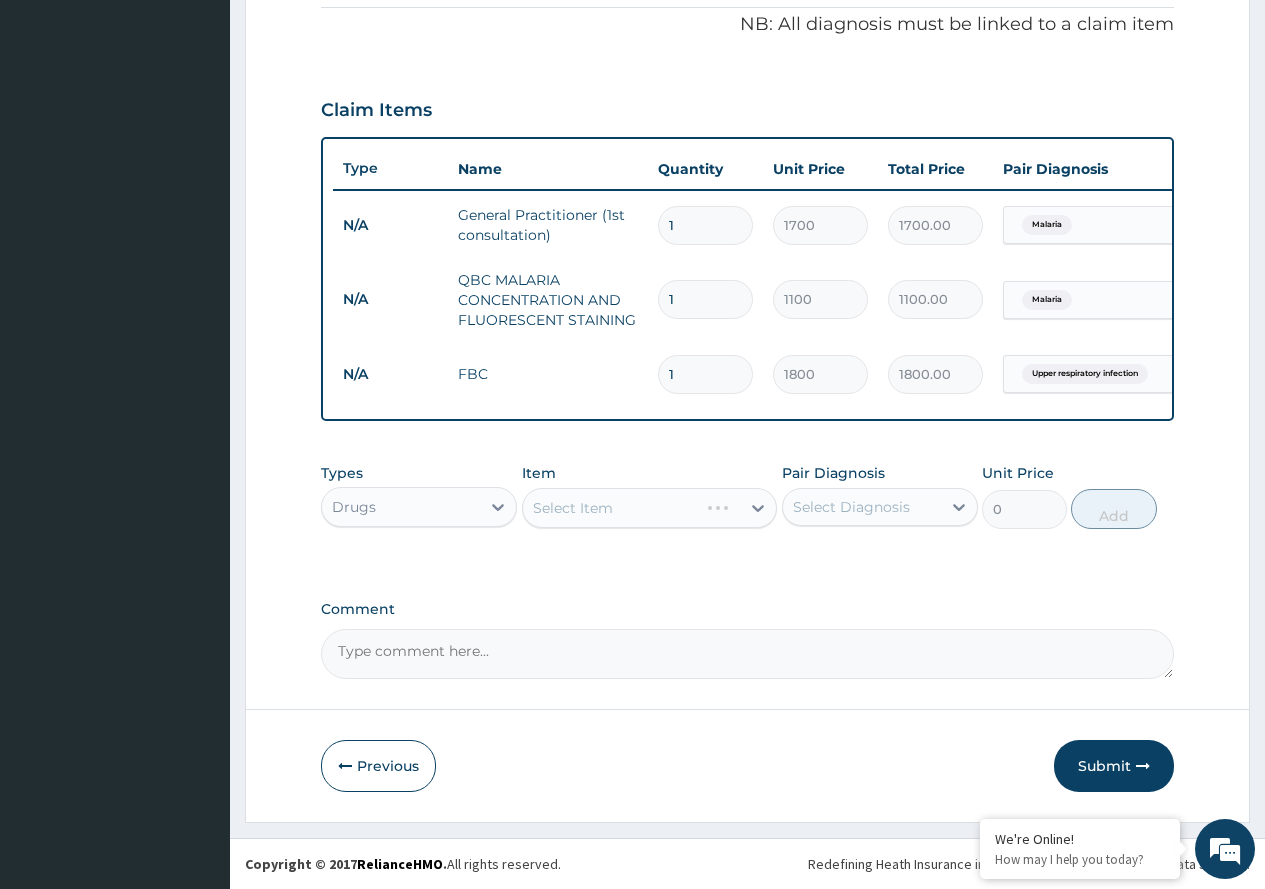 click on "Select Item" at bounding box center (650, 508) 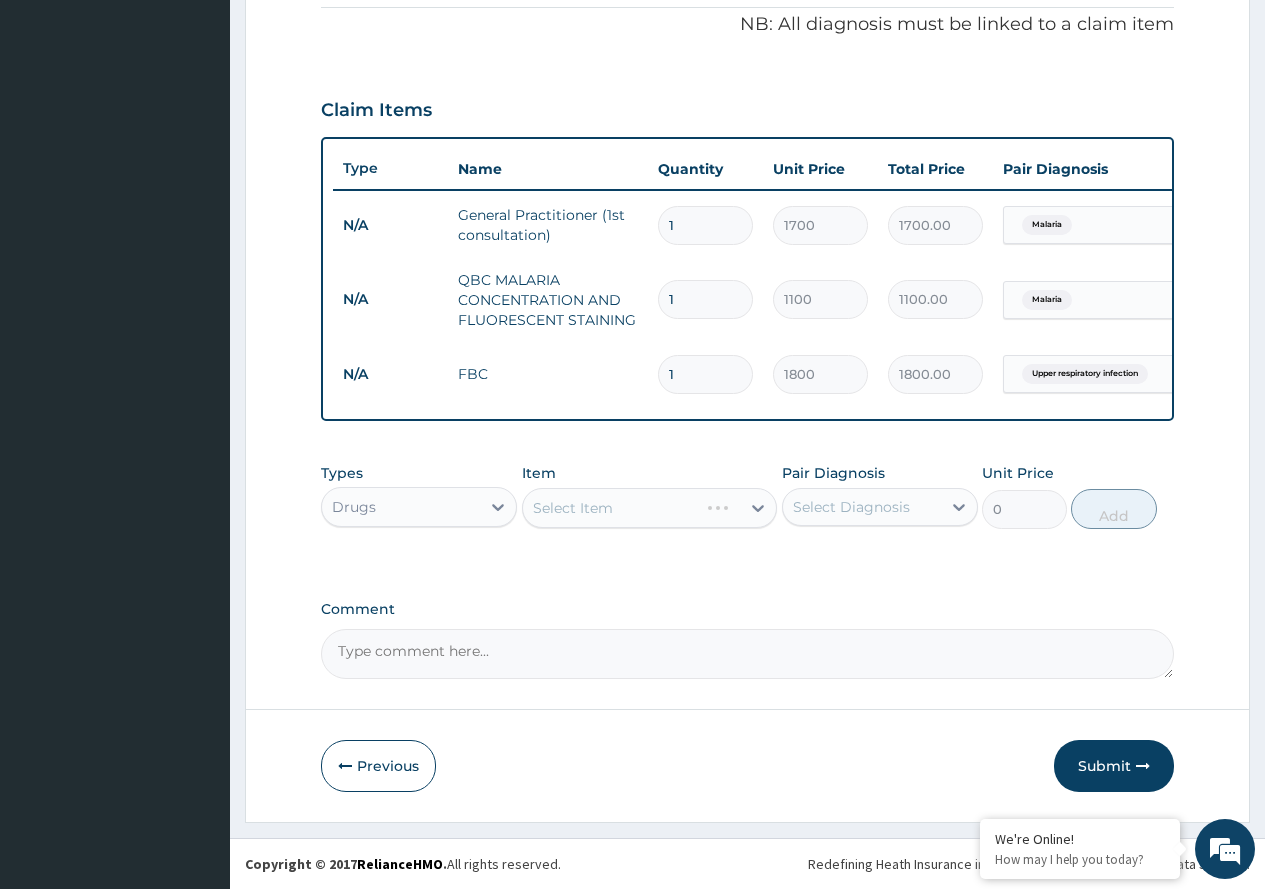 click on "Select Item" at bounding box center [650, 508] 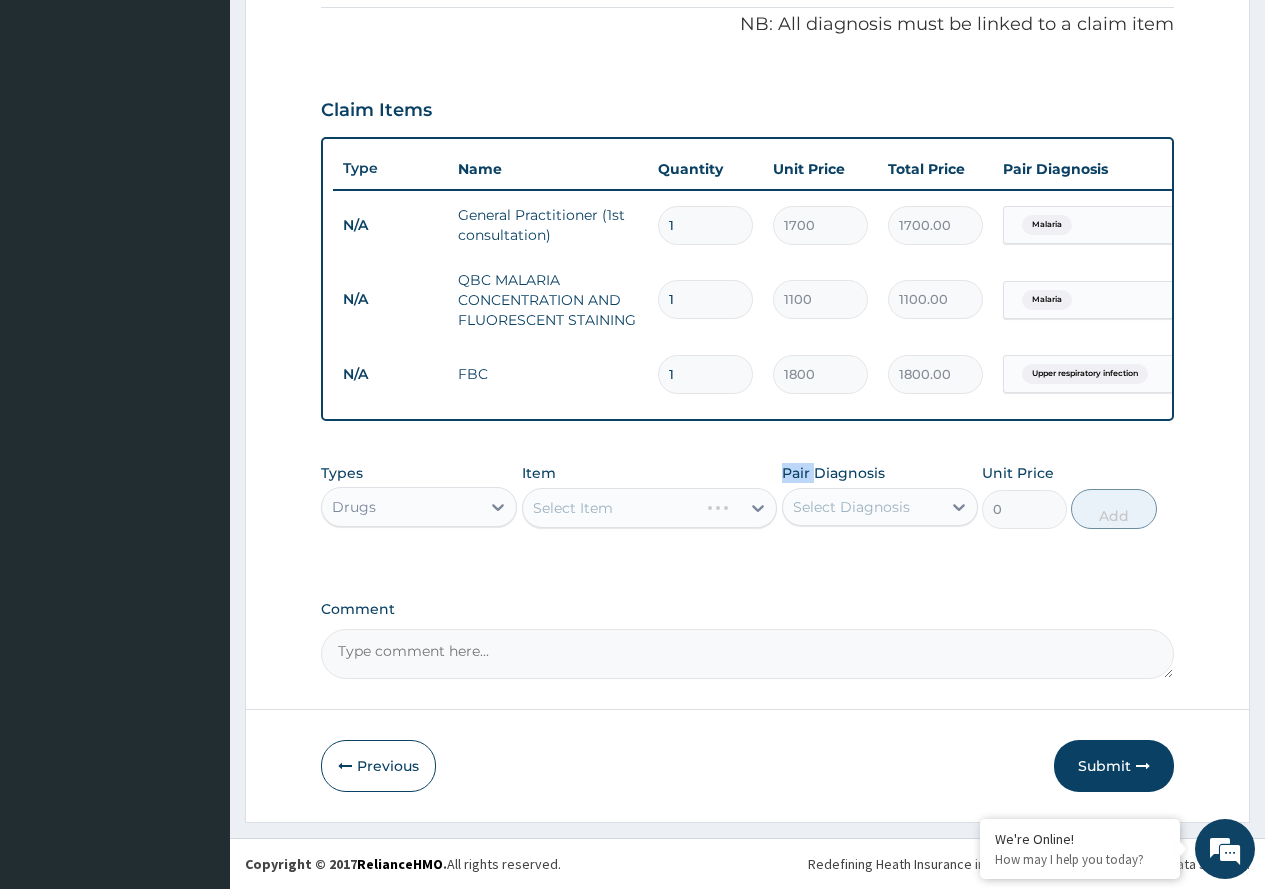 click on "Select Item" at bounding box center (650, 508) 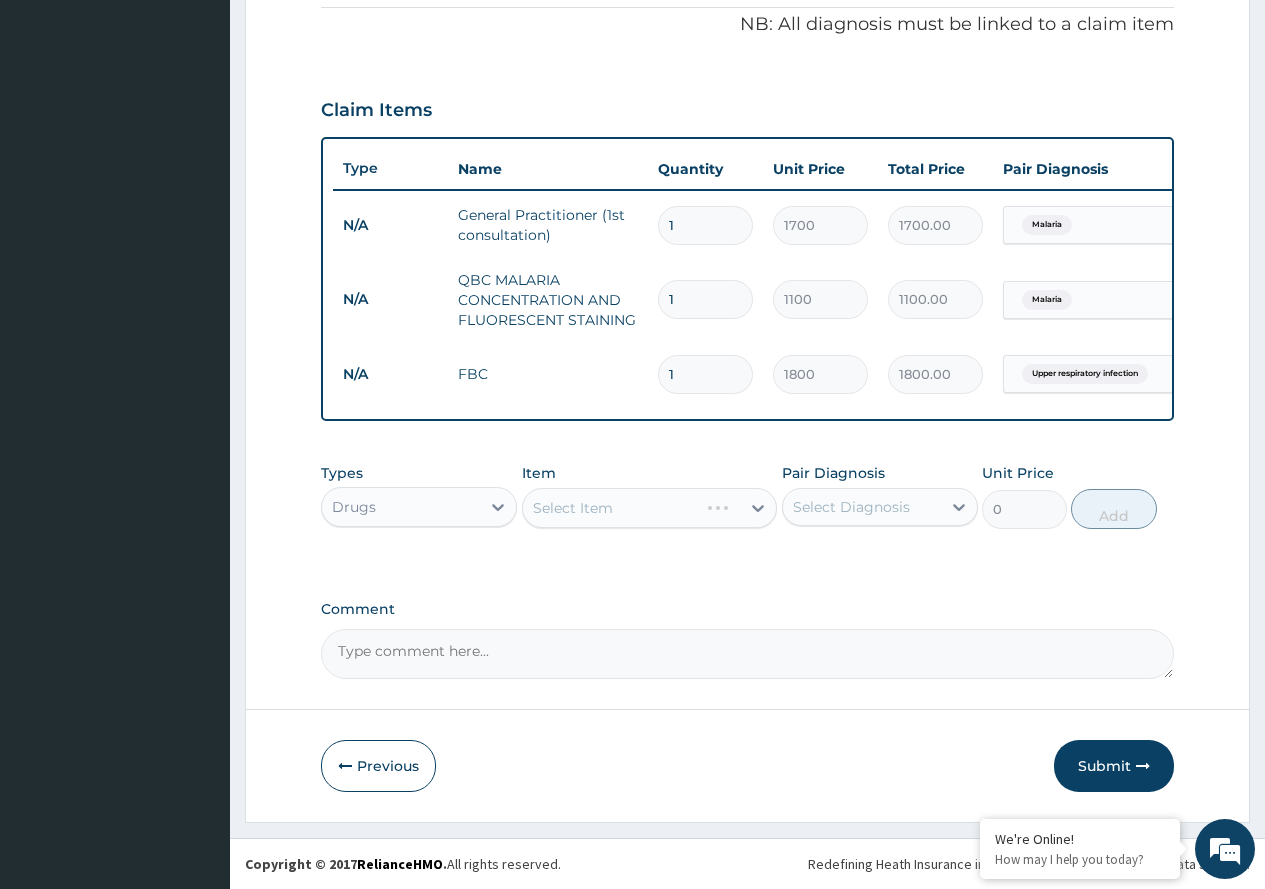click on "Select Item" at bounding box center [650, 508] 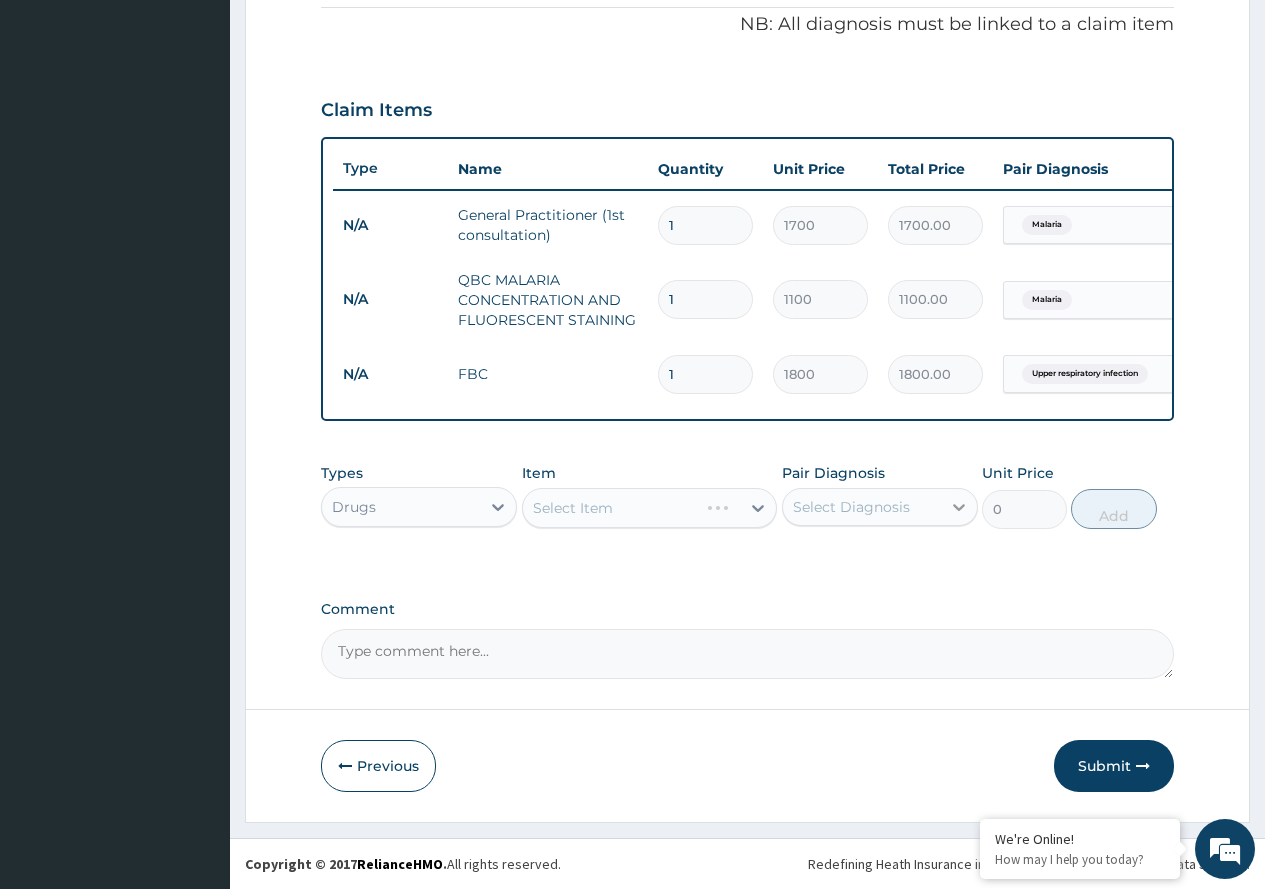 click 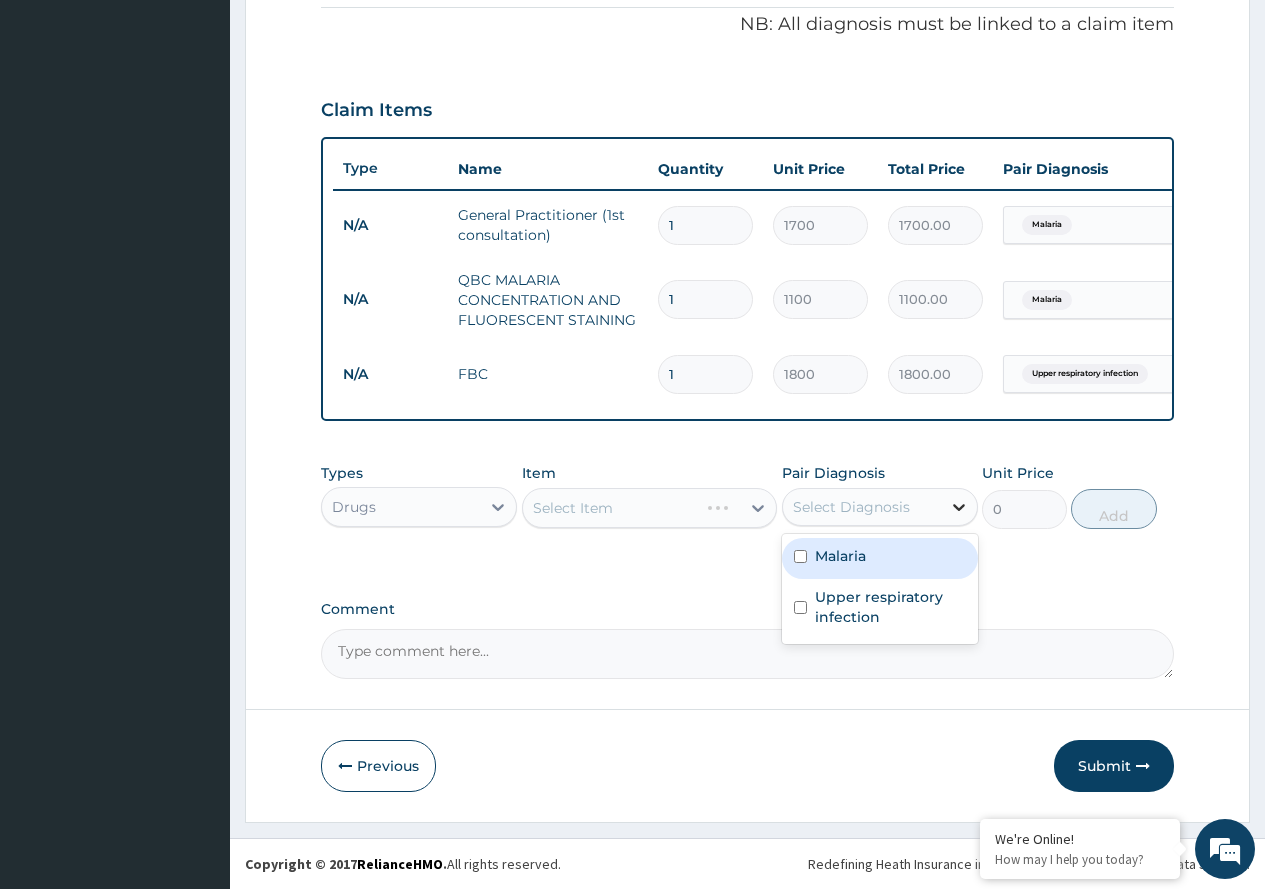 click 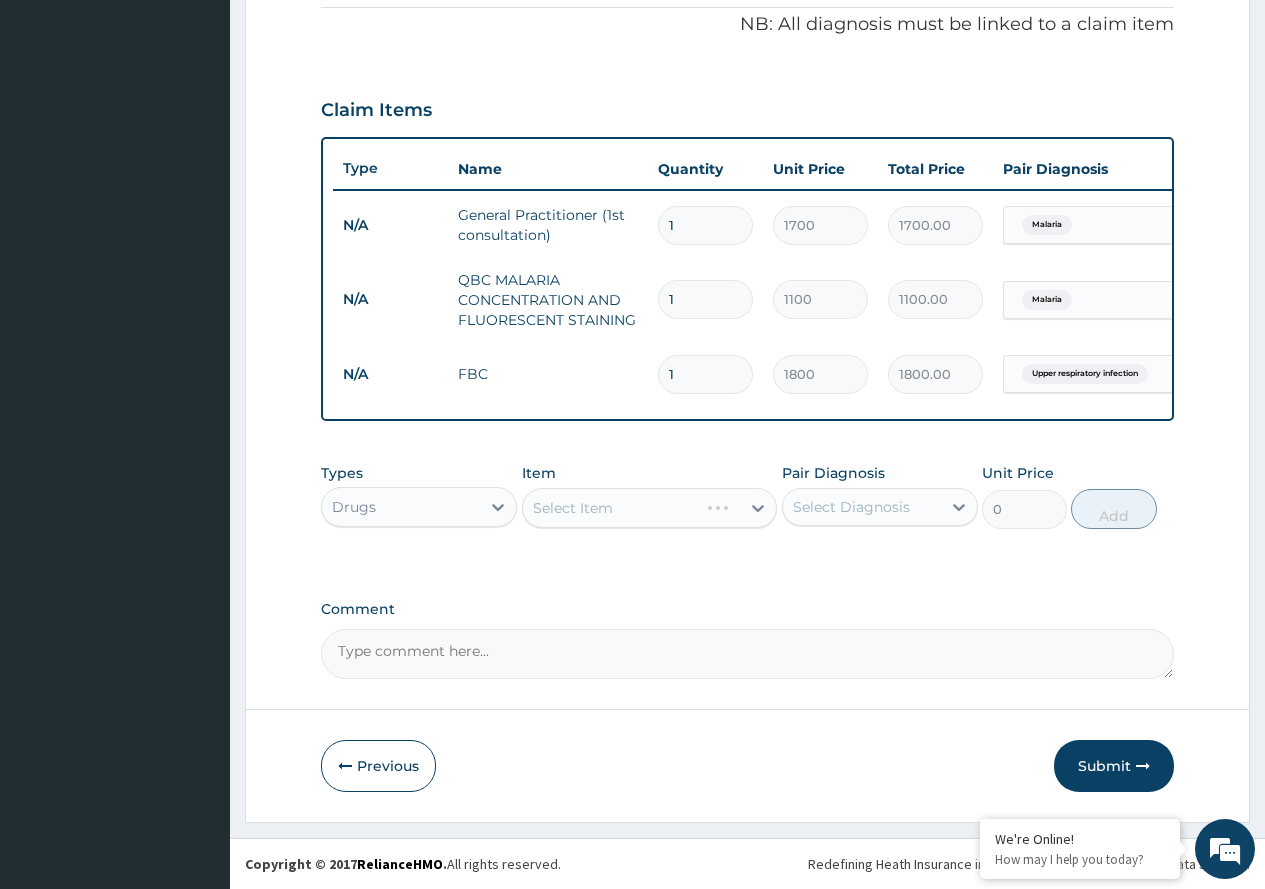 click on "Select Item" at bounding box center [650, 508] 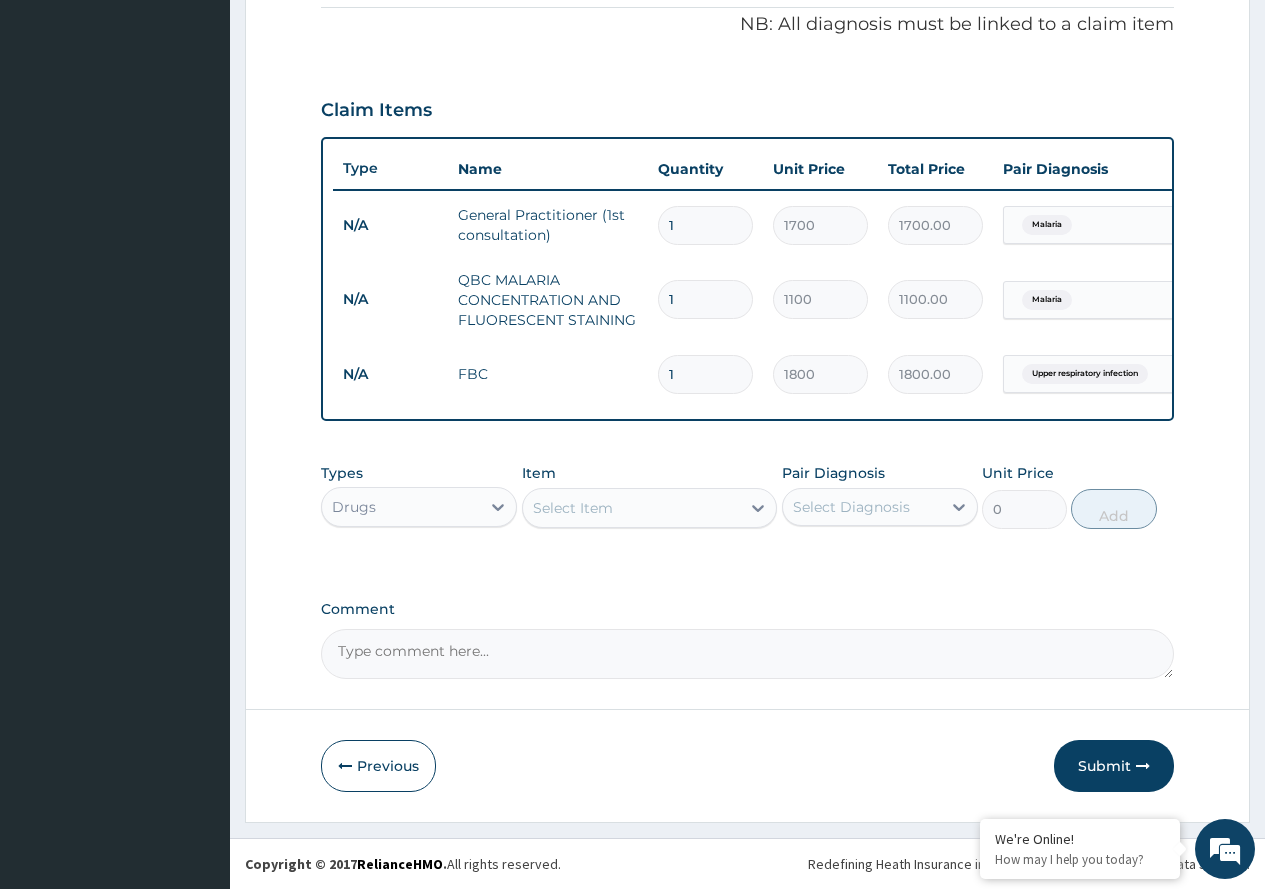 click 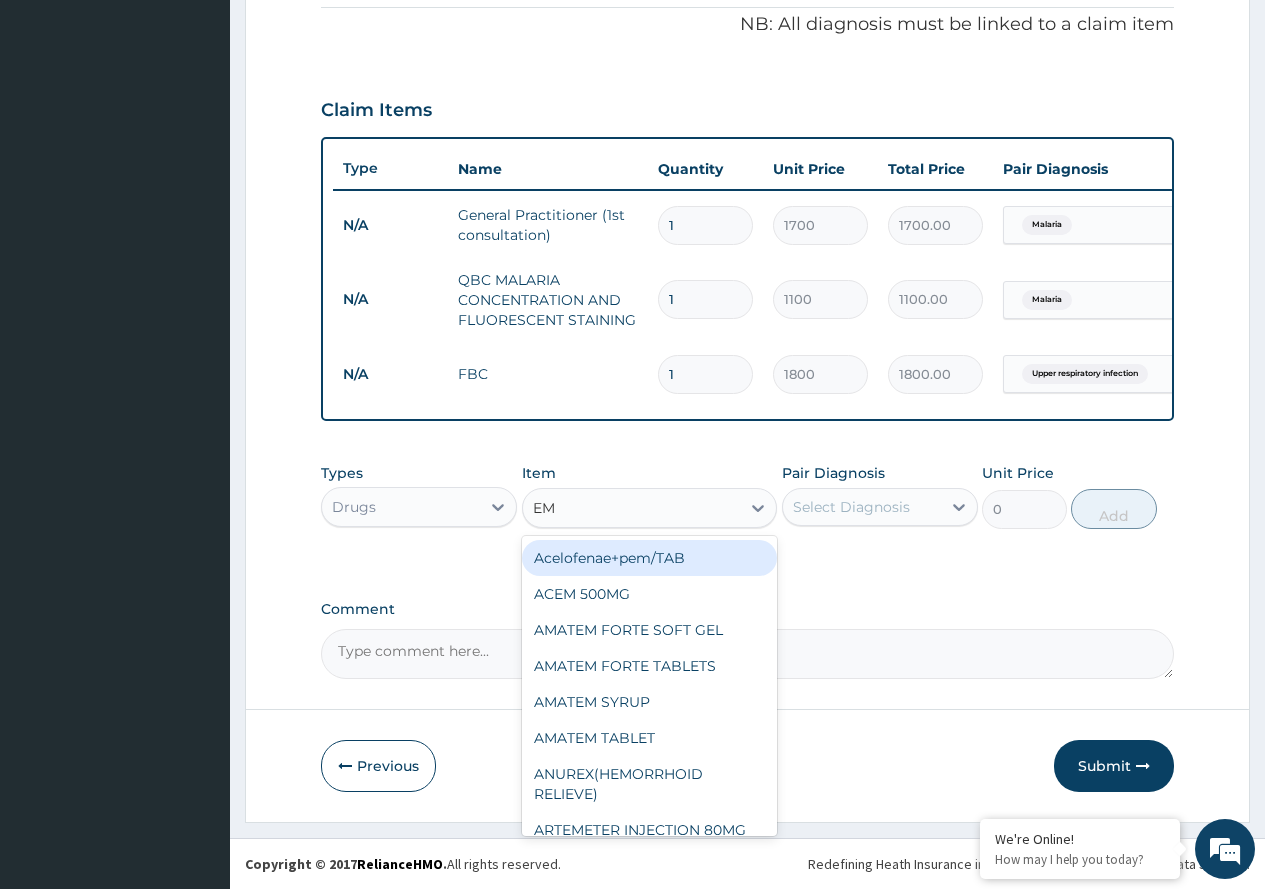 type on "EMA" 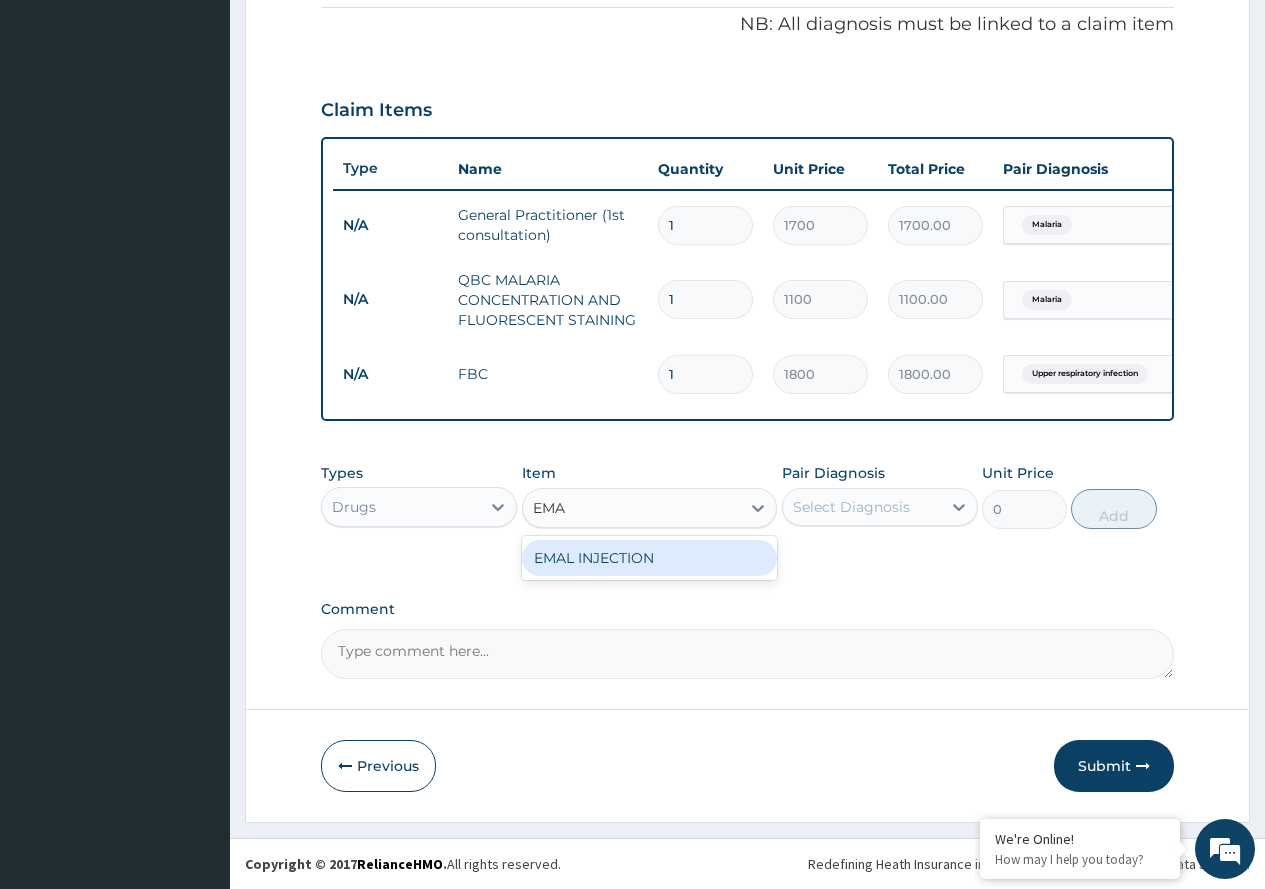 click on "EMAL INJECTION" at bounding box center [650, 558] 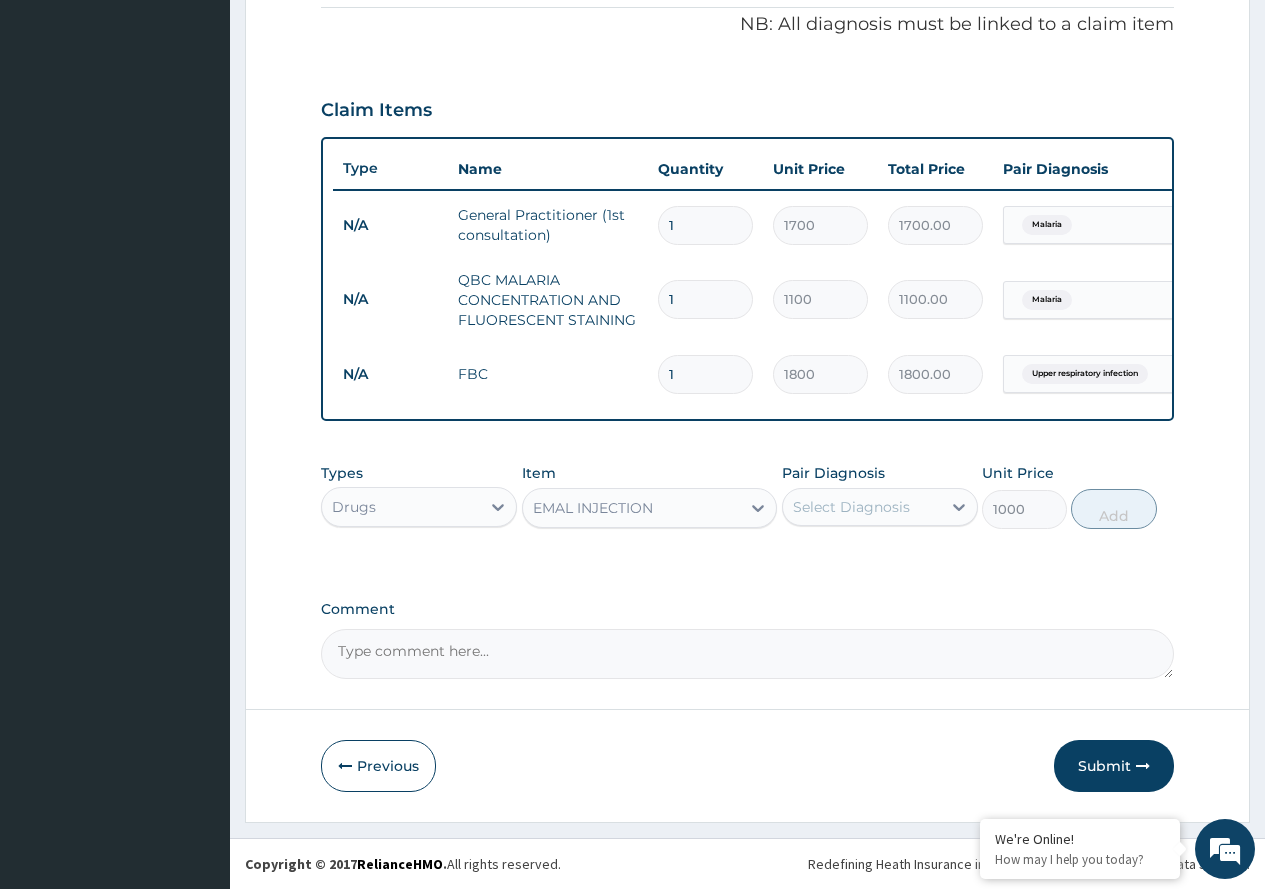 click on "Select Diagnosis" at bounding box center [851, 507] 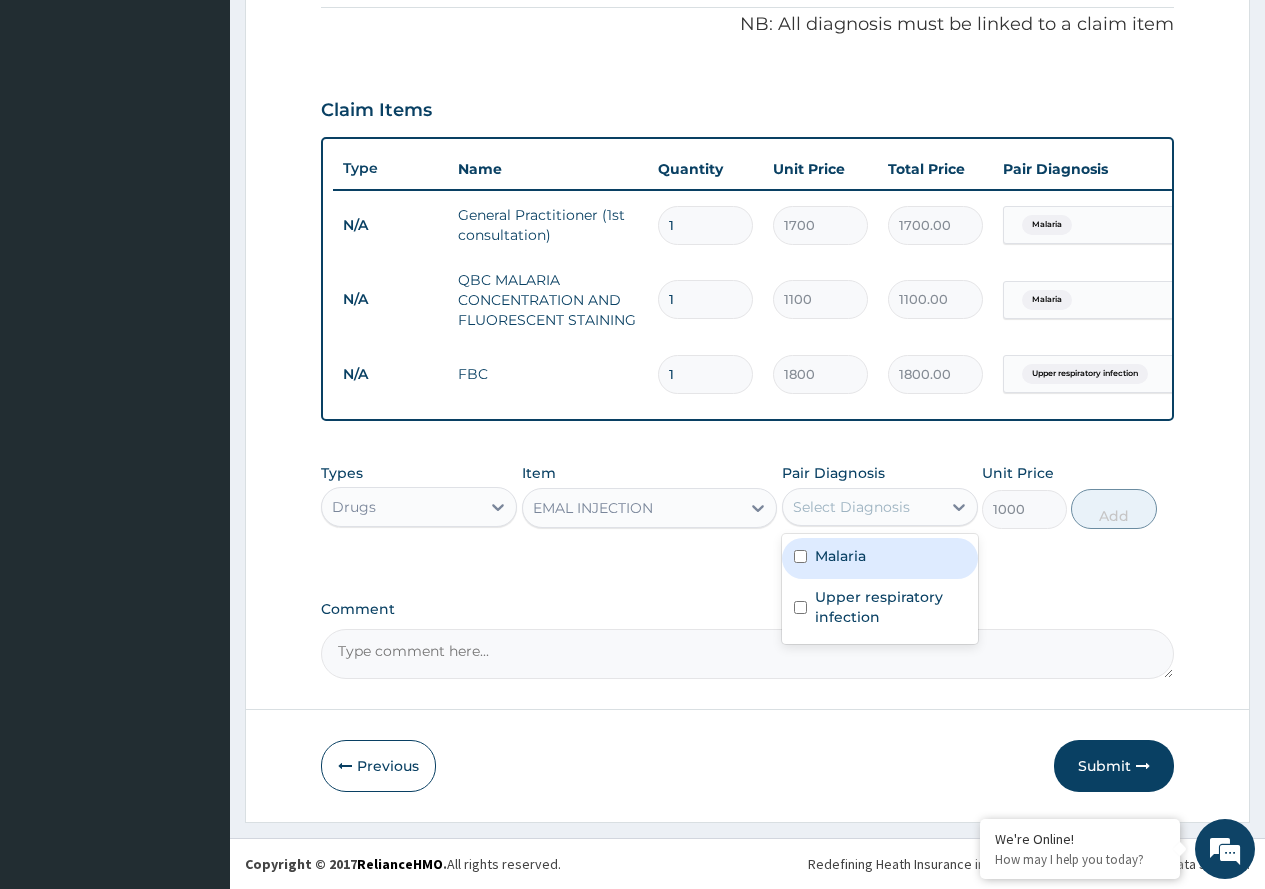 click on "Malaria" at bounding box center (840, 556) 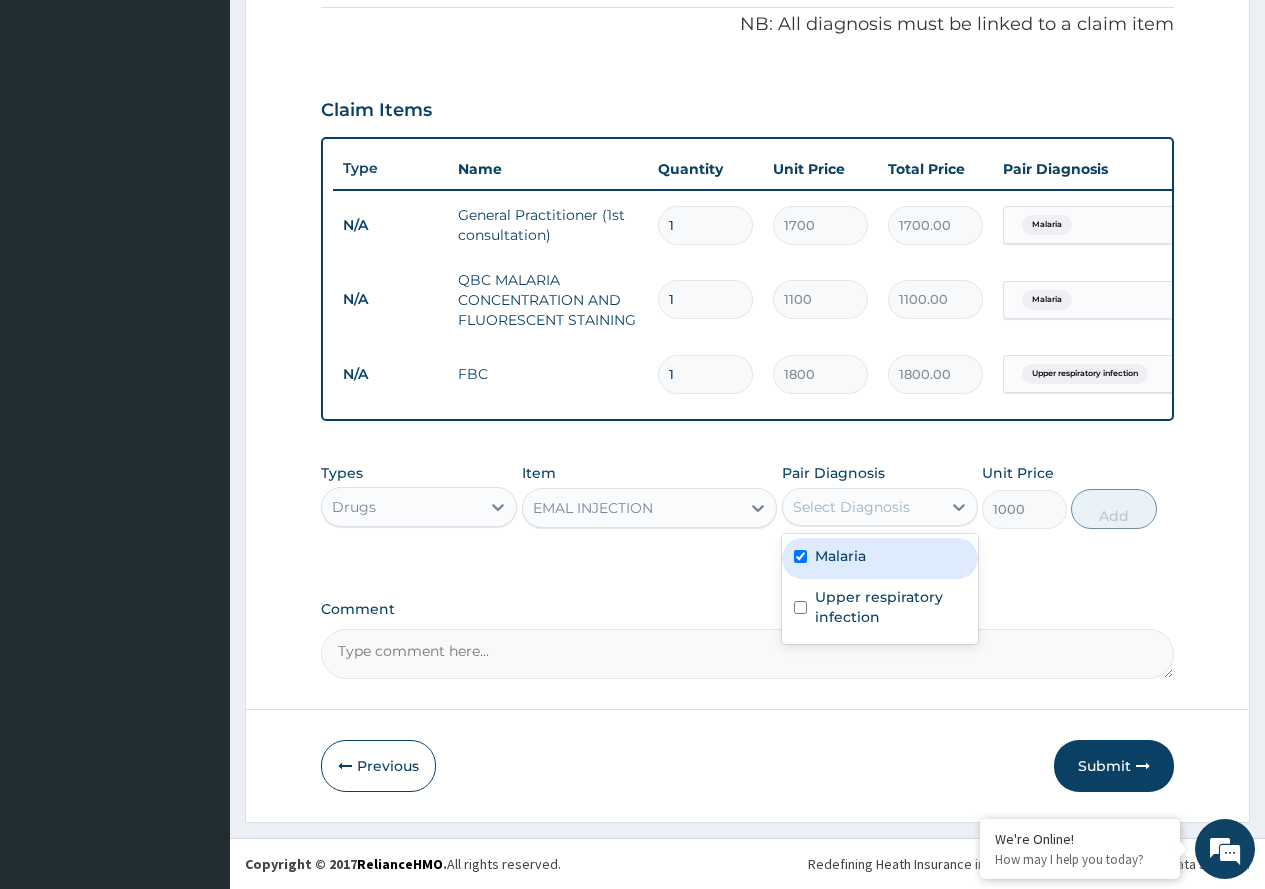checkbox on "true" 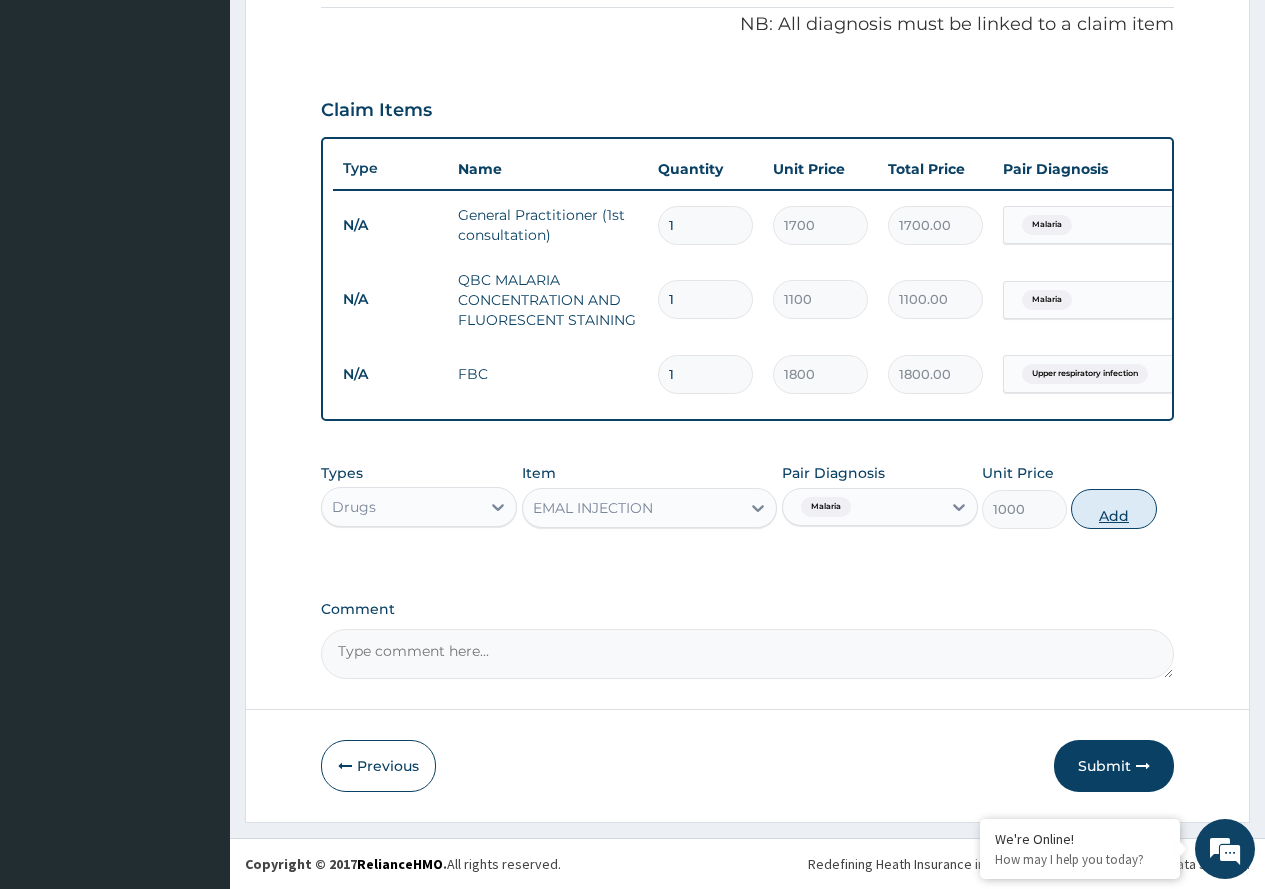 click on "Add" at bounding box center (1113, 509) 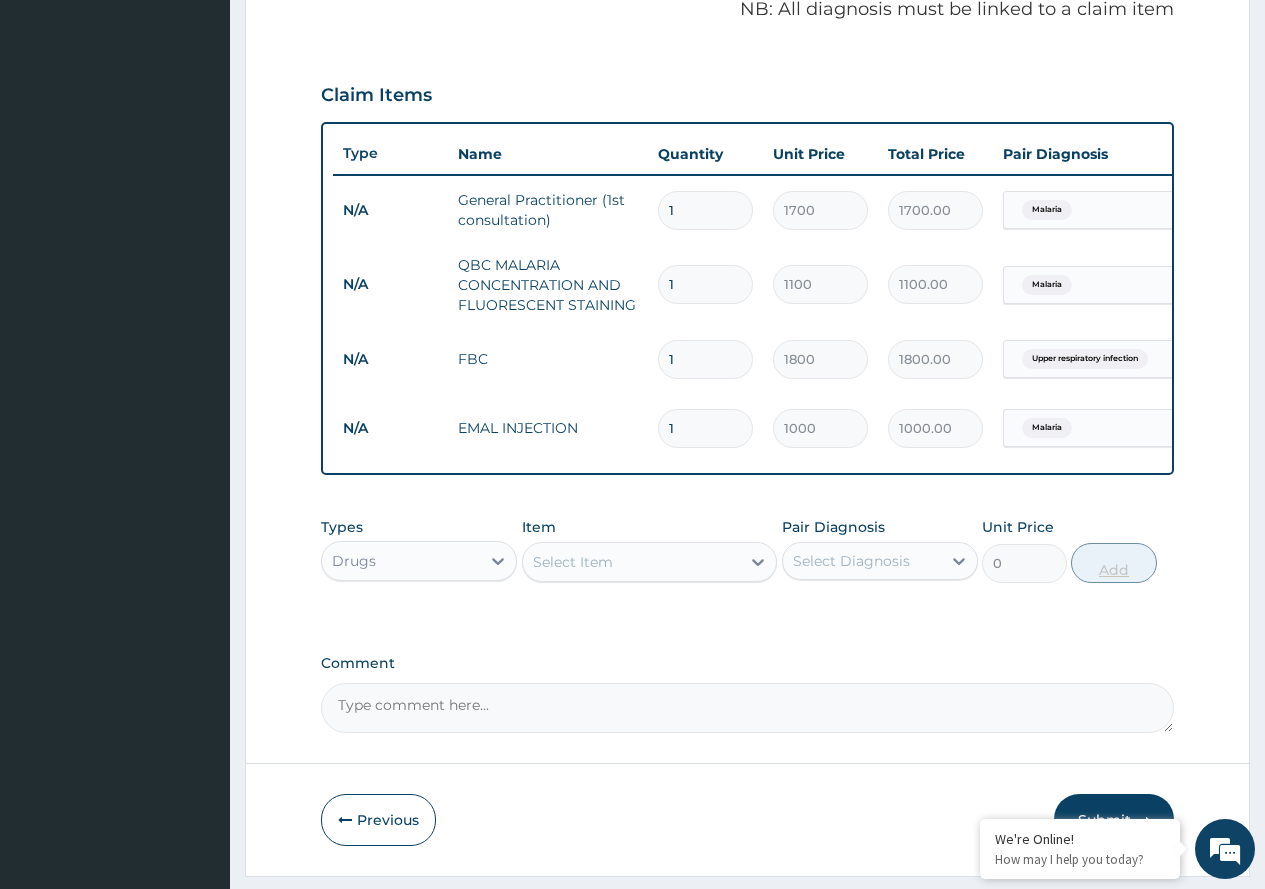 type 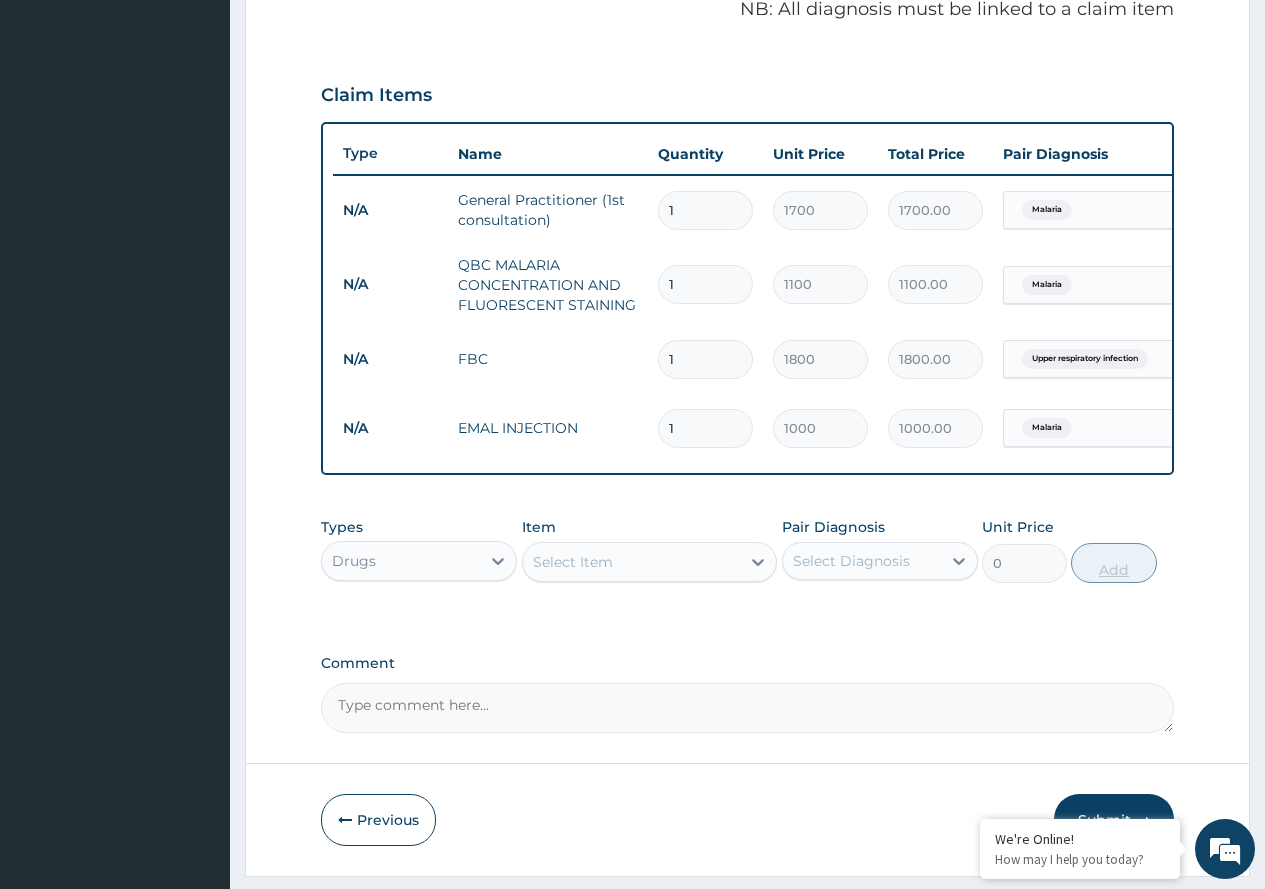 type on "0.00" 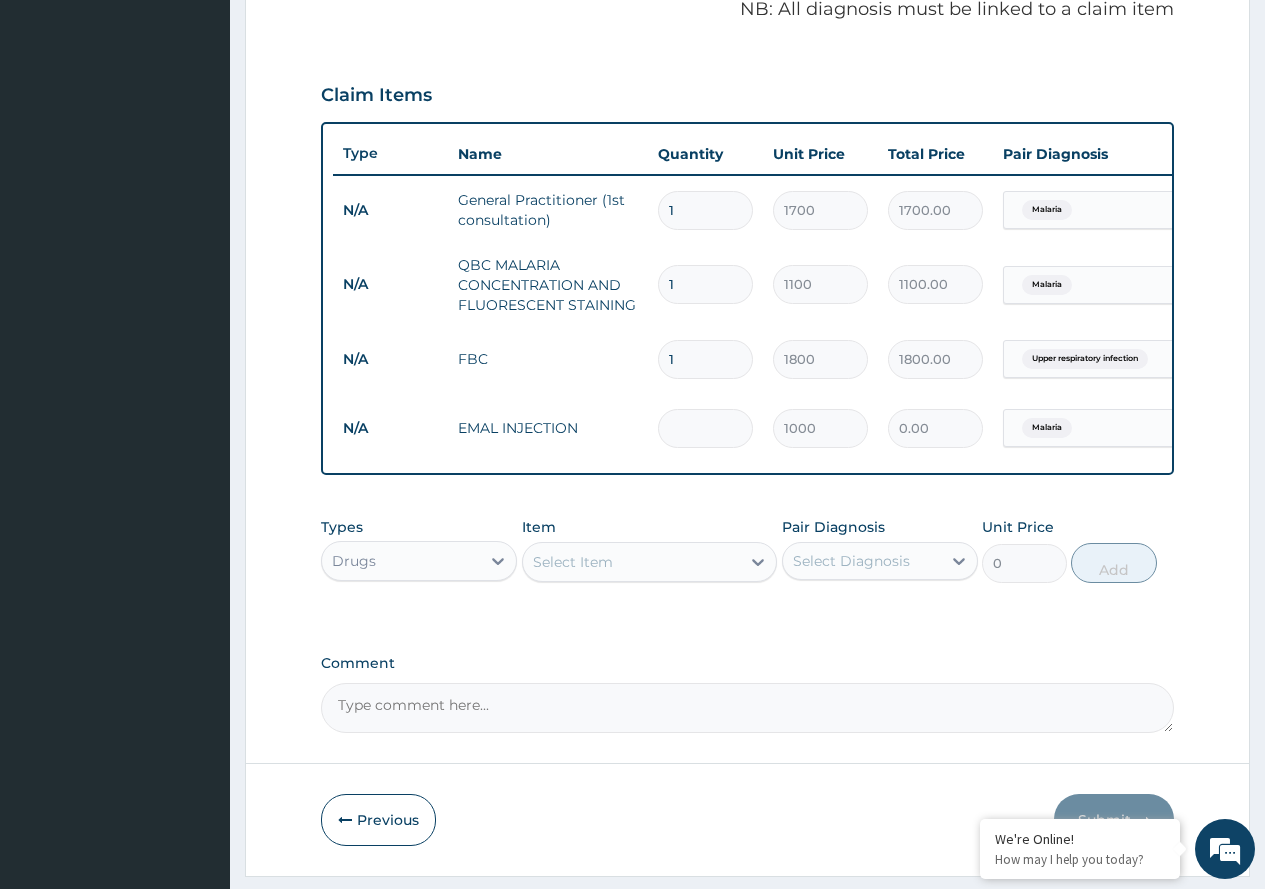 type on "3" 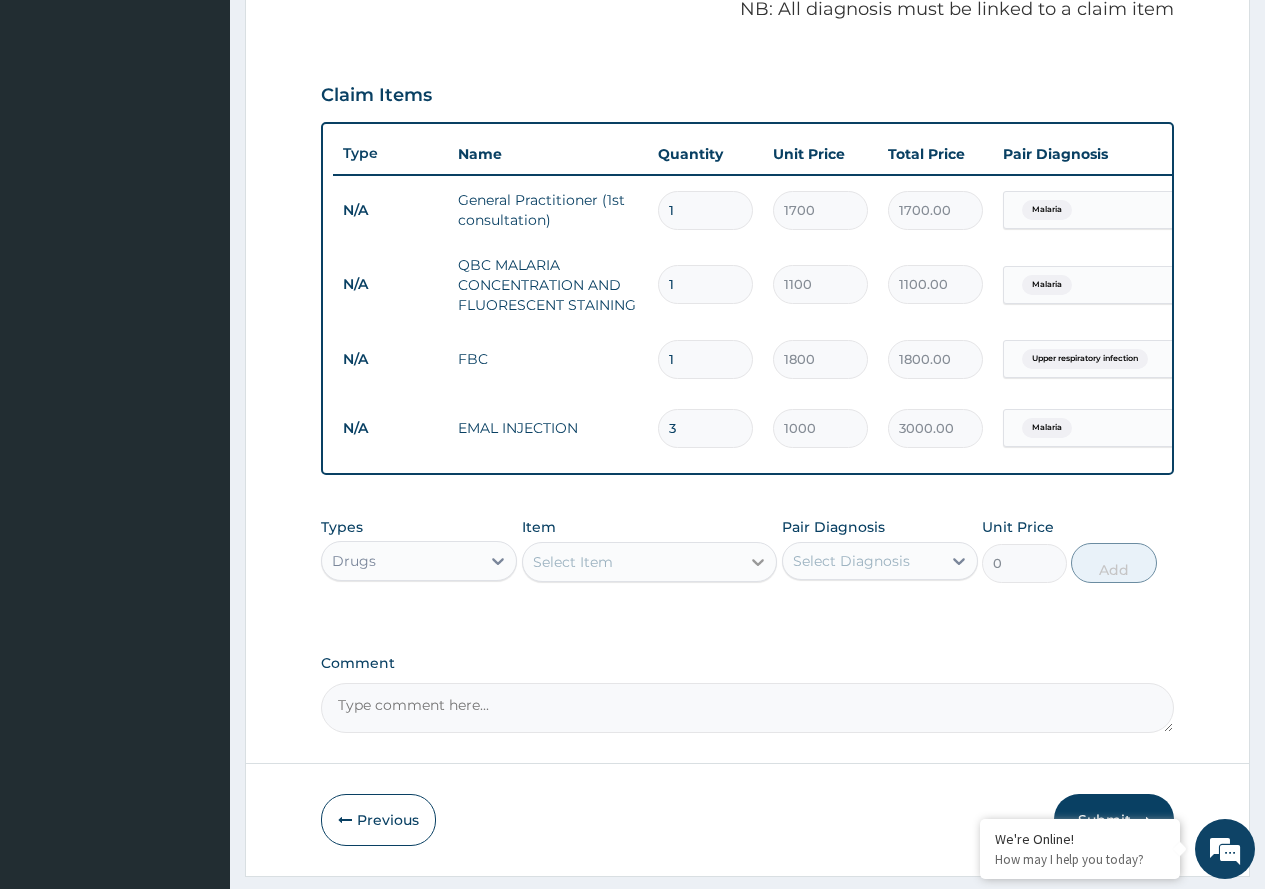 type on "3" 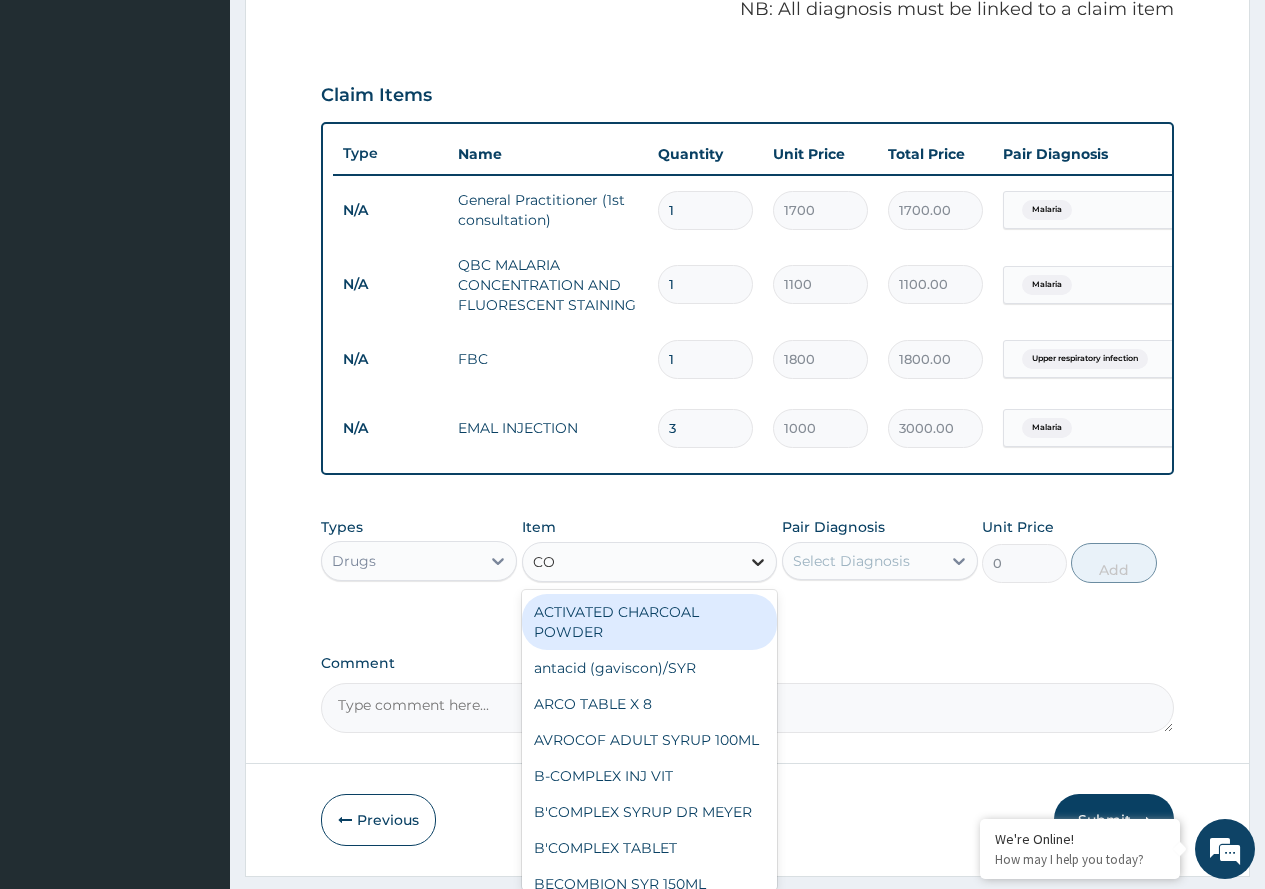 type on "COA" 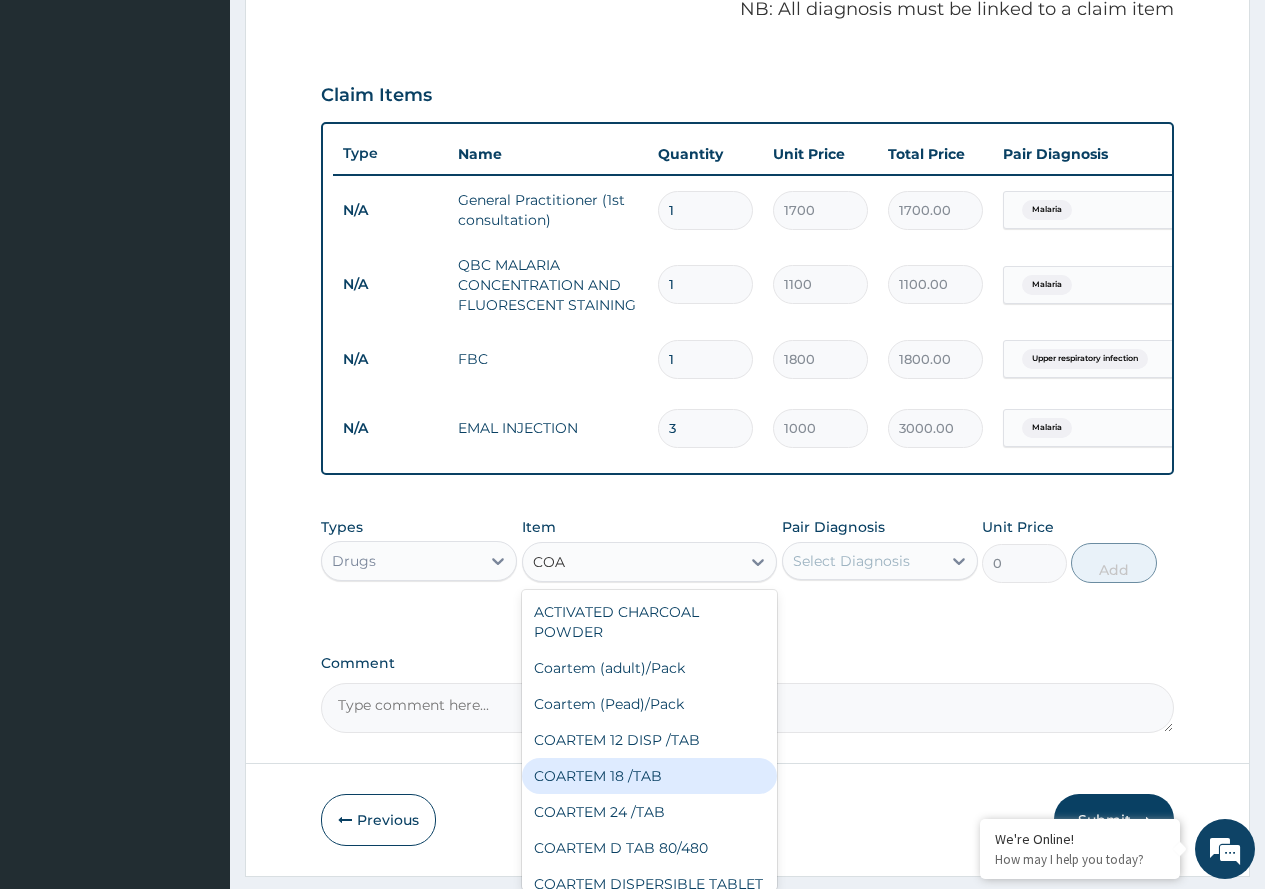 click on "COARTEM 18 /TAB" at bounding box center [650, 776] 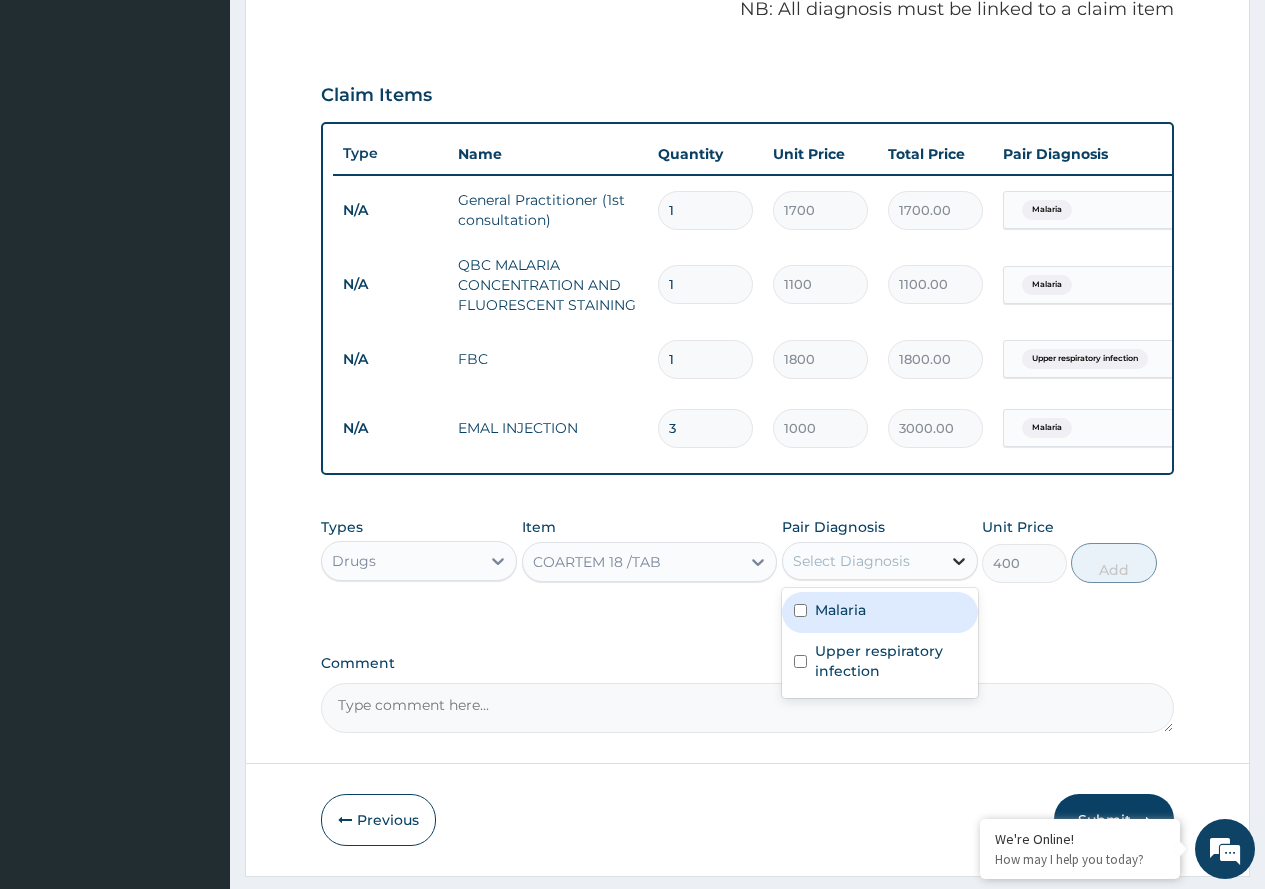 click 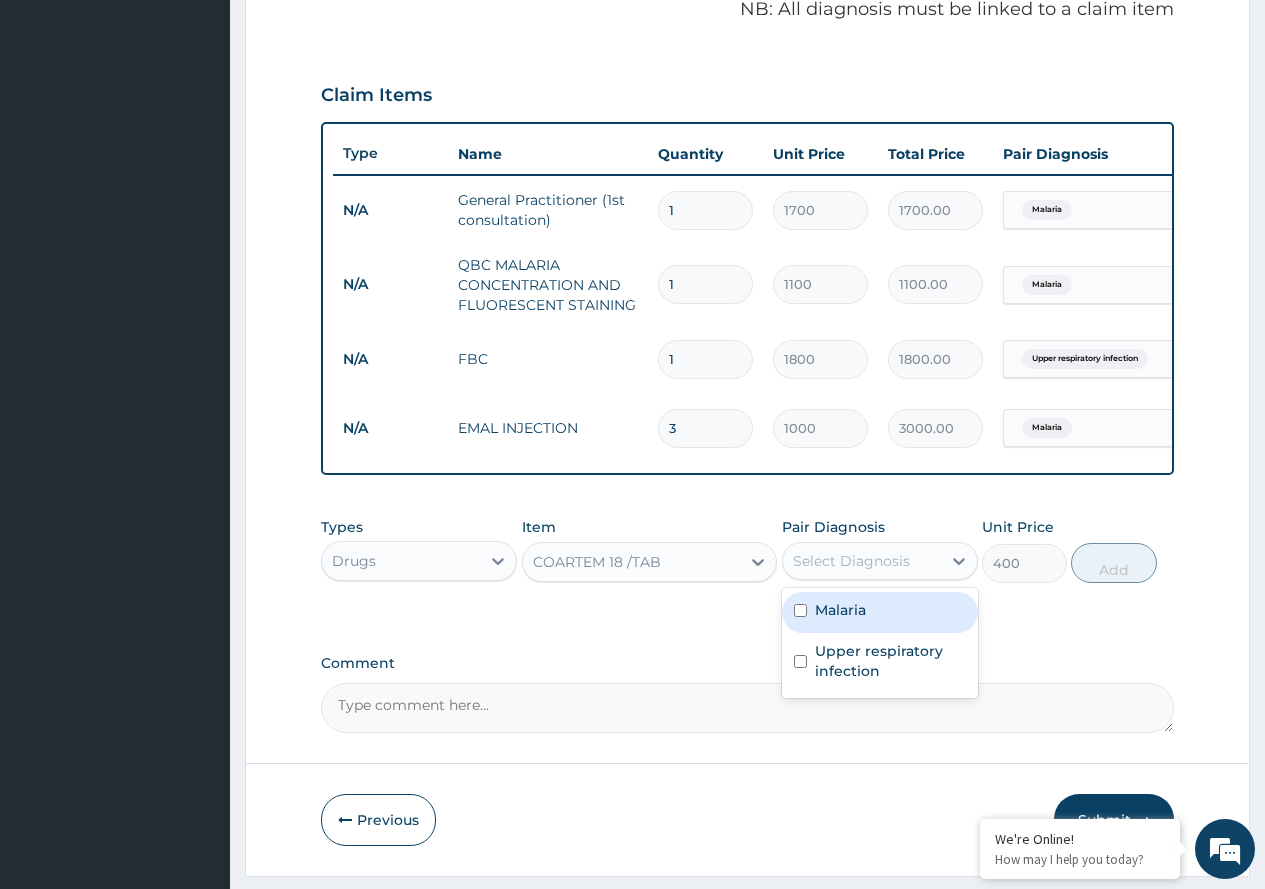 click on "Malaria" at bounding box center [880, 612] 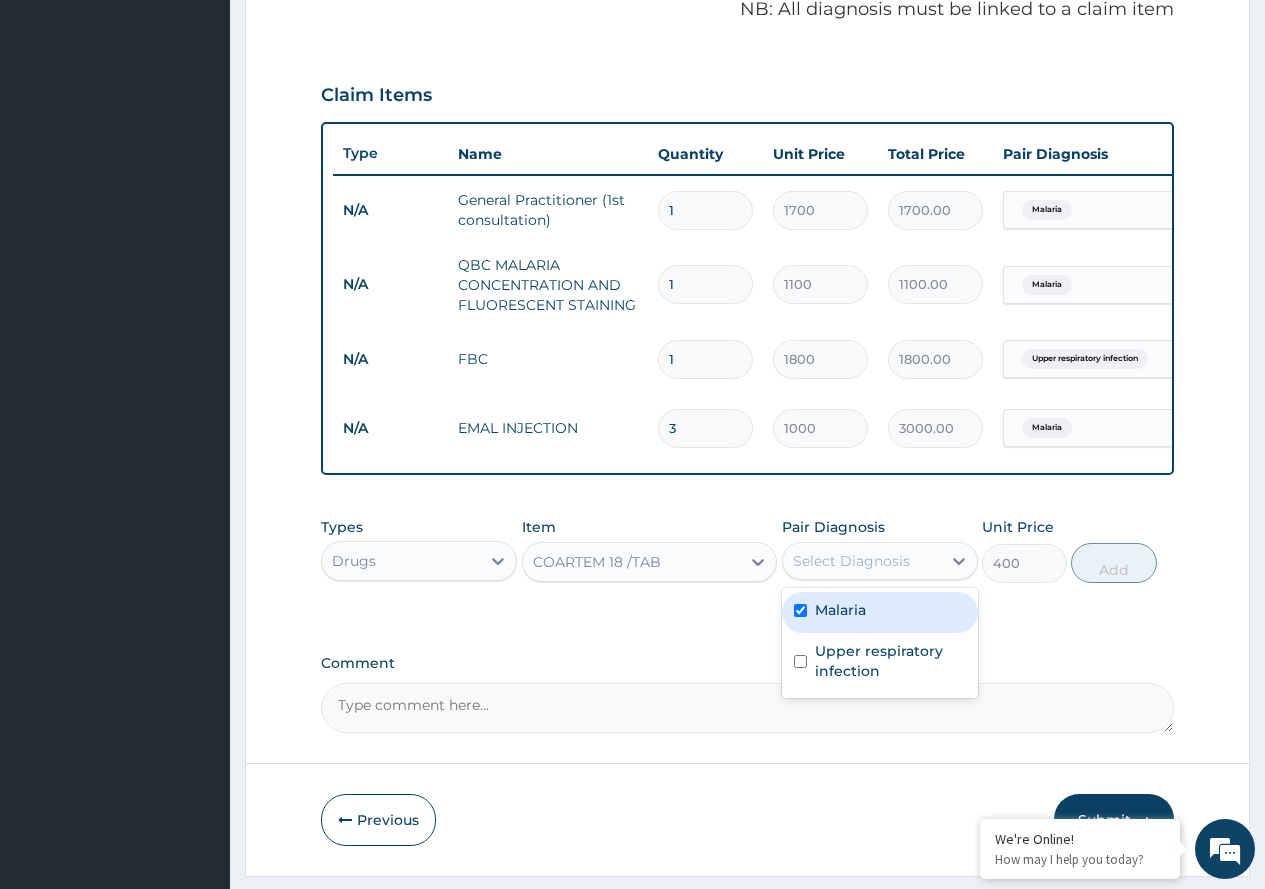 checkbox on "true" 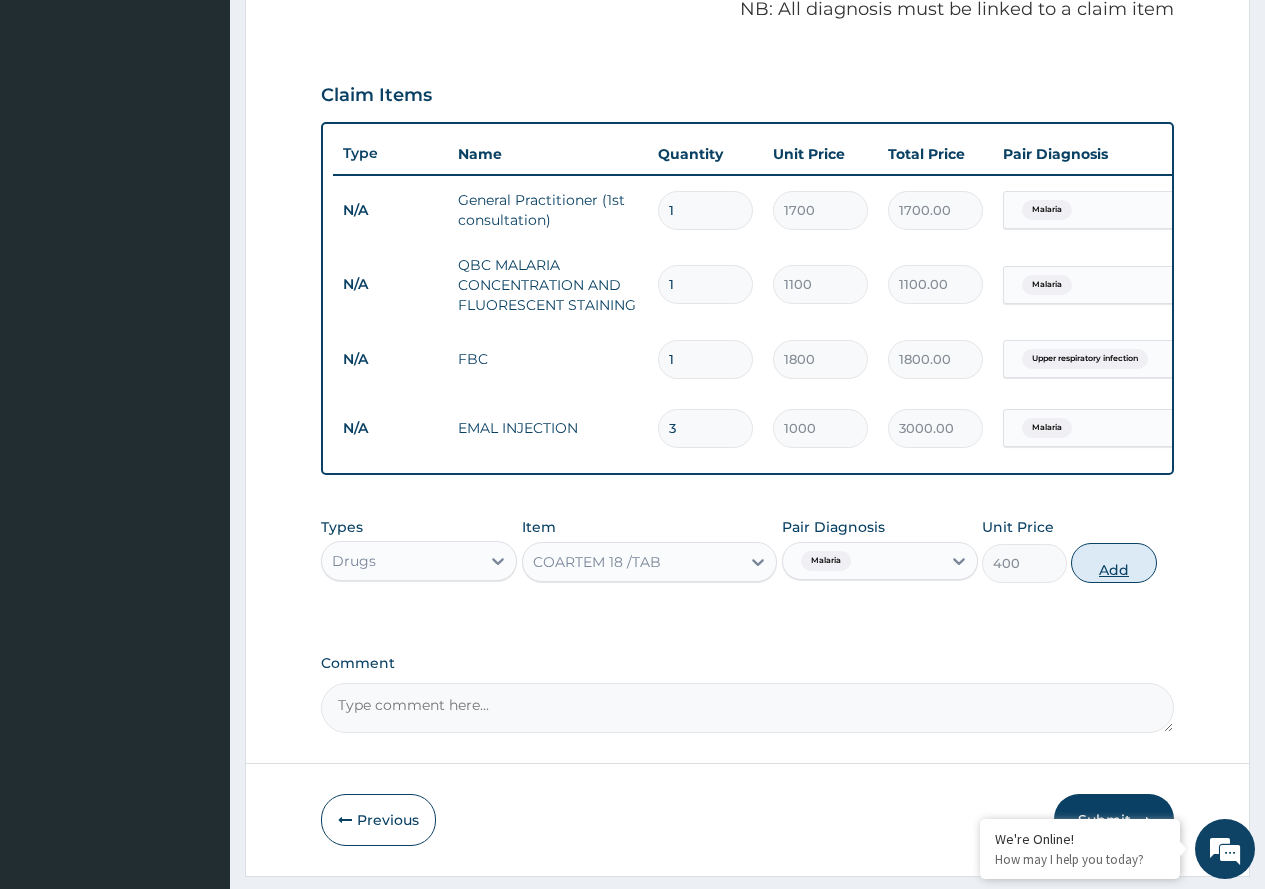 click on "Add" at bounding box center [1113, 563] 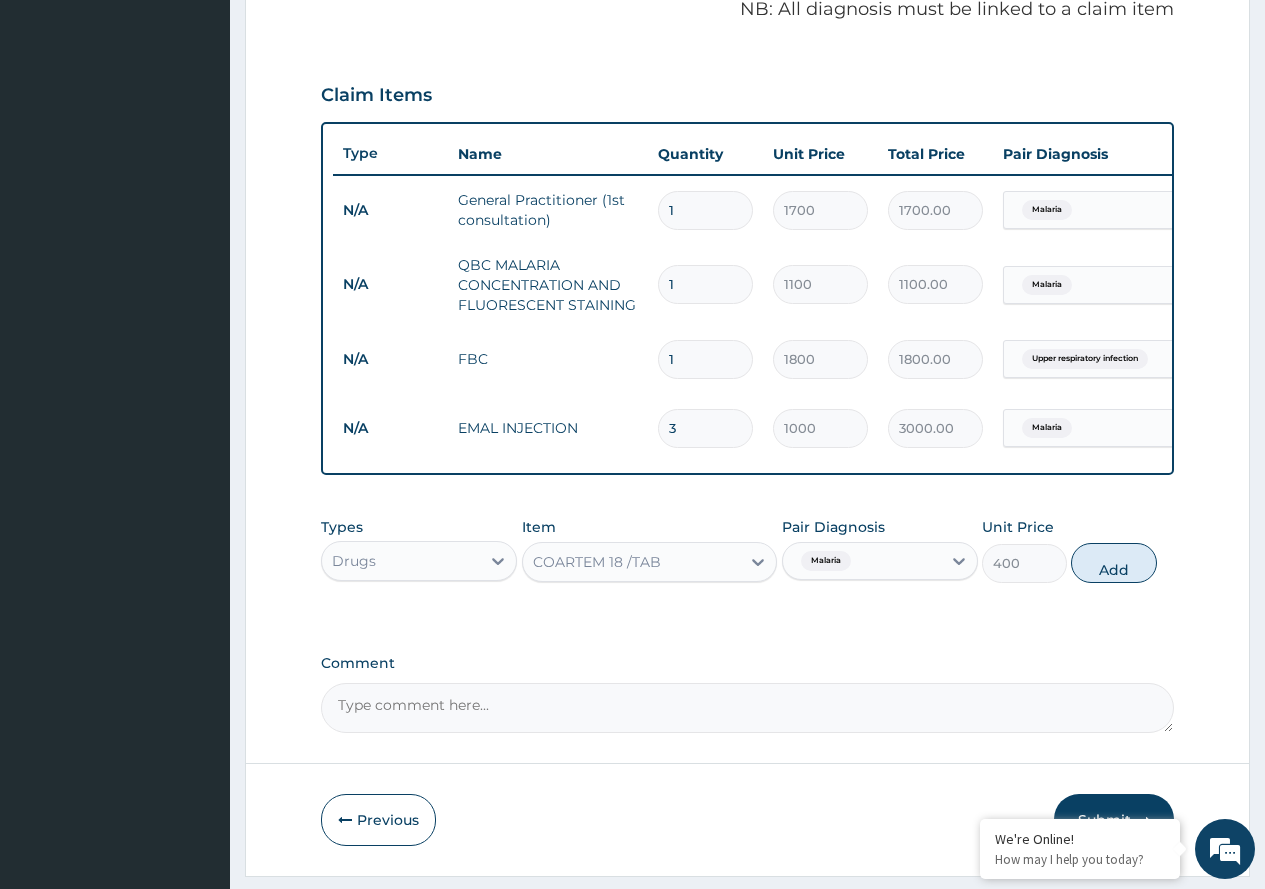 type on "0" 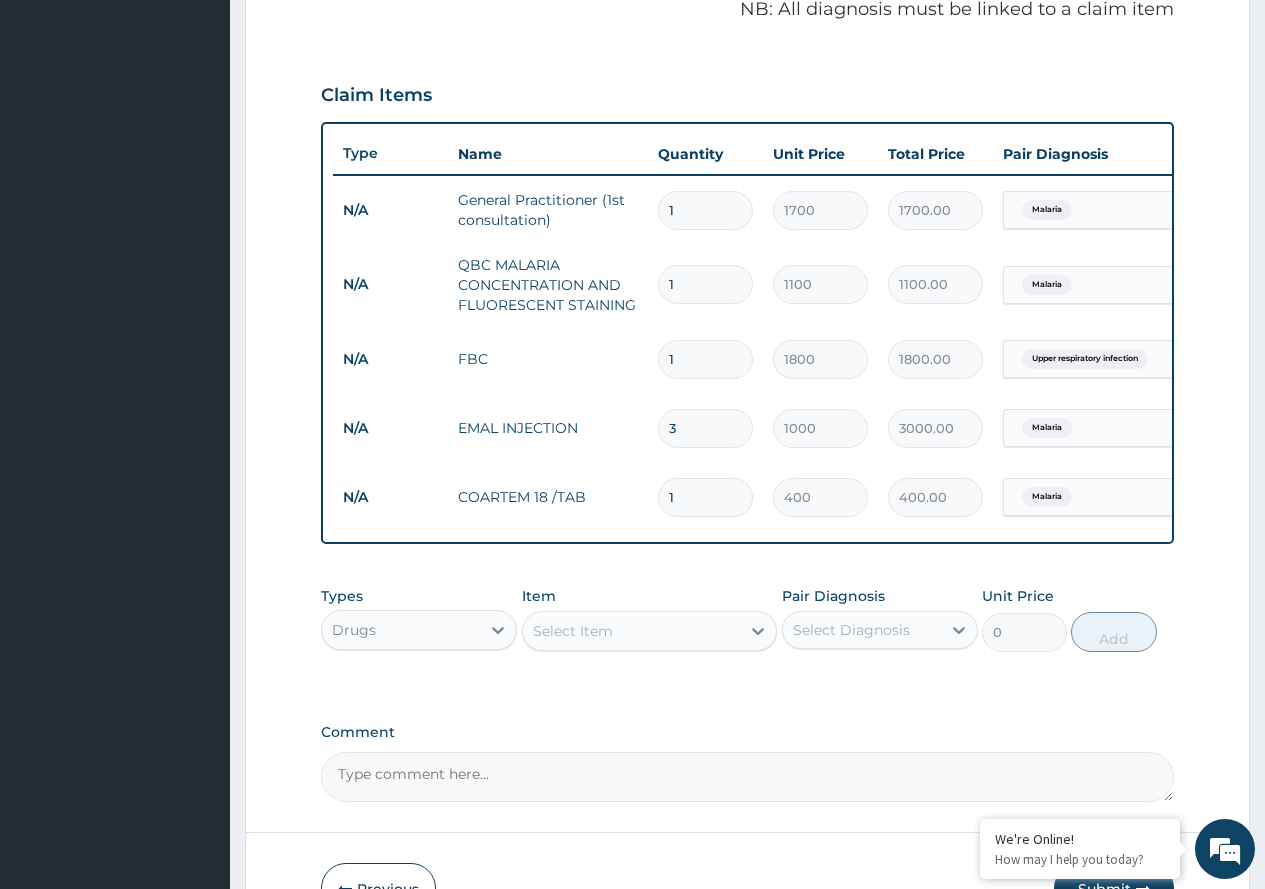 type on "18" 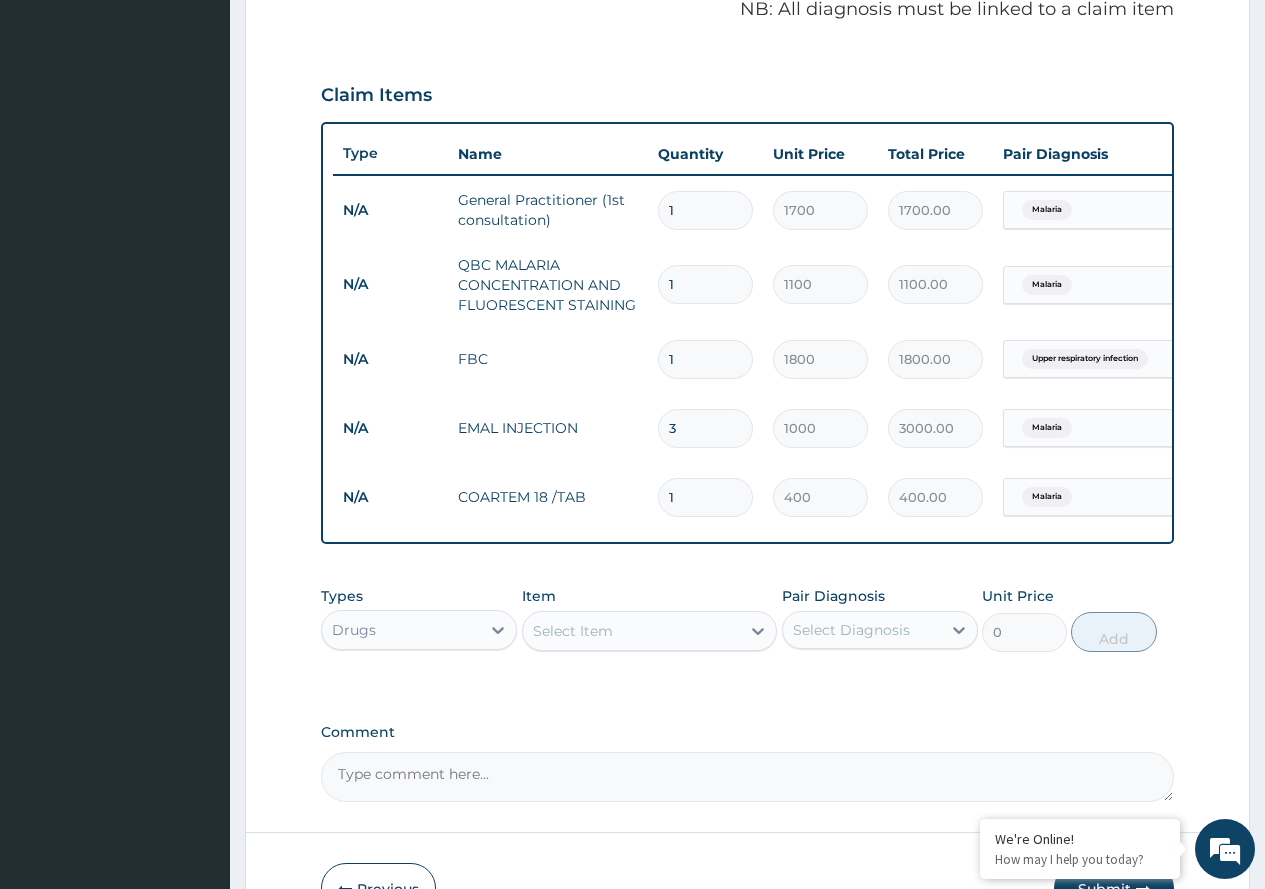type on "7200.00" 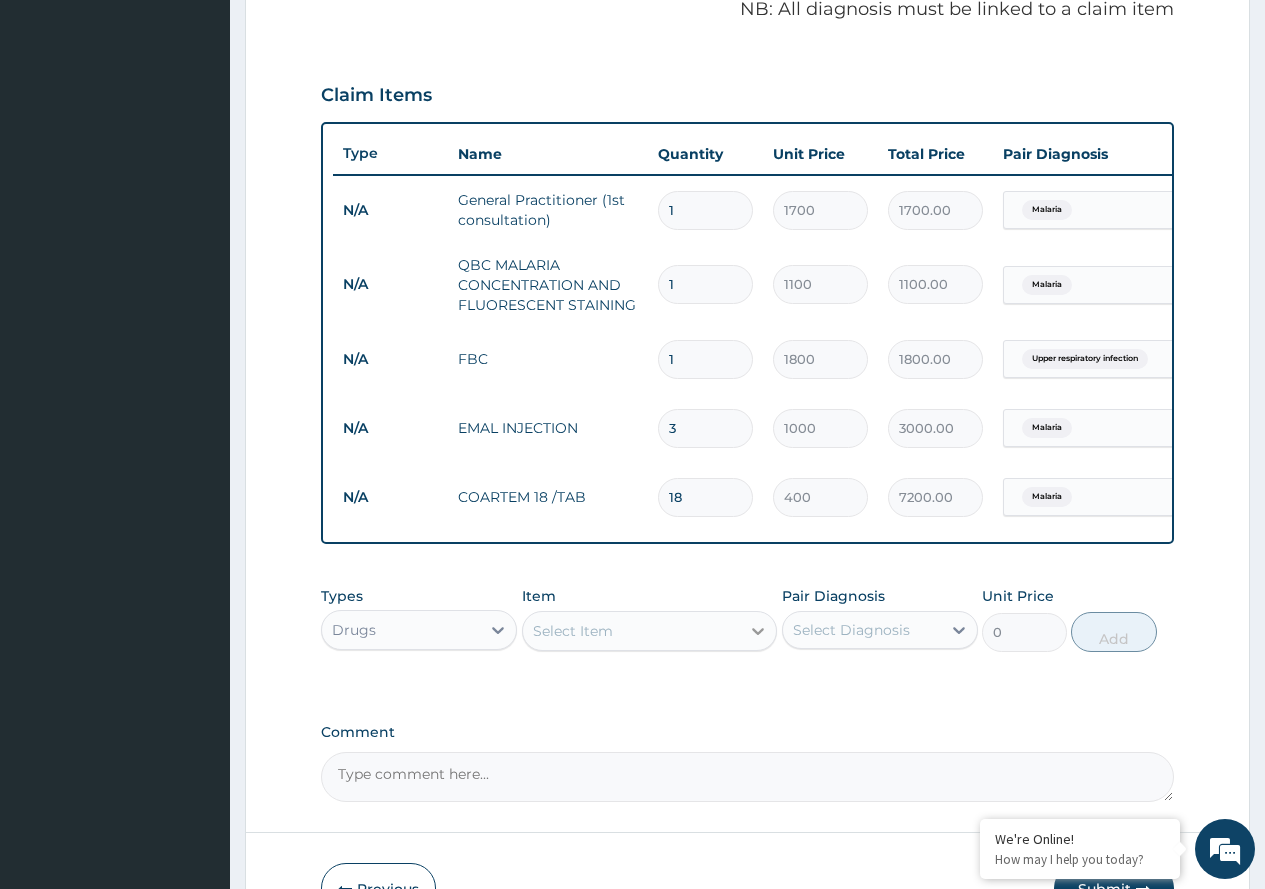 type on "18" 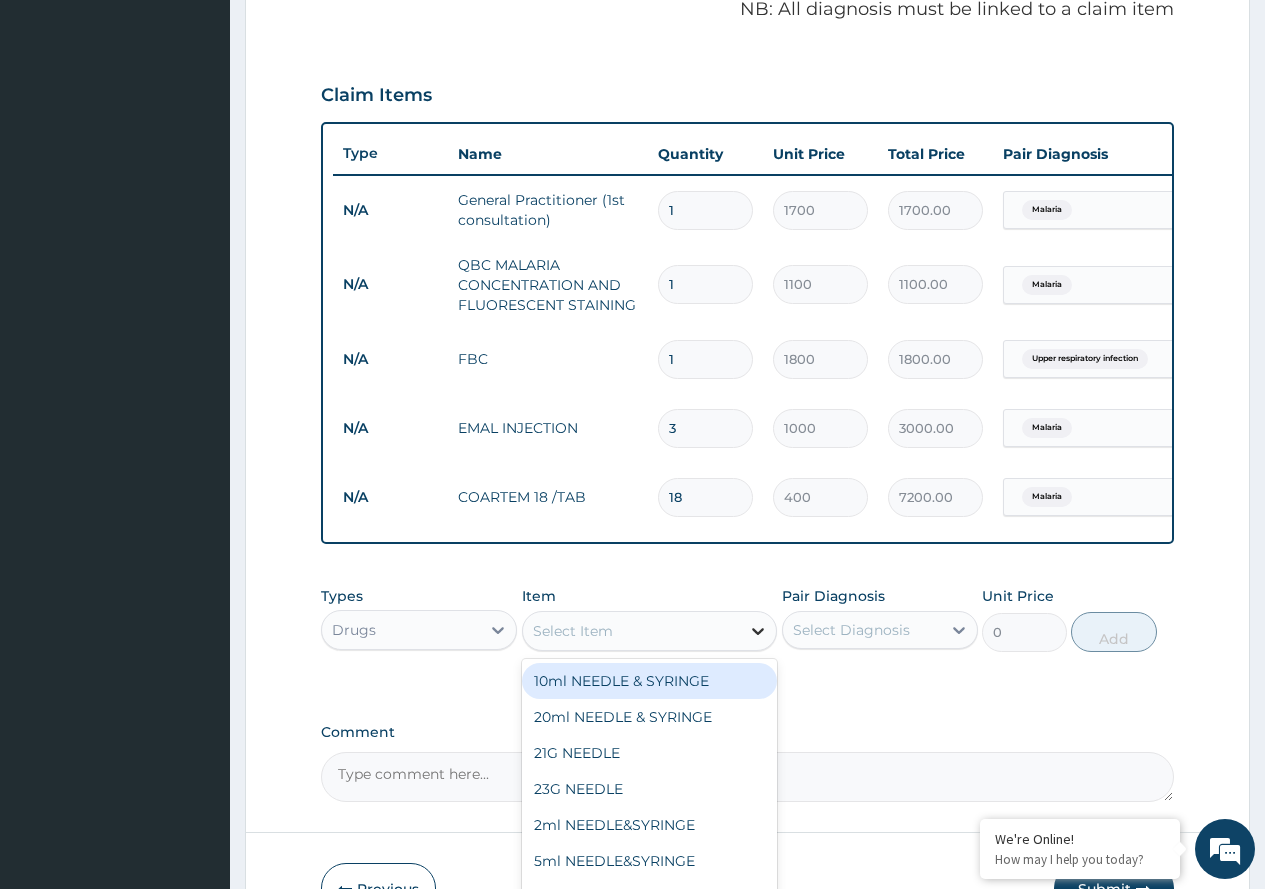 click 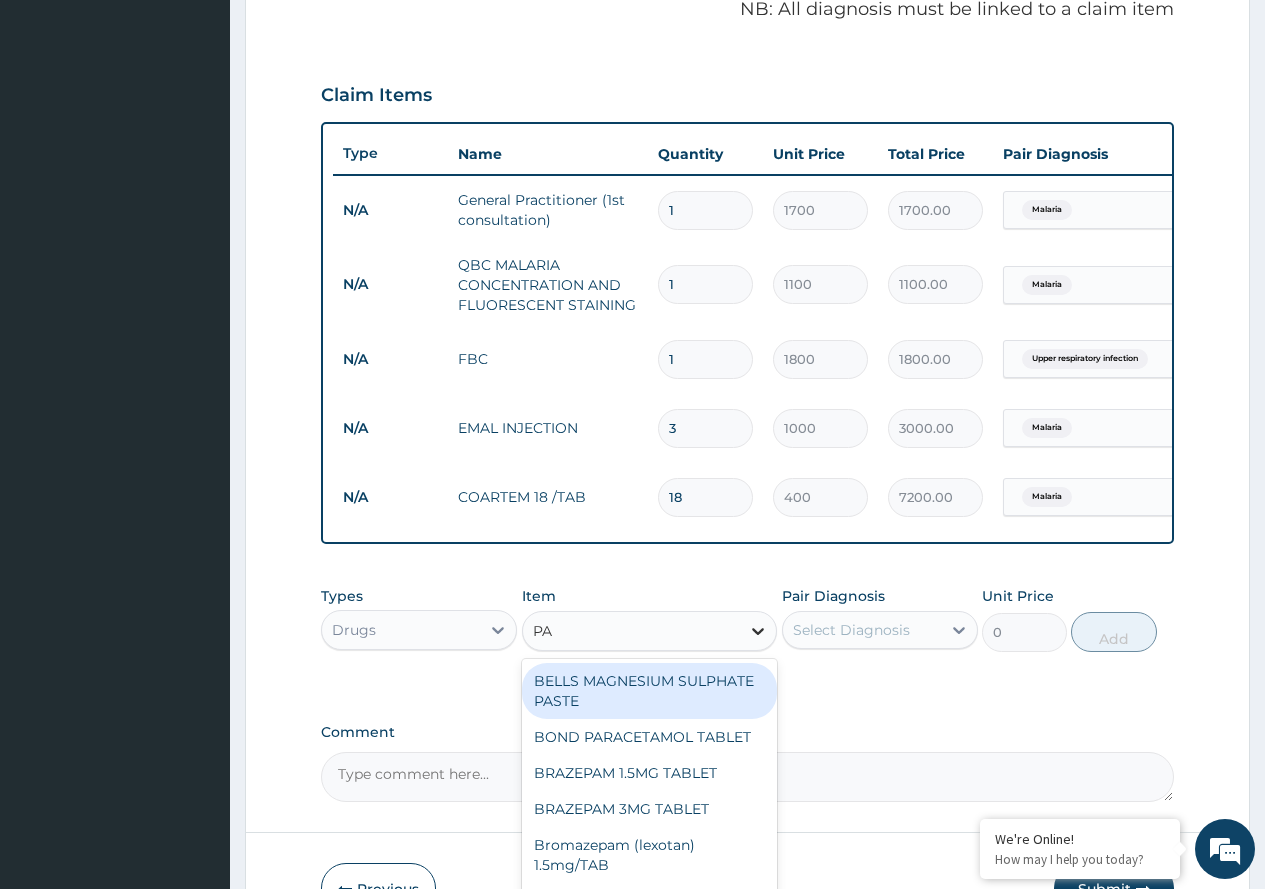 type on "PAR" 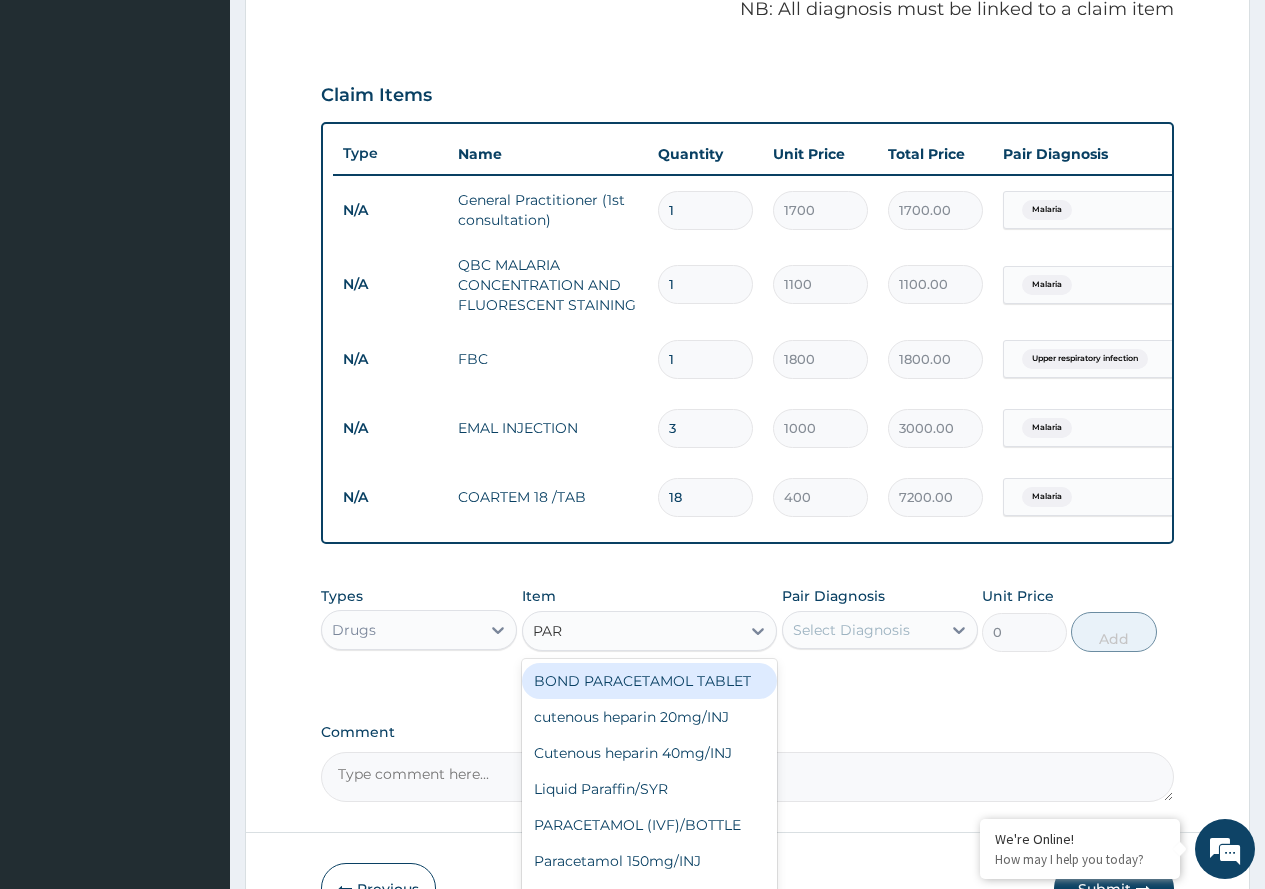click on "BOND PARACETAMOL TABLET" at bounding box center (650, 681) 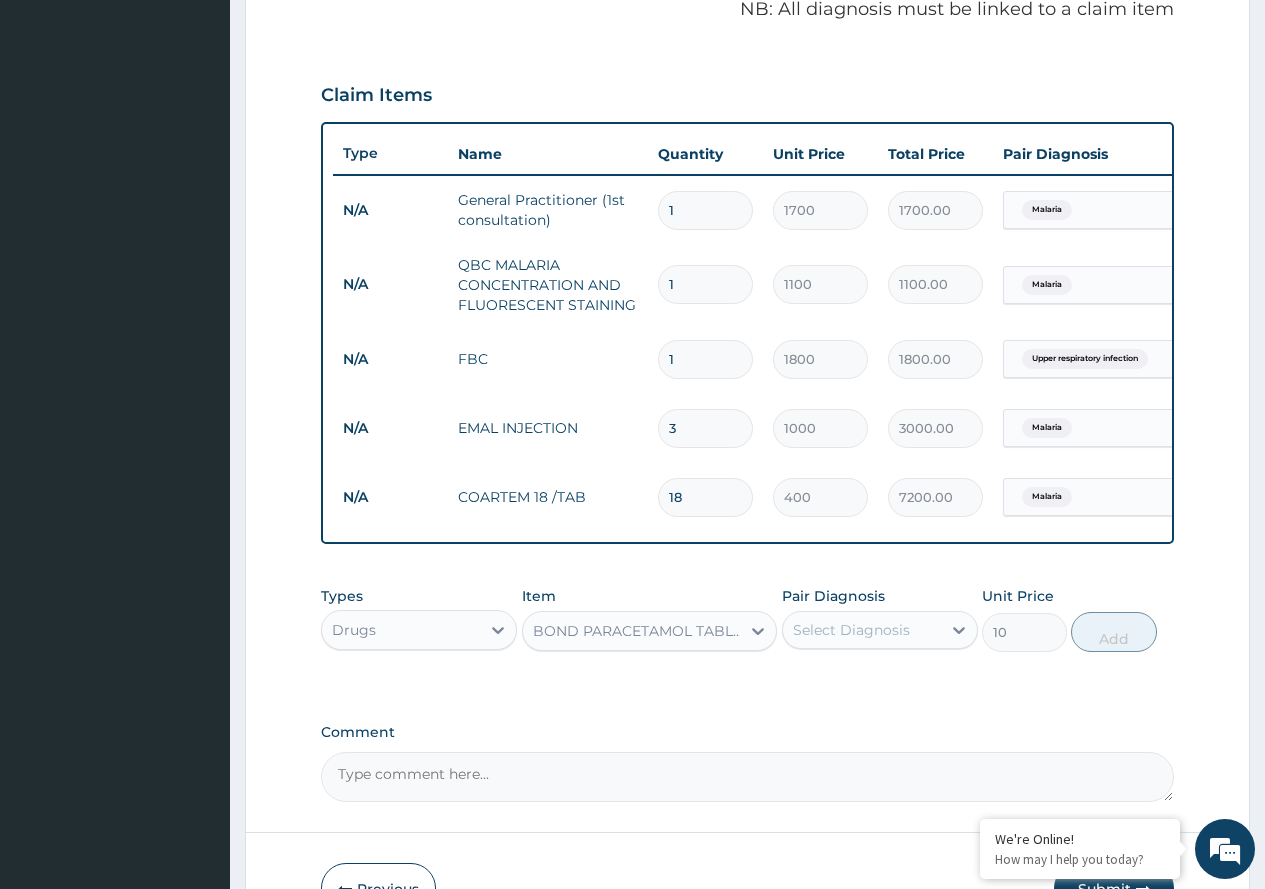 click on "Select Diagnosis" at bounding box center [851, 630] 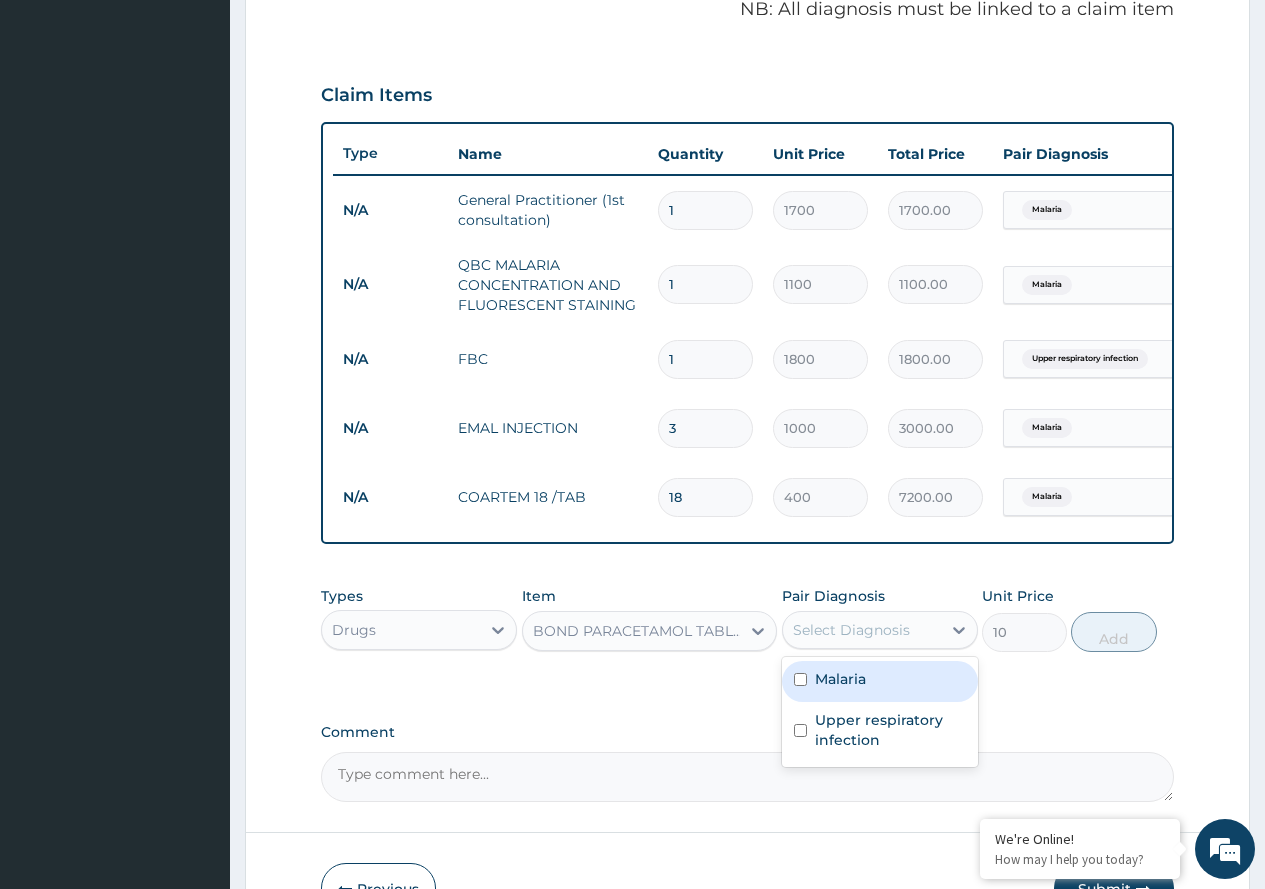 click on "Malaria" at bounding box center (880, 681) 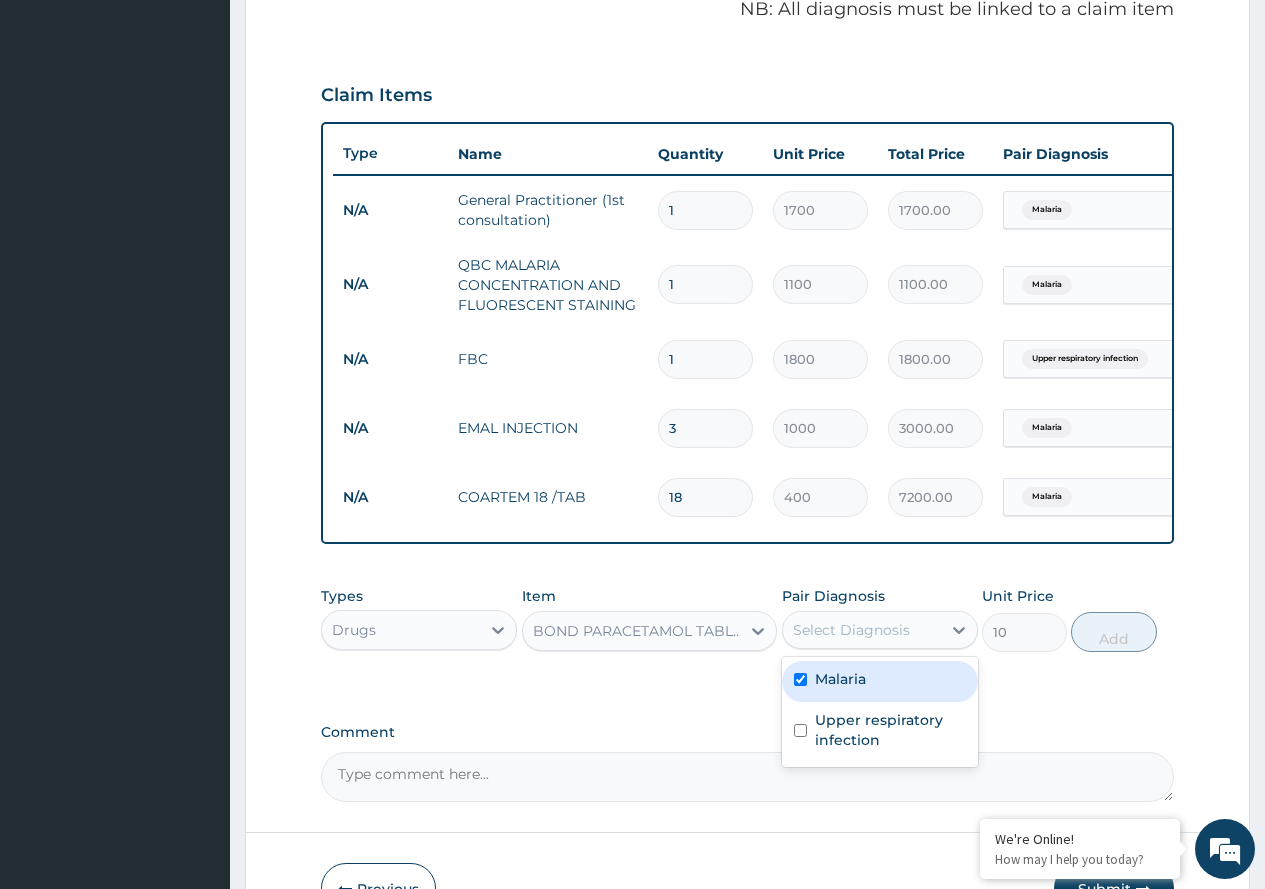 checkbox on "true" 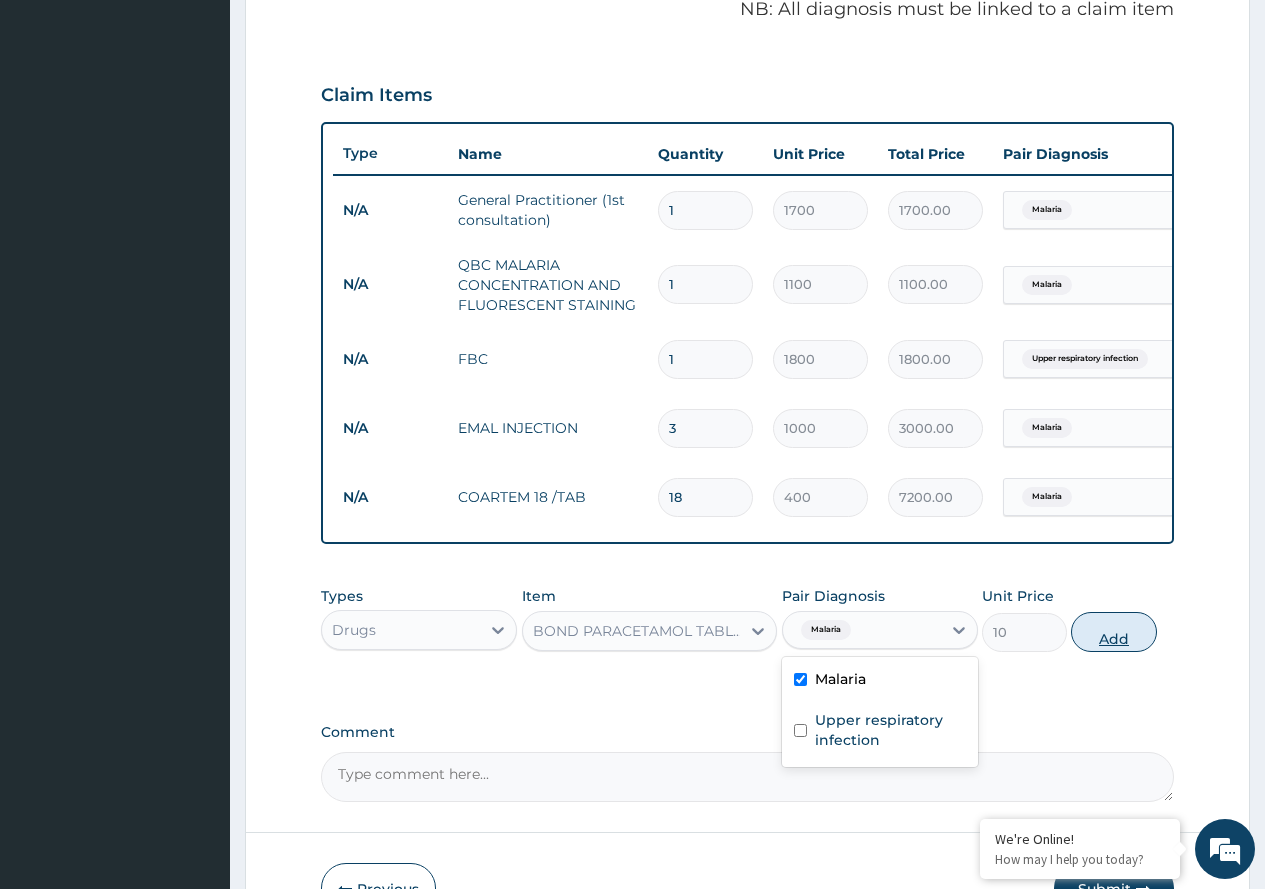 click on "Add" at bounding box center [1113, 632] 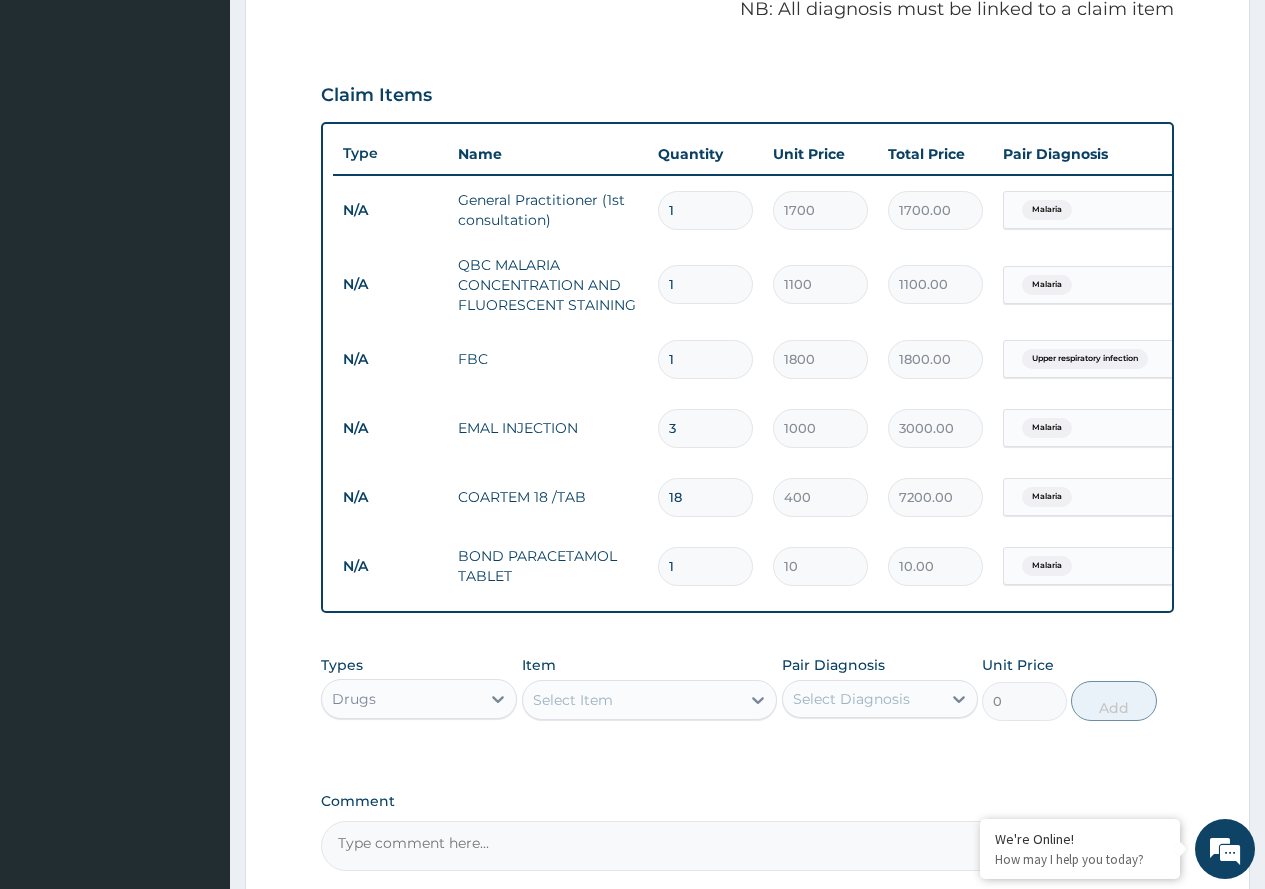 click on "1" at bounding box center (705, 566) 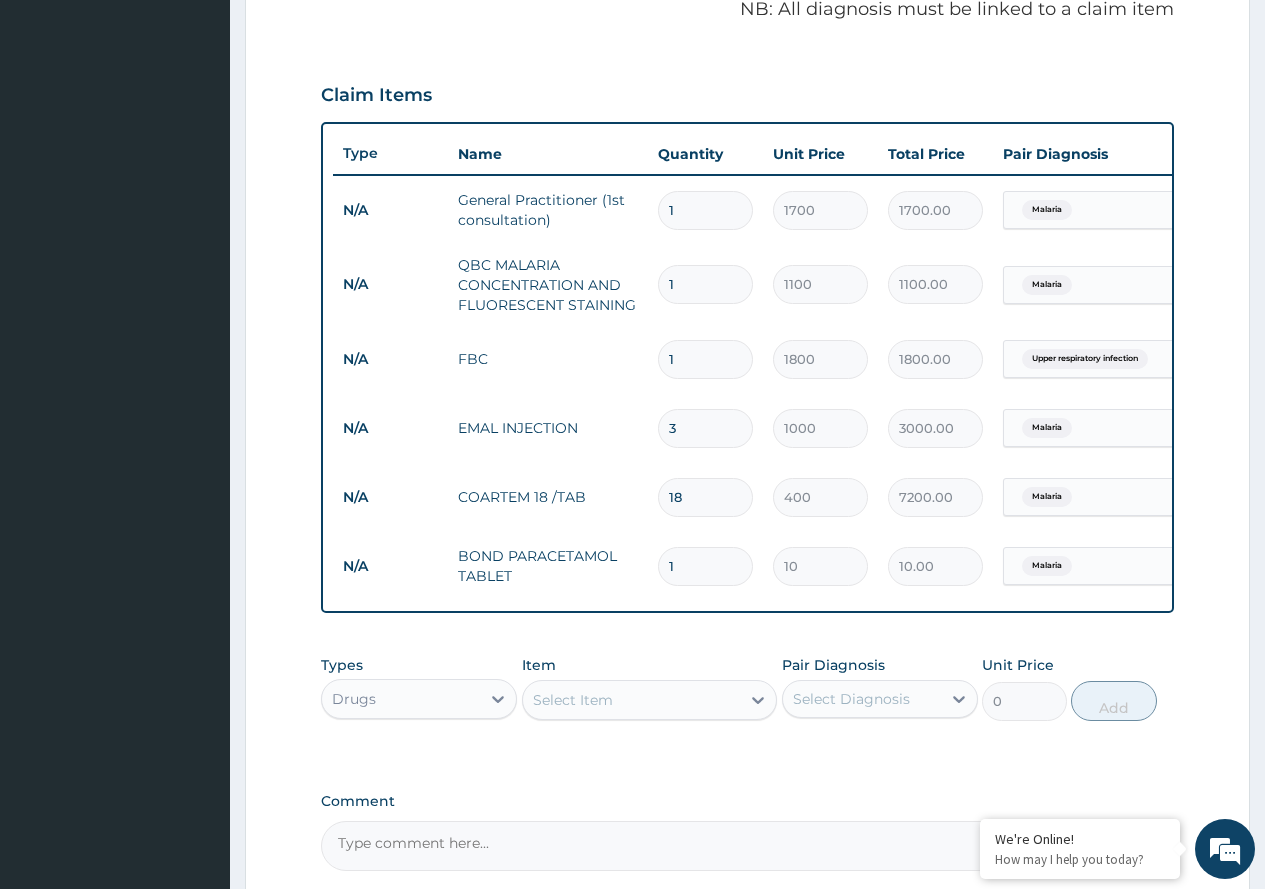 type on "21" 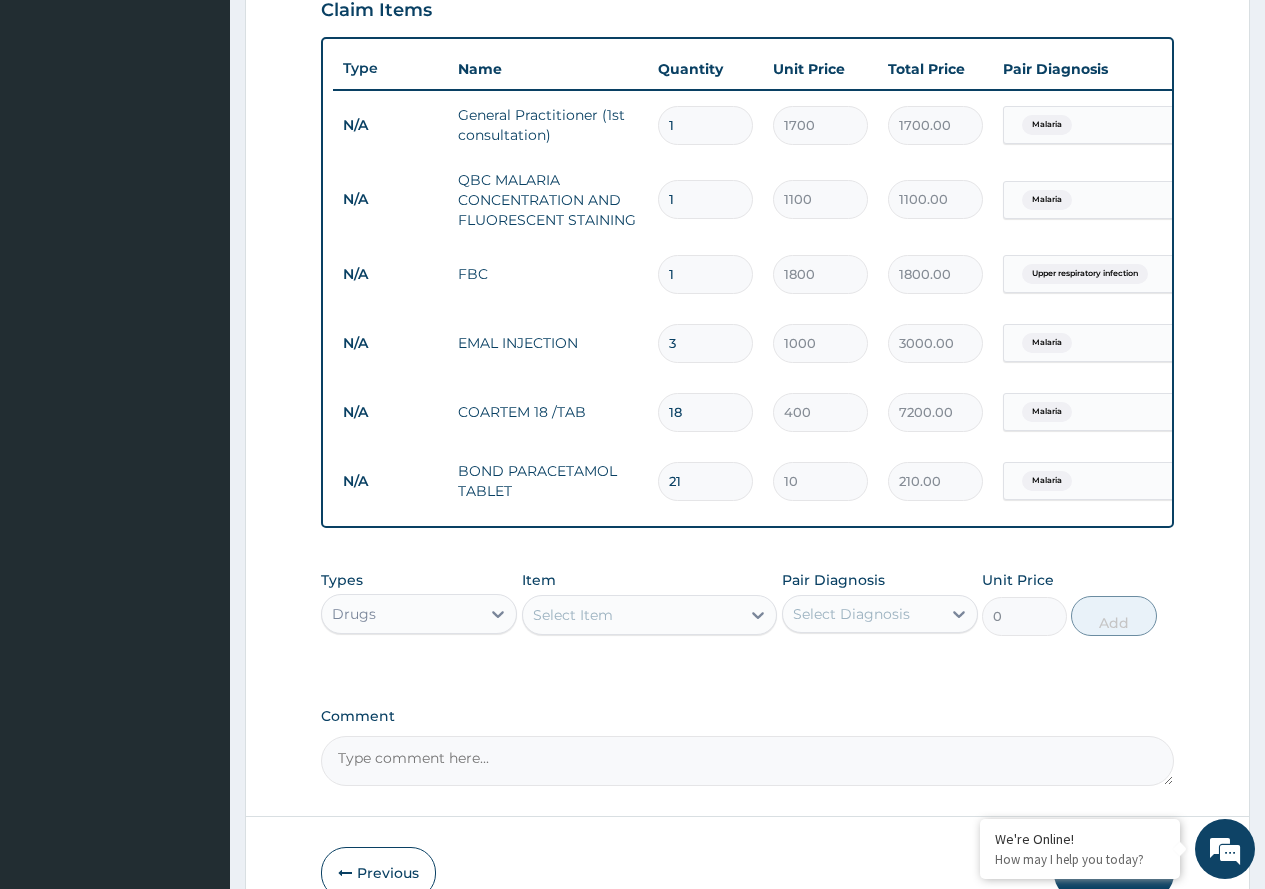 scroll, scrollTop: 829, scrollLeft: 0, axis: vertical 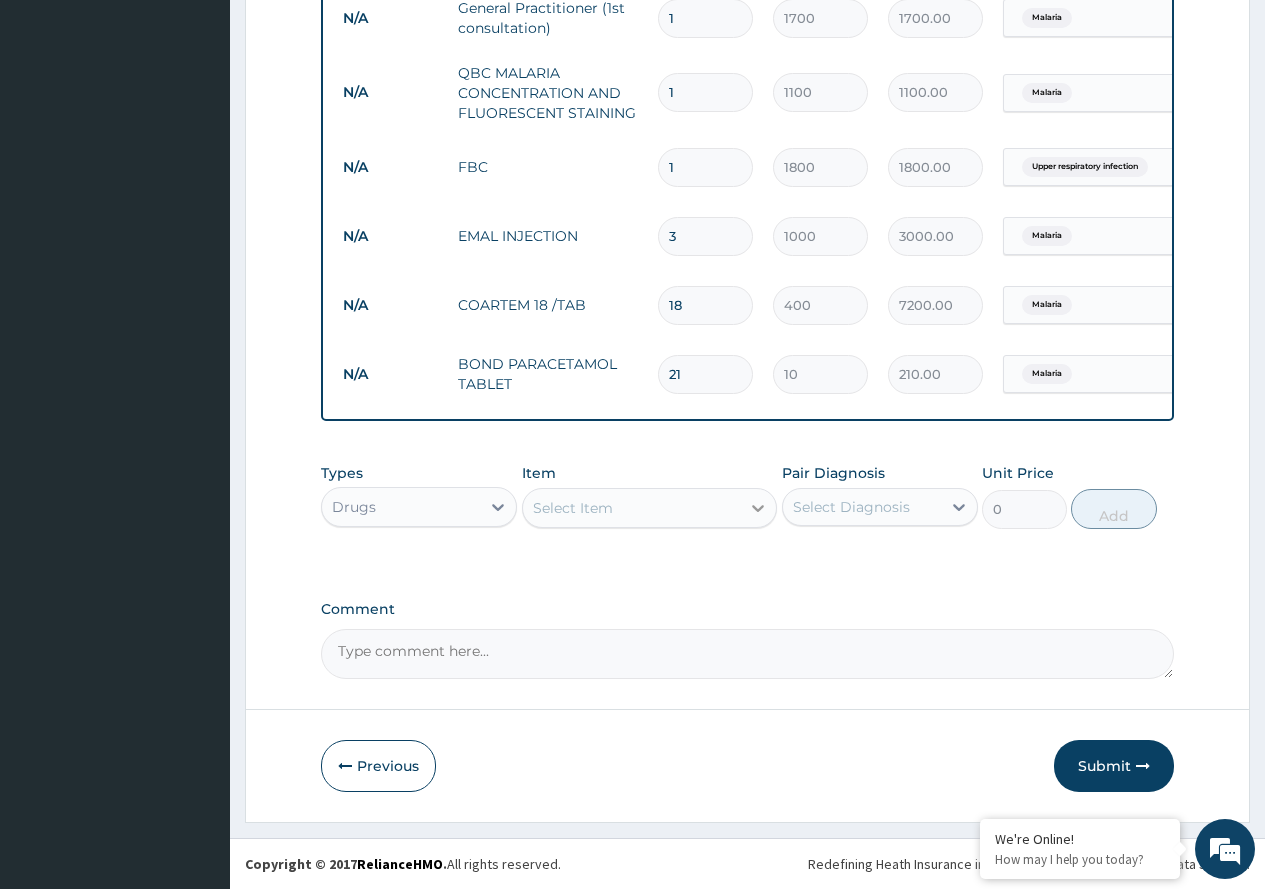type on "21" 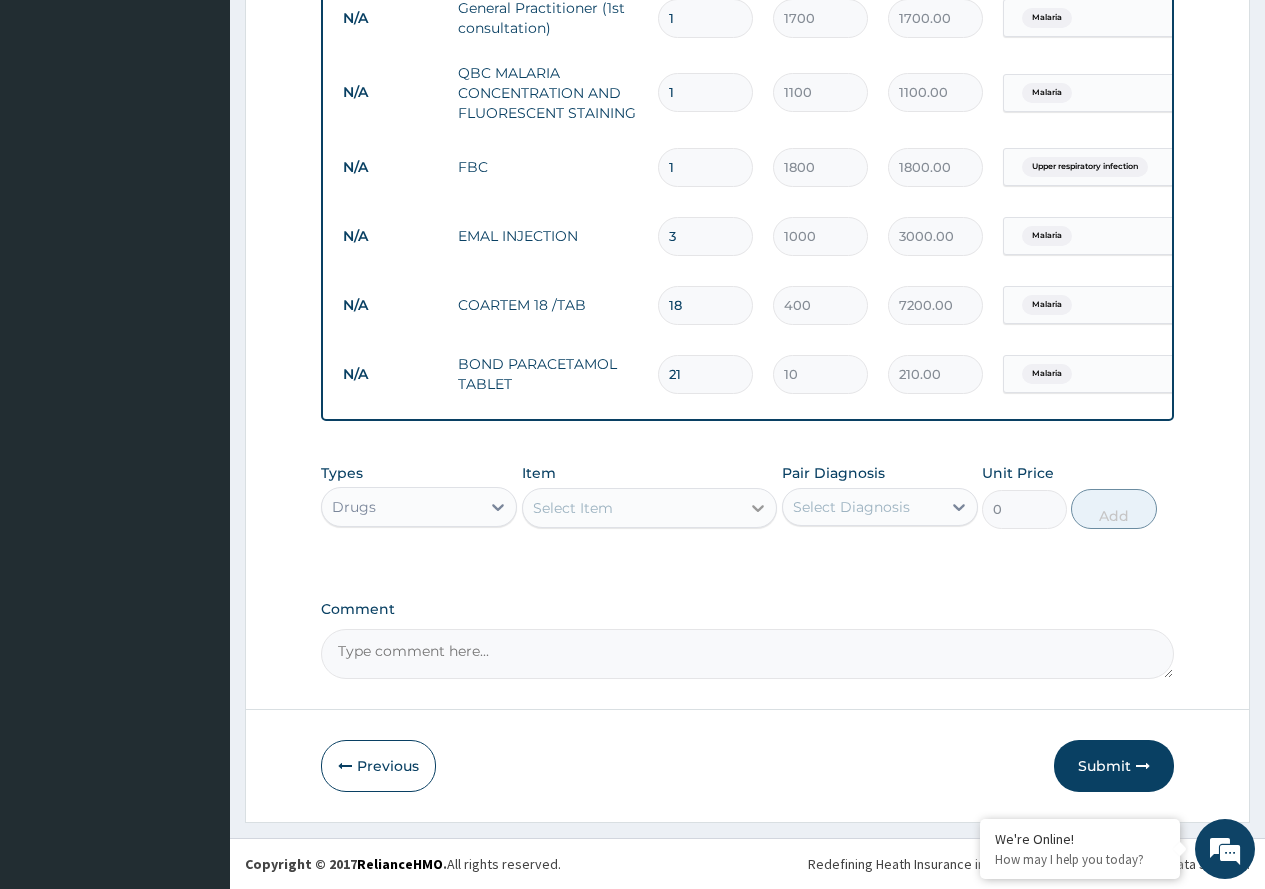 click 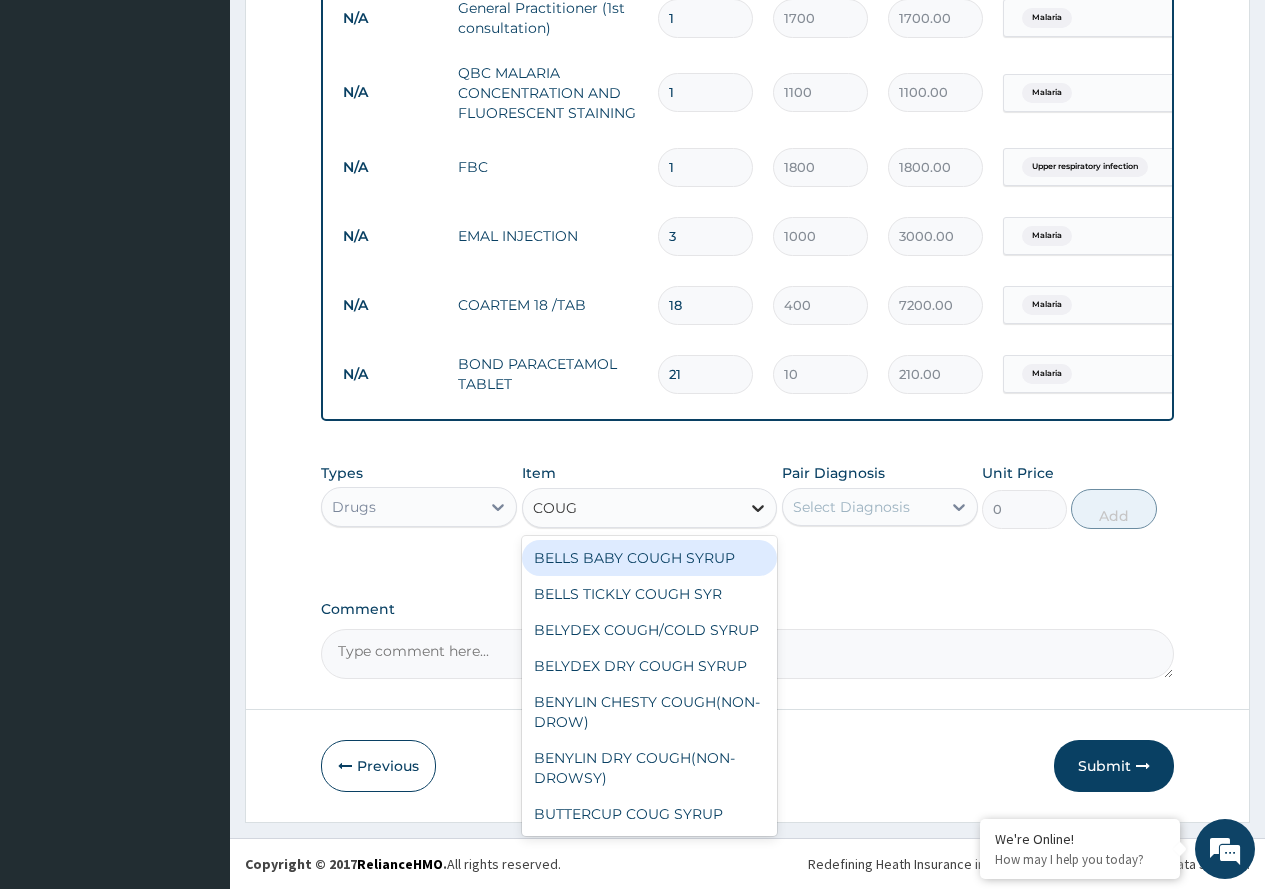 type on "COUGH" 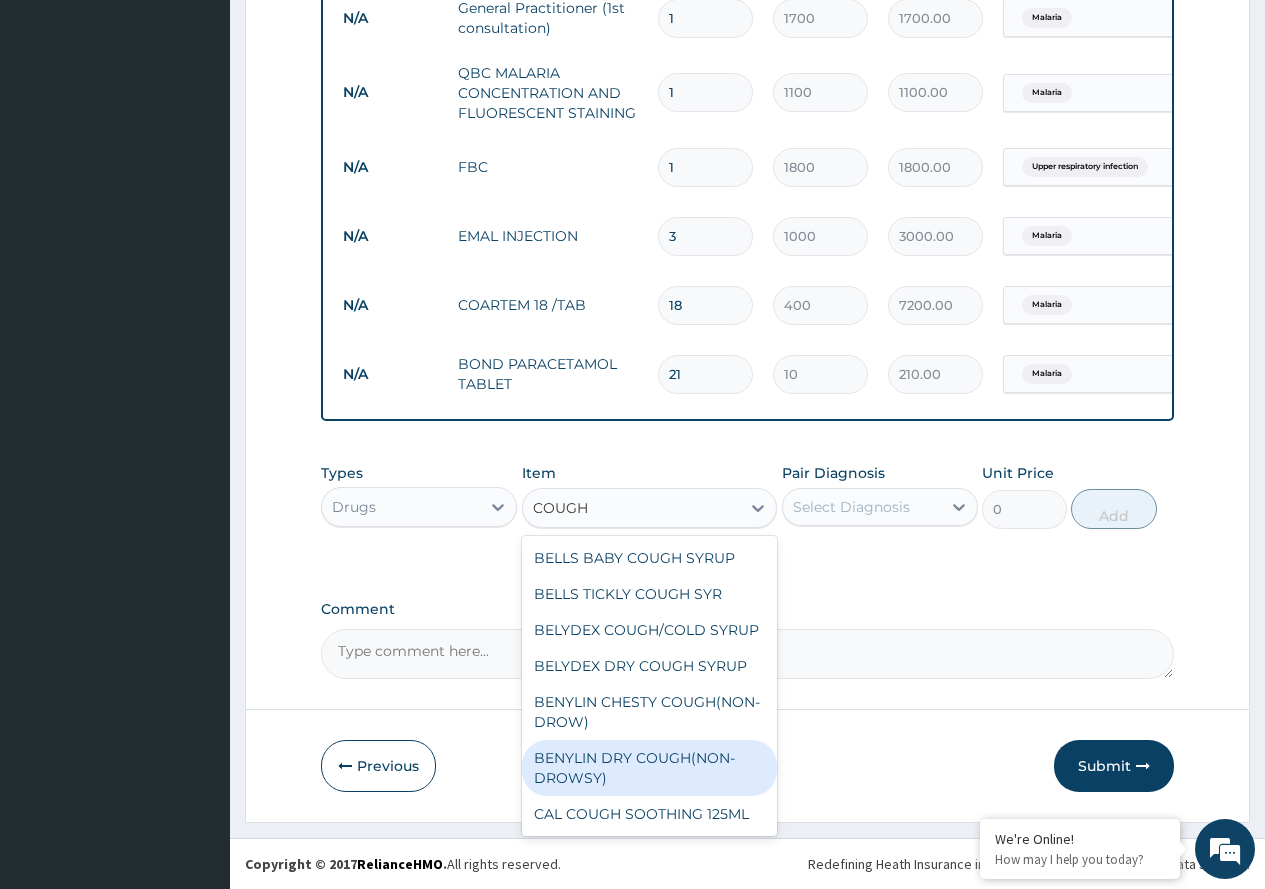 click on "BENYLIN DRY COUGH(NON-DROWSY)" at bounding box center [650, 768] 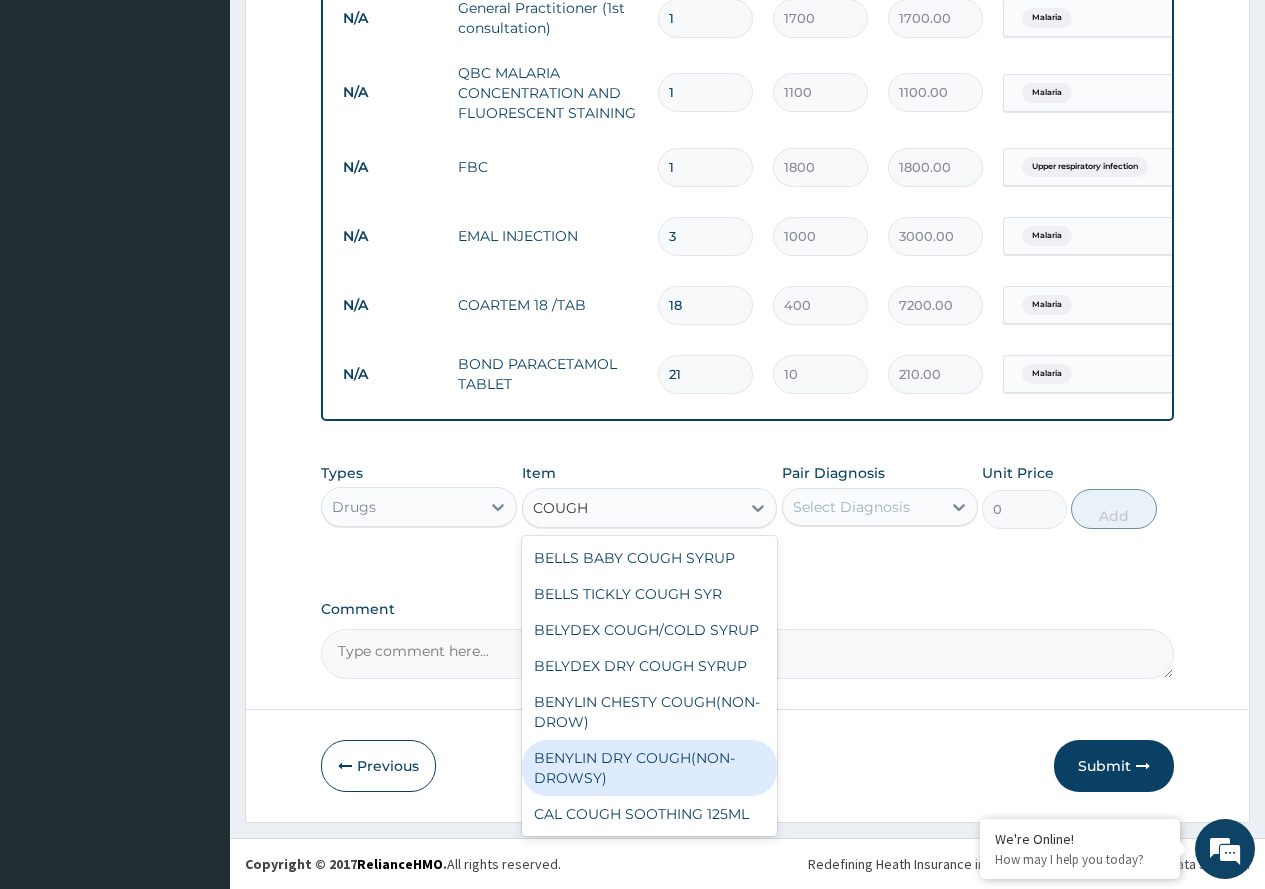 type 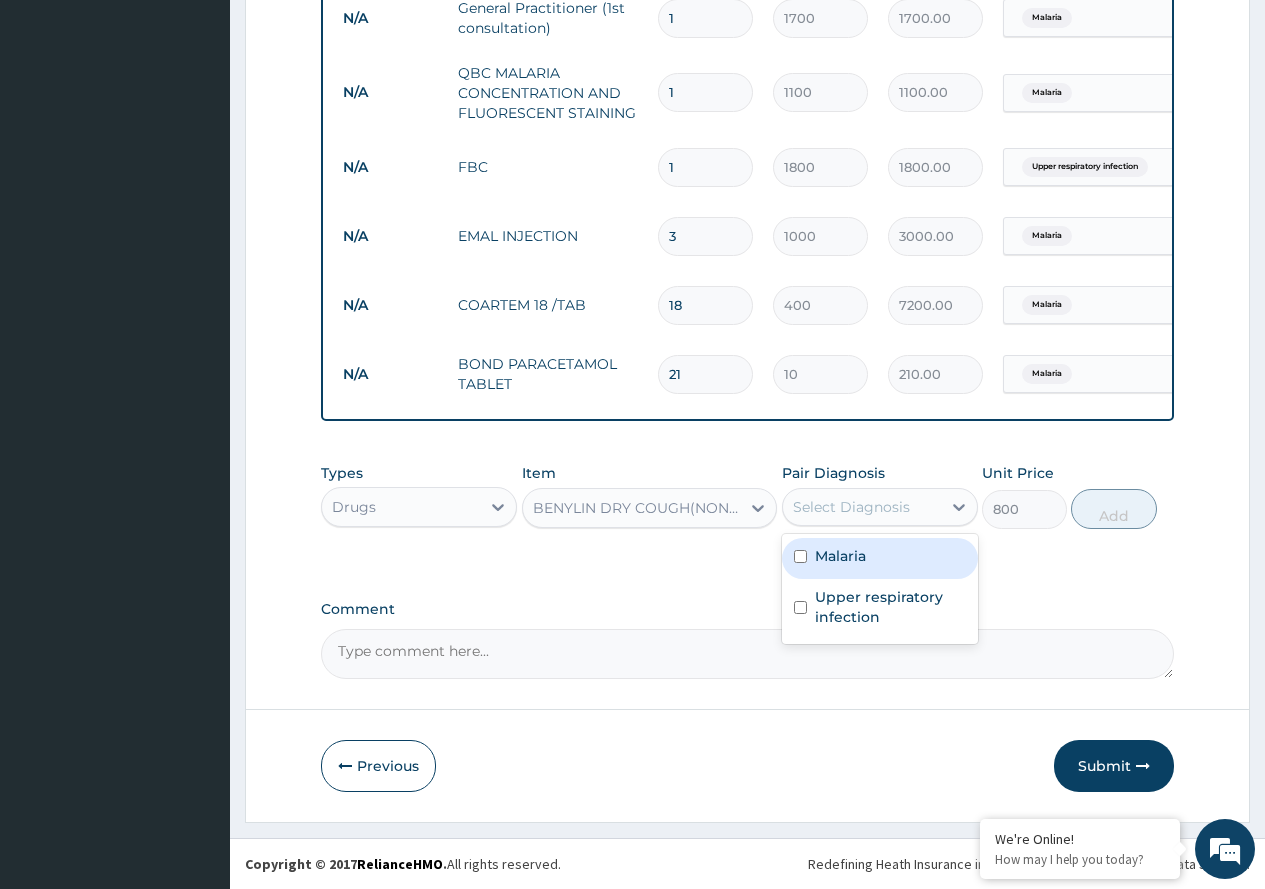 click on "Select Diagnosis" at bounding box center [851, 507] 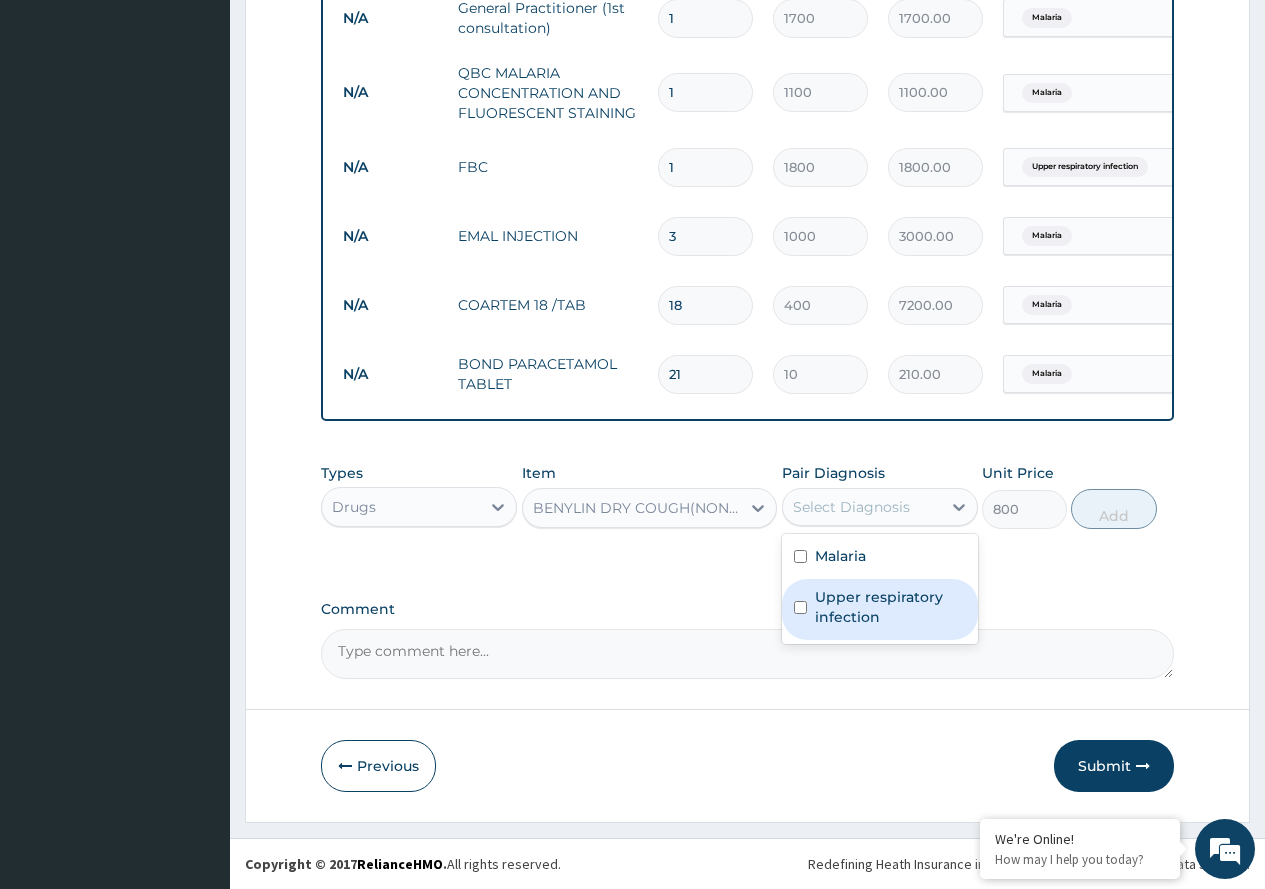 click on "Upper respiratory infection" at bounding box center (890, 607) 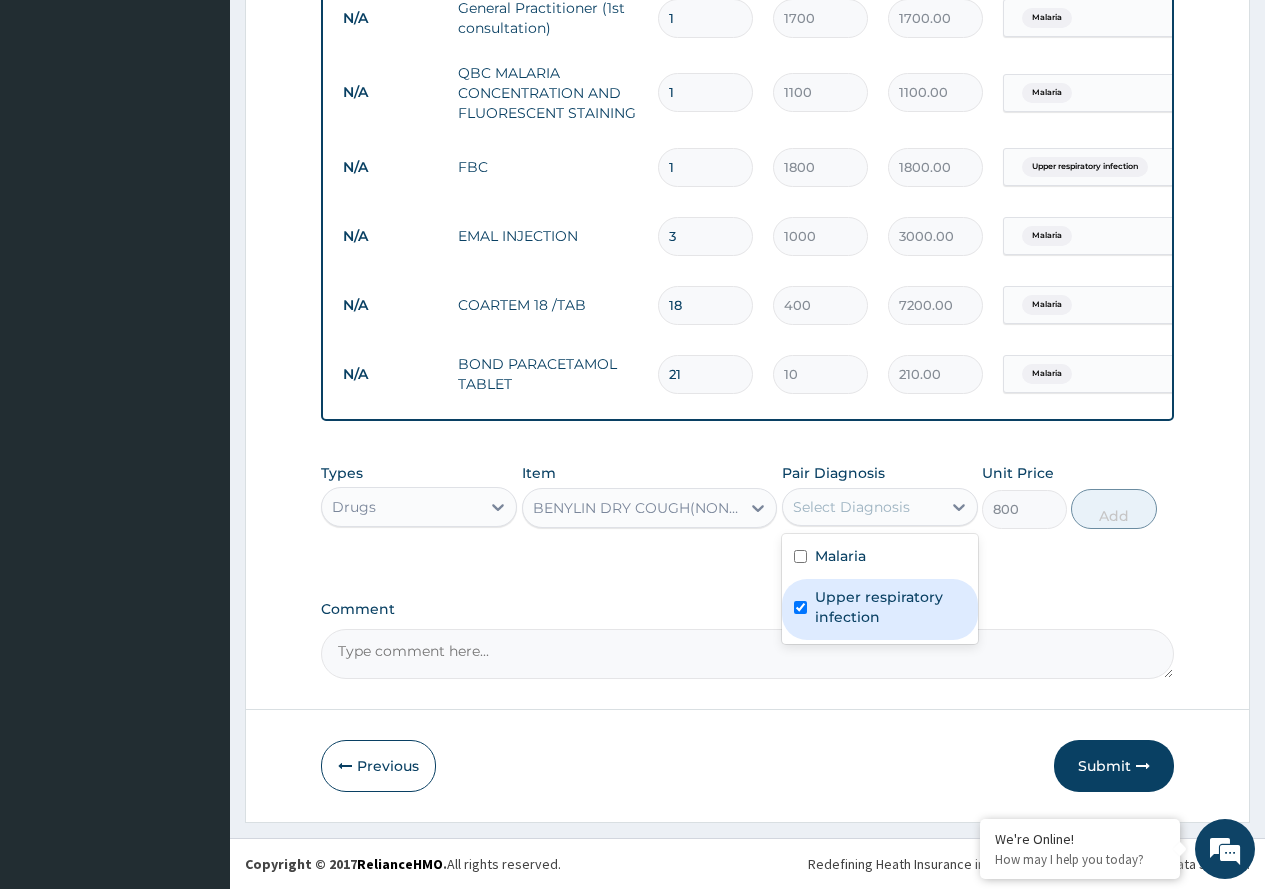 checkbox on "true" 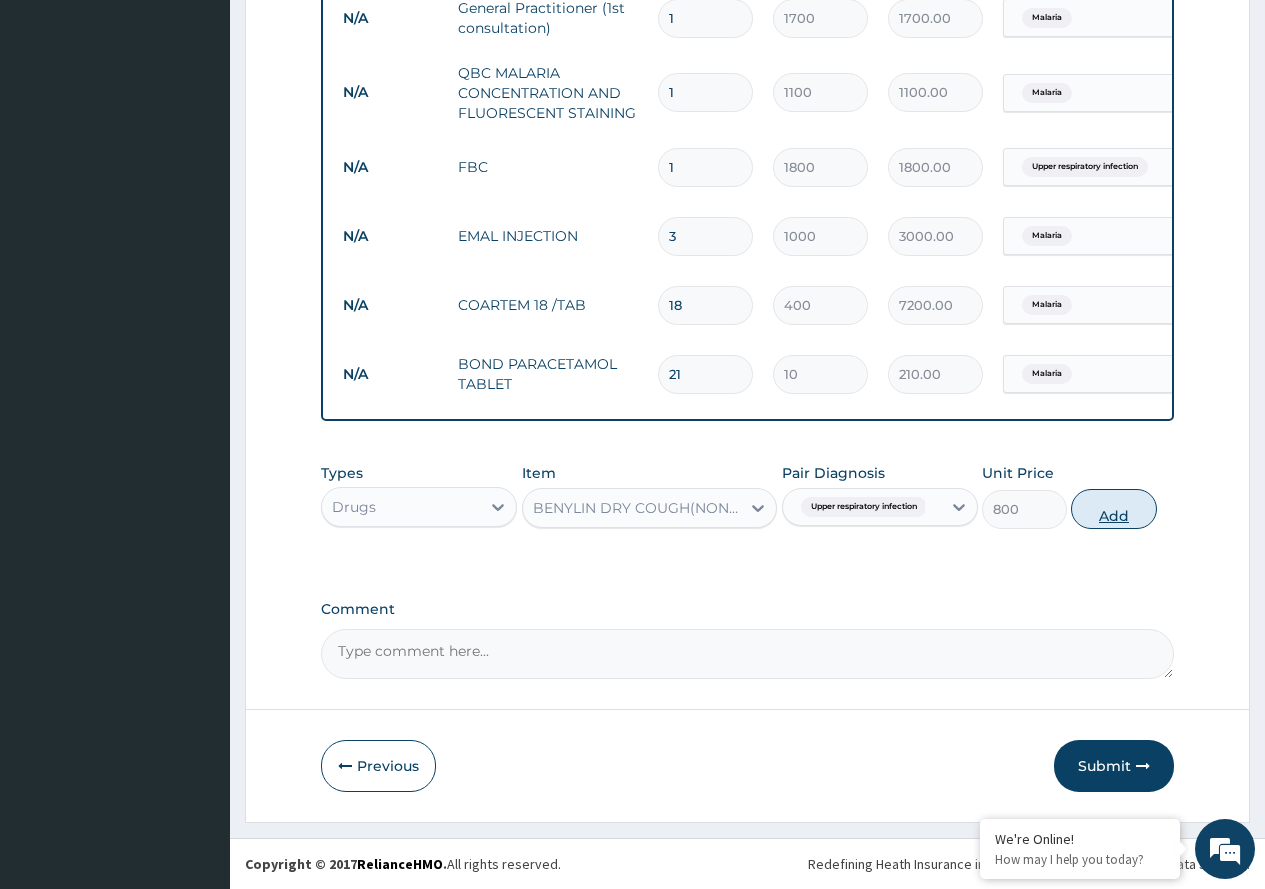 click on "Add" at bounding box center (1113, 509) 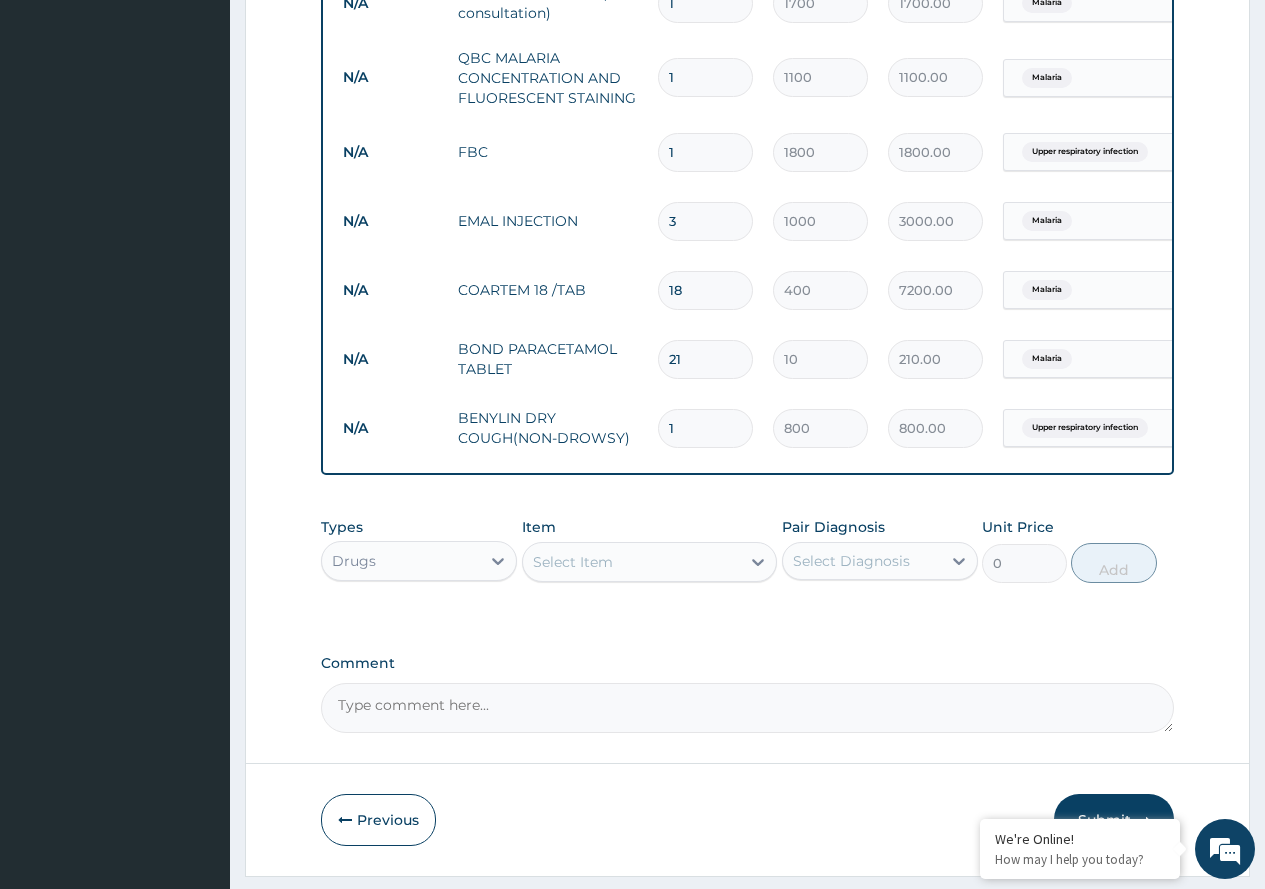 scroll, scrollTop: 898, scrollLeft: 0, axis: vertical 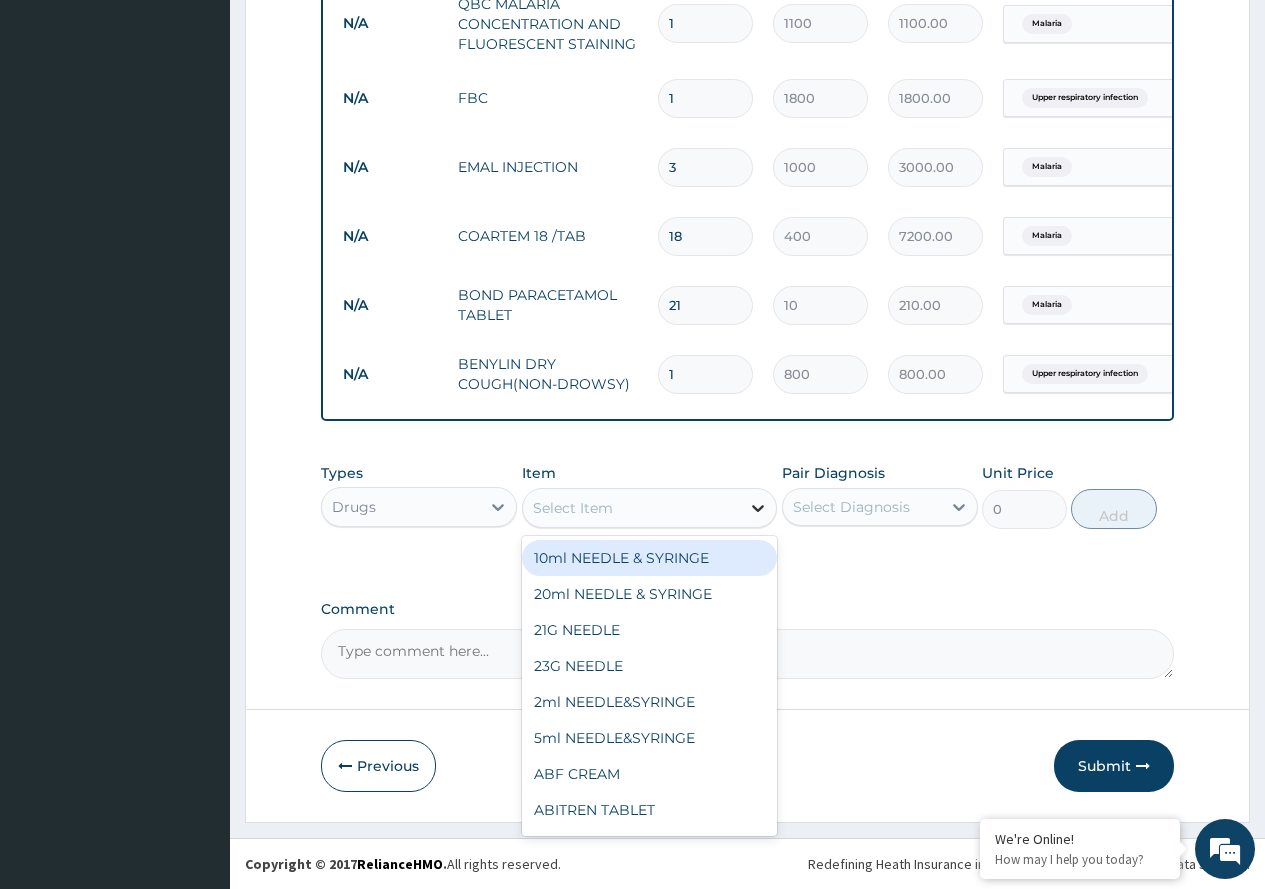click 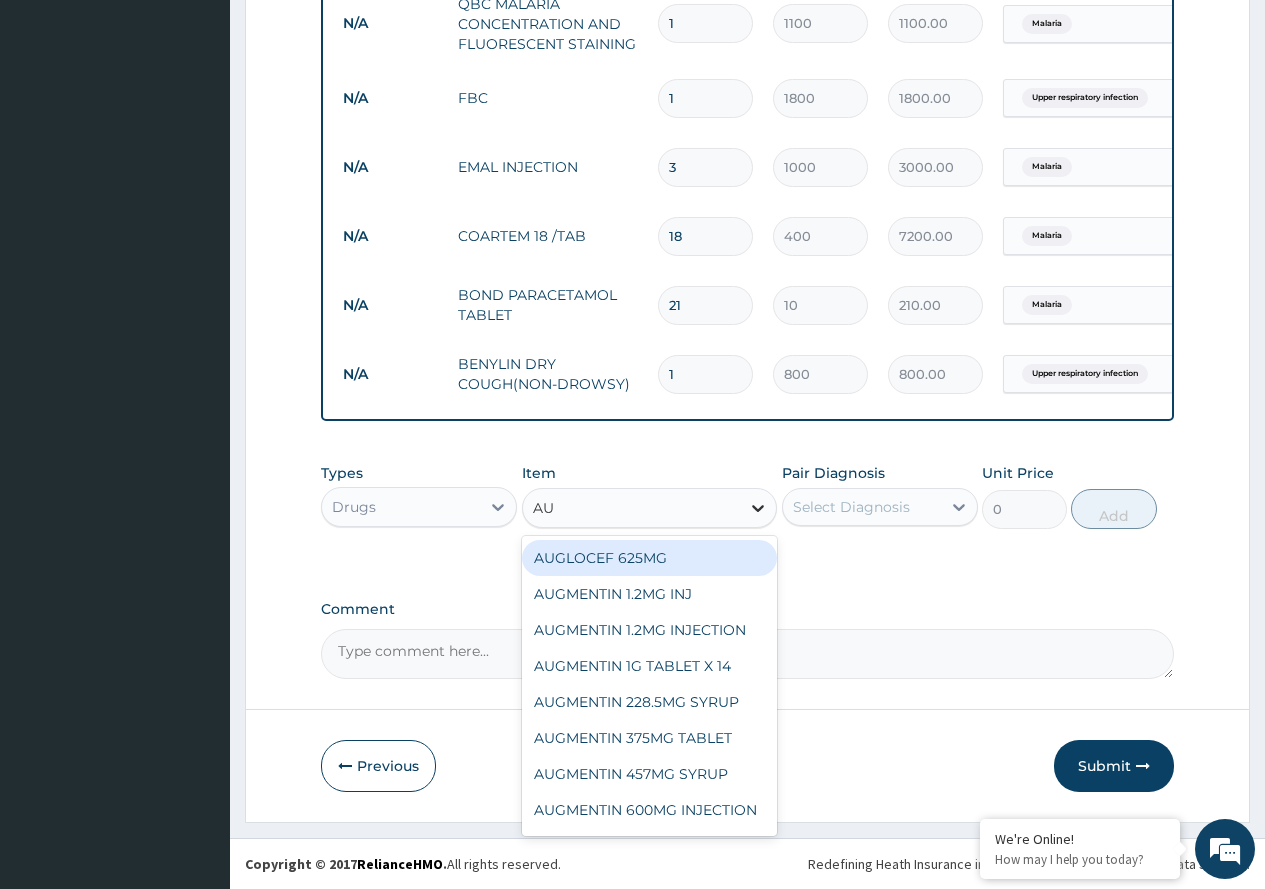 type on "AUG" 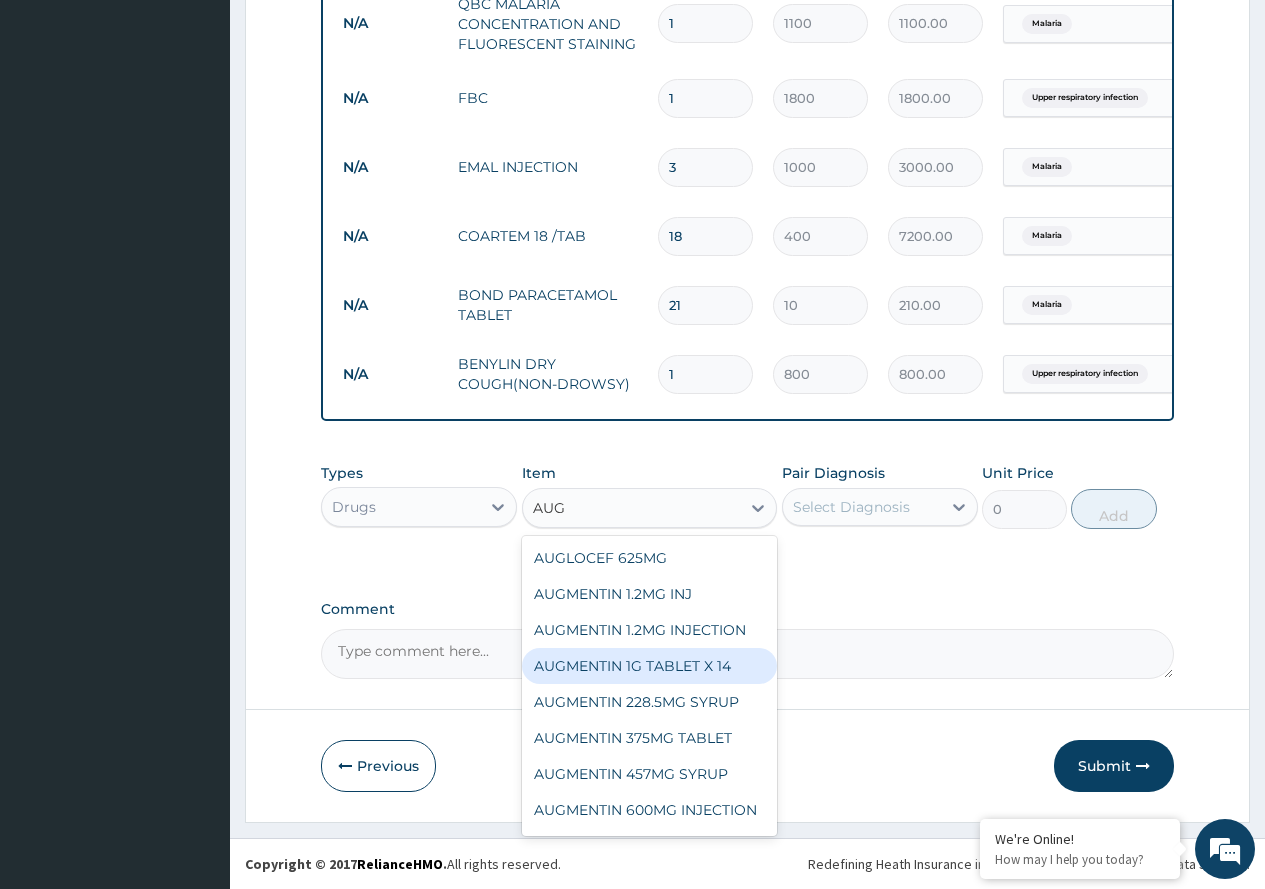 click on "AUGMENTIN 1G TABLET X 14" at bounding box center [650, 666] 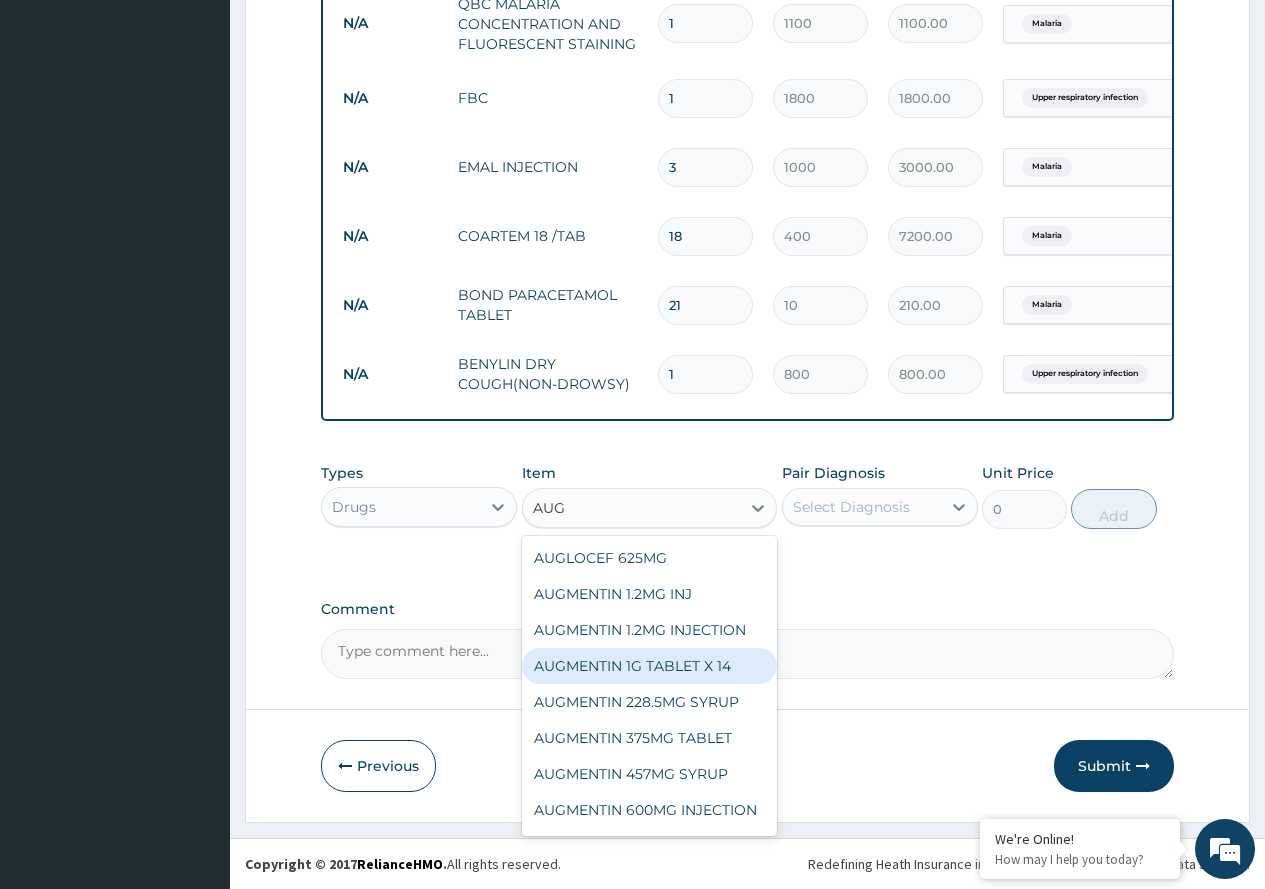 type 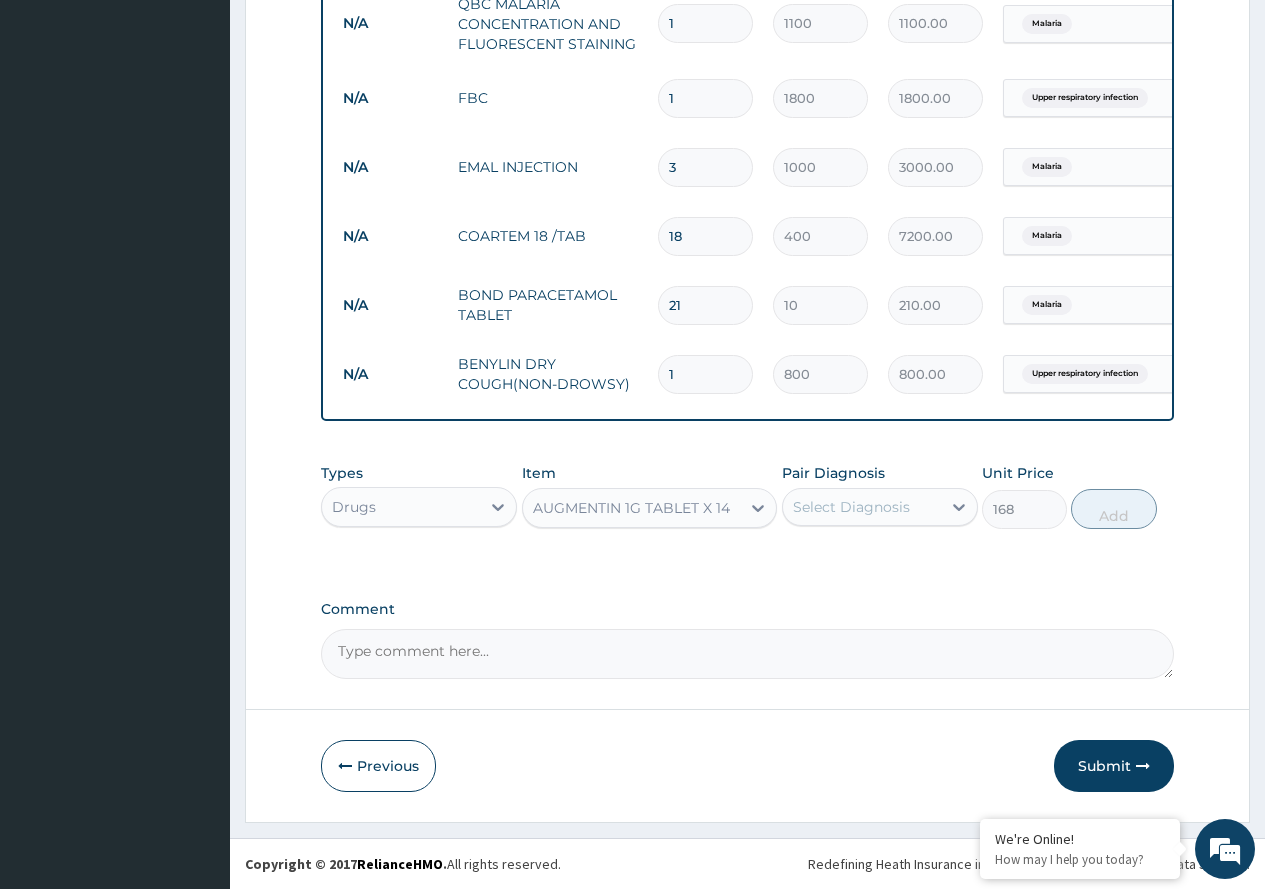 click on "Select Diagnosis" at bounding box center [851, 507] 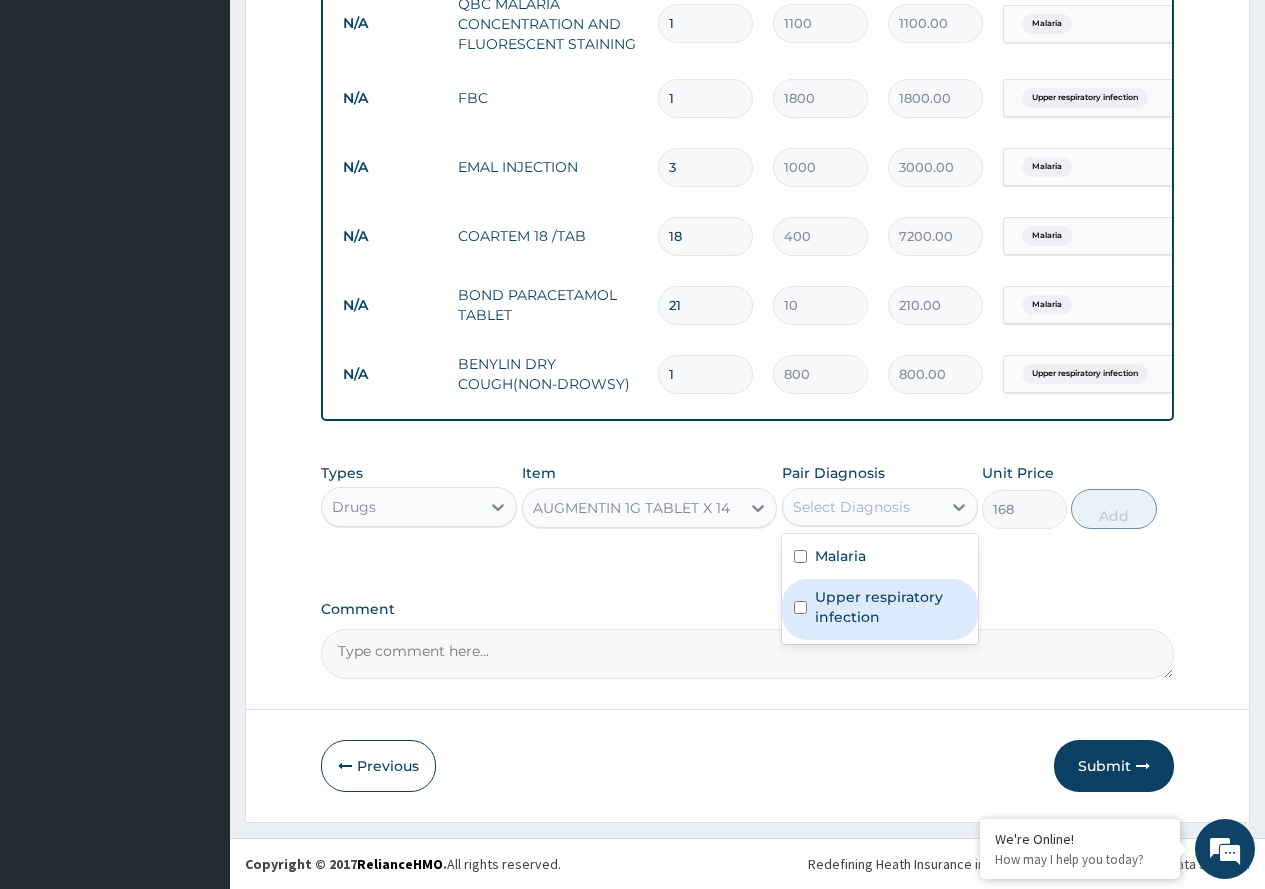 click on "Upper respiratory infection" at bounding box center (890, 607) 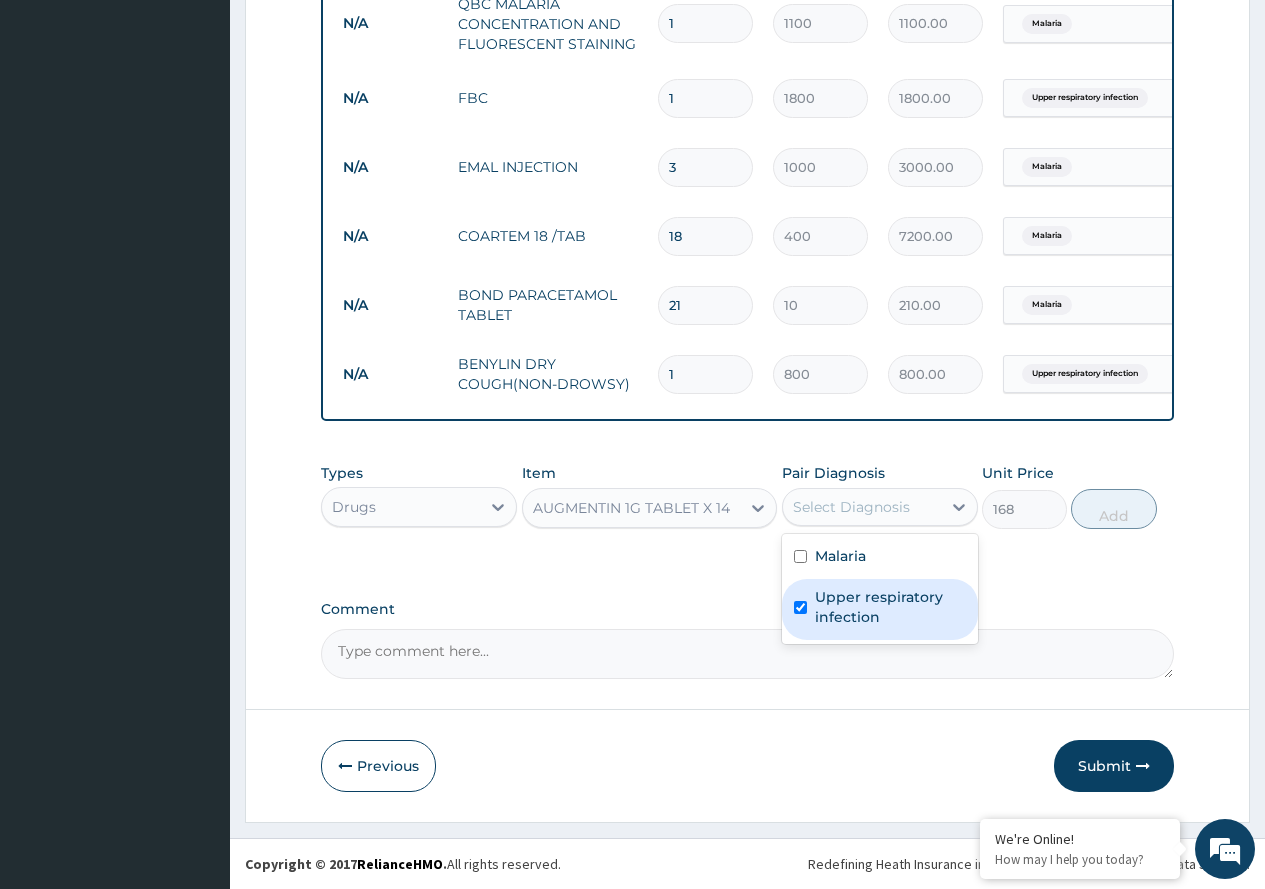 checkbox on "true" 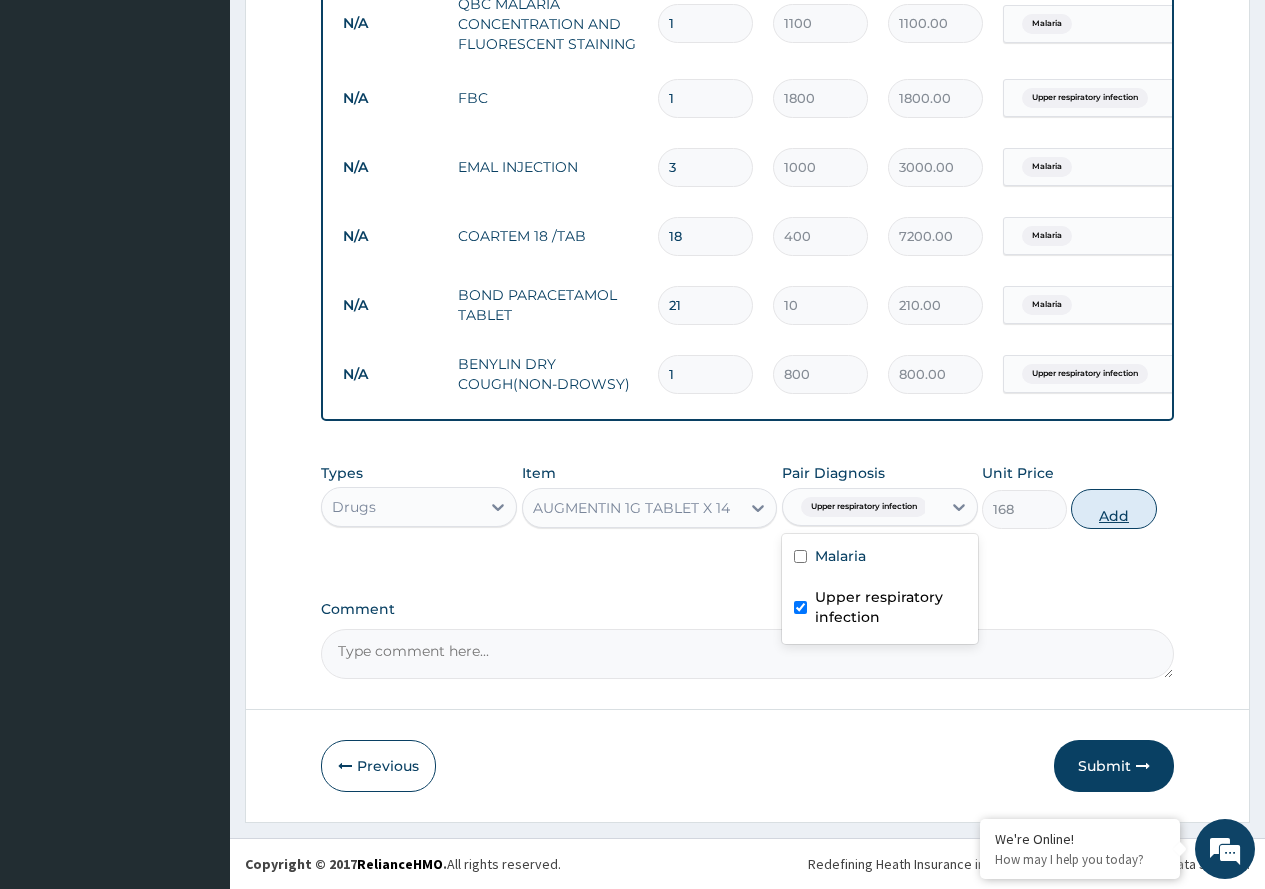 click on "Add" at bounding box center [1113, 509] 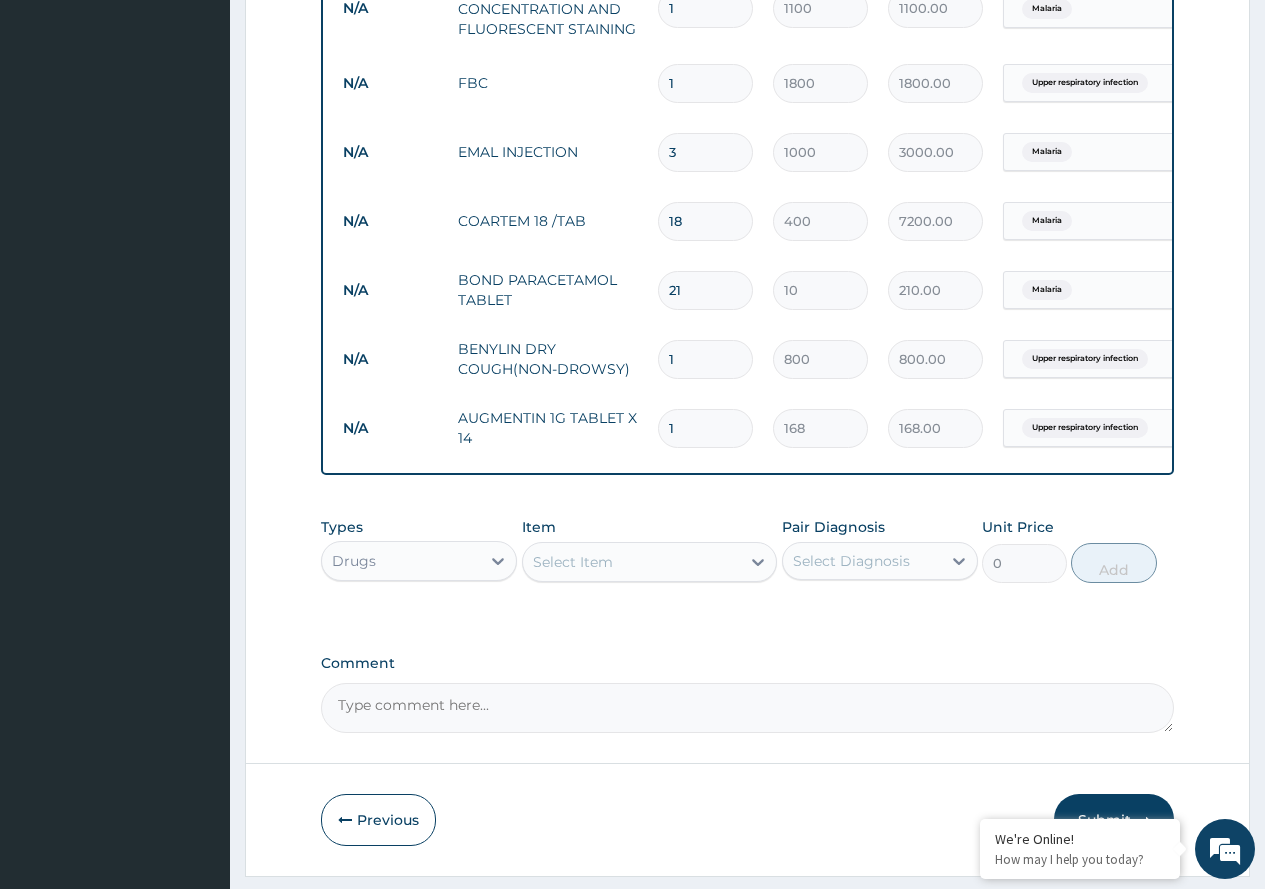 type on "14" 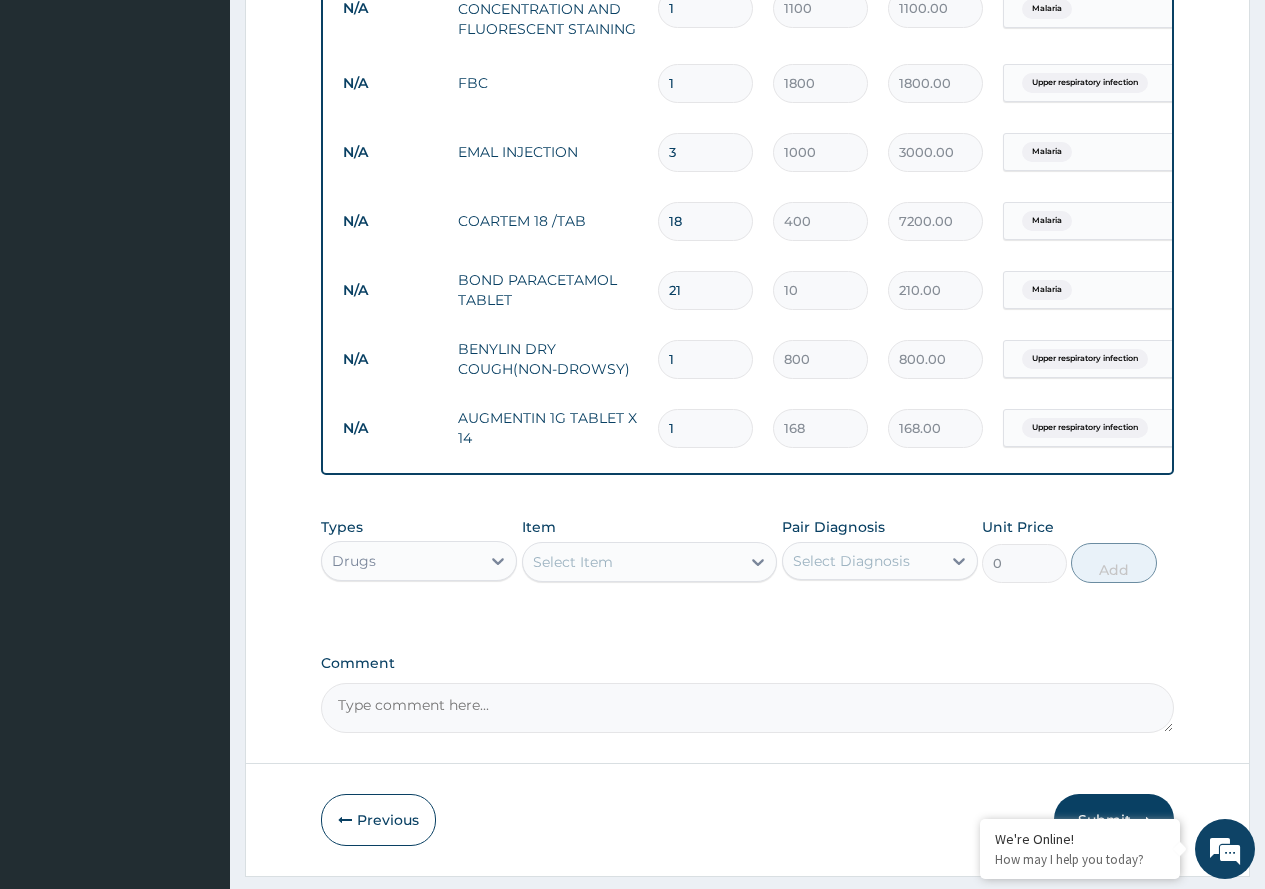 type on "2352.00" 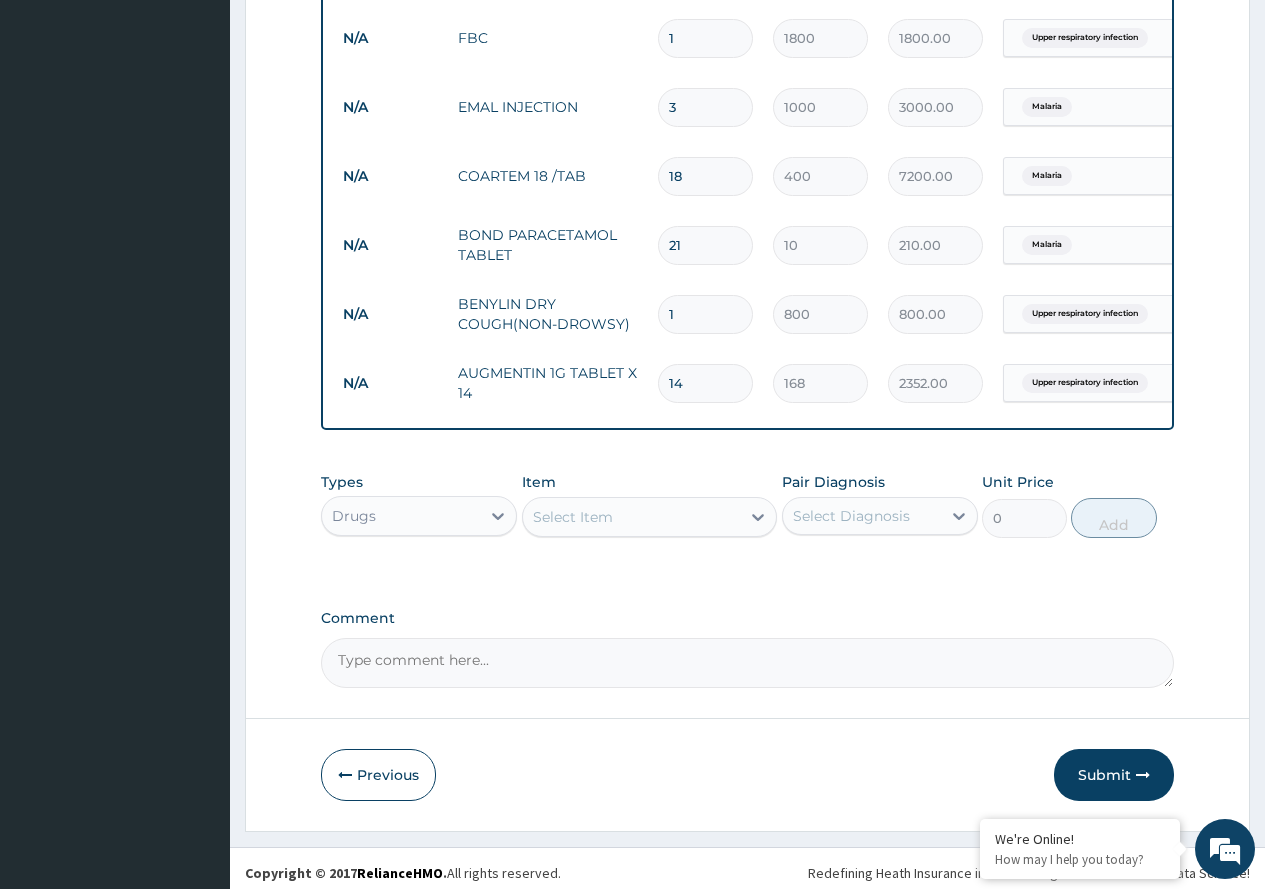 scroll, scrollTop: 967, scrollLeft: 0, axis: vertical 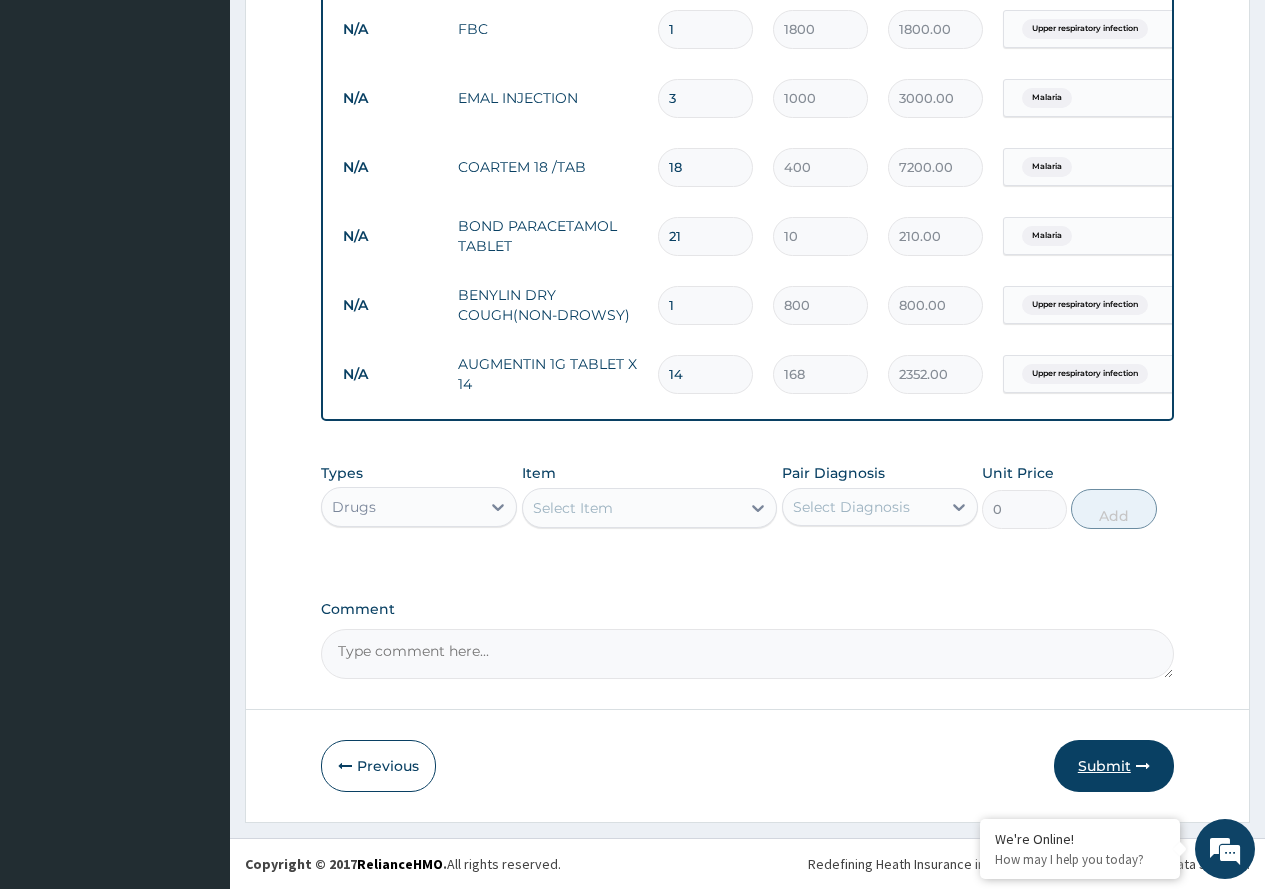 type on "14" 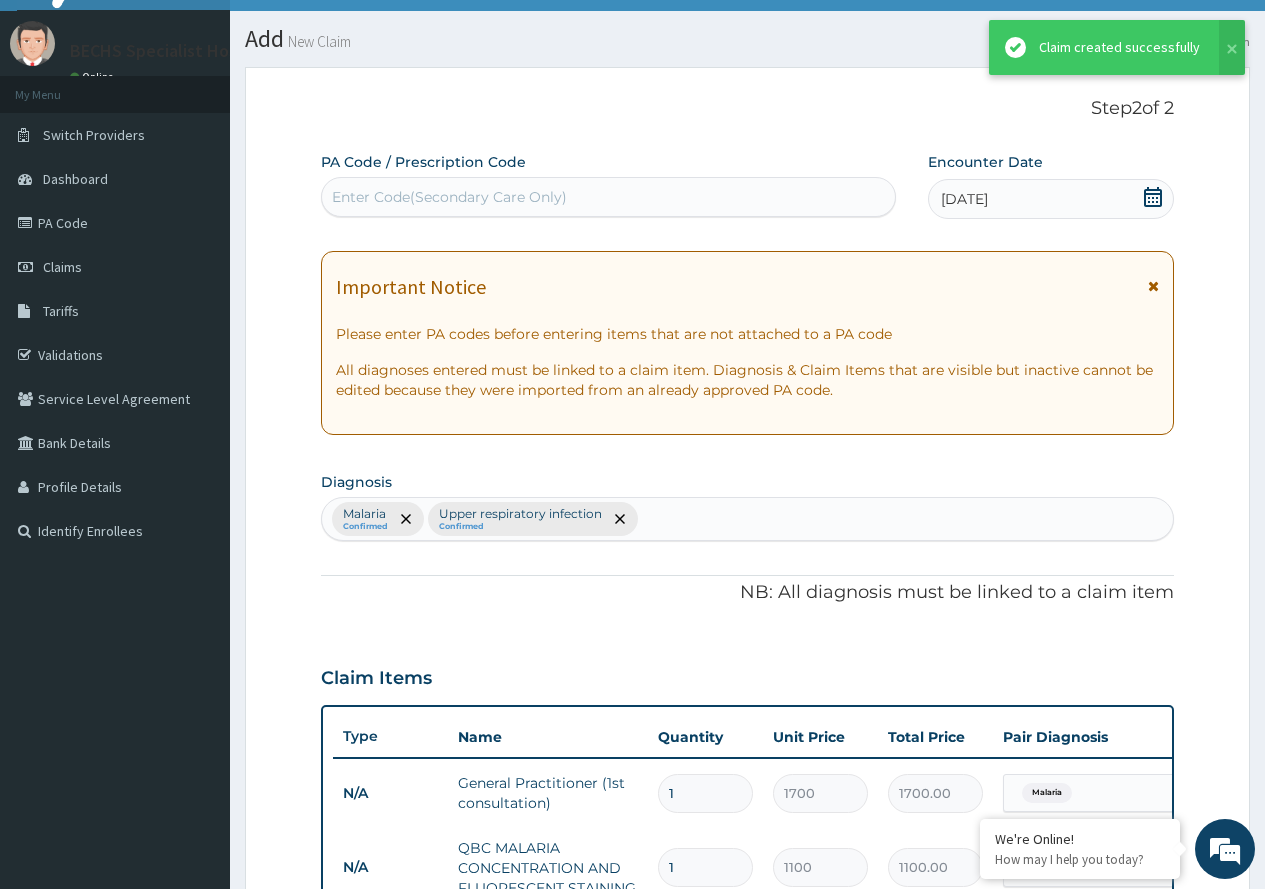 scroll, scrollTop: 967, scrollLeft: 0, axis: vertical 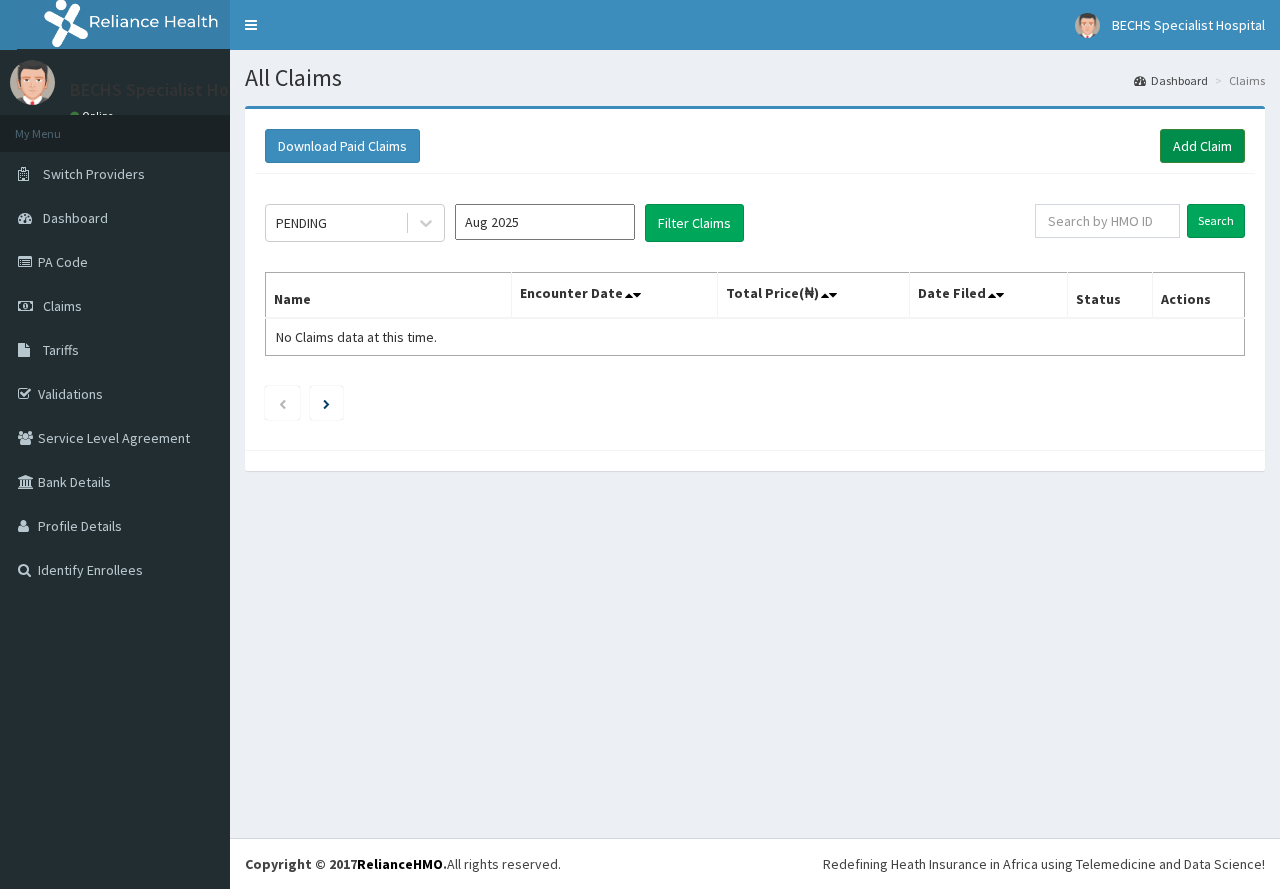 click on "Add Claim" at bounding box center [1202, 146] 